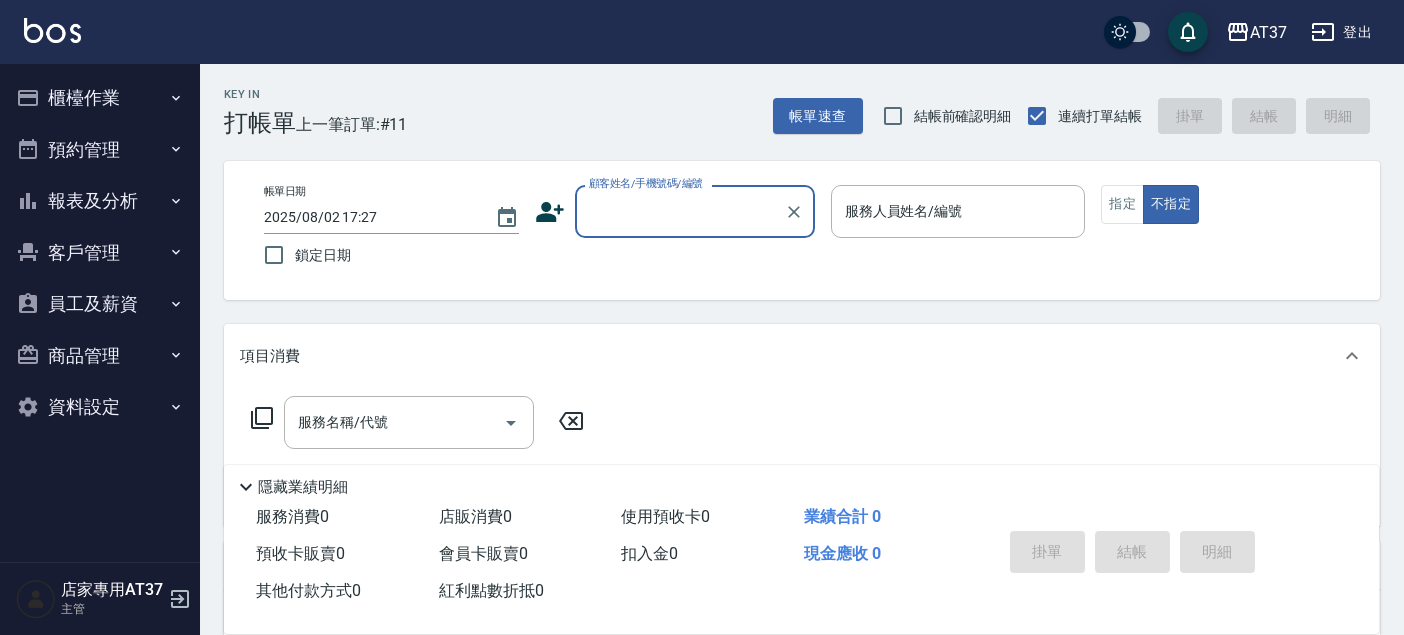 scroll, scrollTop: 0, scrollLeft: 0, axis: both 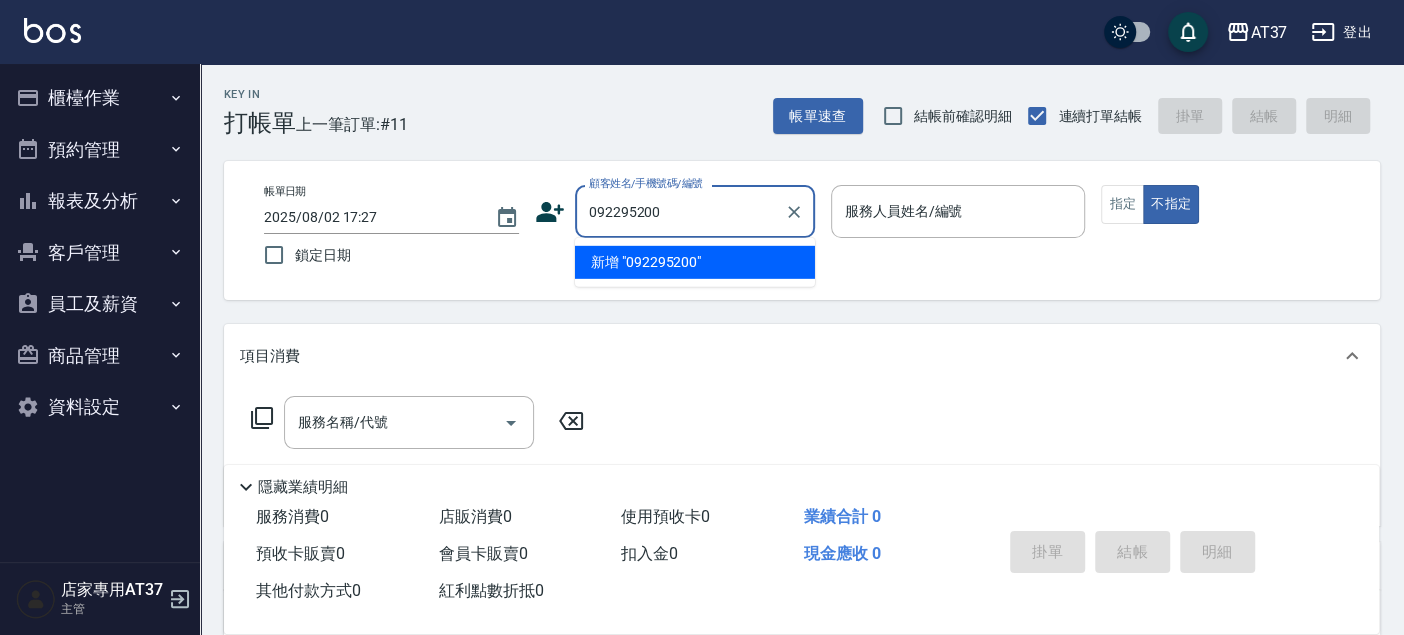 type on "0922952000" 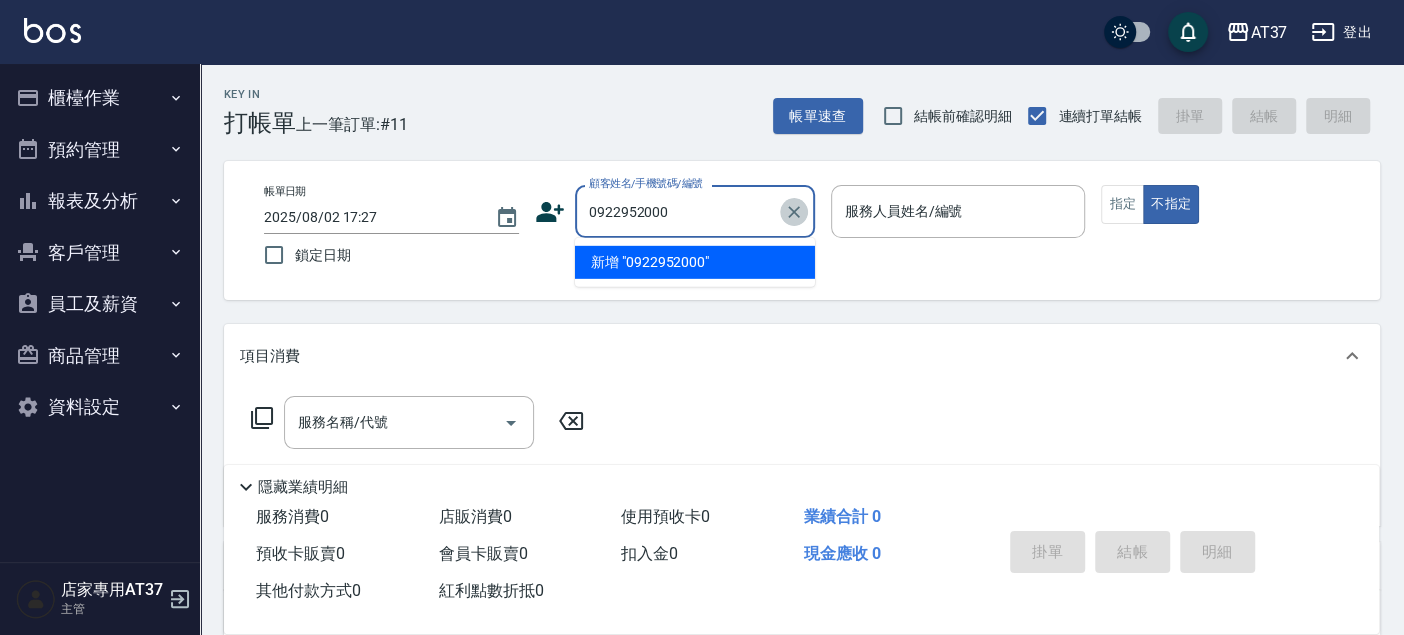 click 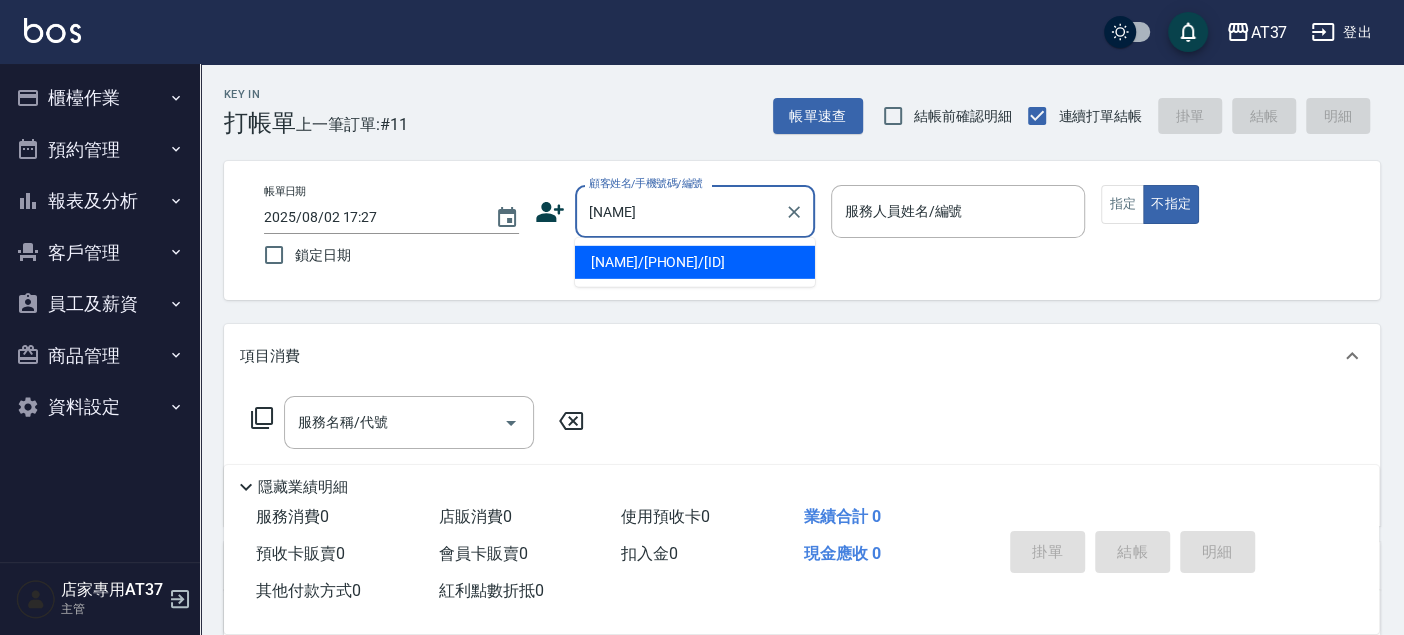 click on "[NAME]" at bounding box center [680, 211] 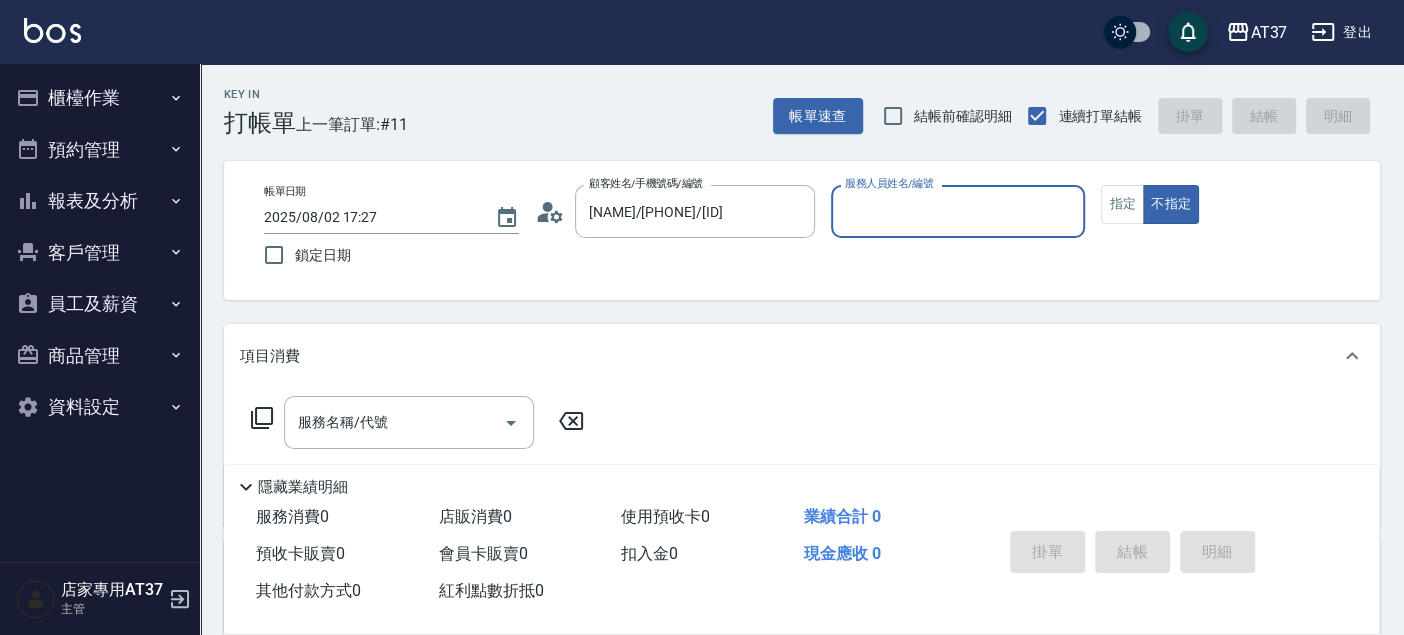 type on "[NAME] -[NUMBER]" 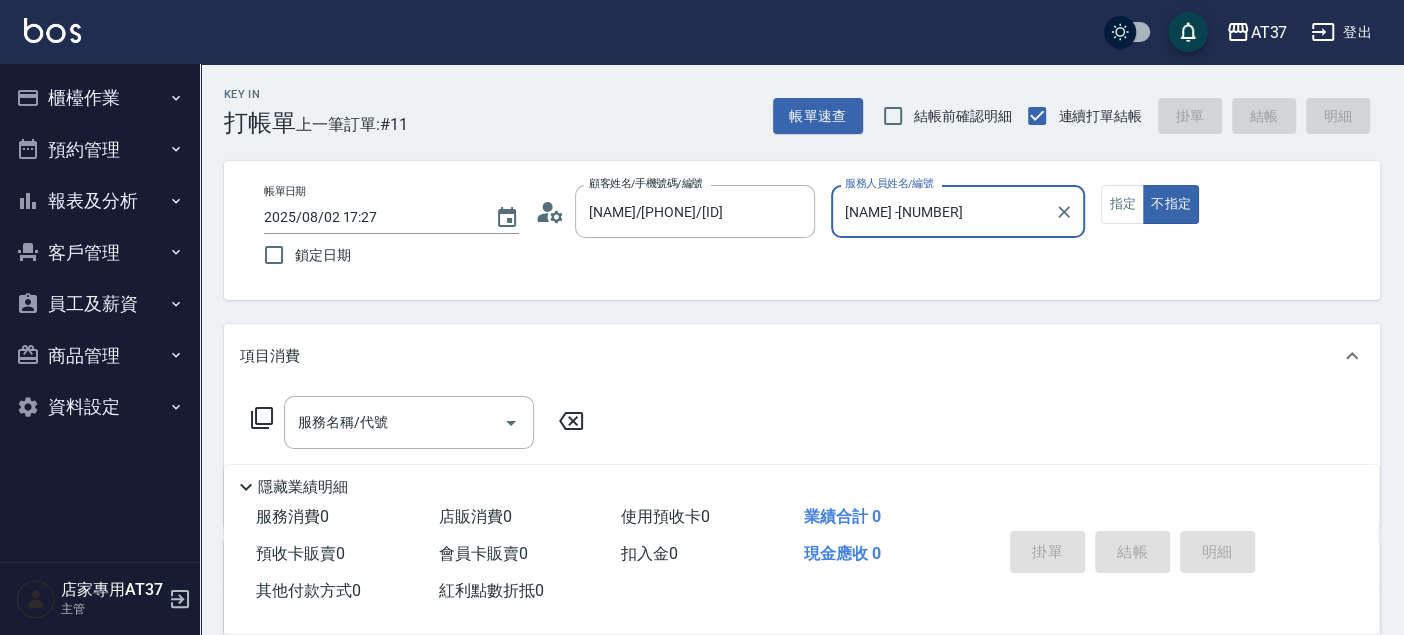 click on "[NAME] -[NUMBER]" at bounding box center (943, 211) 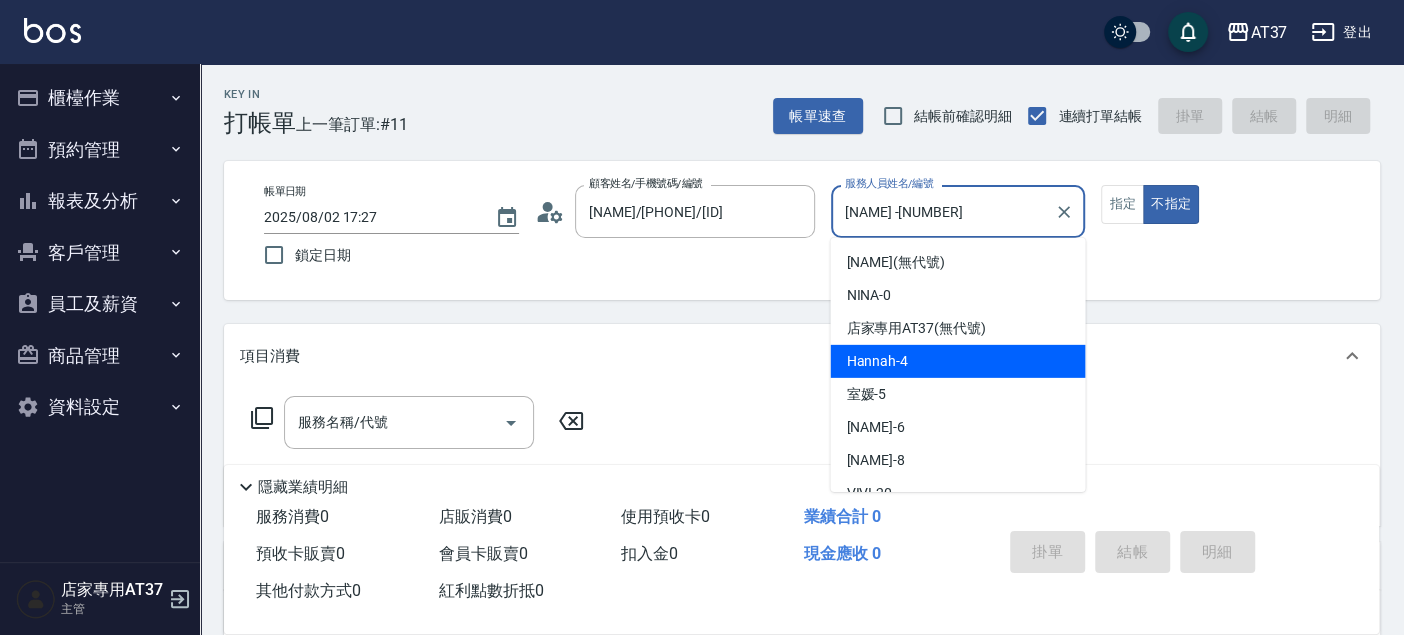 click on "[NAME] -[NUMBER]" at bounding box center [877, 361] 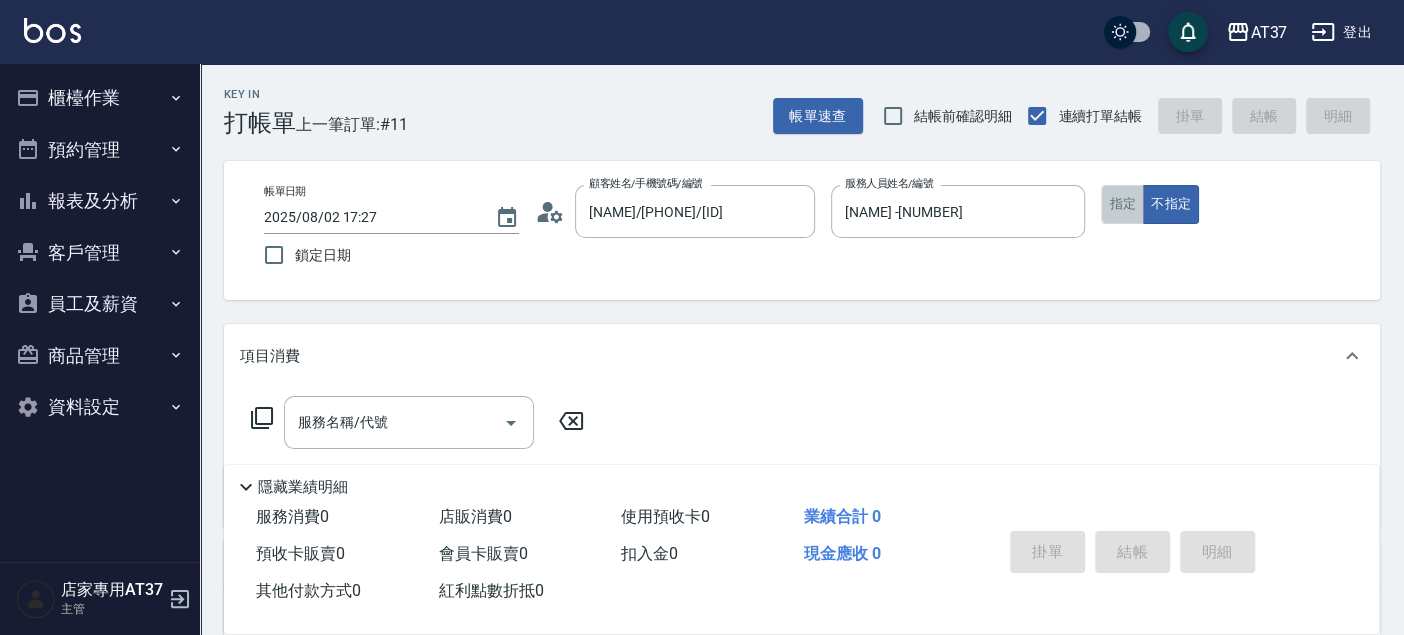 click on "指定" at bounding box center (1122, 204) 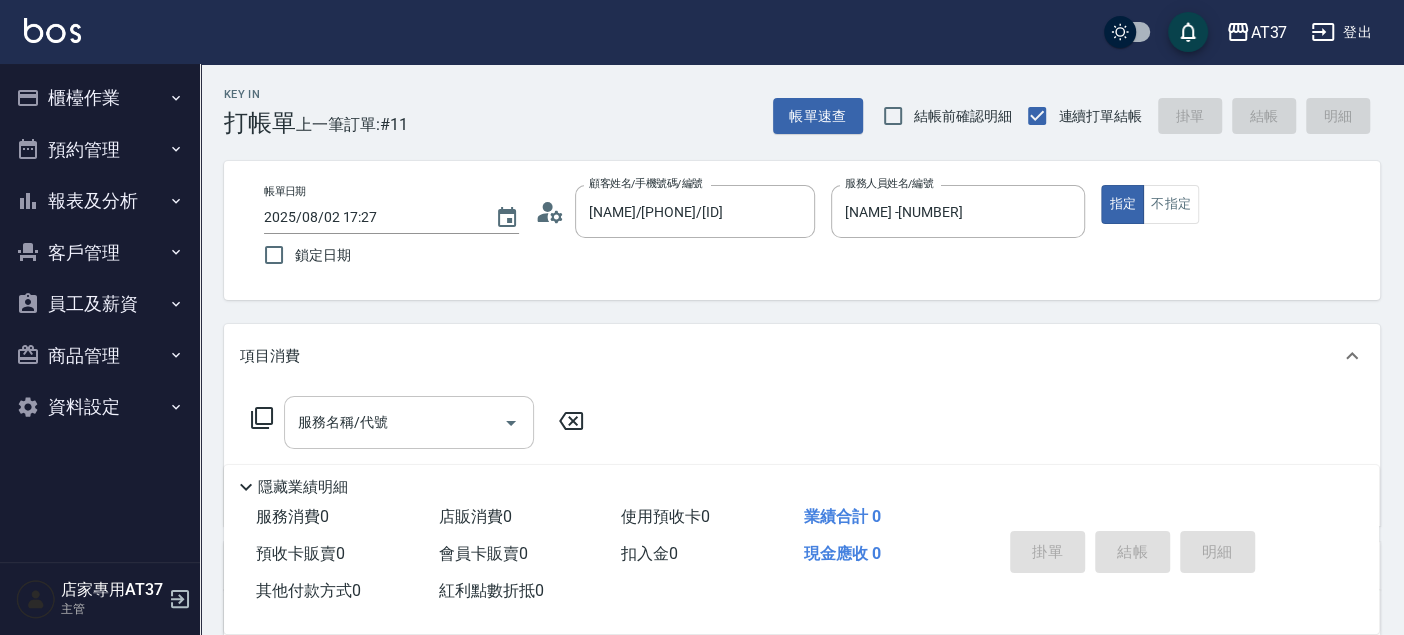 click on "服務名稱/代號" at bounding box center (394, 422) 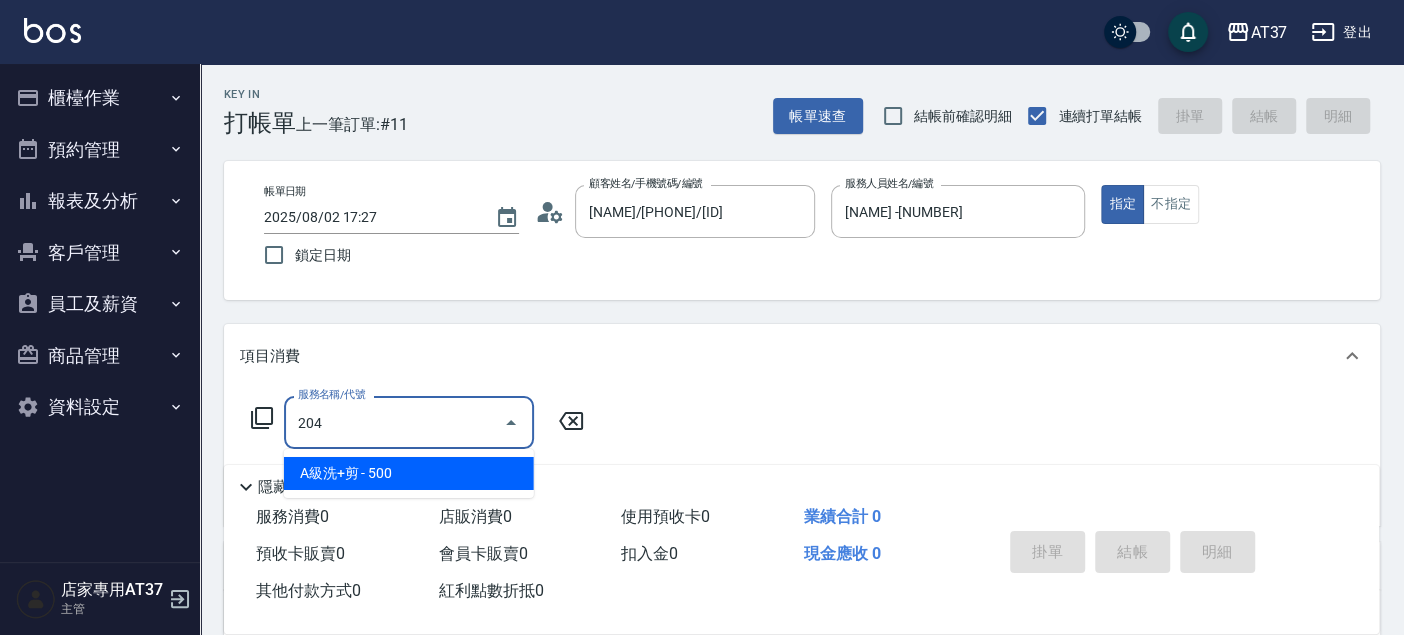 type on "A級洗+剪(204)" 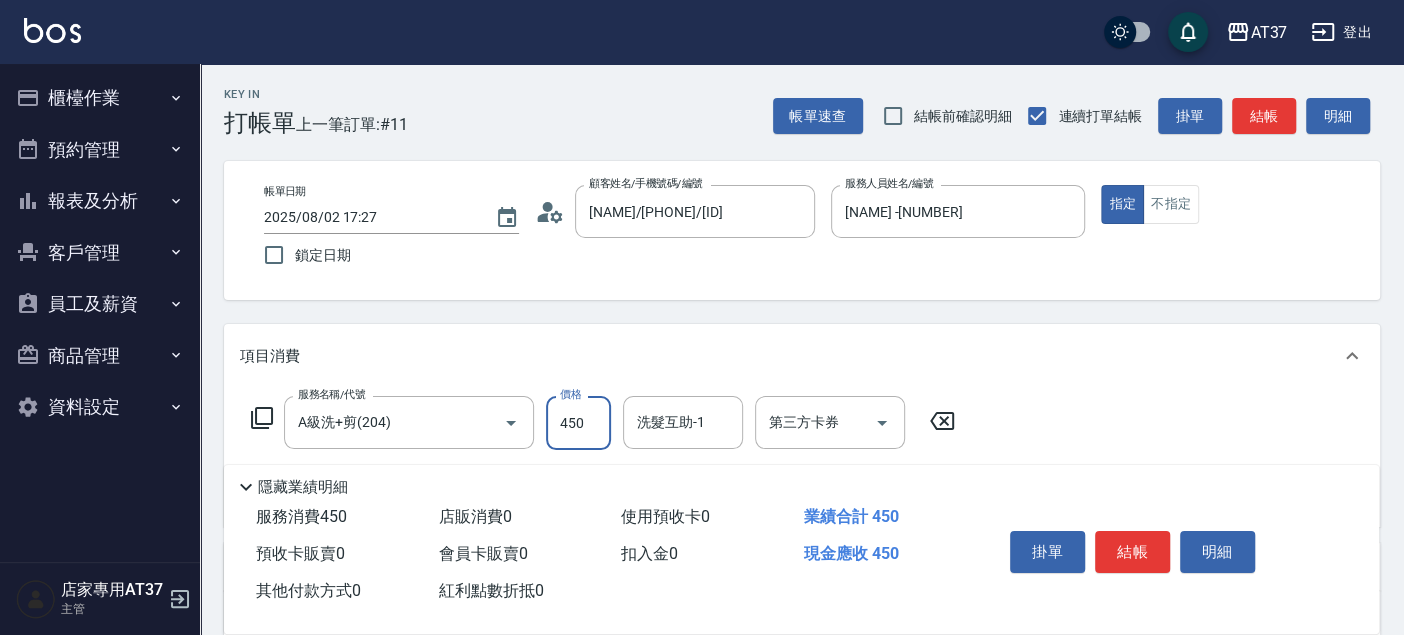 type on "450" 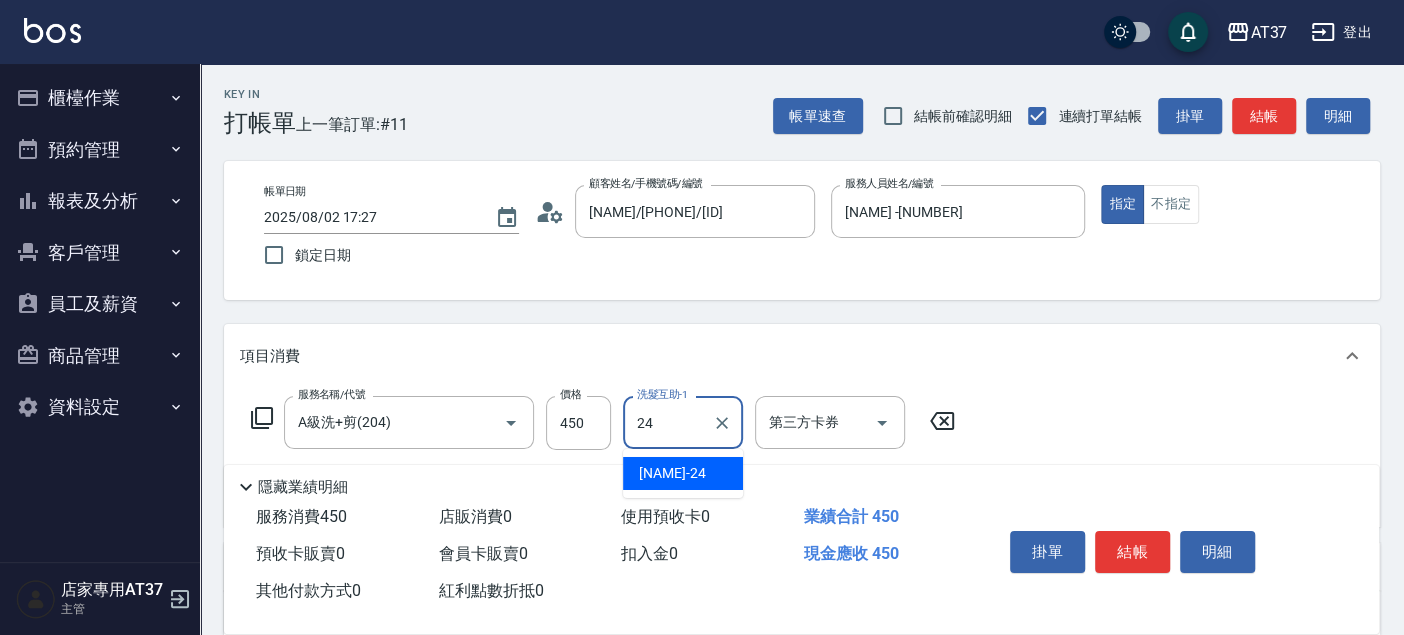 type on "小葉-24" 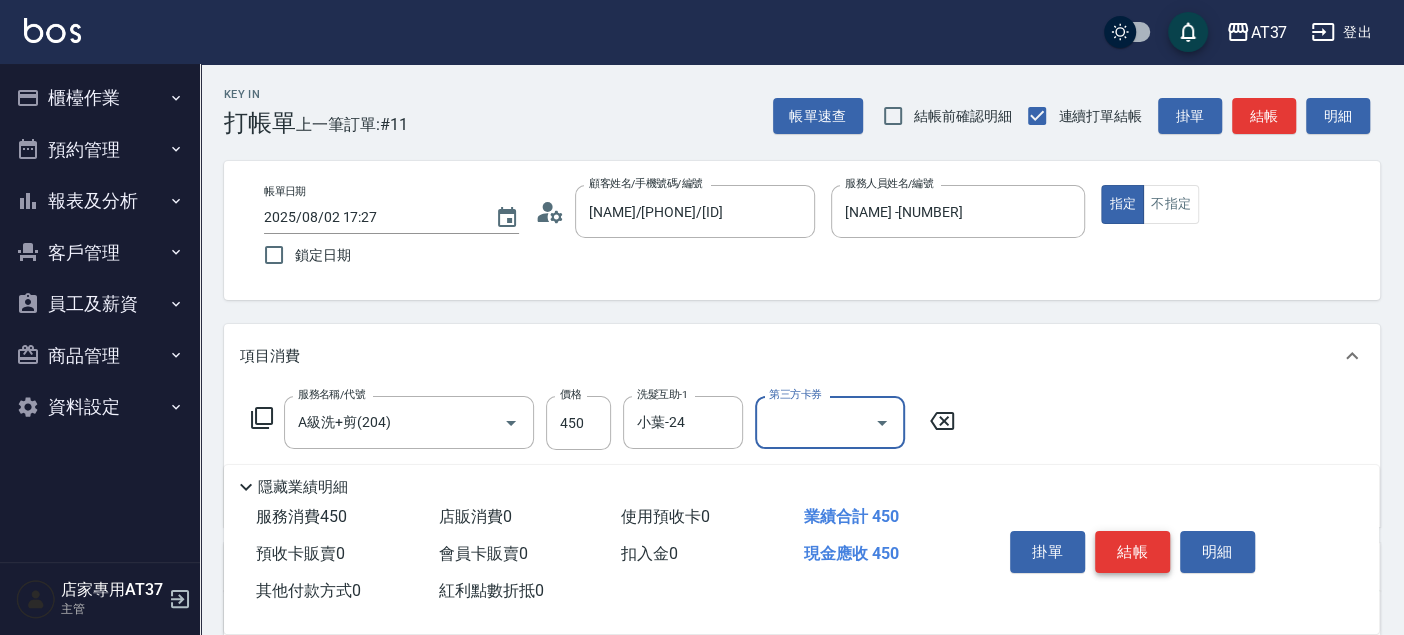 click on "結帳" at bounding box center (1132, 552) 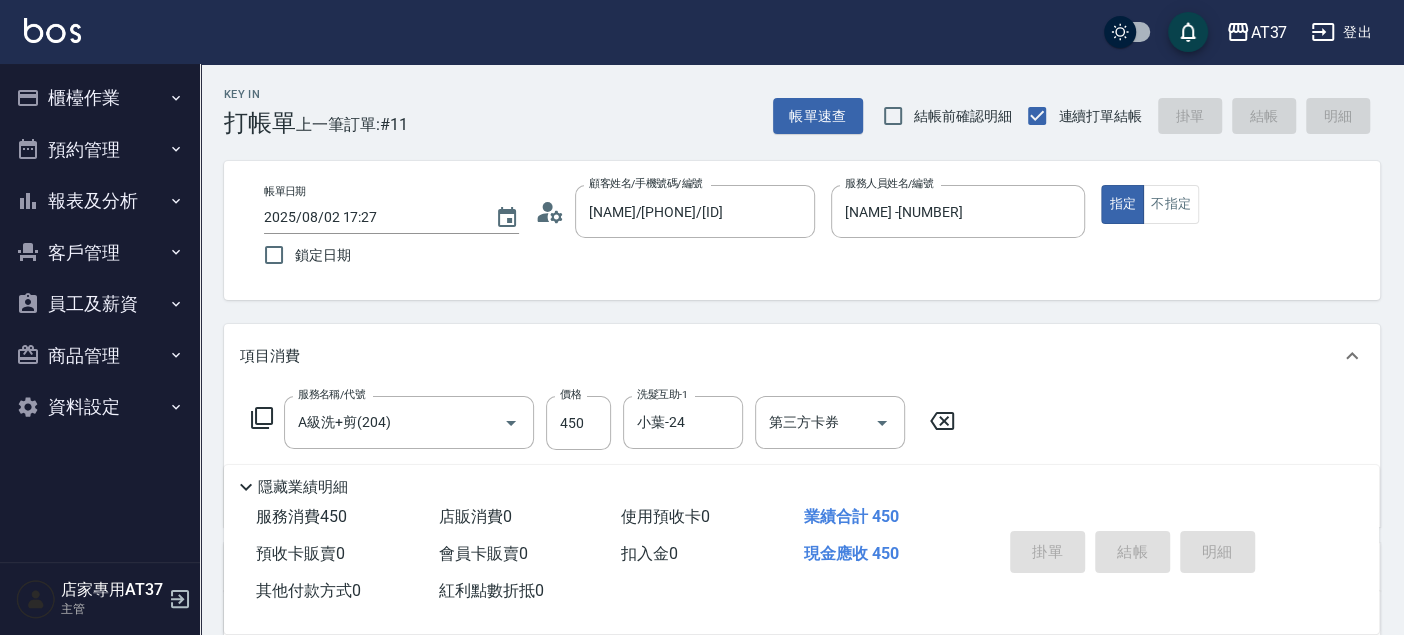 type on "2025/08/02 18:22" 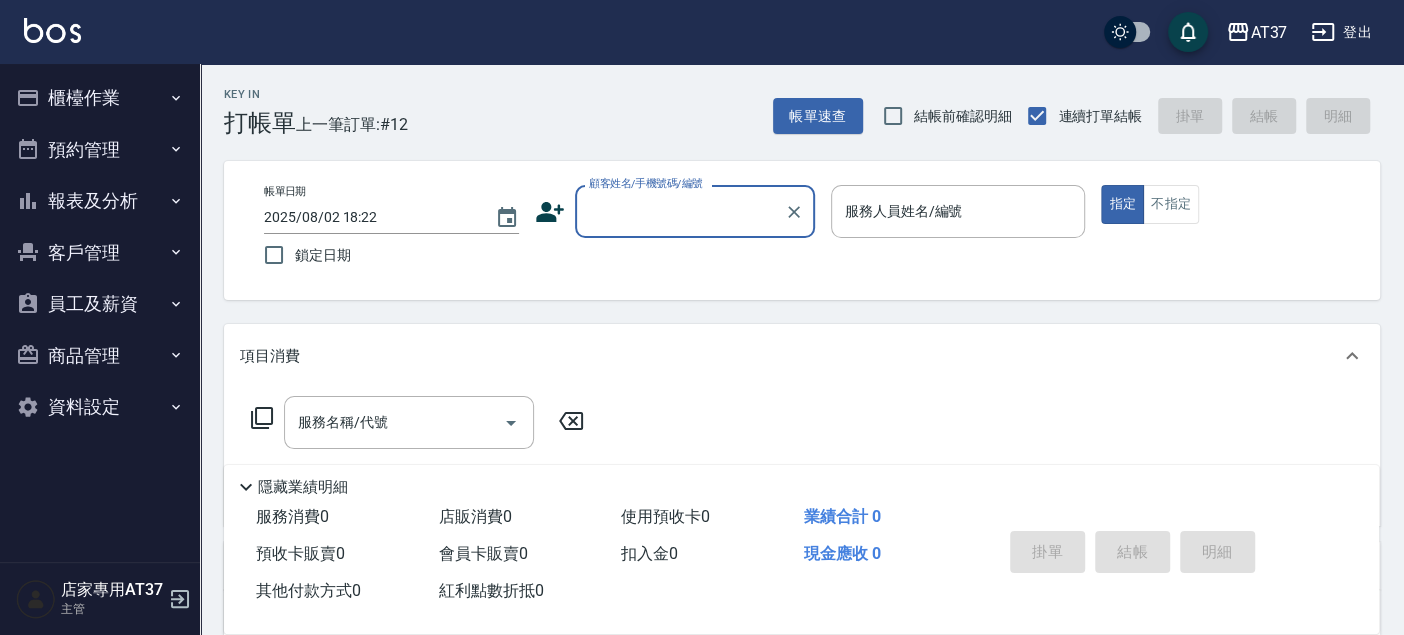 click on "櫃檯作業" at bounding box center [100, 98] 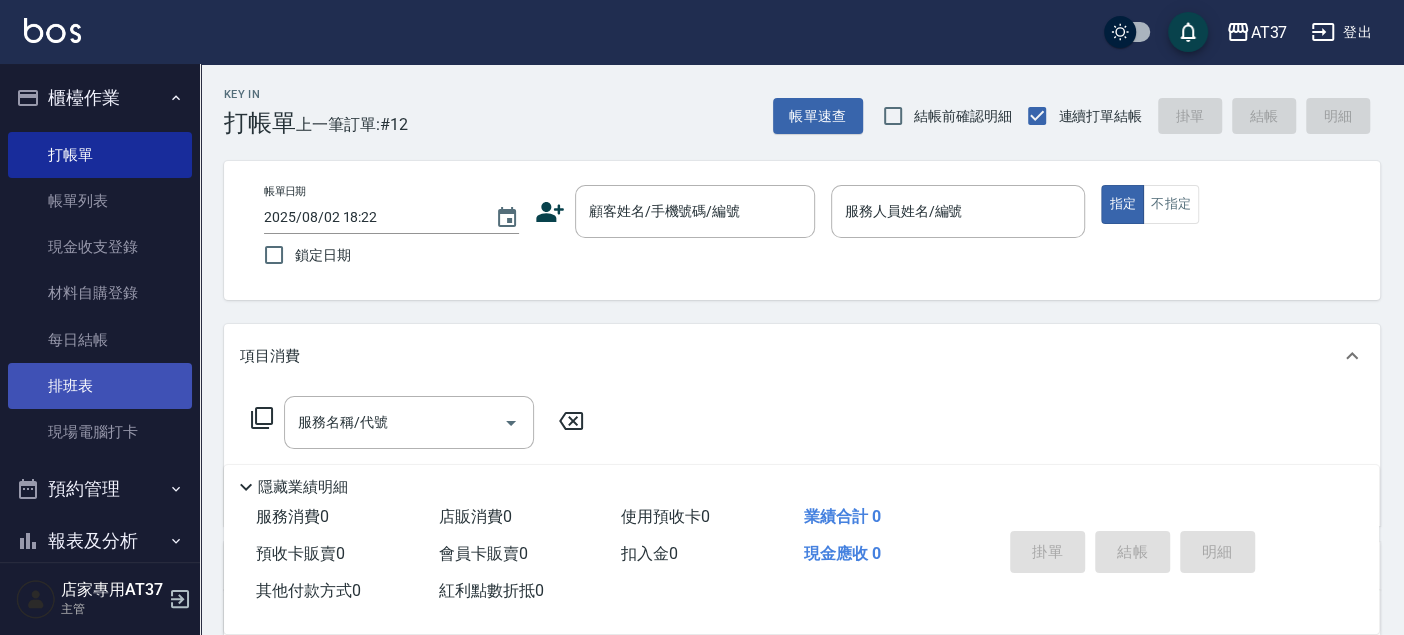 click on "排班表" at bounding box center (100, 386) 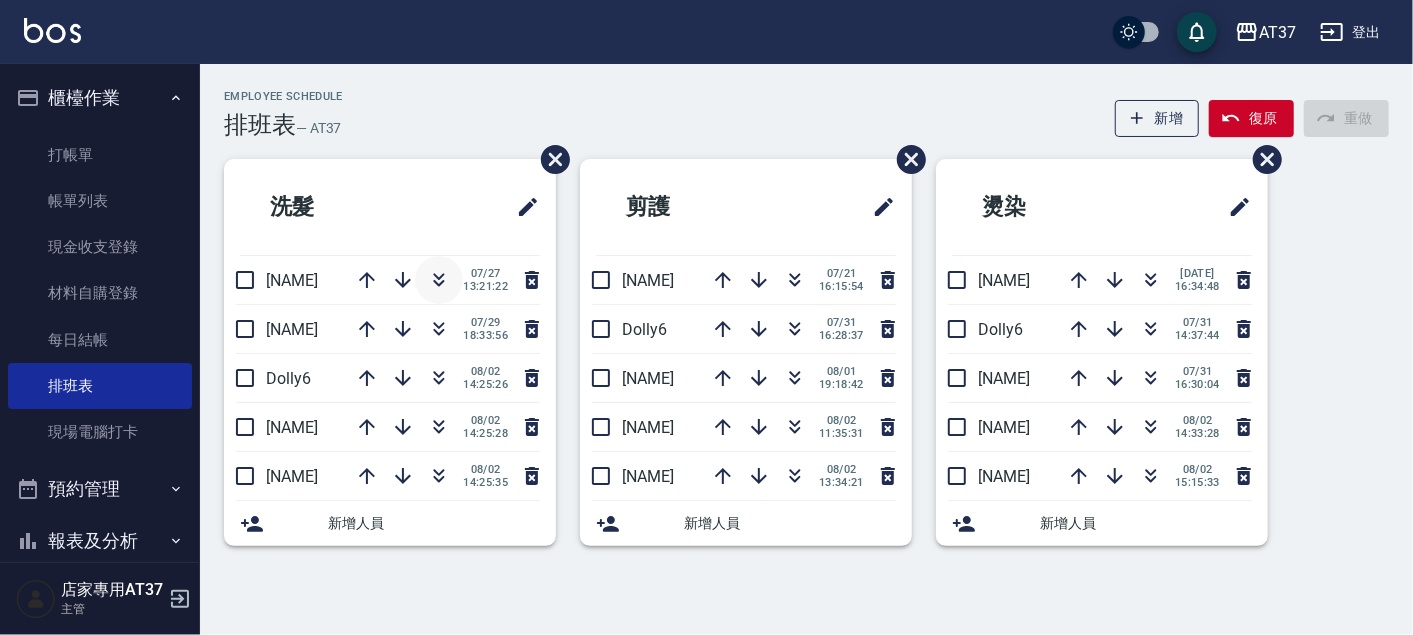 click 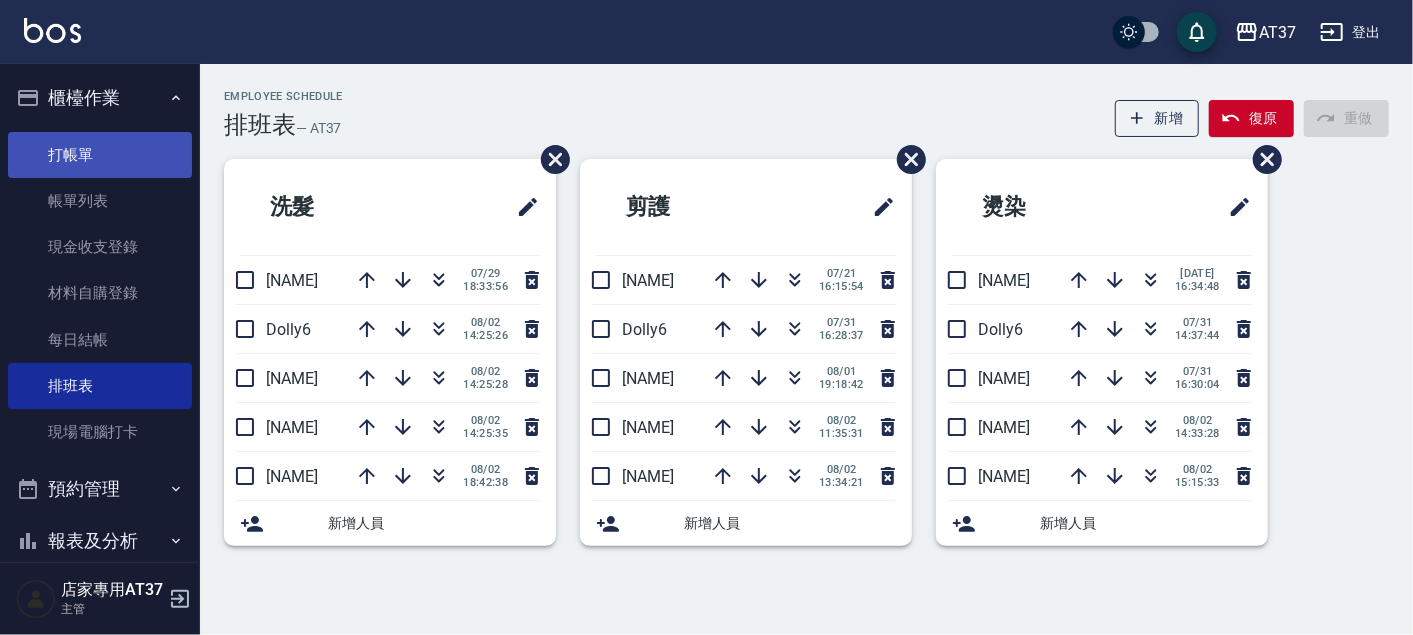 click on "打帳單" at bounding box center [100, 155] 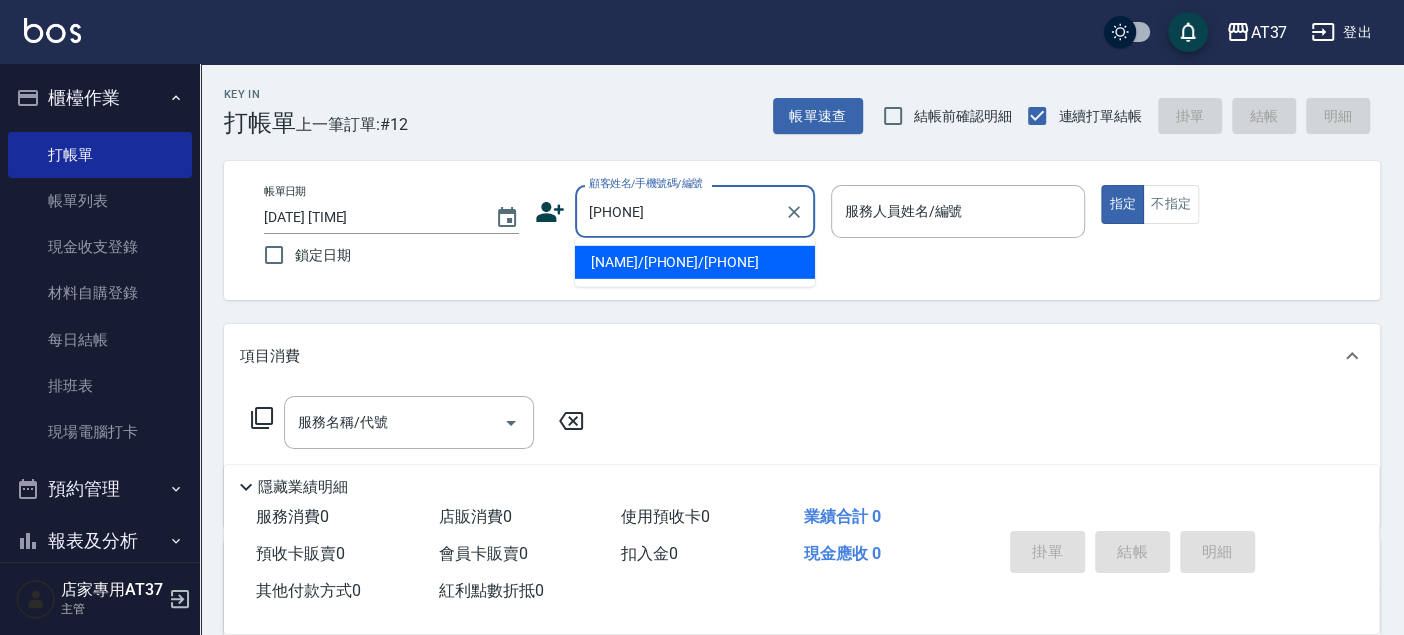 type on "[NAME]/[PHONE]/[PHONE]" 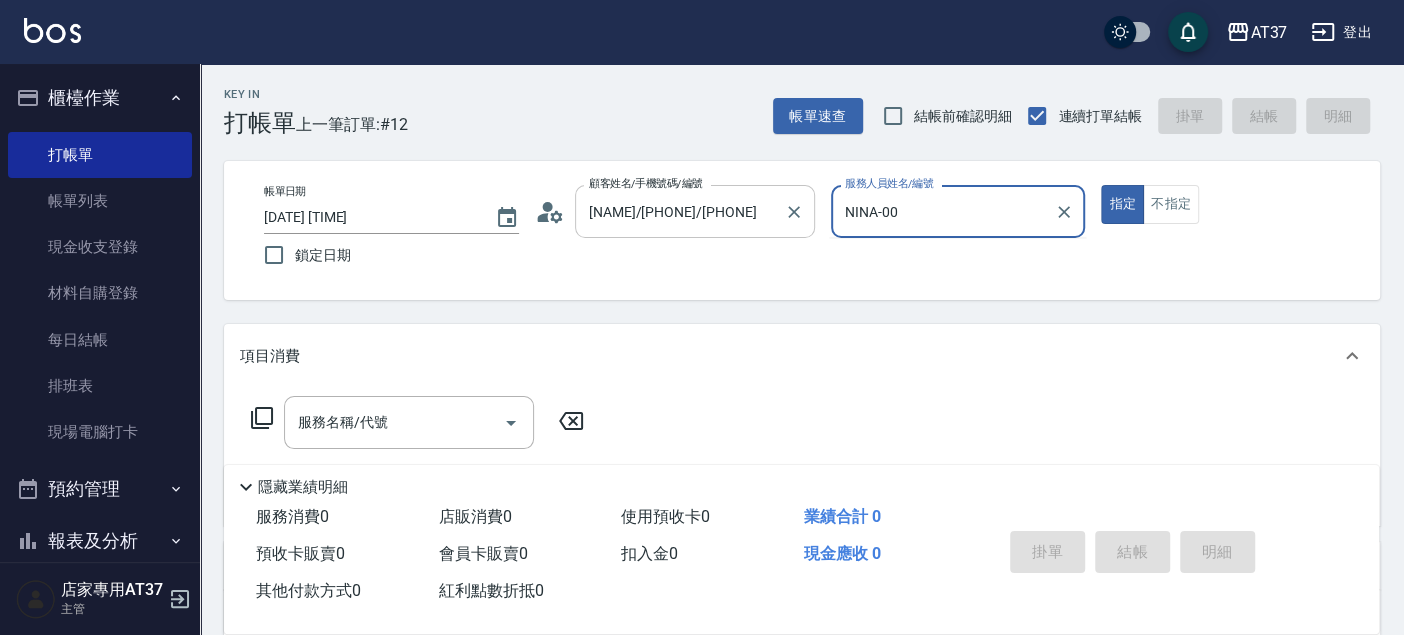 type on "[NAME] -[NUMBER]" 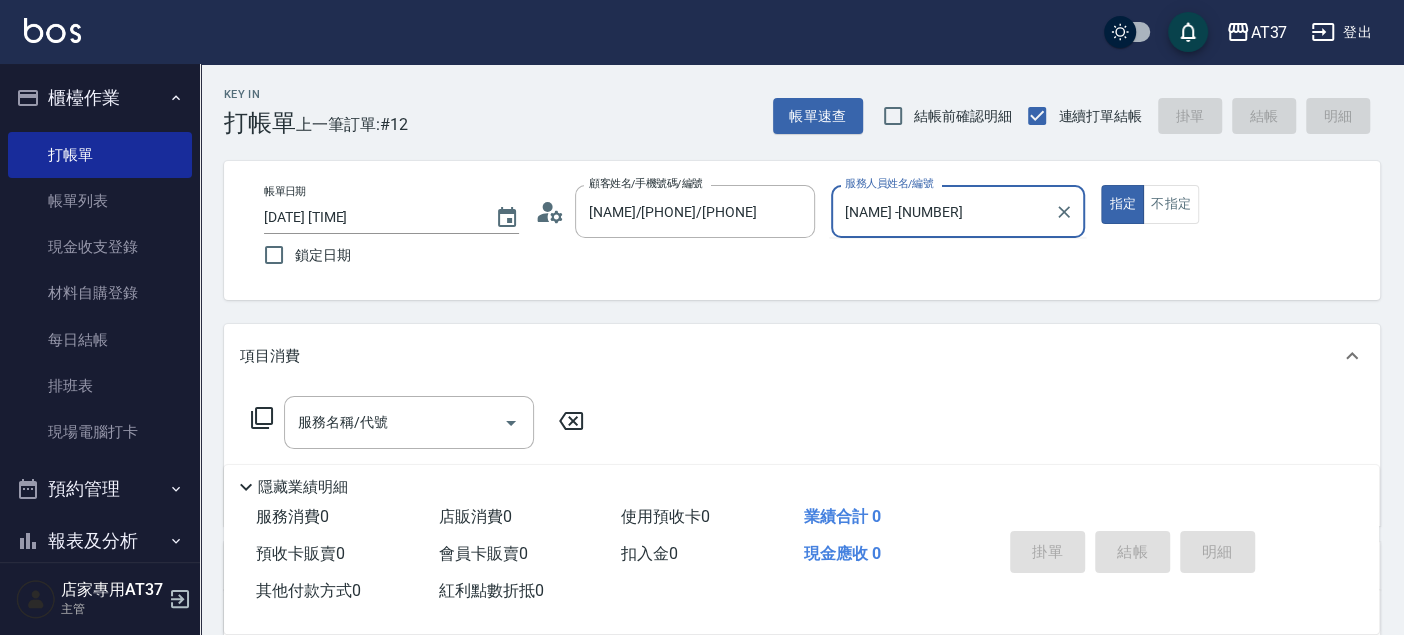click 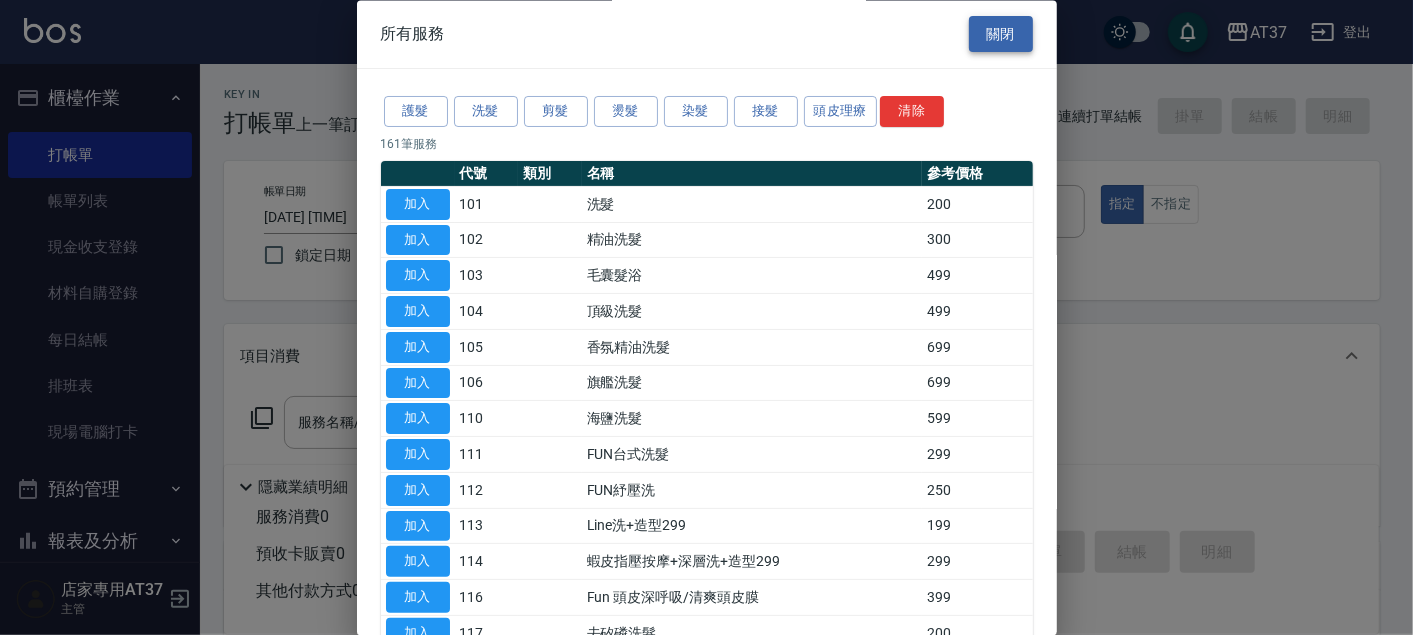 click on "關閉" at bounding box center [1001, 34] 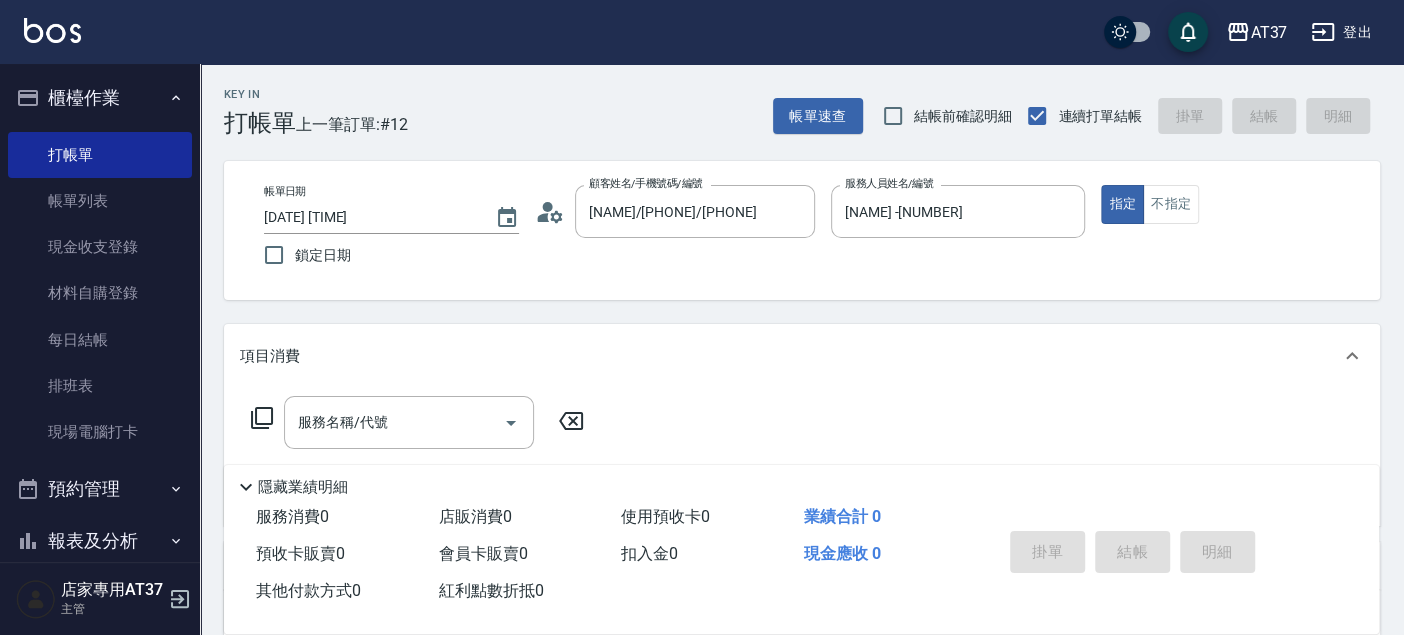 click 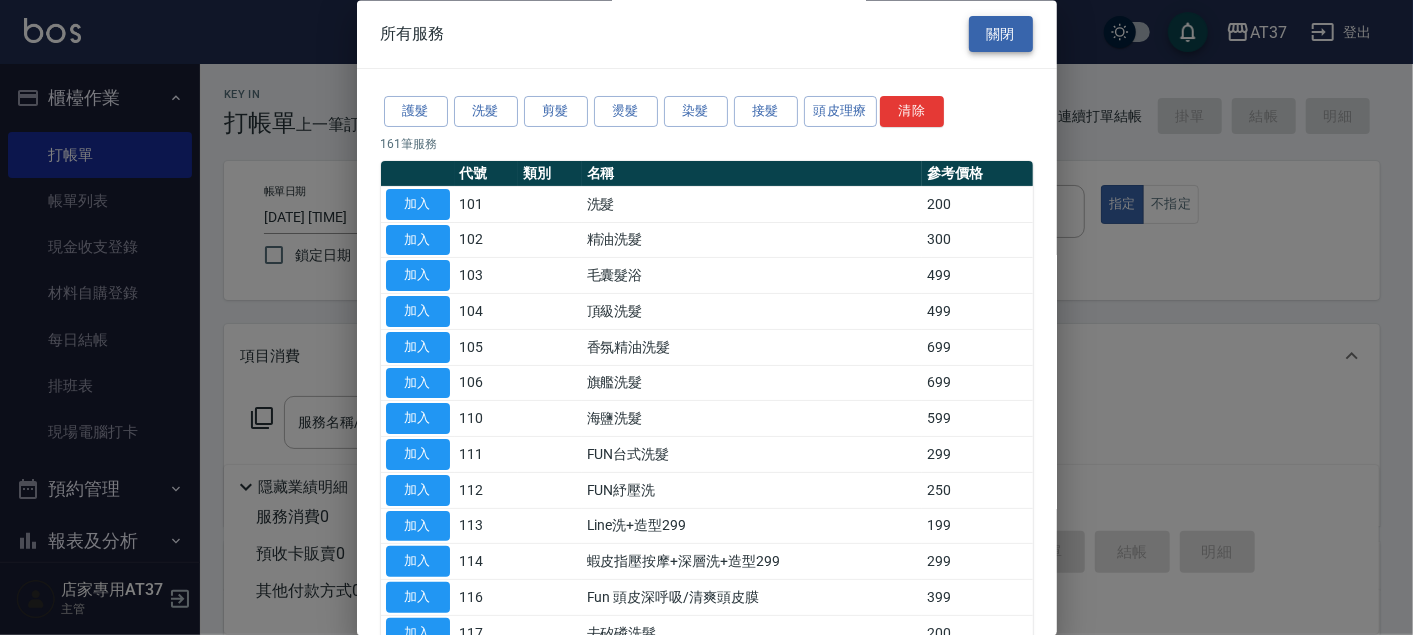 click on "關閉" at bounding box center (1001, 34) 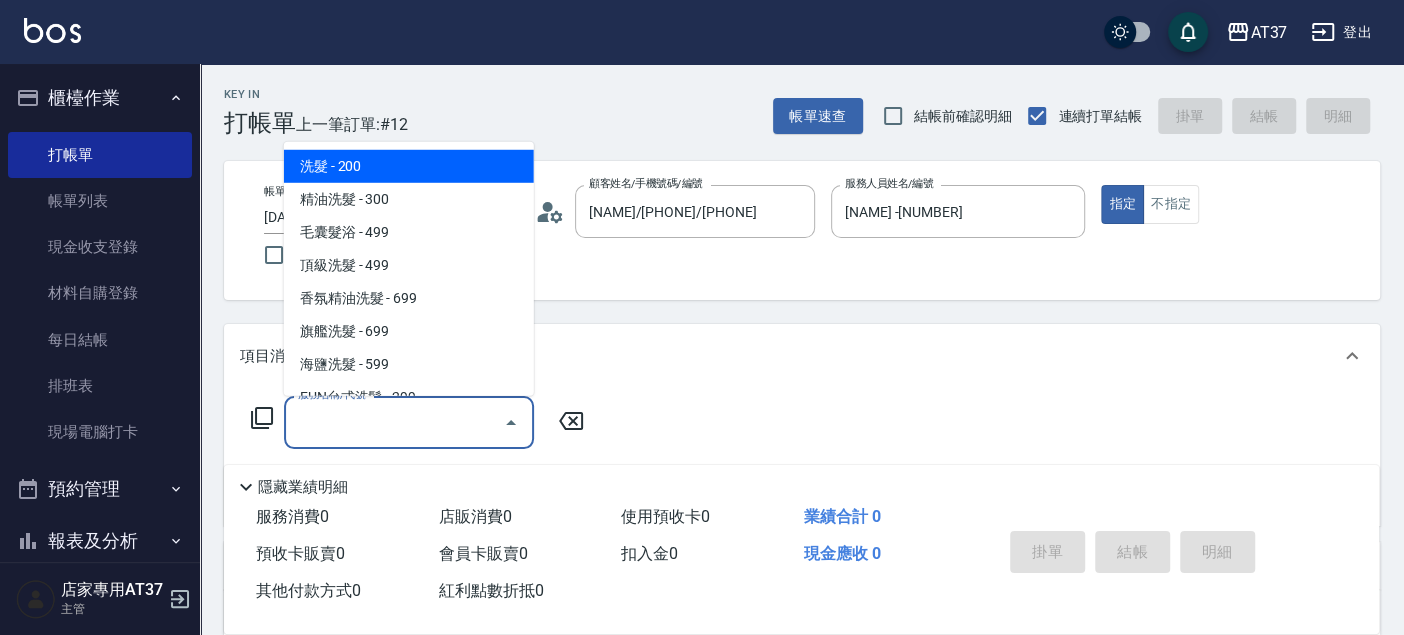 click on "服務名稱/代號" at bounding box center [394, 422] 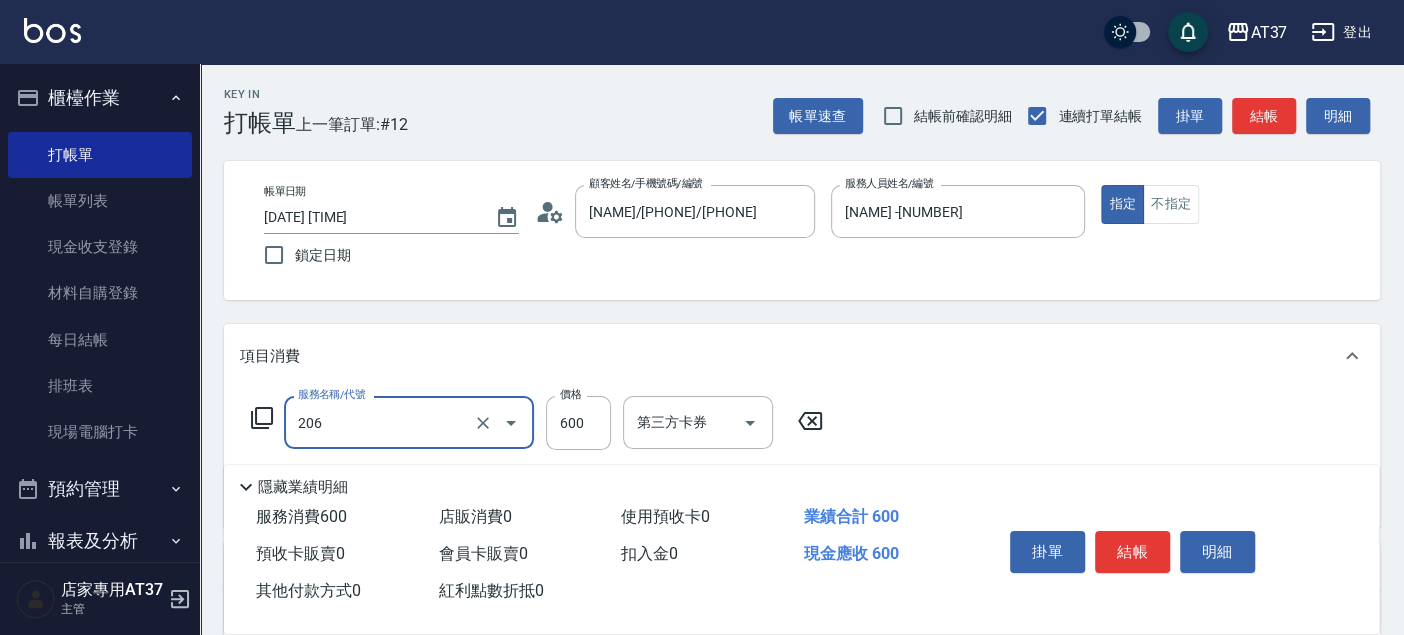 type on "A精油洗+剪(206)" 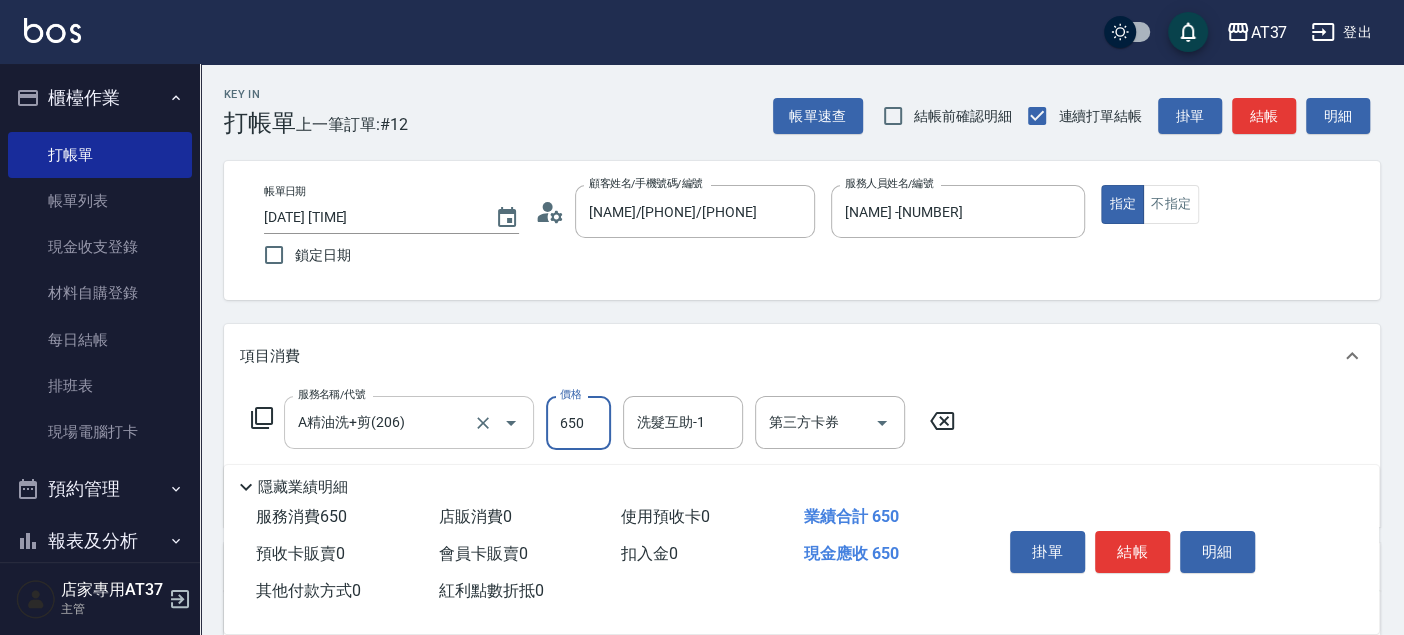 type on "650" 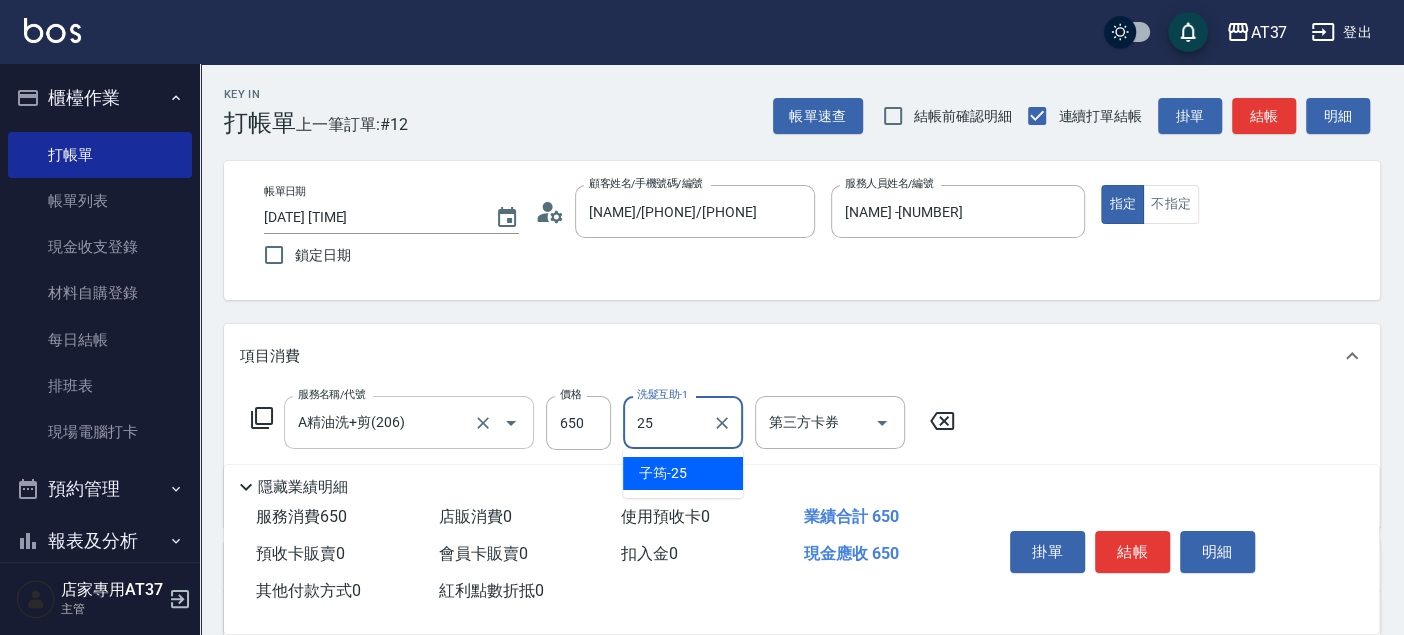 type on "[NAME] -[NUMBER]" 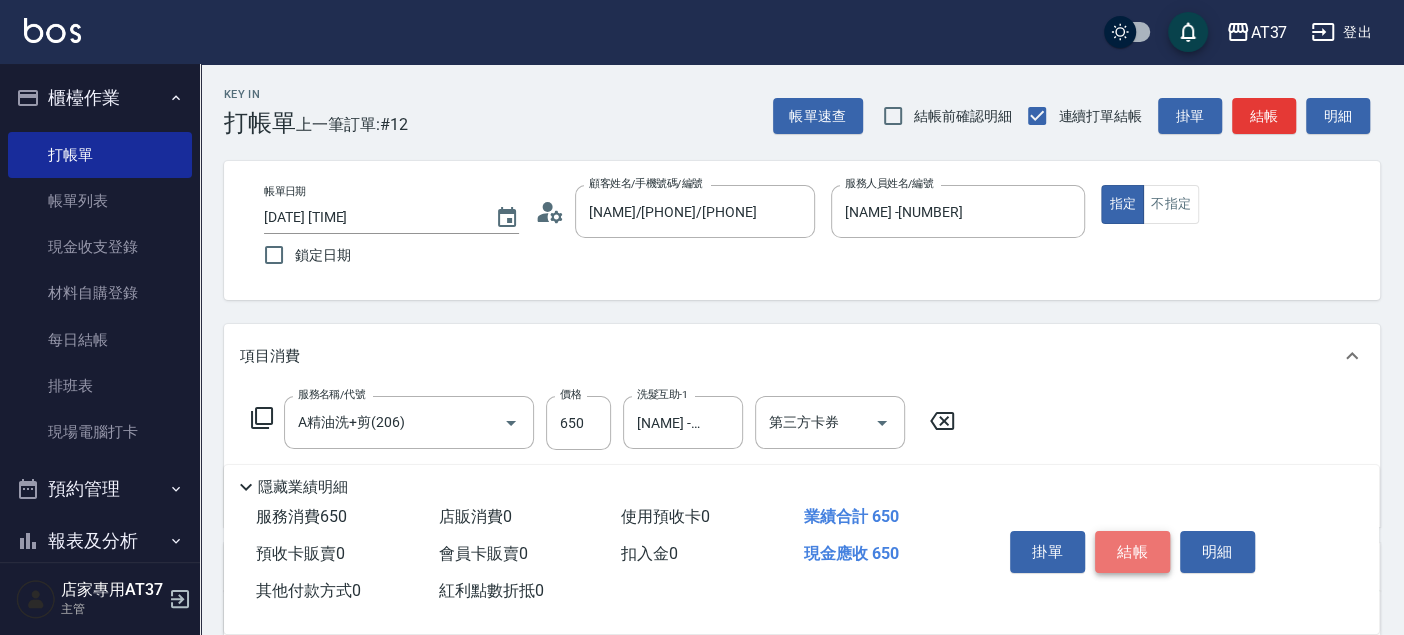 click on "結帳" at bounding box center (1132, 552) 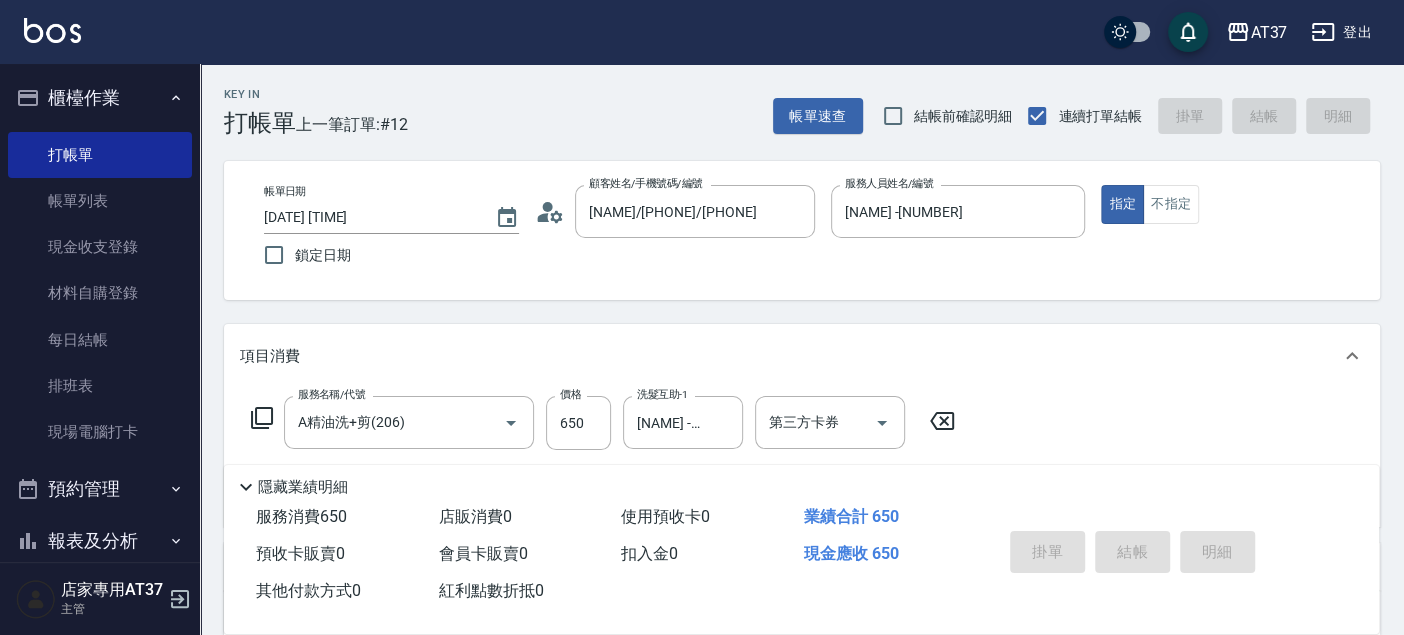 type 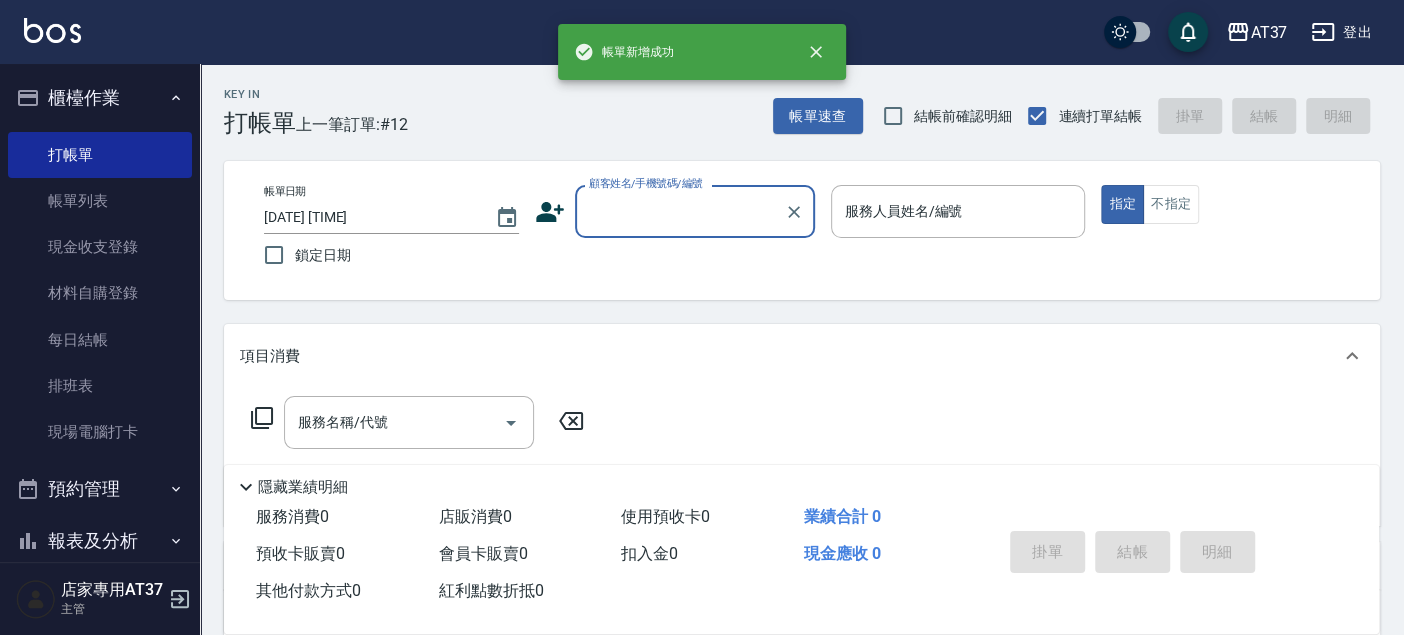 scroll, scrollTop: 0, scrollLeft: 0, axis: both 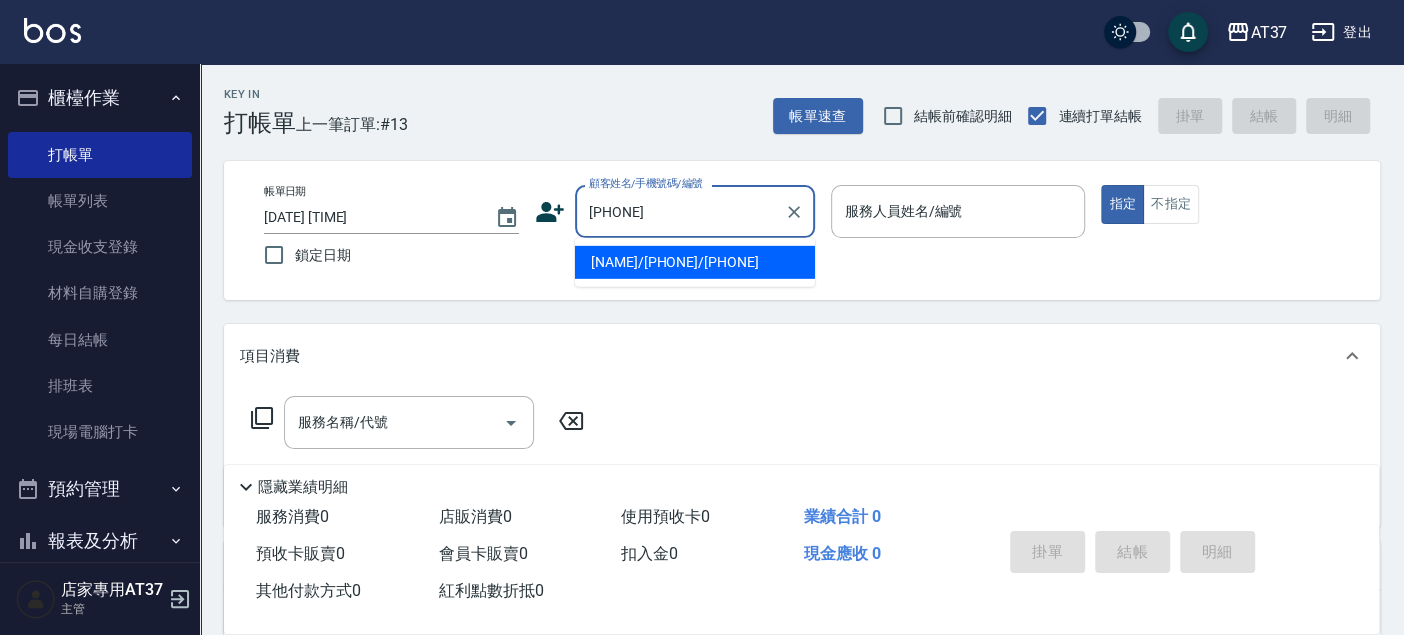 type on "[NAME]/[PHONE]/[PHONE]" 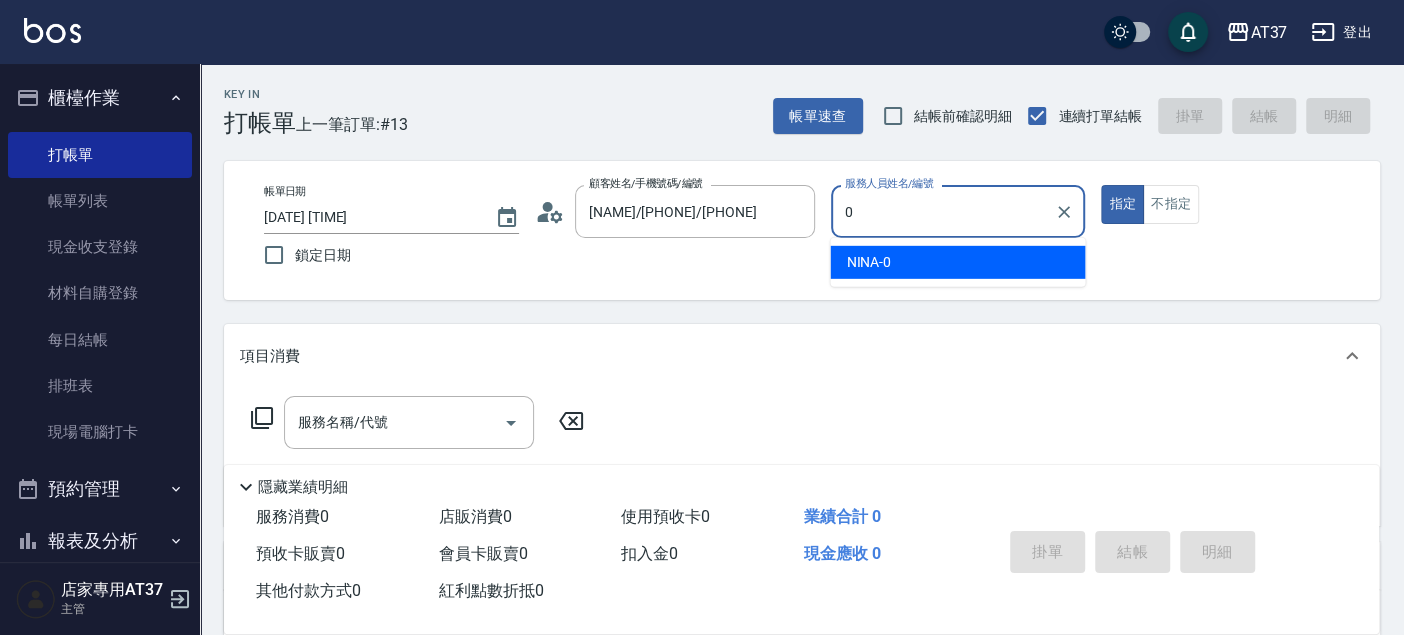 click on "[NAME] -0" at bounding box center (957, 262) 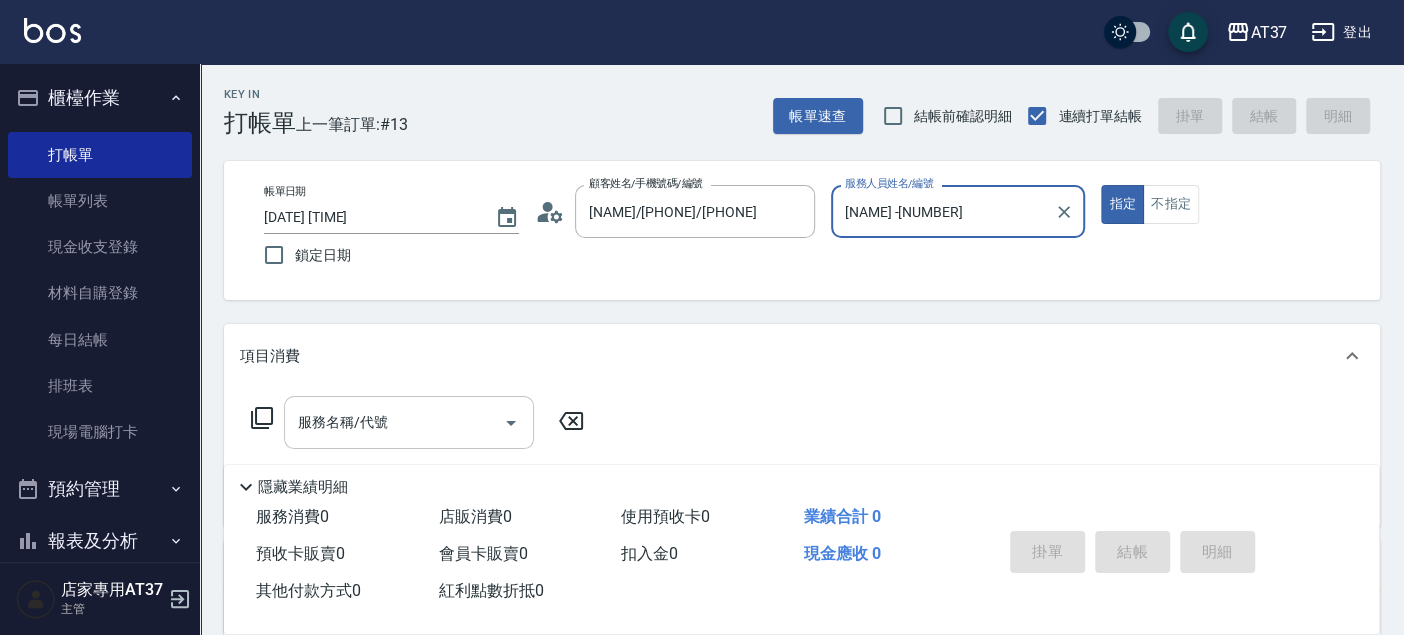 type on "[NAME] -[NUMBER]" 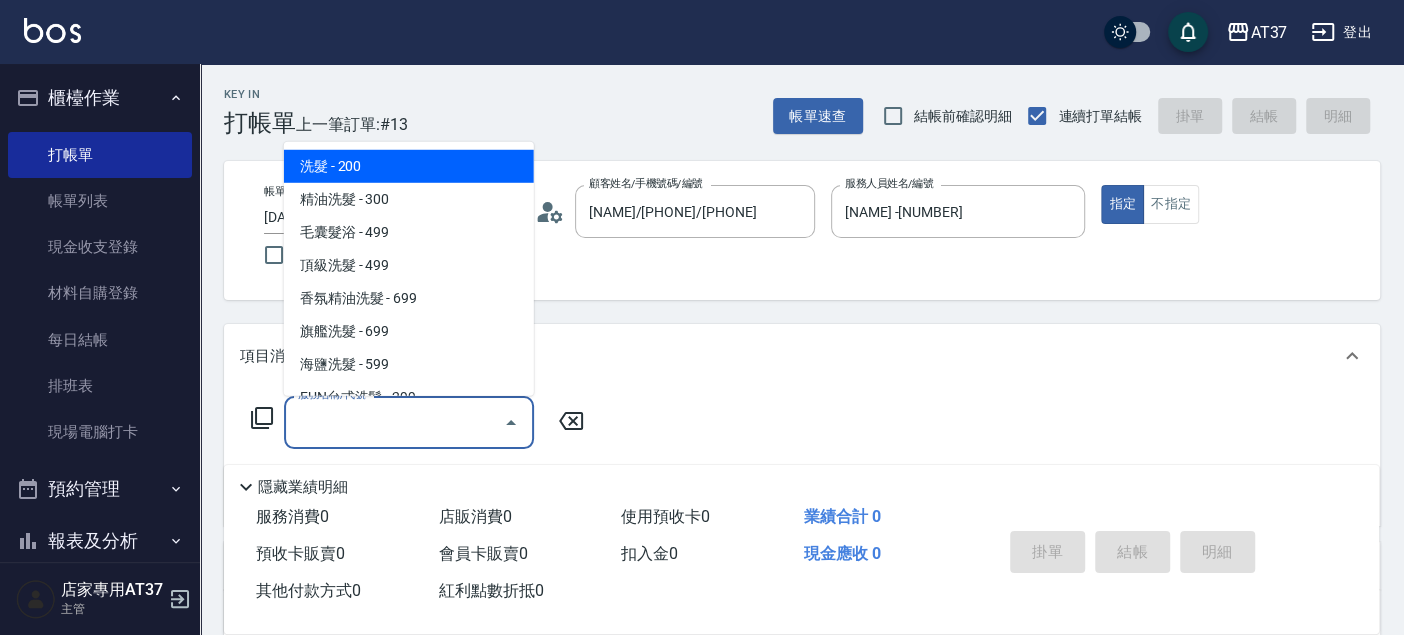 click on "服務名稱/代號 服務名稱/代號" at bounding box center [409, 422] 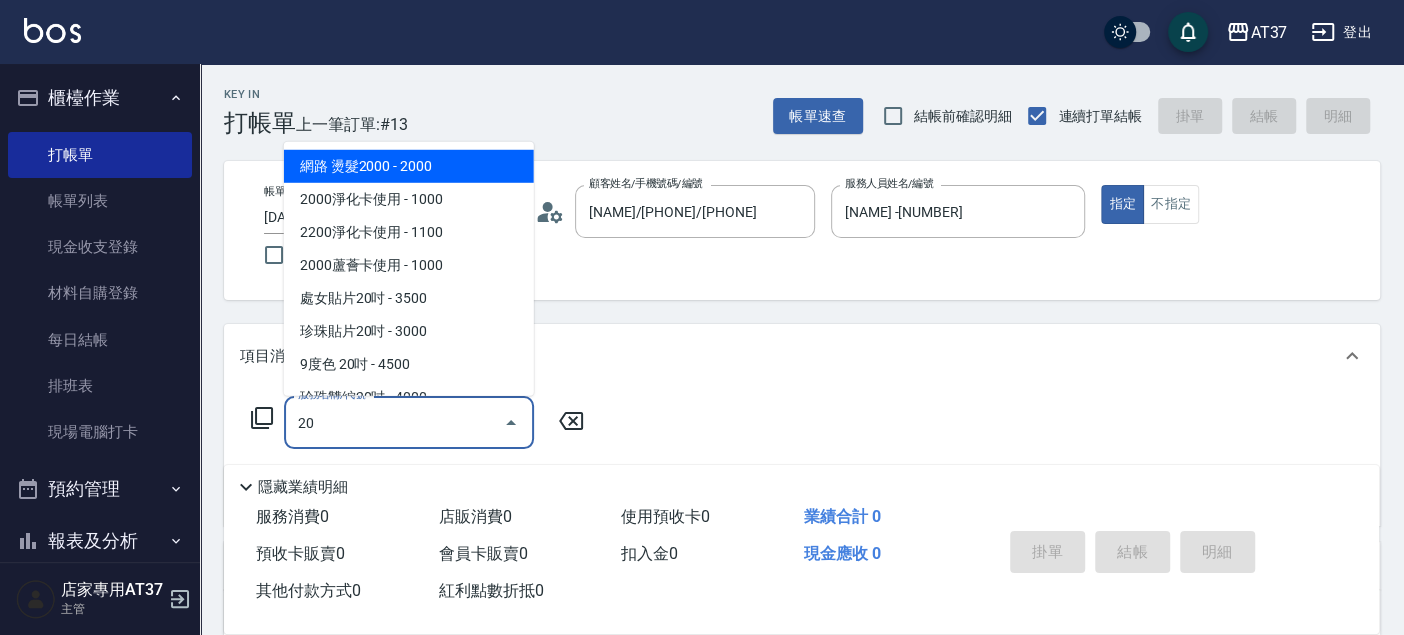 type on "206" 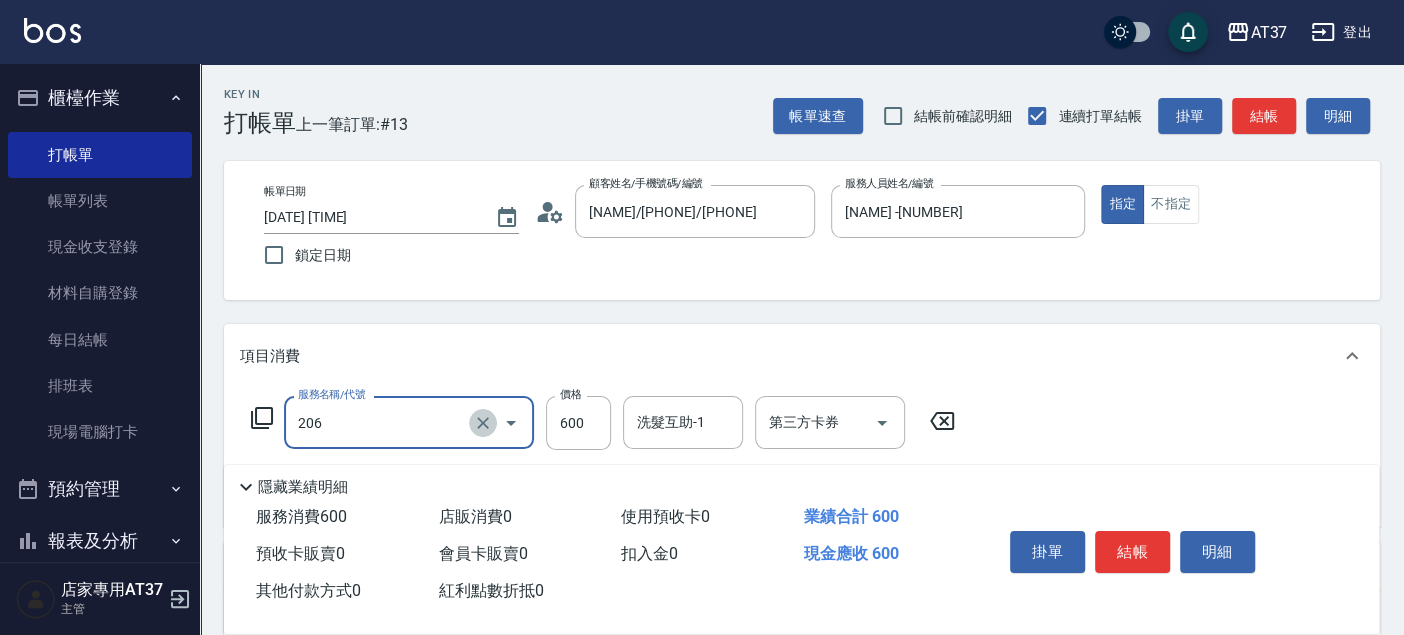 click 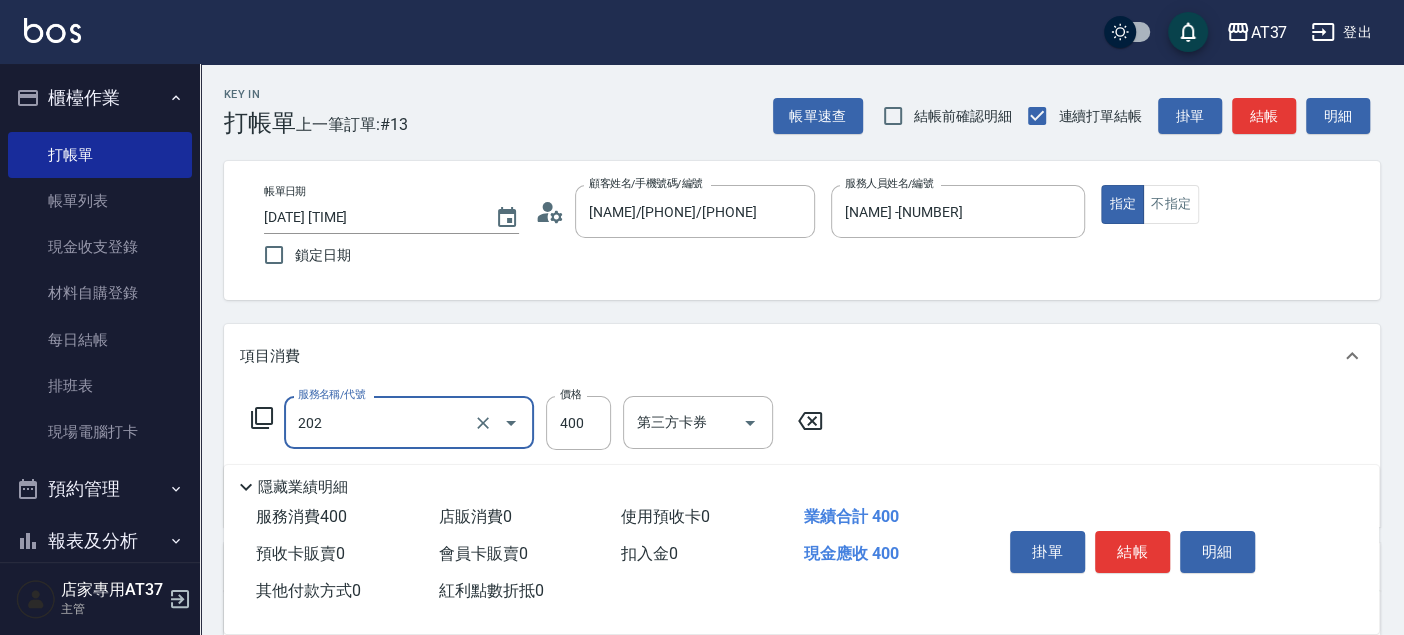 type on "A級單剪(202)" 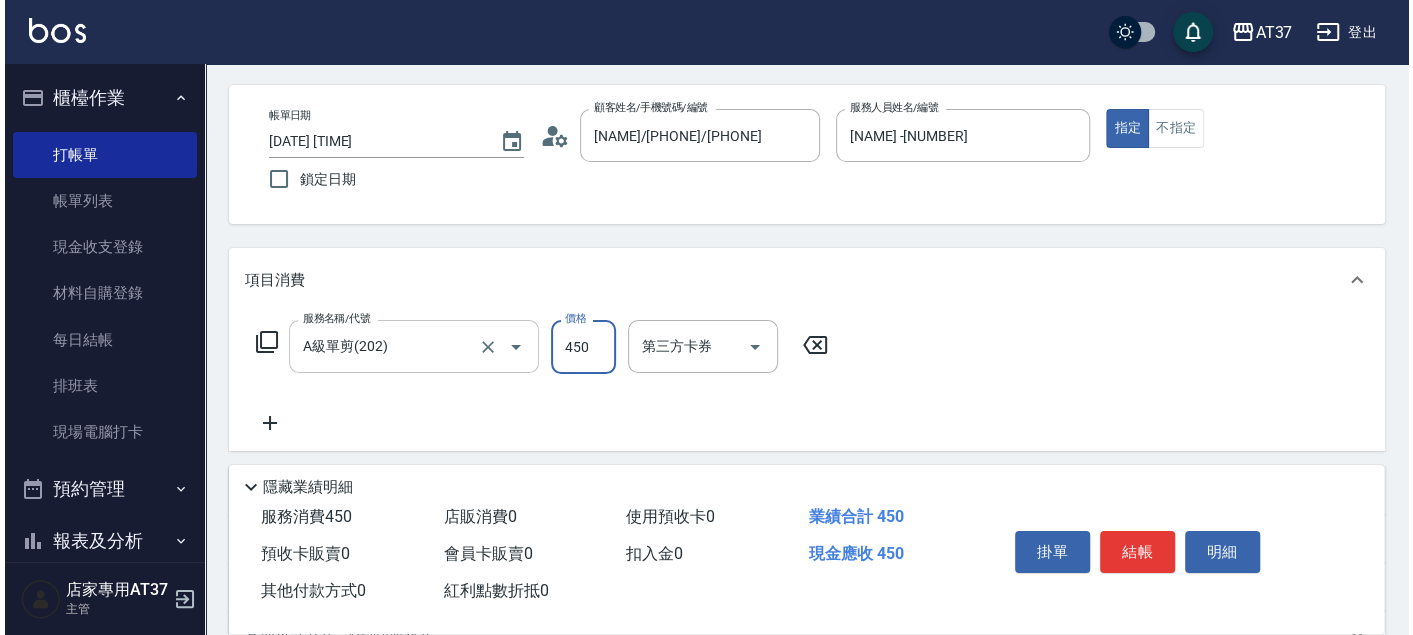 scroll, scrollTop: 111, scrollLeft: 0, axis: vertical 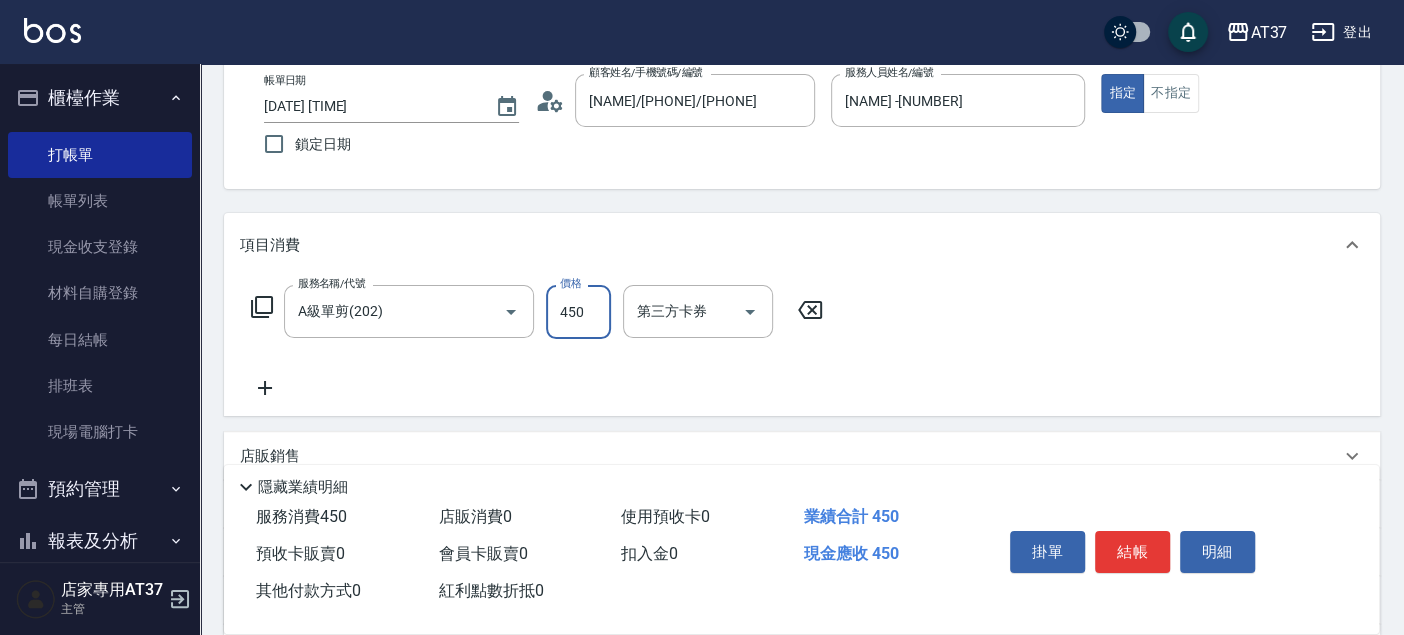 type on "450" 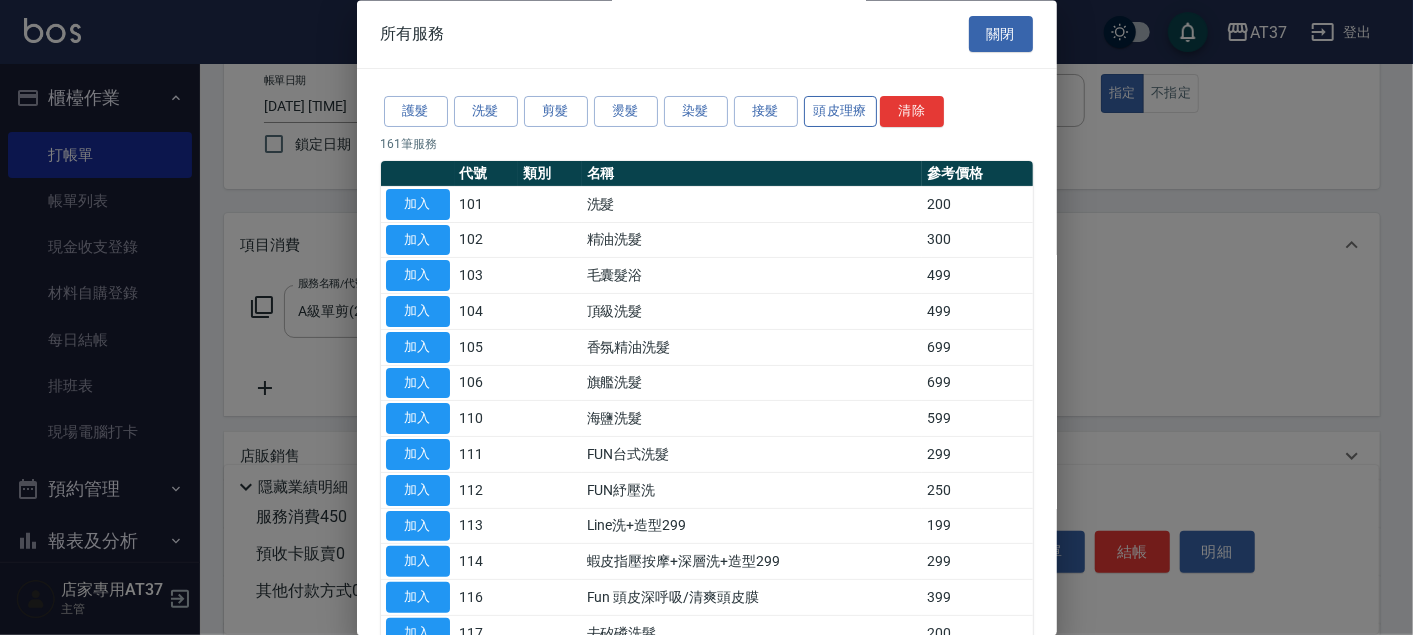 click on "頭皮理療" at bounding box center (841, 112) 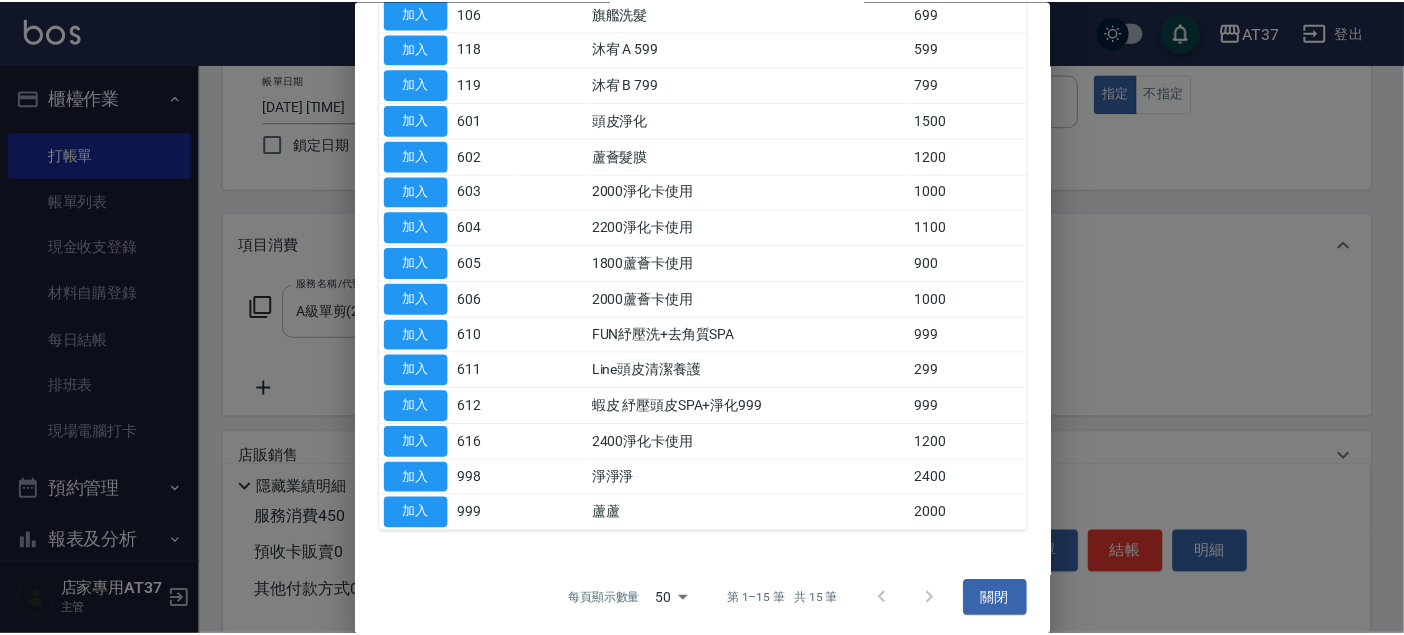 scroll, scrollTop: 81, scrollLeft: 0, axis: vertical 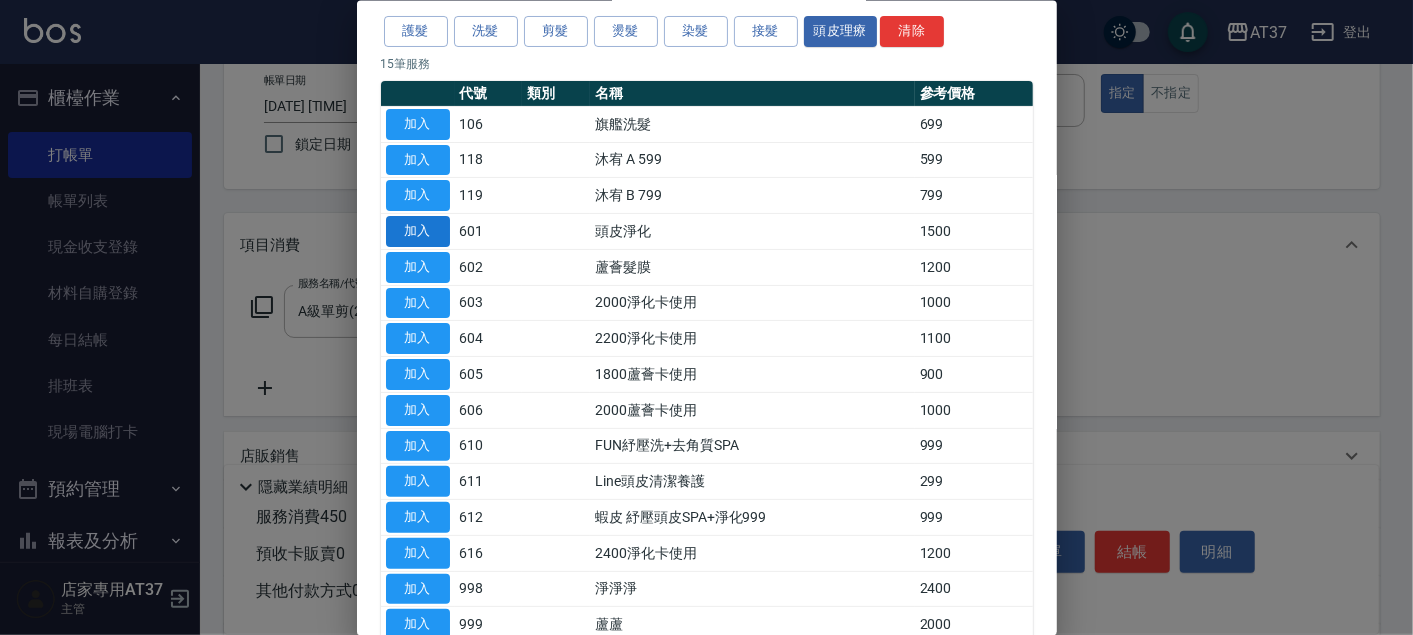 click on "加入" at bounding box center (418, 231) 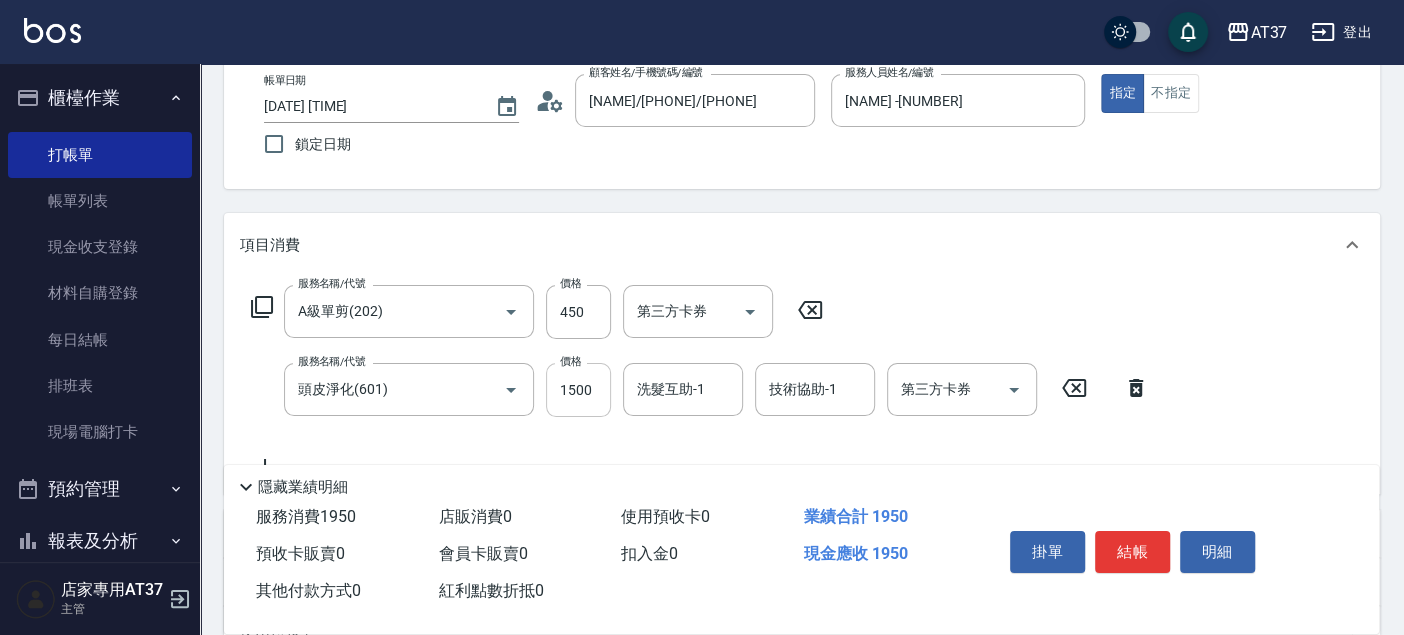 click on "1500" at bounding box center [578, 390] 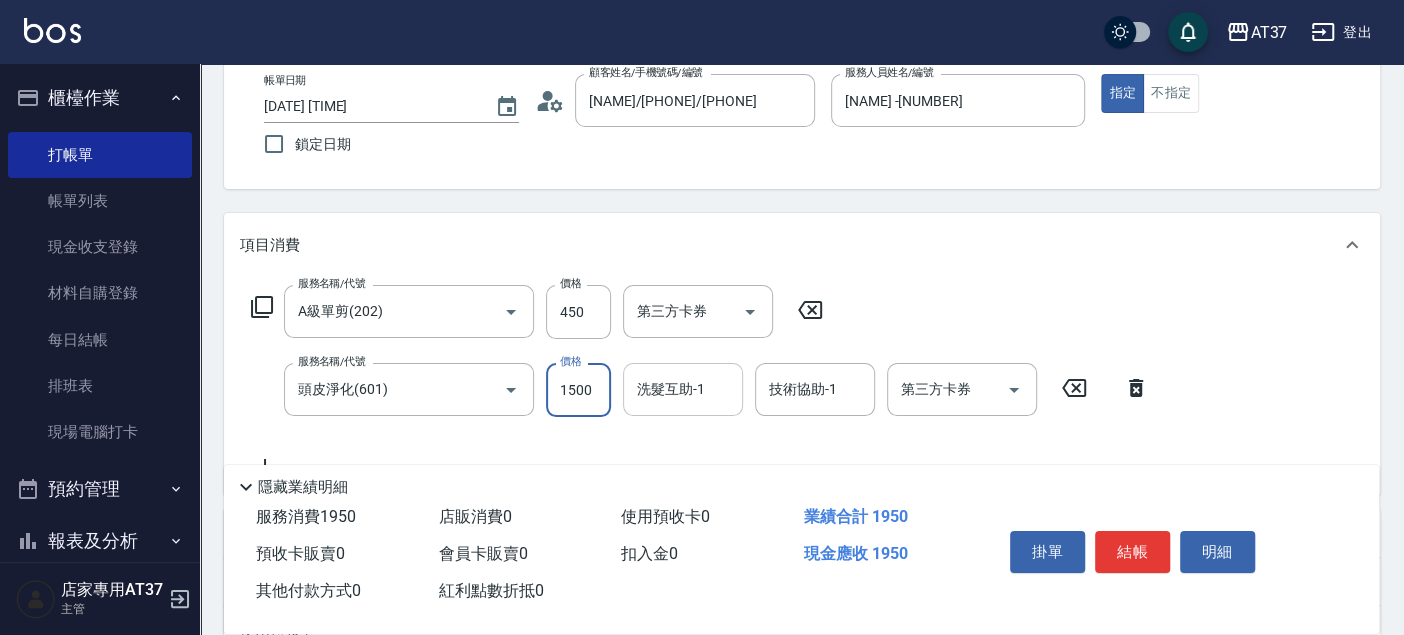 click on "洗髮互助-1" at bounding box center [683, 389] 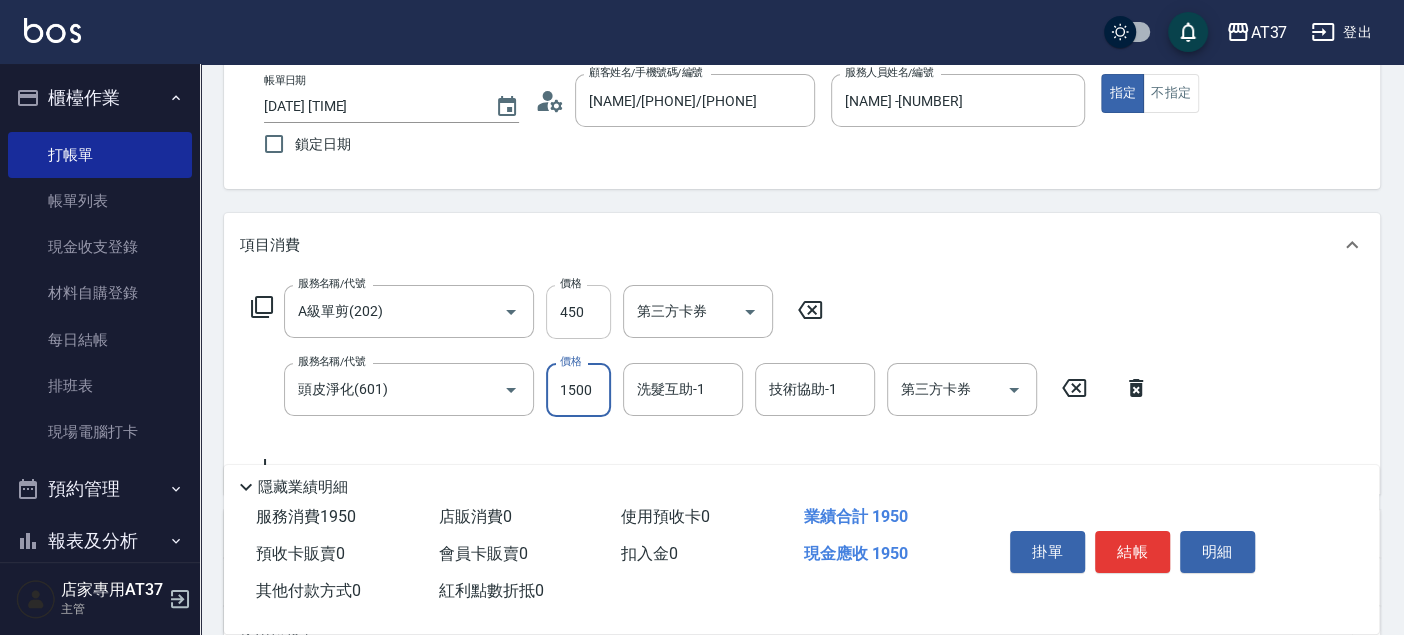 click on "450" at bounding box center [578, 312] 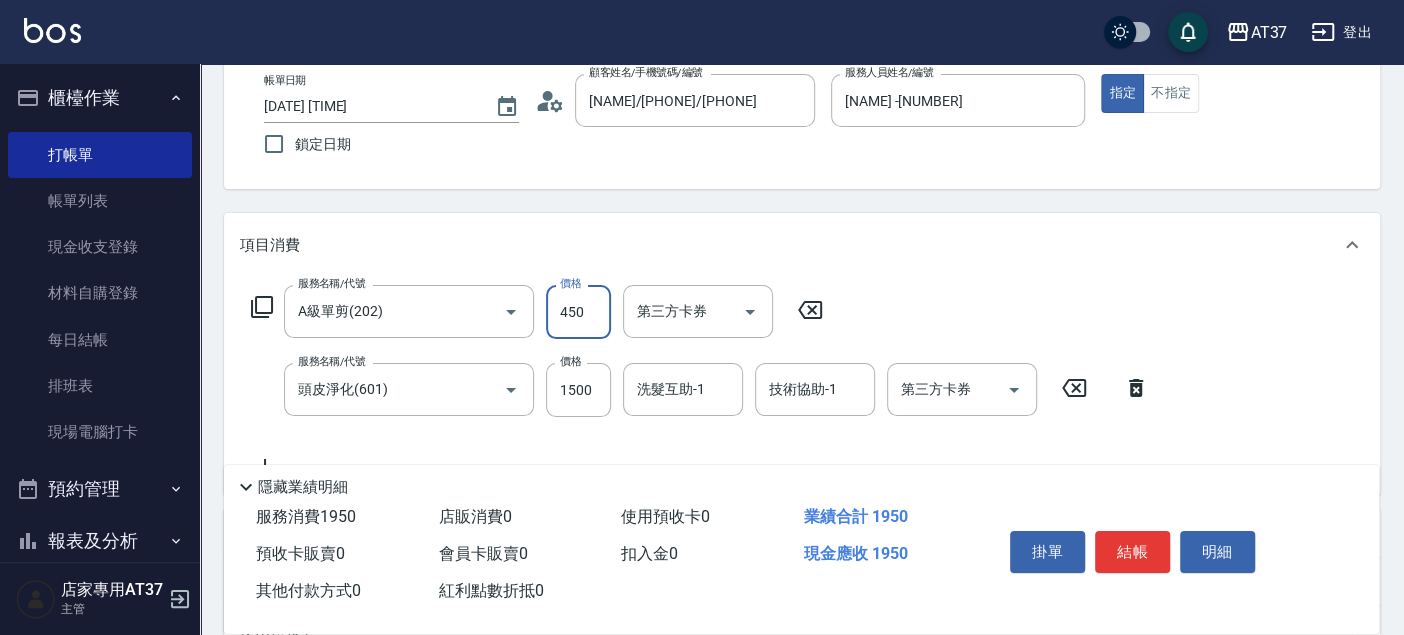 click on "450" at bounding box center (578, 312) 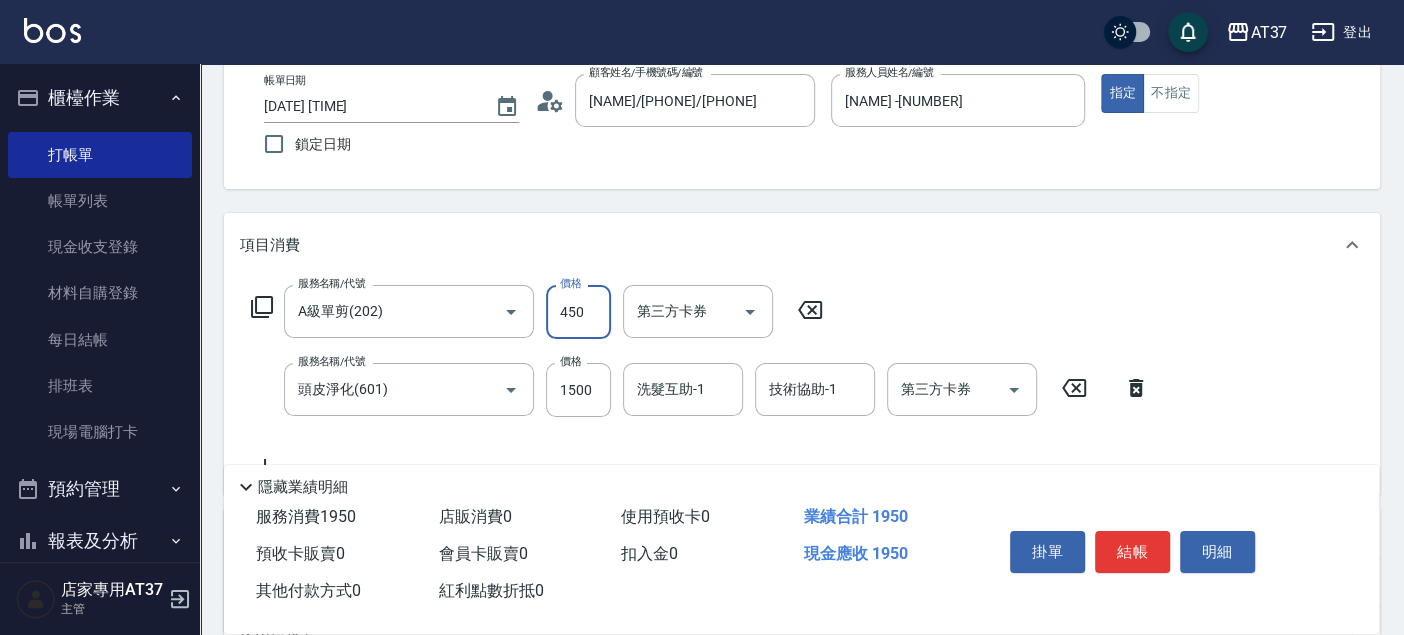 click on "項目消費" at bounding box center (802, 245) 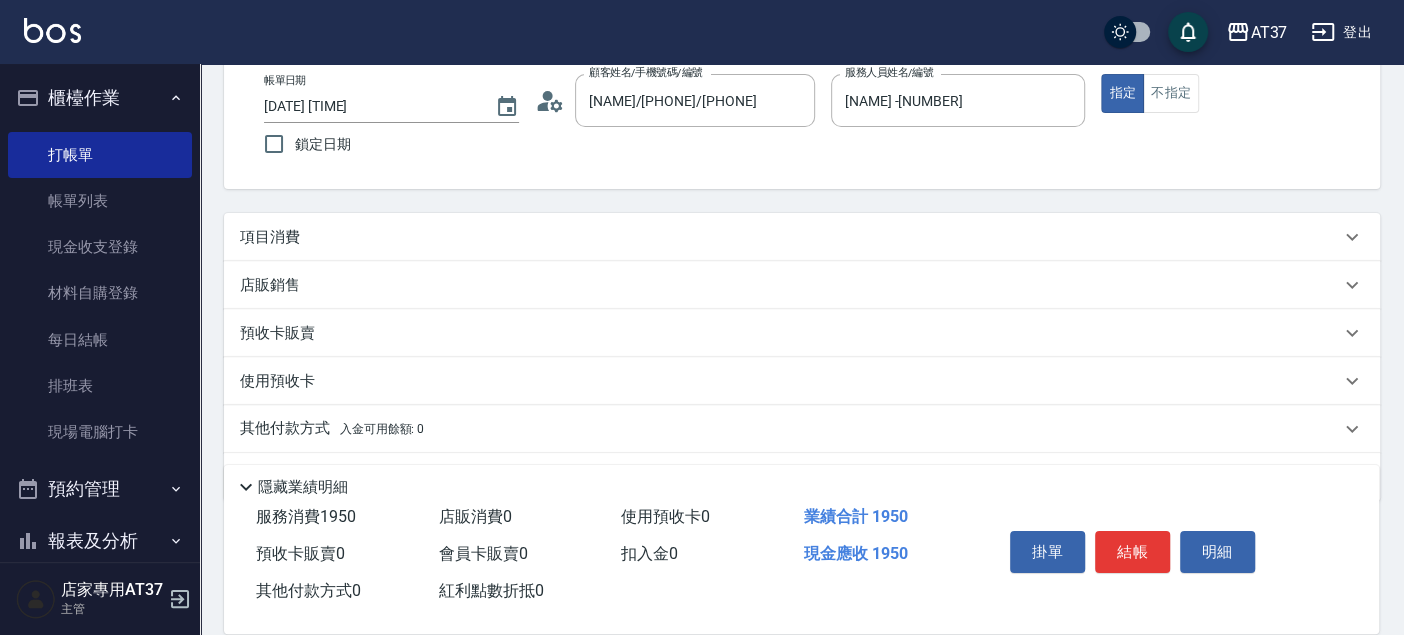 click on "項目消費" at bounding box center [802, 237] 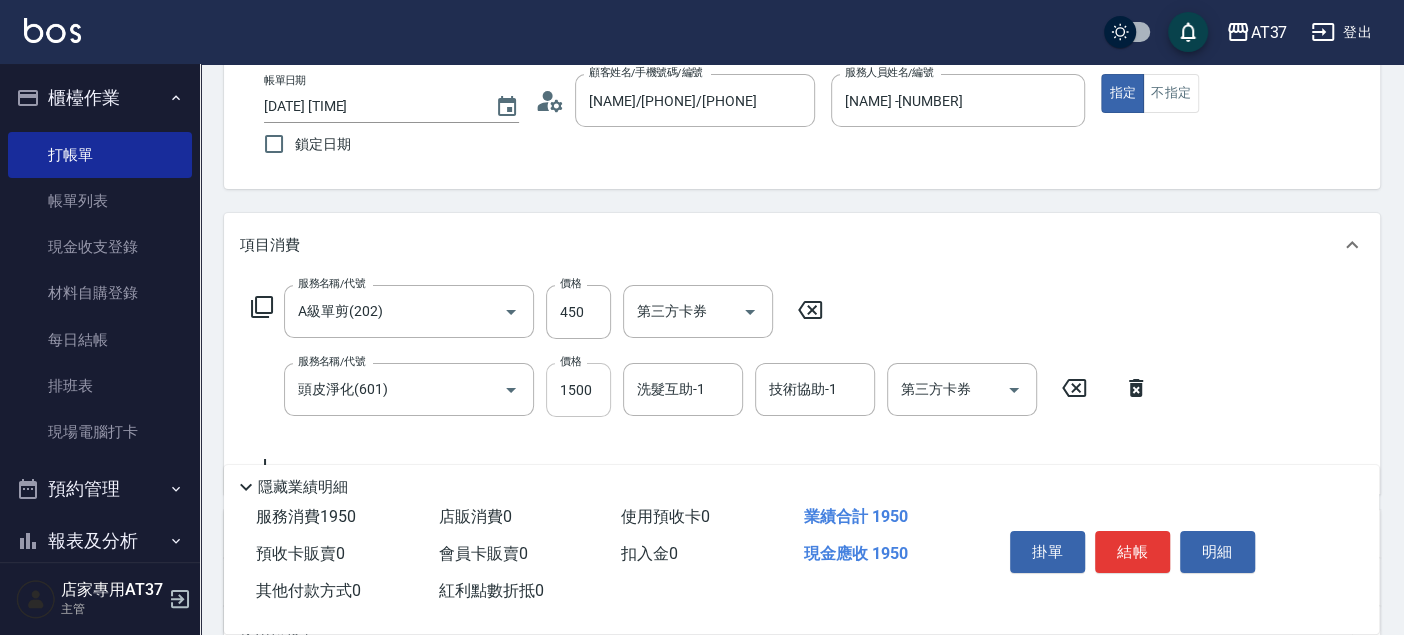 click on "1500" at bounding box center (578, 390) 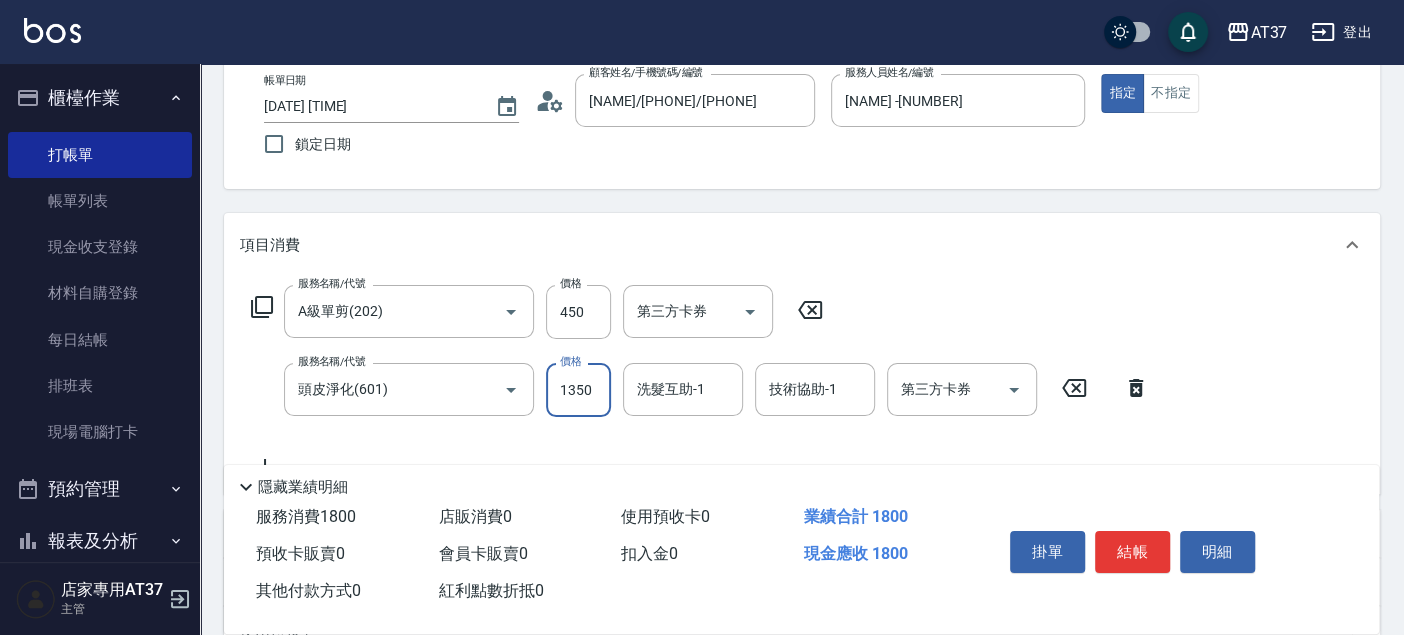 type on "1350" 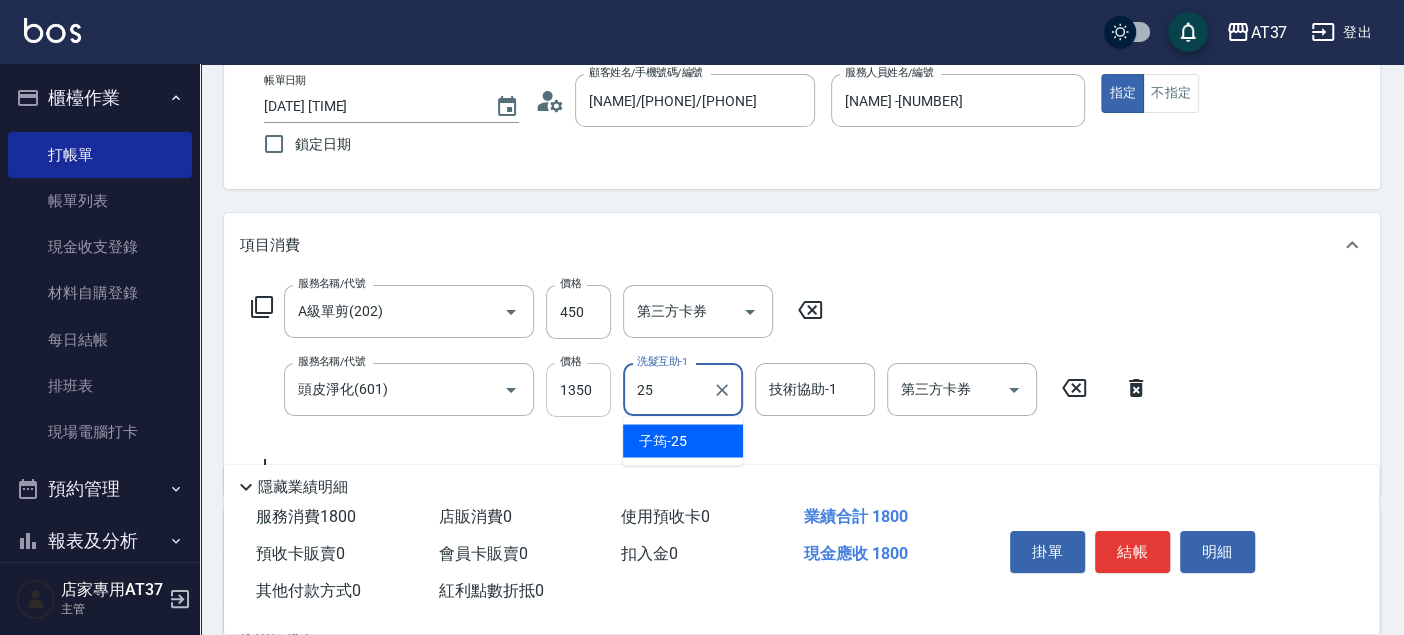 type on "[NAME] -[NUMBER]" 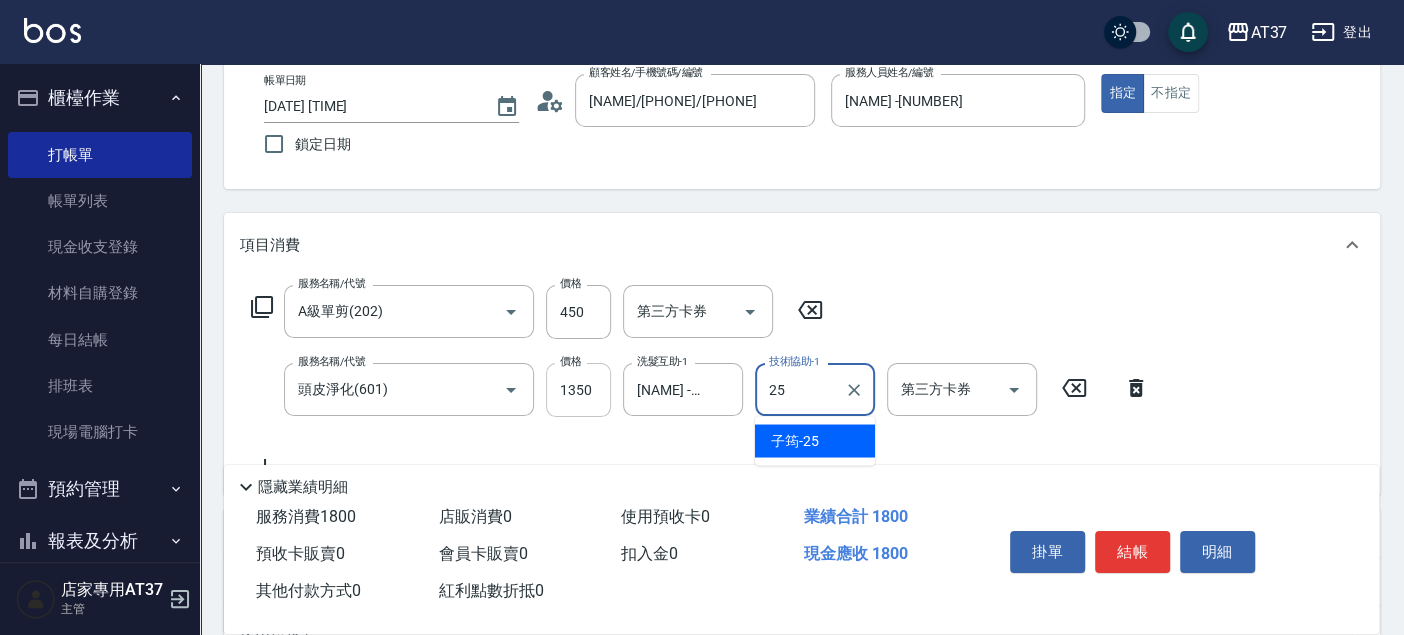 type on "[NAME] -[NUMBER]" 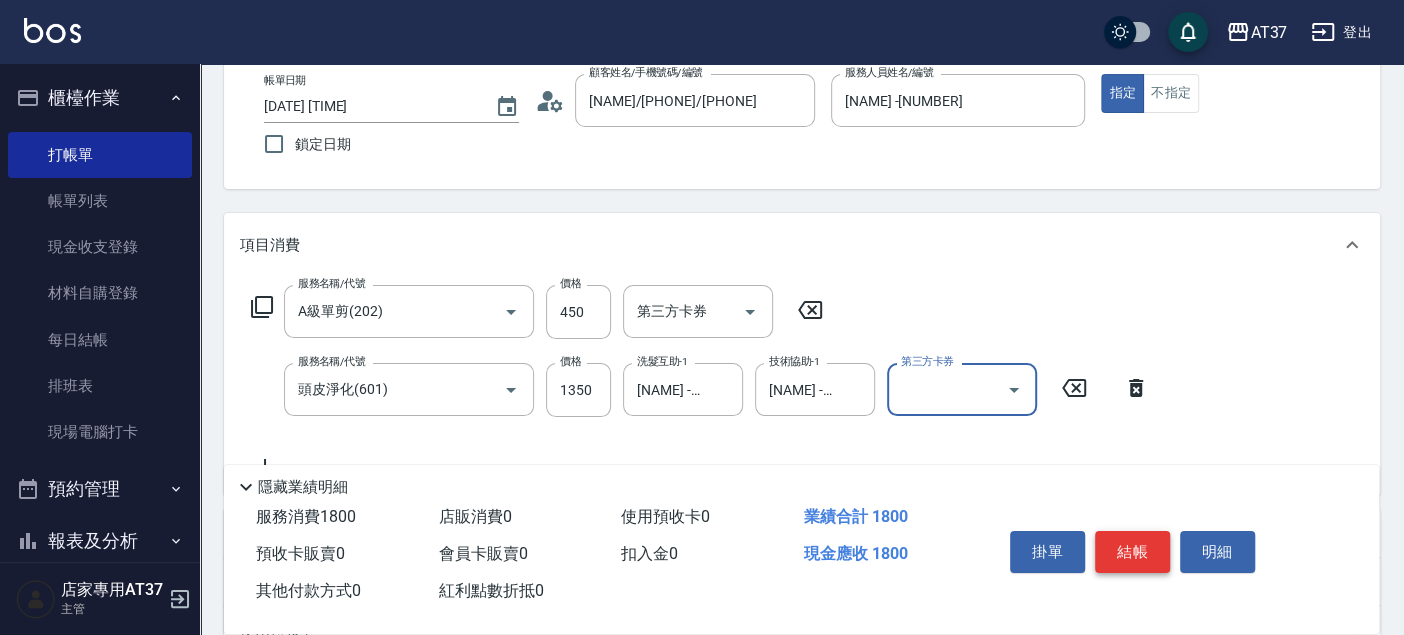 click on "結帳" at bounding box center [1132, 552] 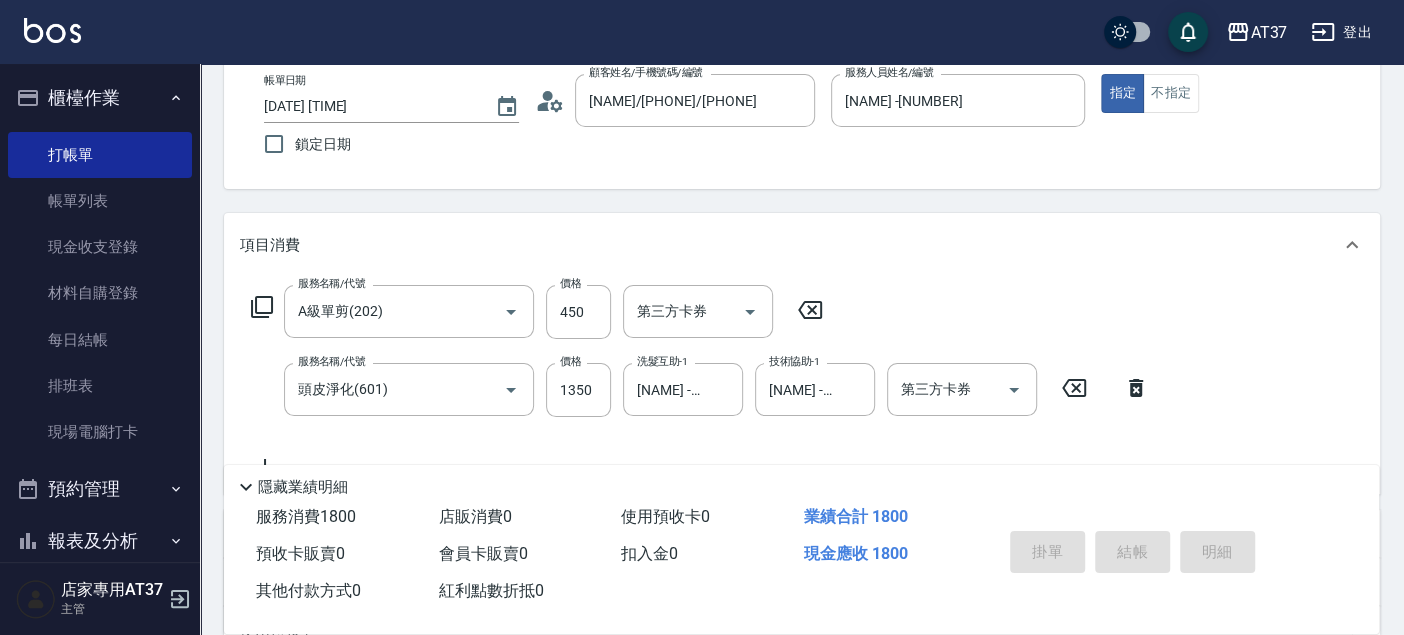 type on "2025/08/02 18:55" 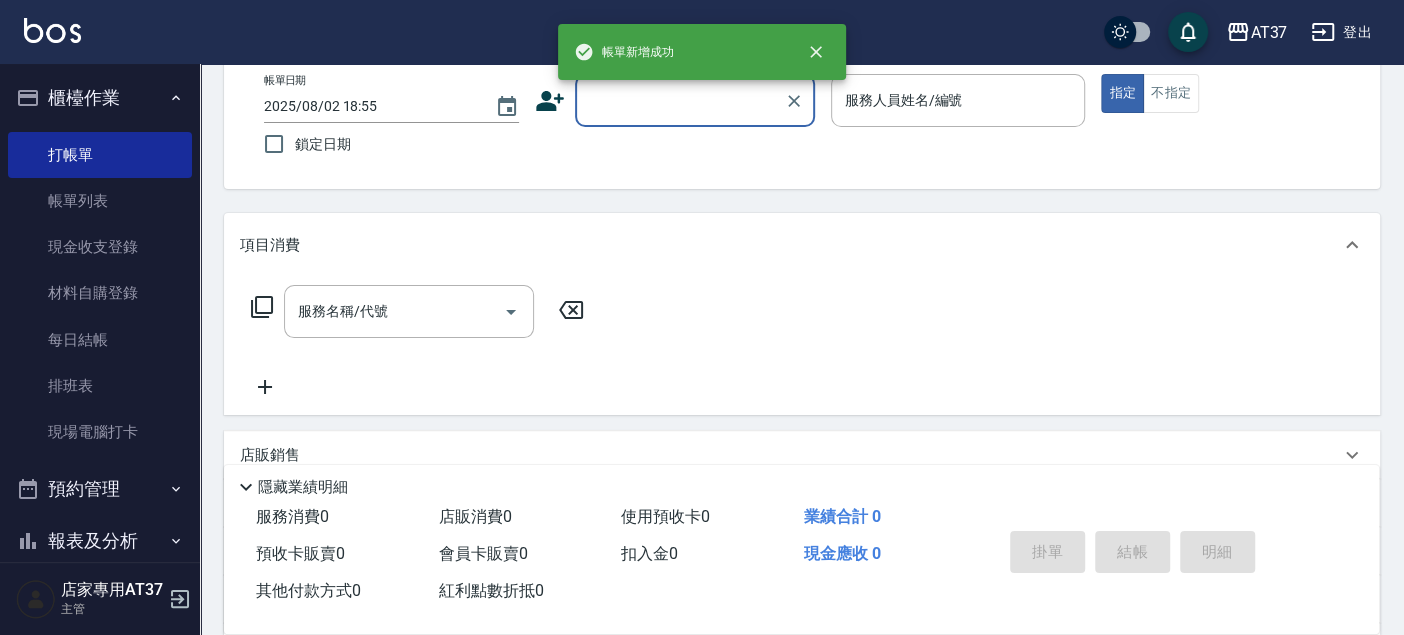 scroll, scrollTop: 0, scrollLeft: 0, axis: both 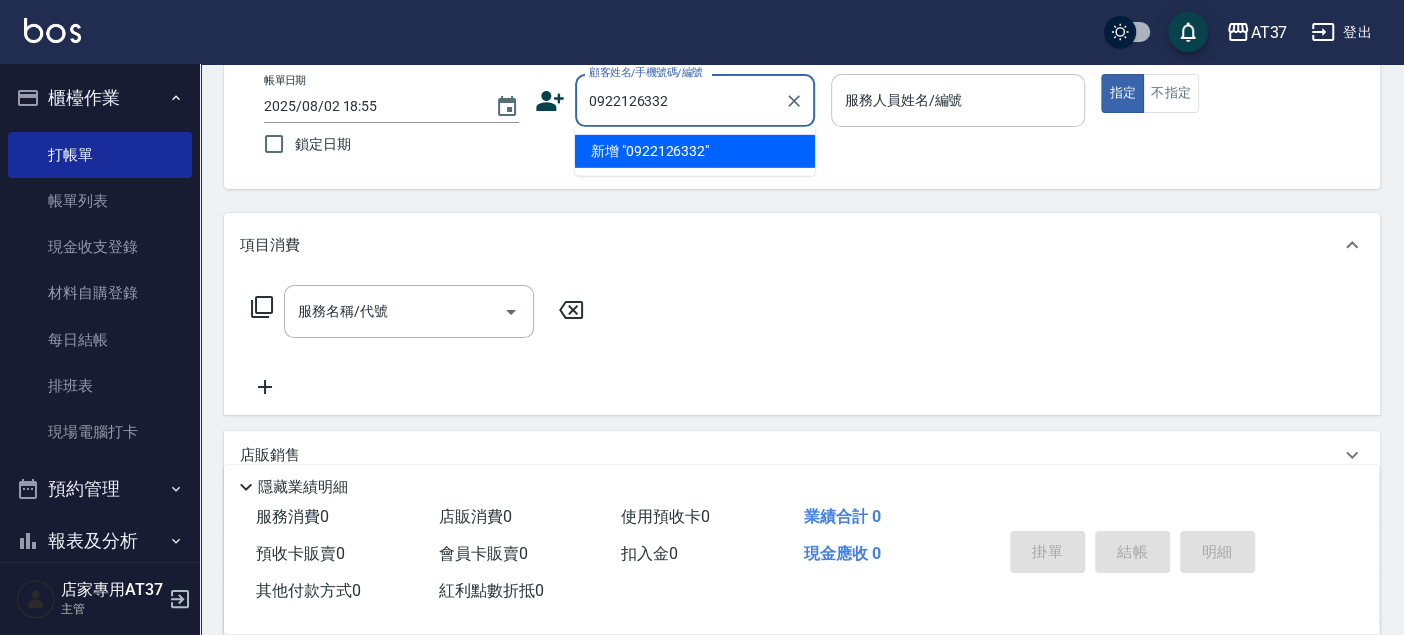 type on "0922126332" 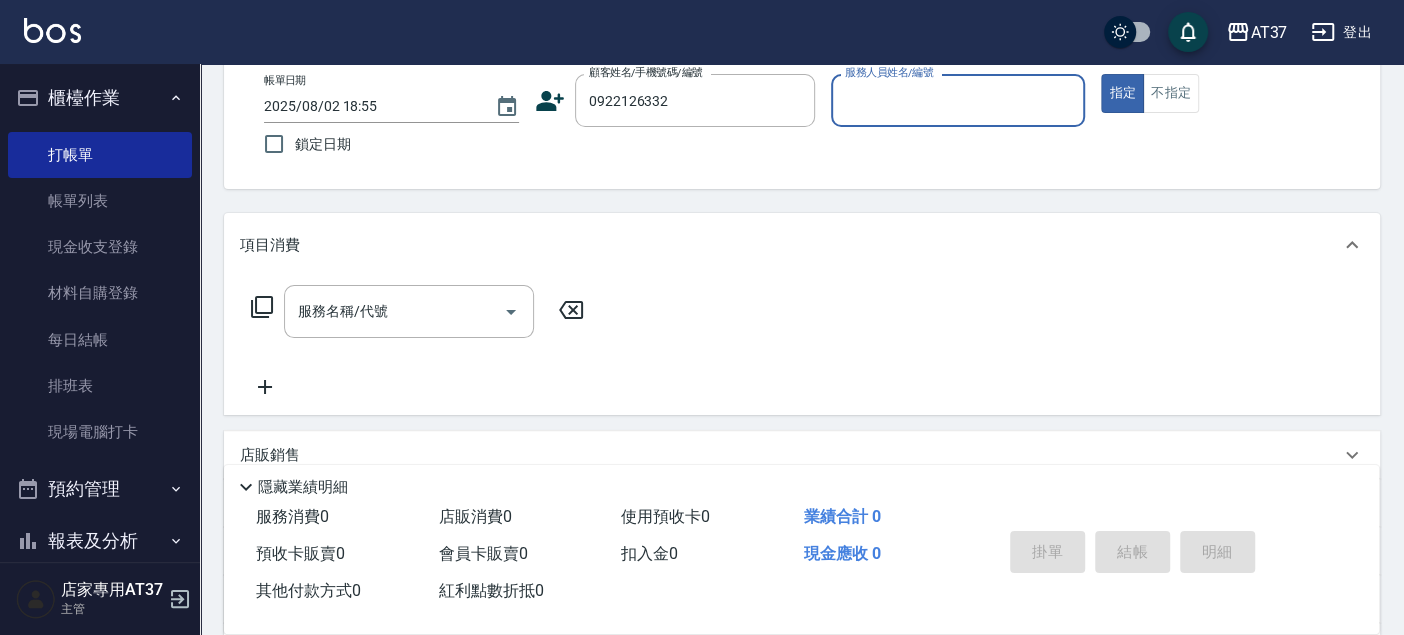 type on "0" 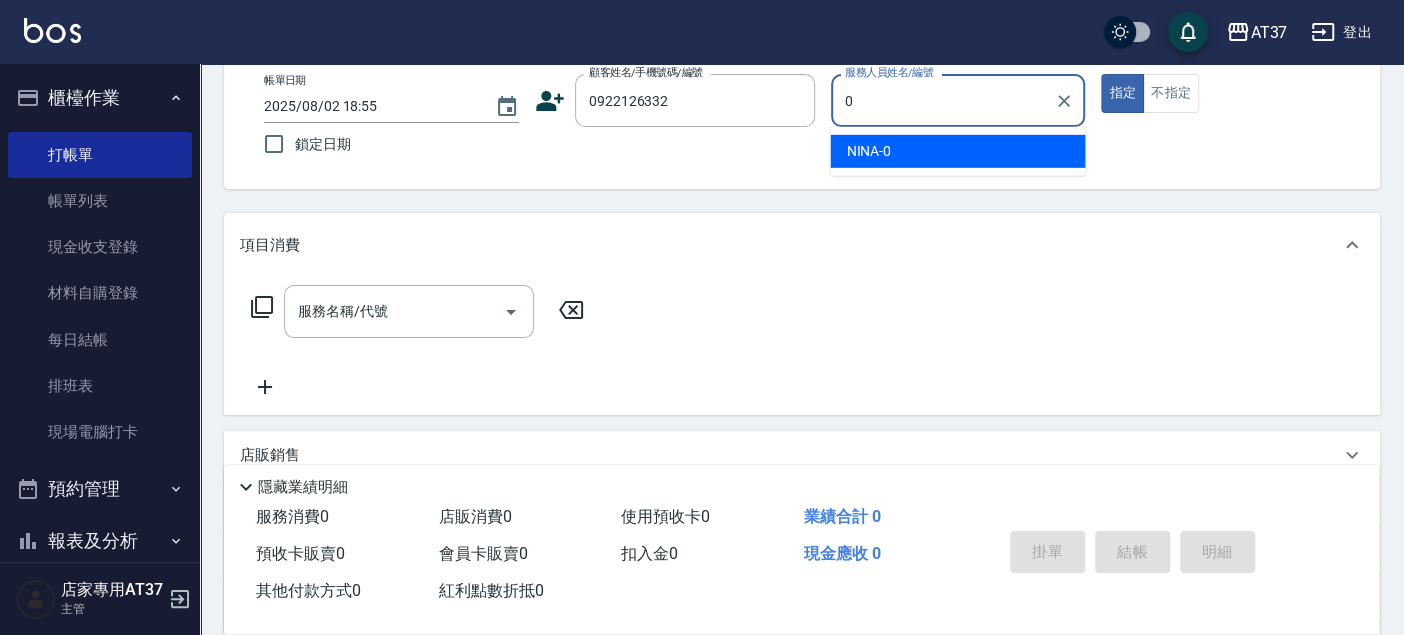 type on "[NAME]/[PHONE]/[PHONE]" 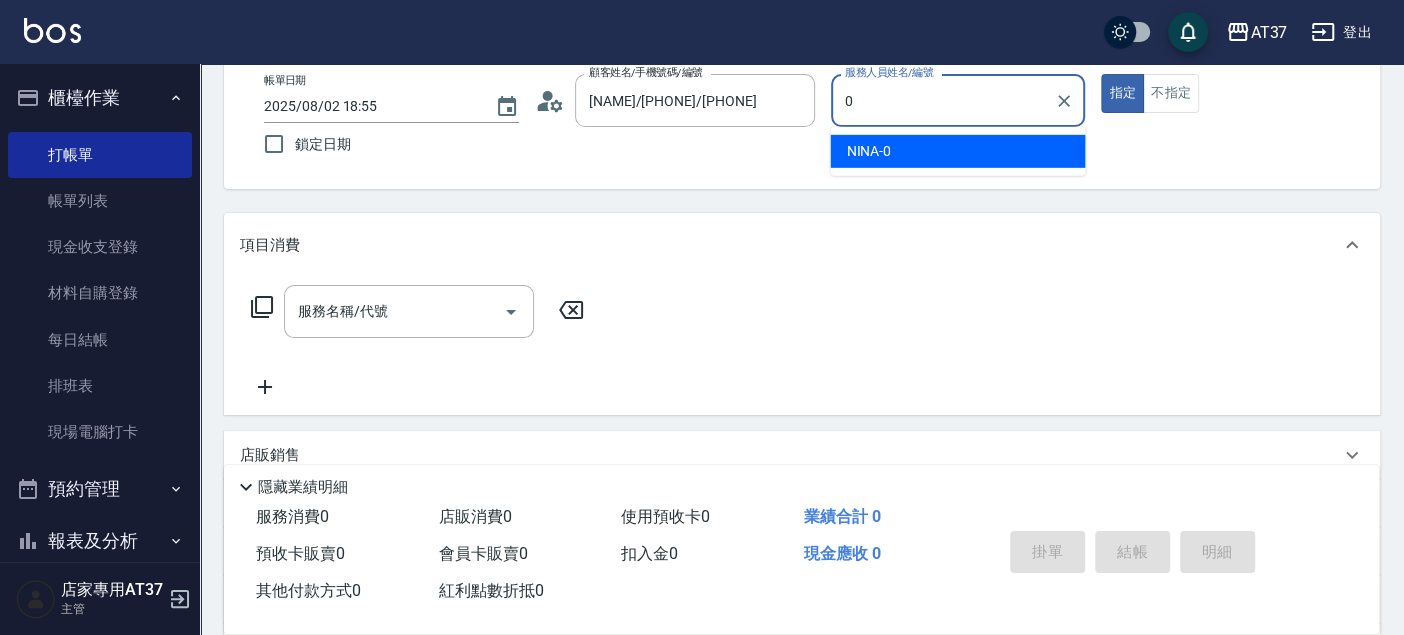 click on "[NAME] -0" at bounding box center [957, 151] 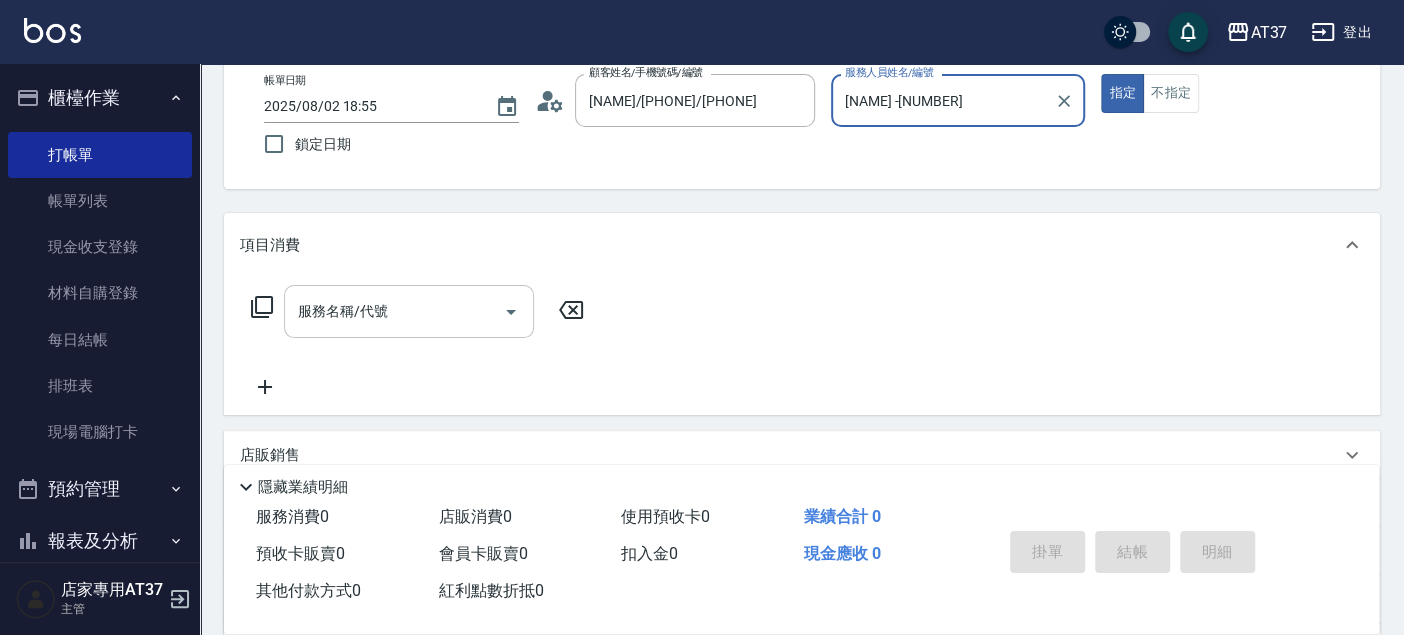 type on "[NAME] -[NUMBER]" 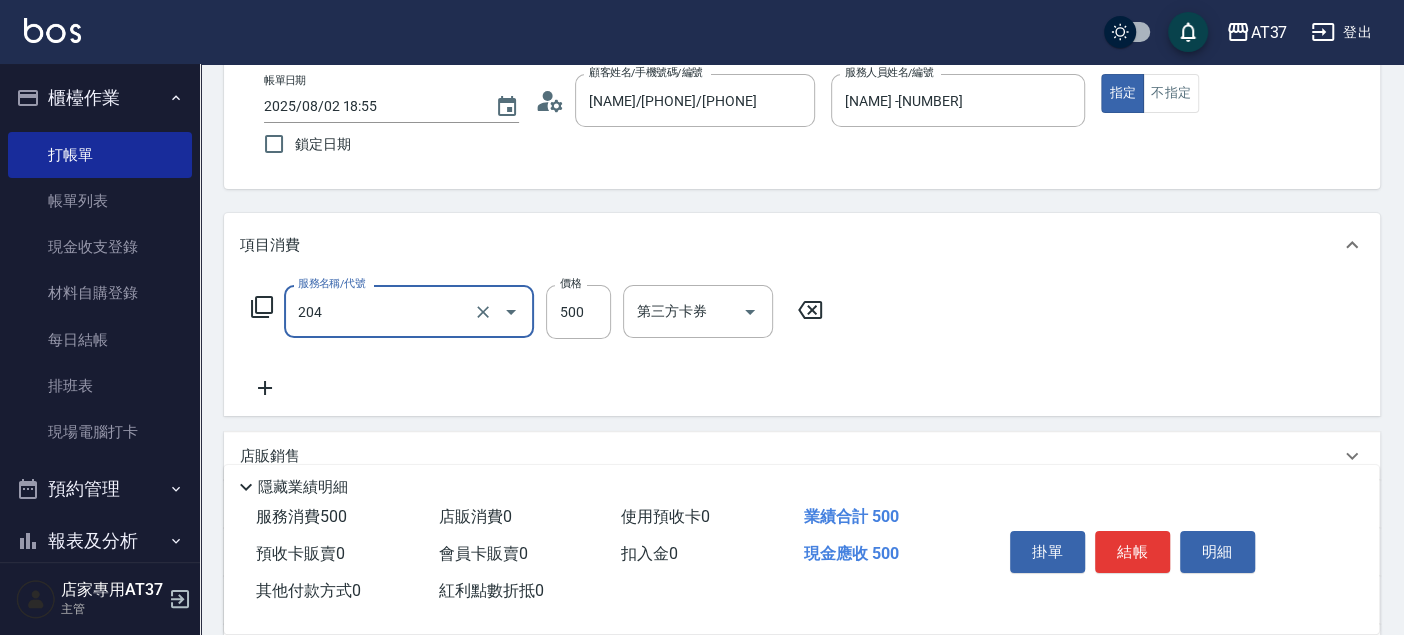 type on "A級洗+剪(204)" 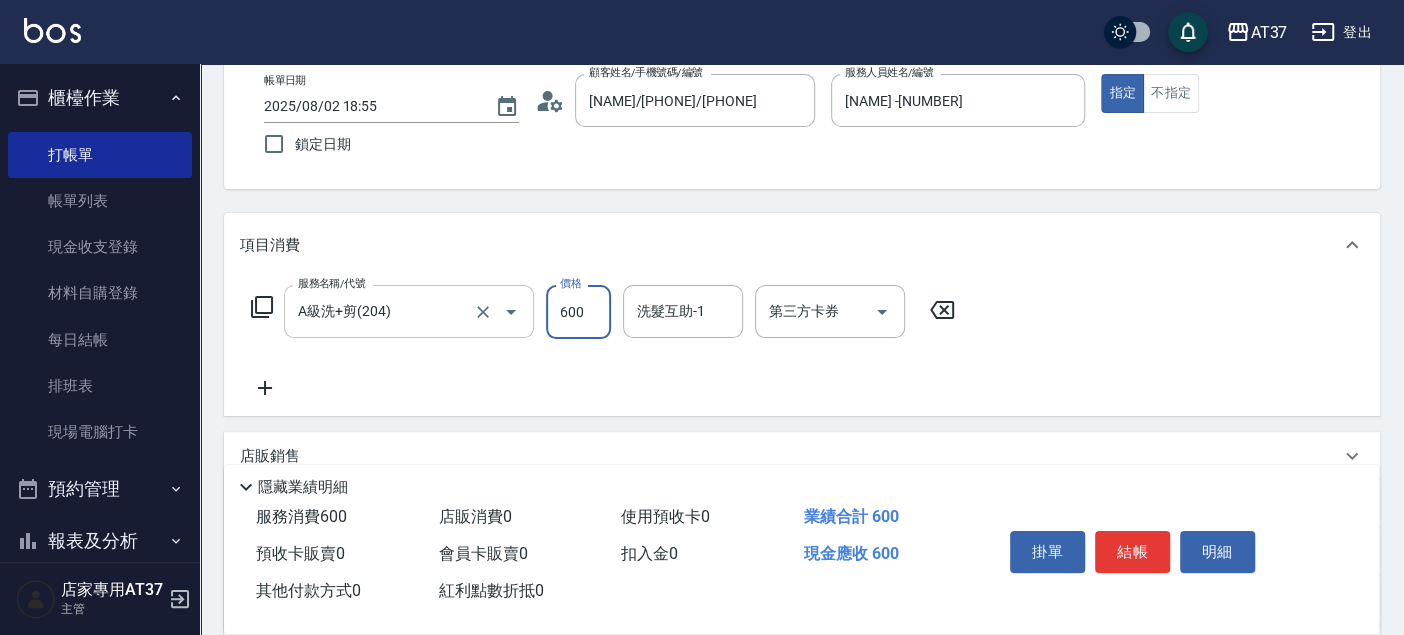 type on "600" 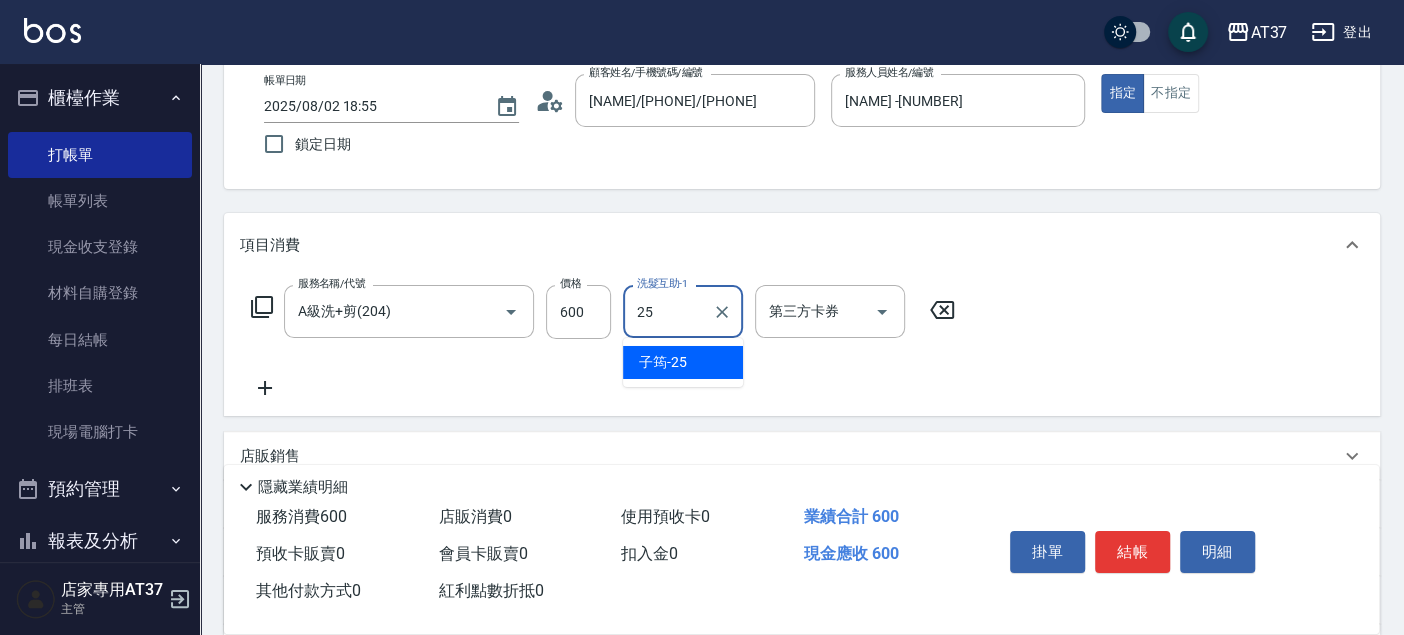 type on "[NAME] -[NUMBER]" 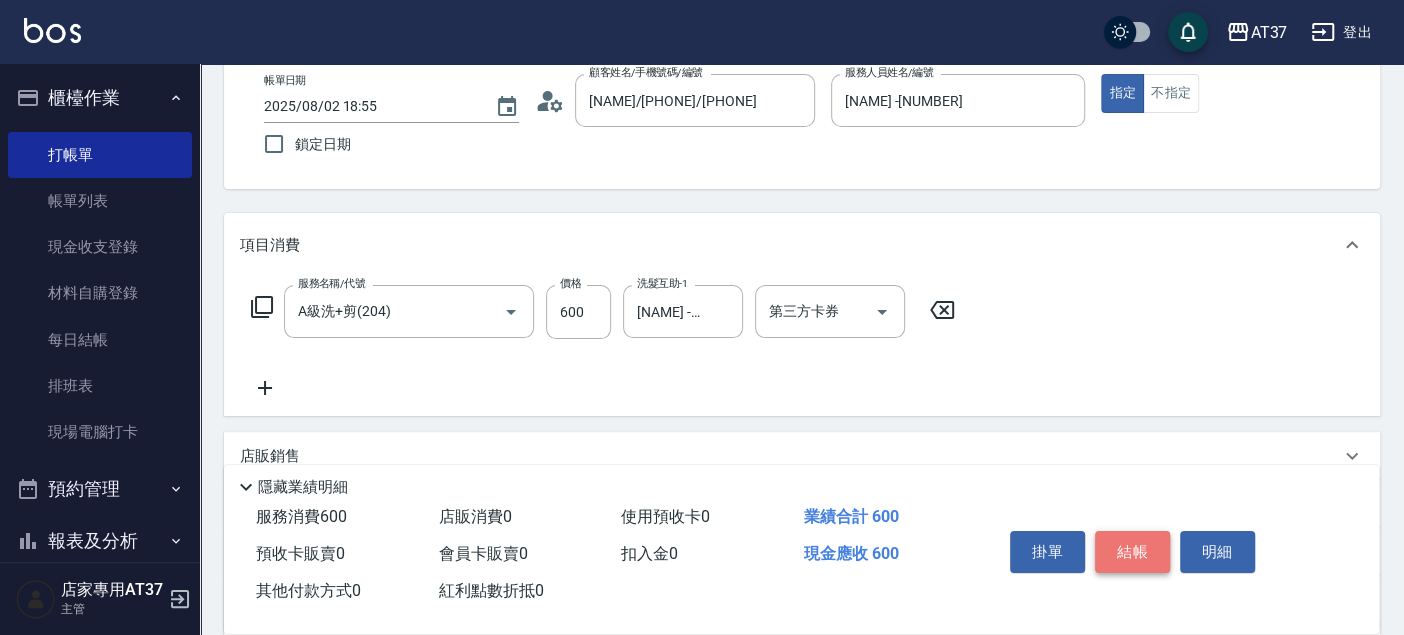 click on "結帳" at bounding box center [1132, 552] 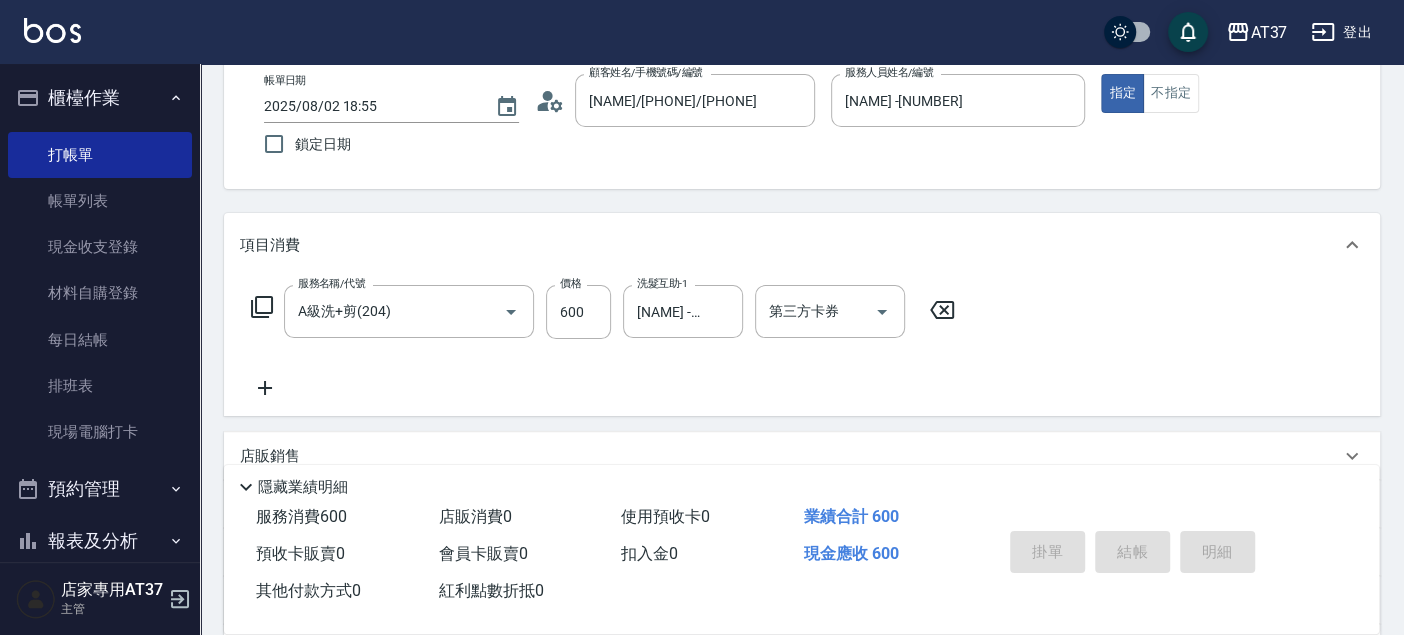type 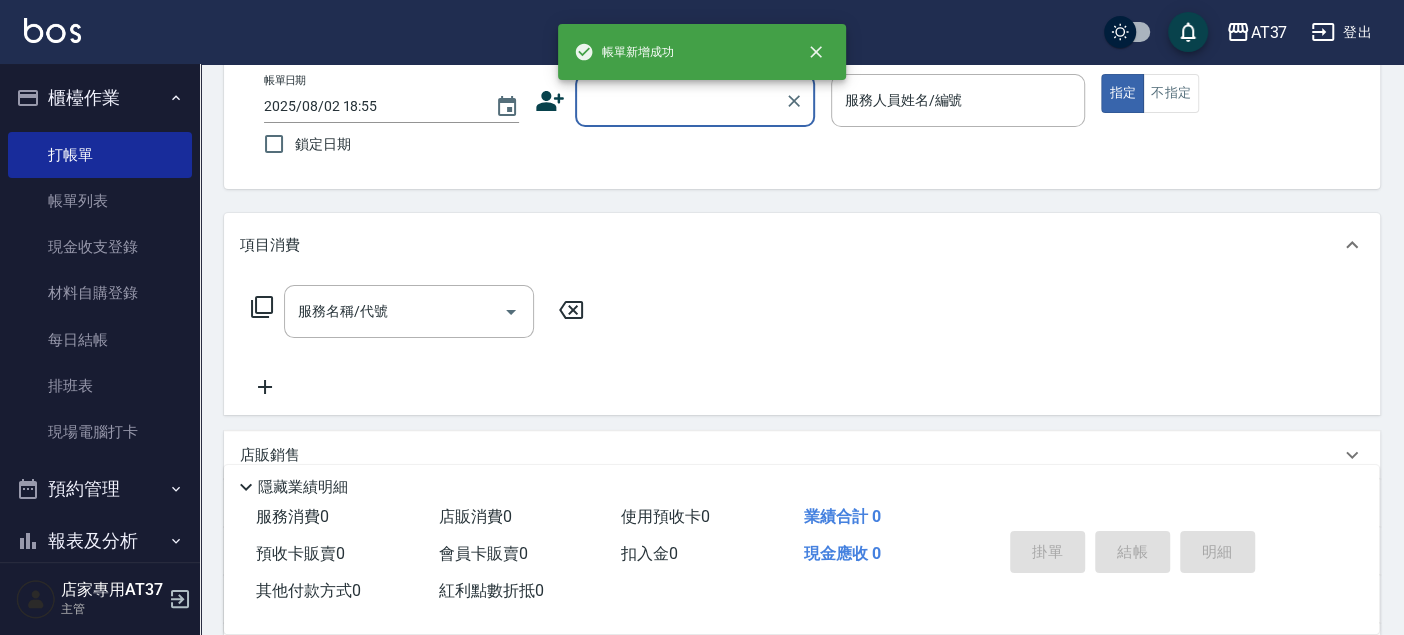 scroll, scrollTop: 0, scrollLeft: 0, axis: both 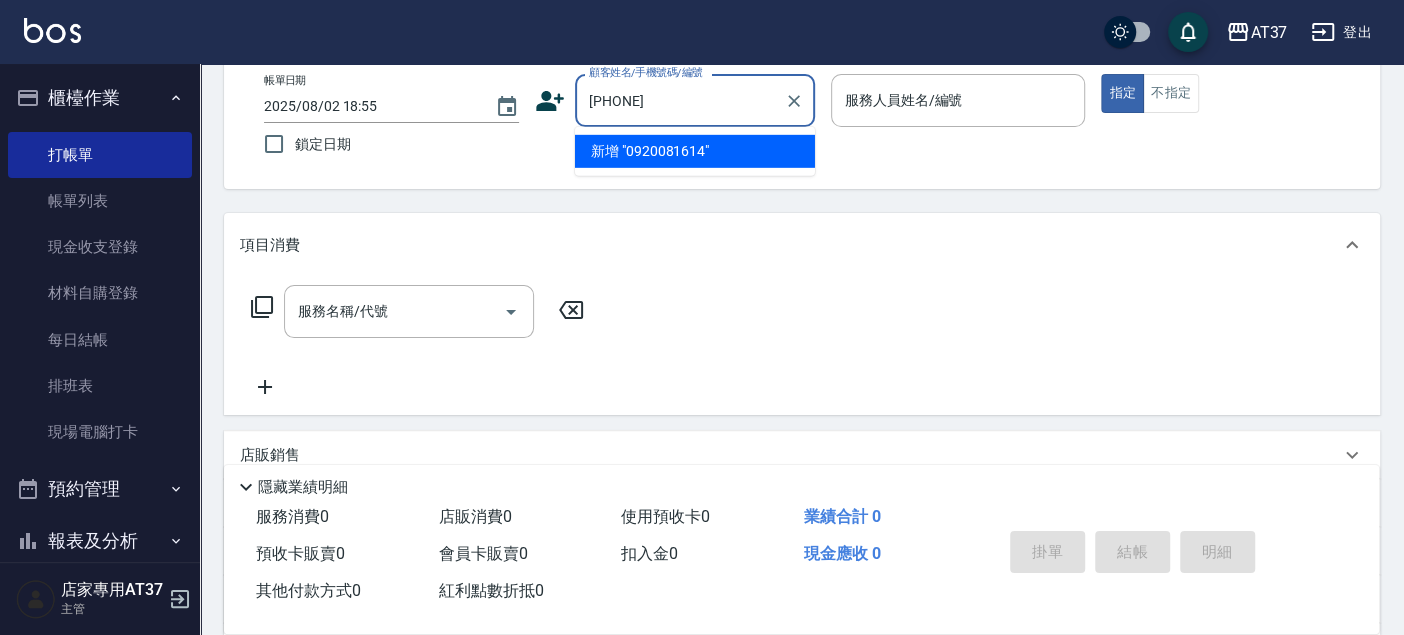 type on "[PHONE]" 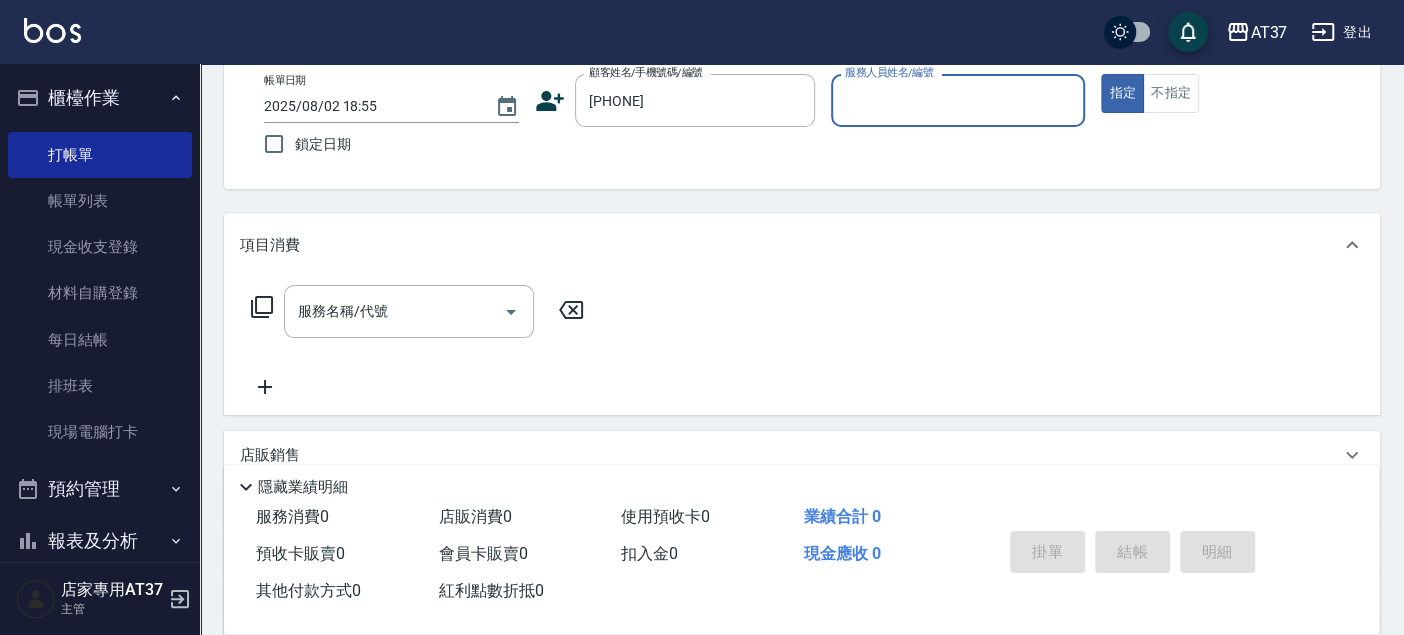 type on "0" 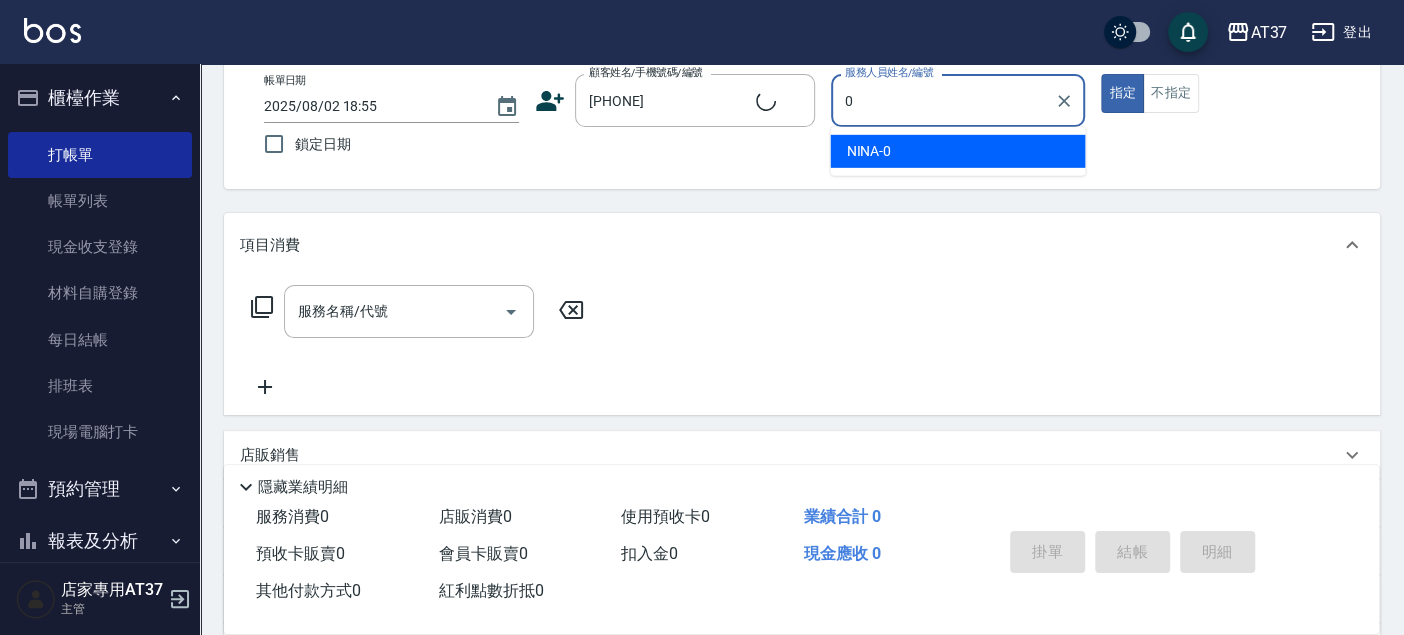 type on "[NAME]/[PHONE]/[PHONE]" 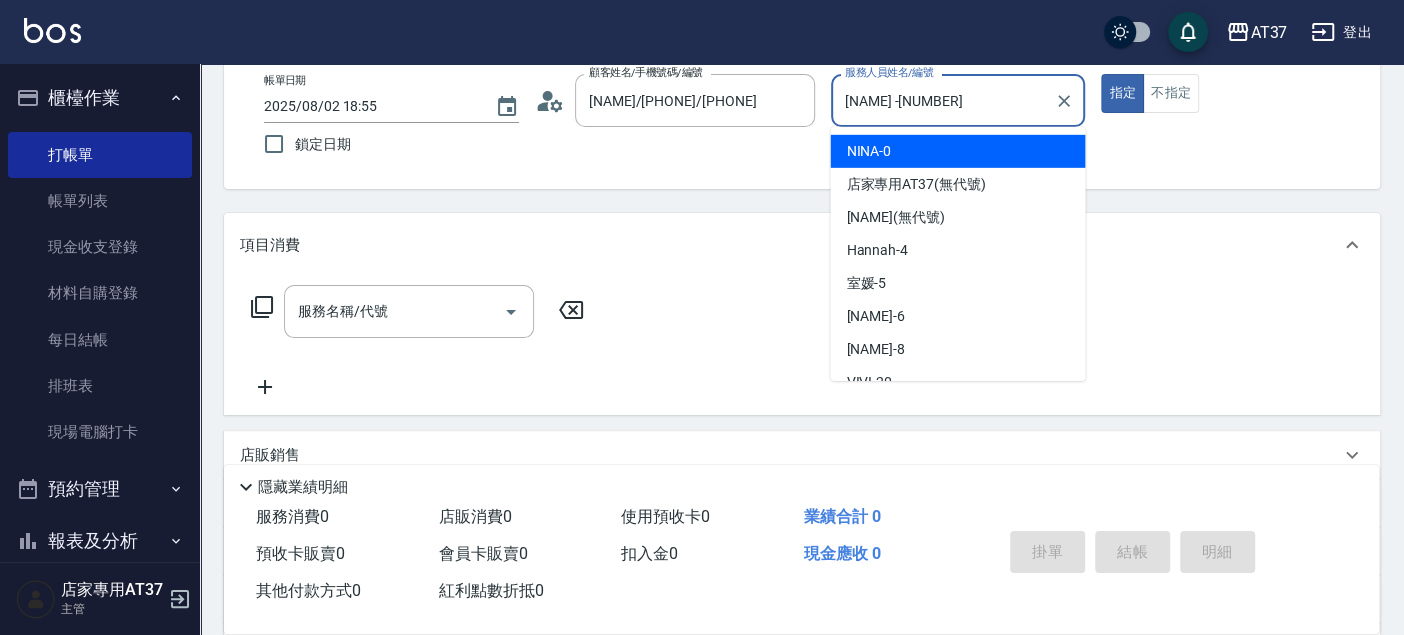 click on "[NAME] -0" at bounding box center [957, 151] 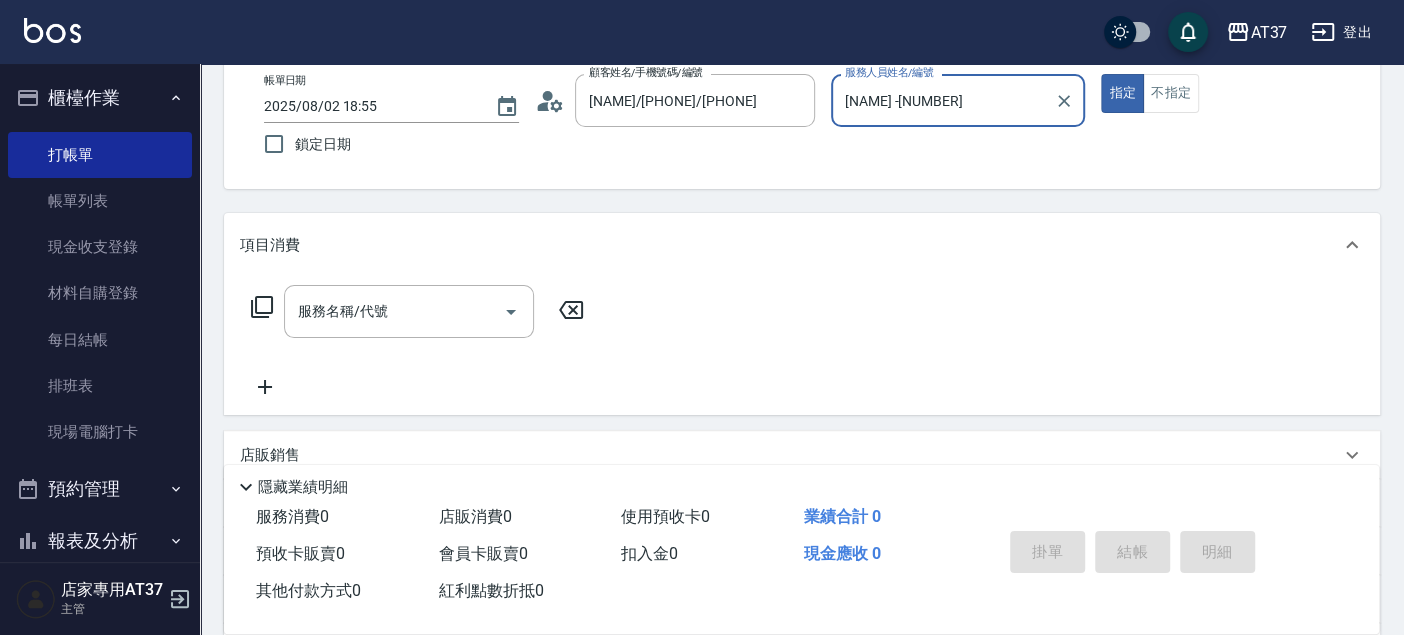 type on "[NAME] -[NUMBER]" 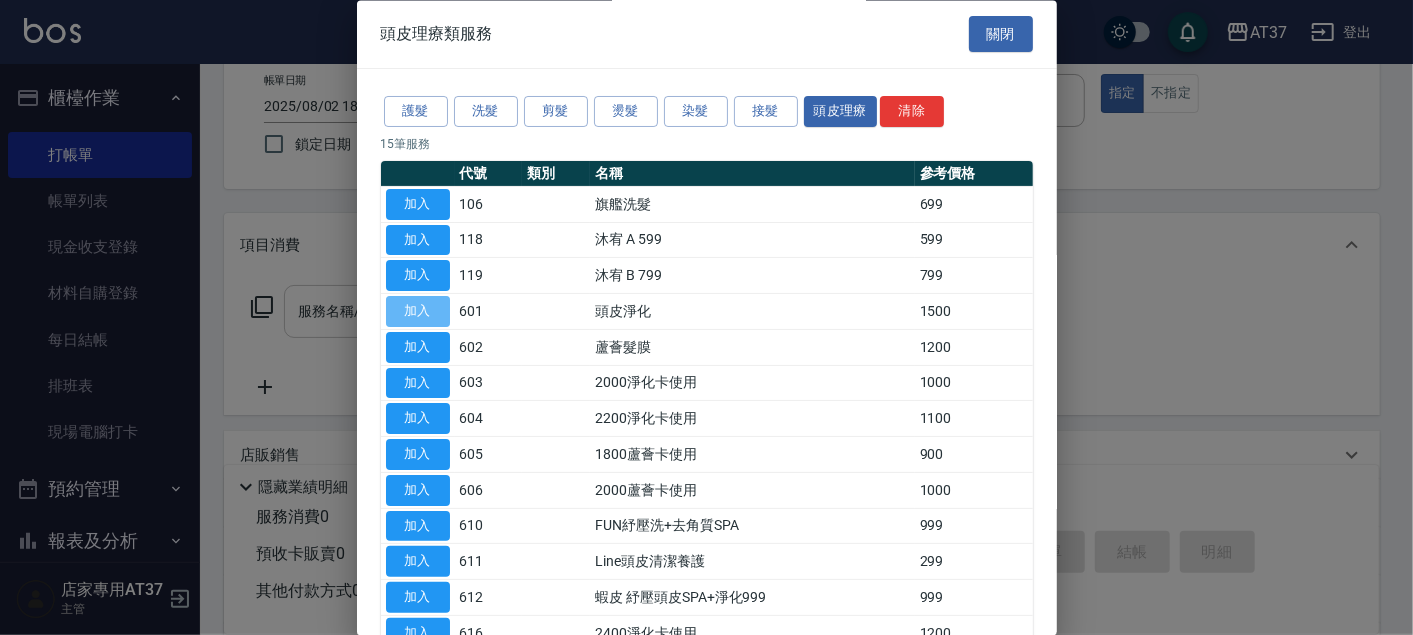 click on "加入" at bounding box center [418, 312] 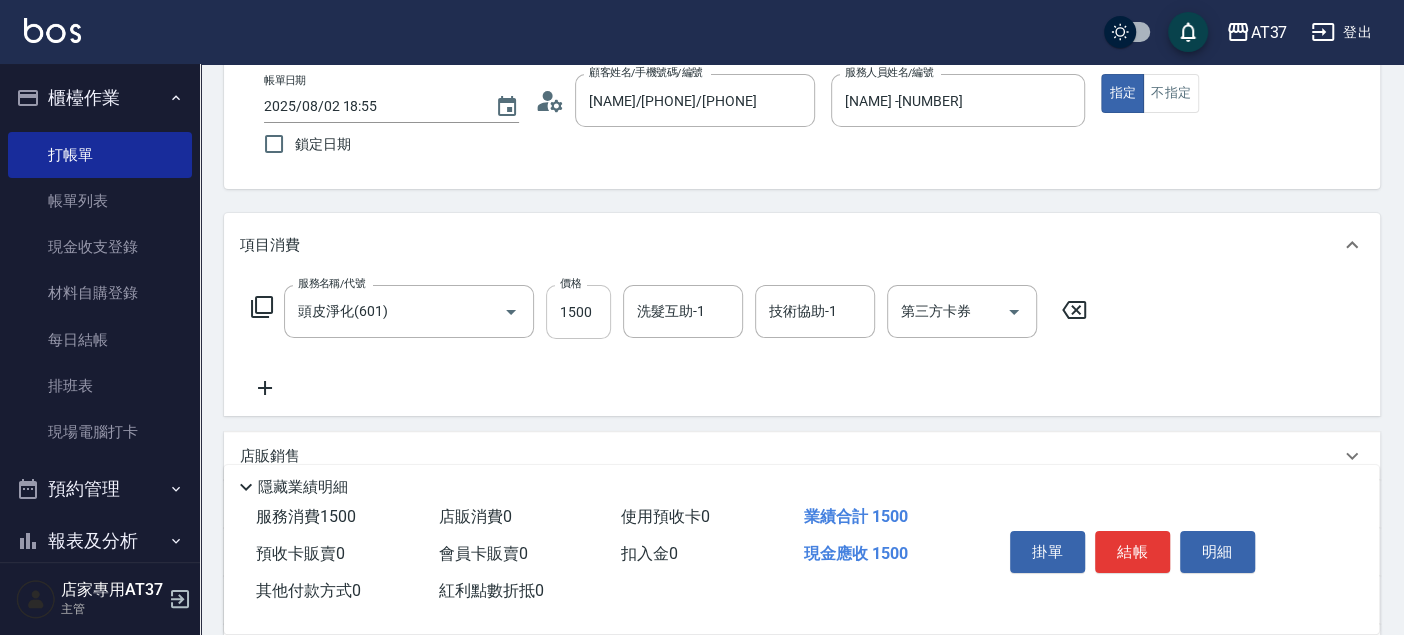 click on "1500" at bounding box center [578, 312] 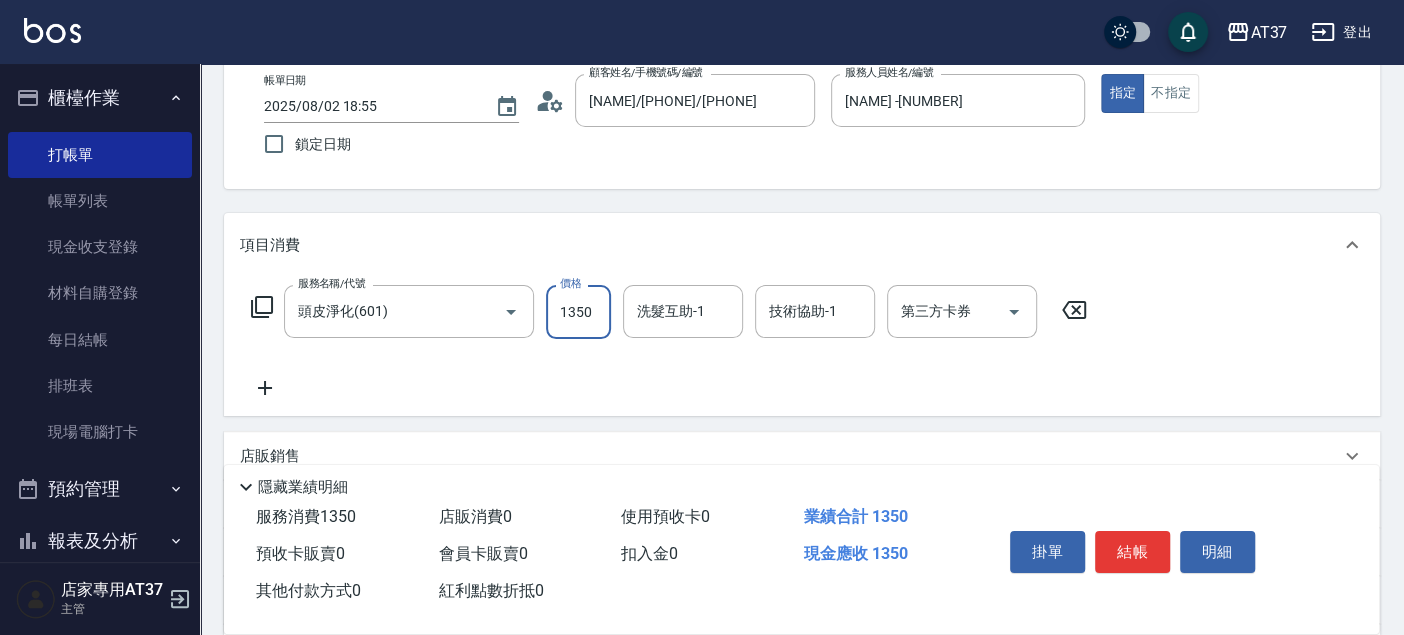 type on "1350" 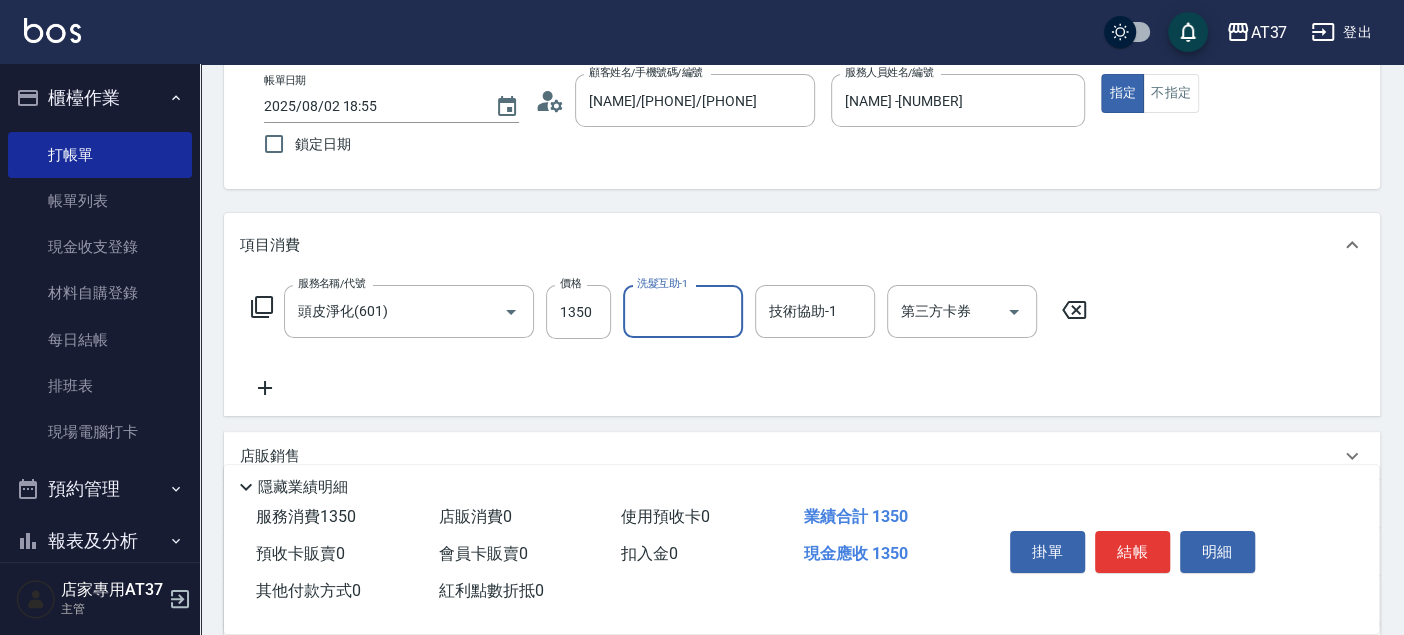 click 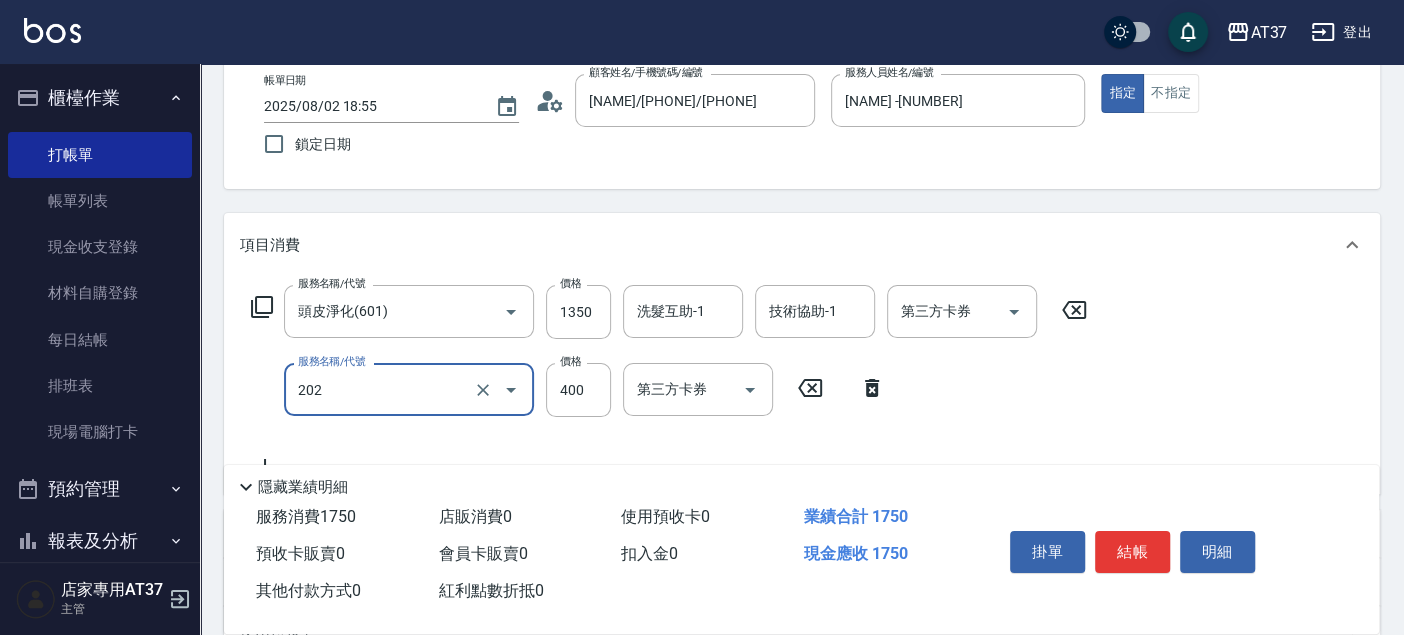 type on "A級單剪(202)" 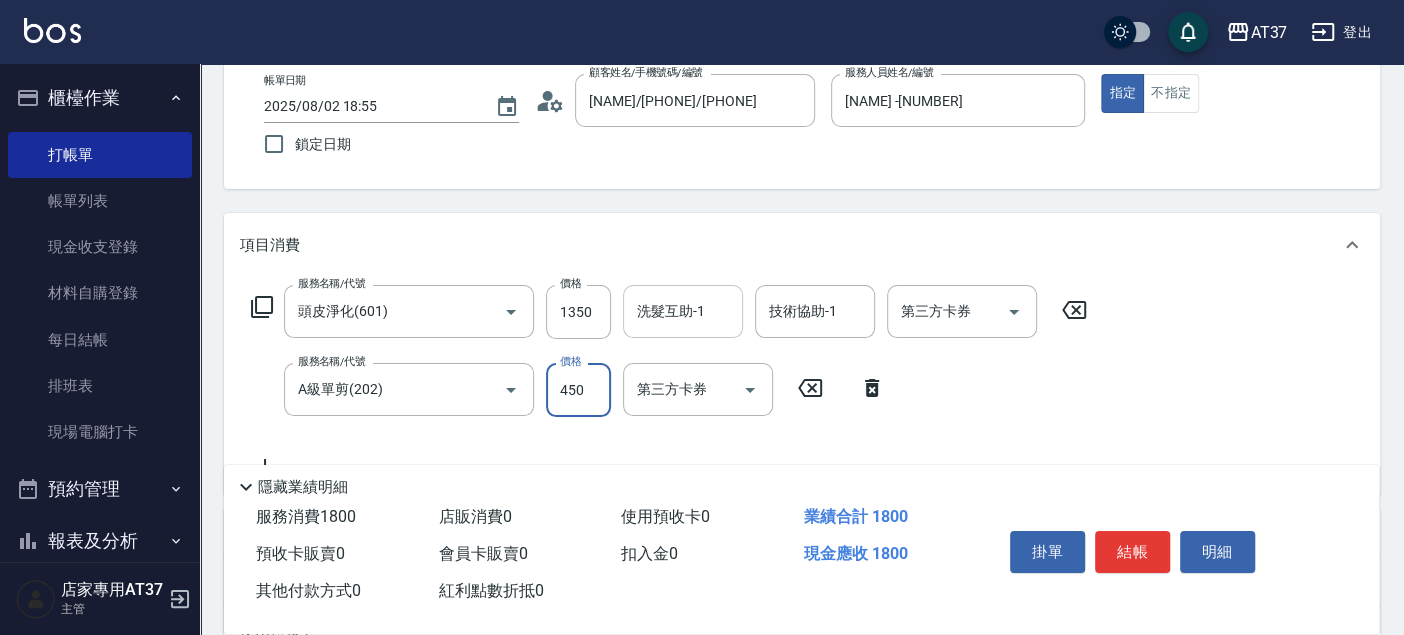 click on "洗髮互助-1" at bounding box center (683, 311) 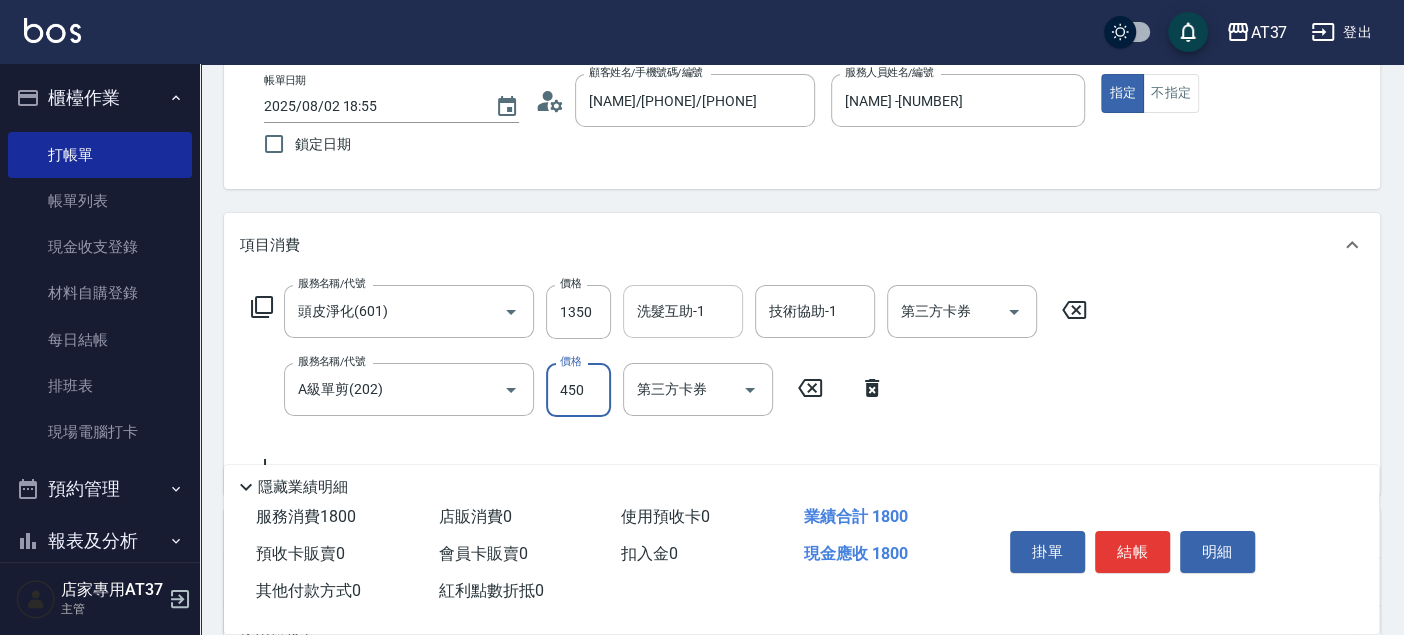 type on "450" 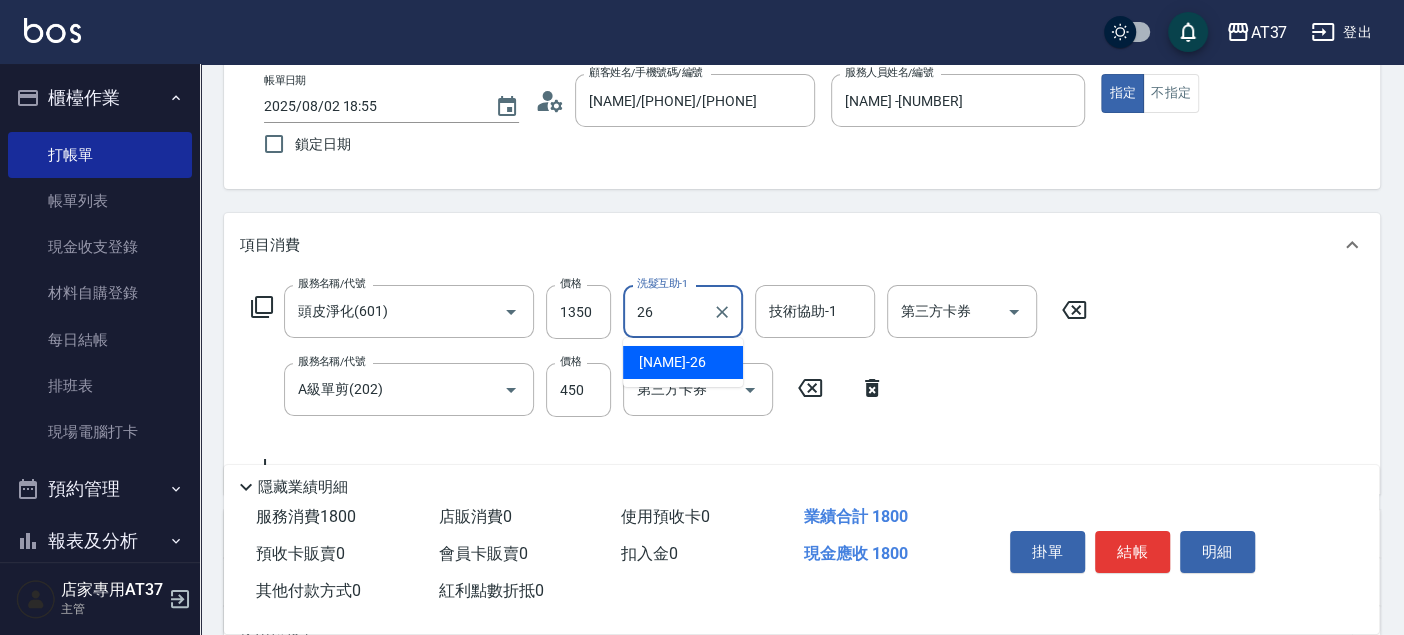 type on "[NAME] -[NUMBER]" 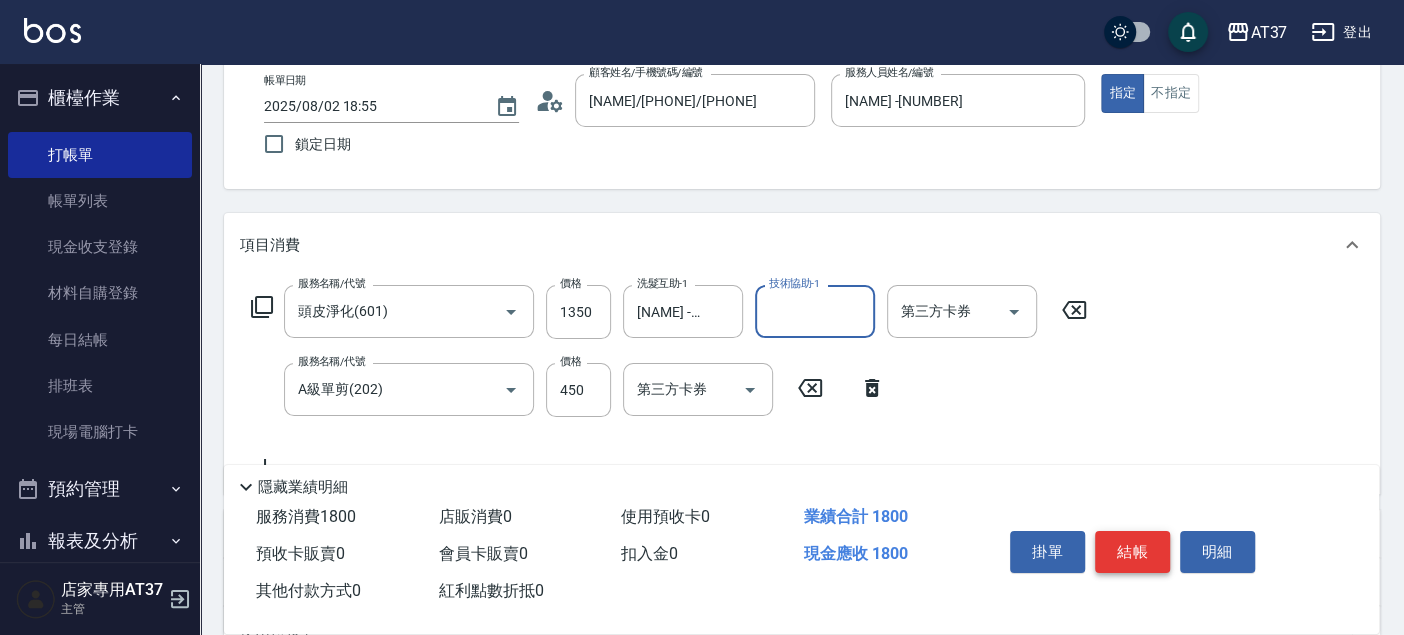click on "結帳" at bounding box center (1132, 552) 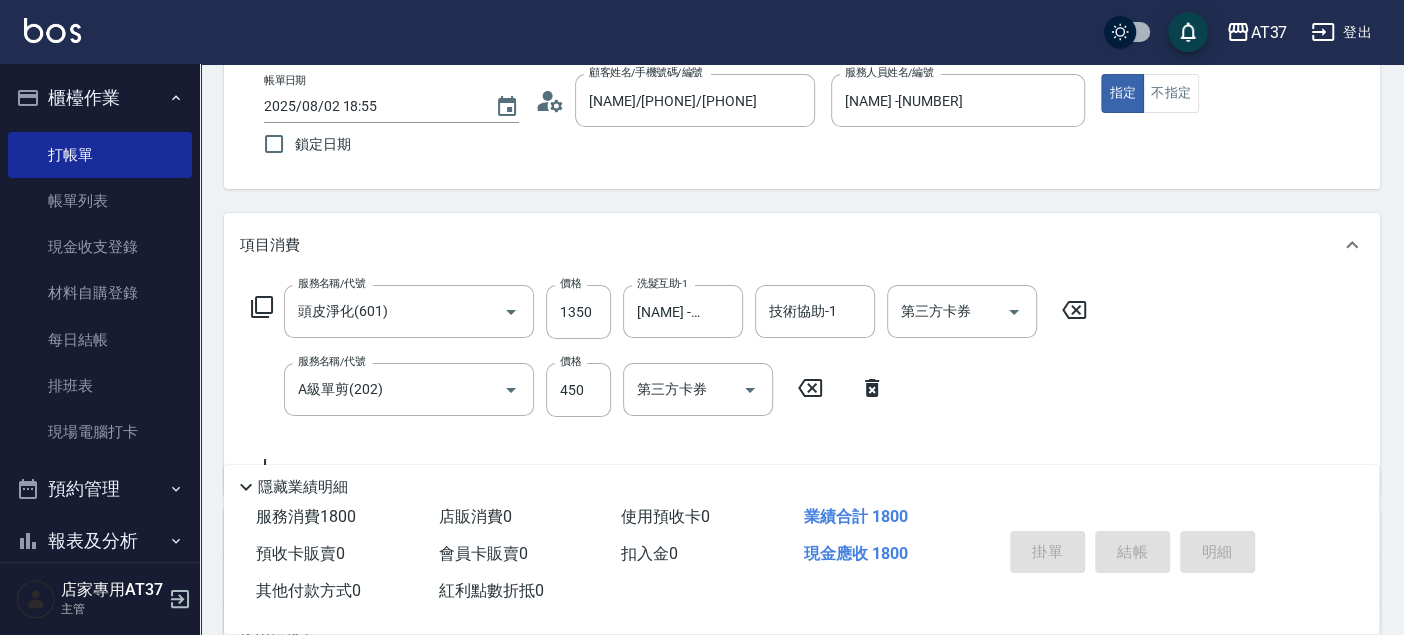 type on "2025/08/02 18:56" 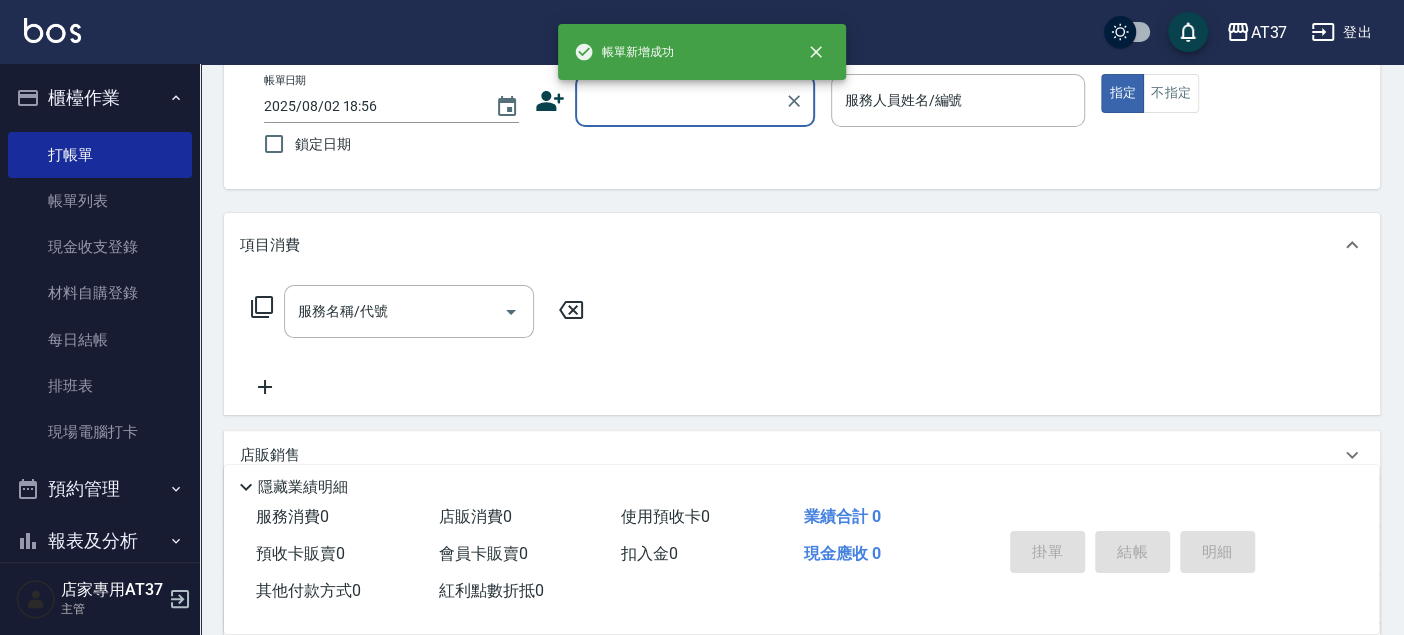 scroll, scrollTop: 0, scrollLeft: 0, axis: both 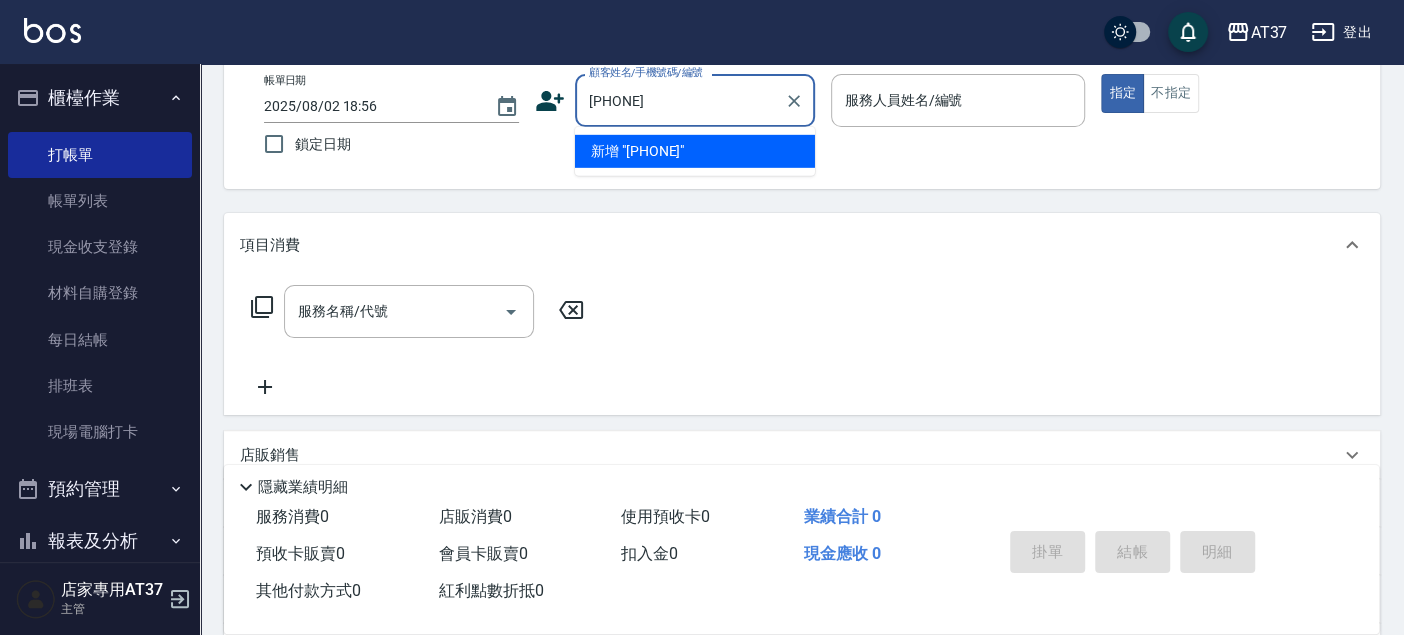 type on "[PHONE]" 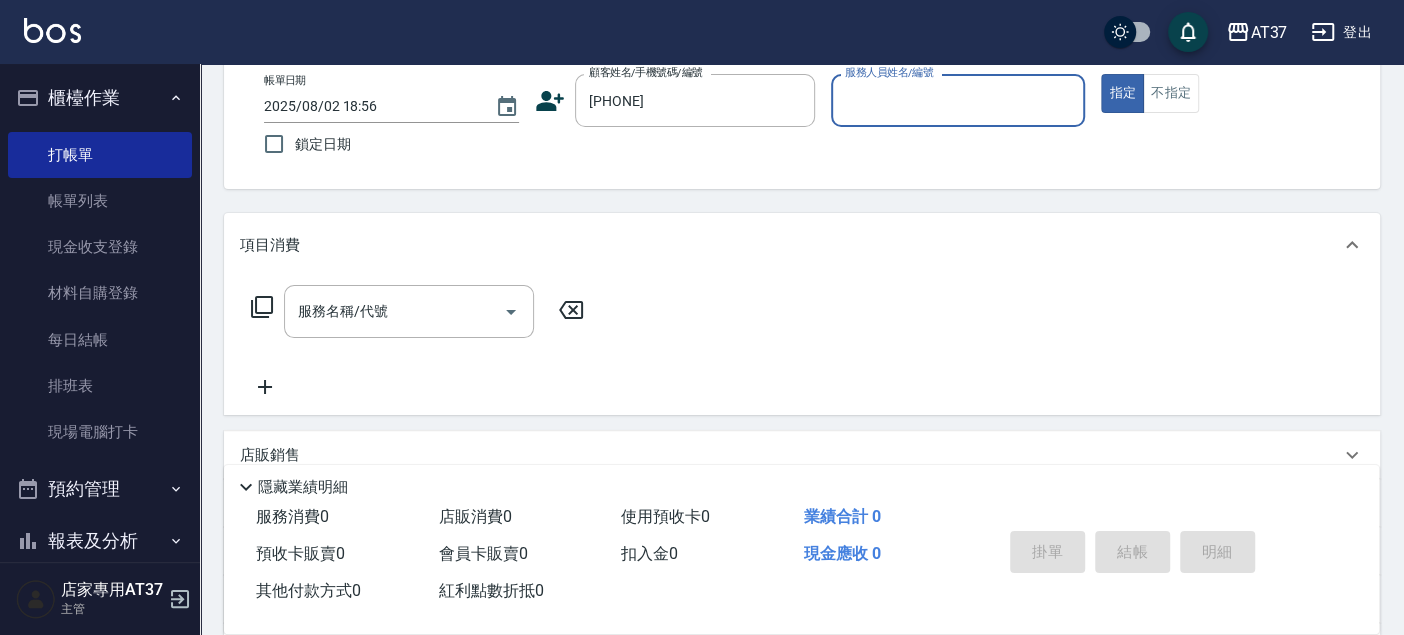 type on "0" 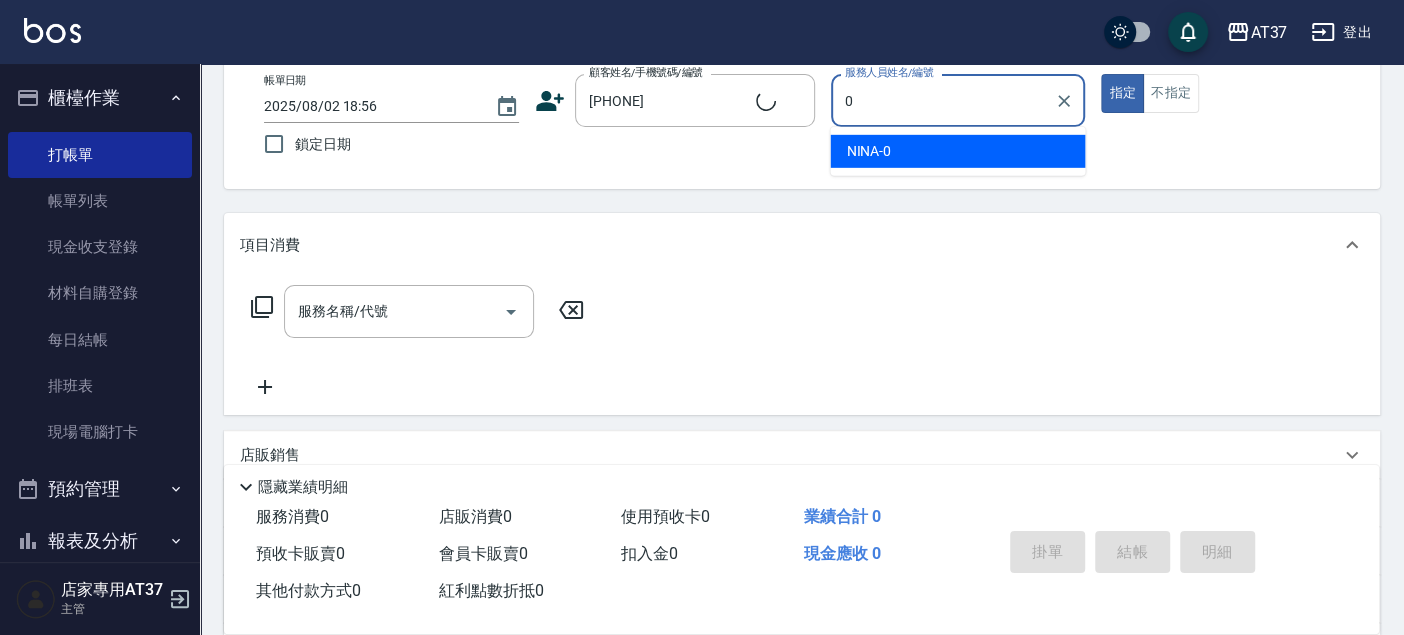 type on "[NAME]/[PHONE]/[PHONE]" 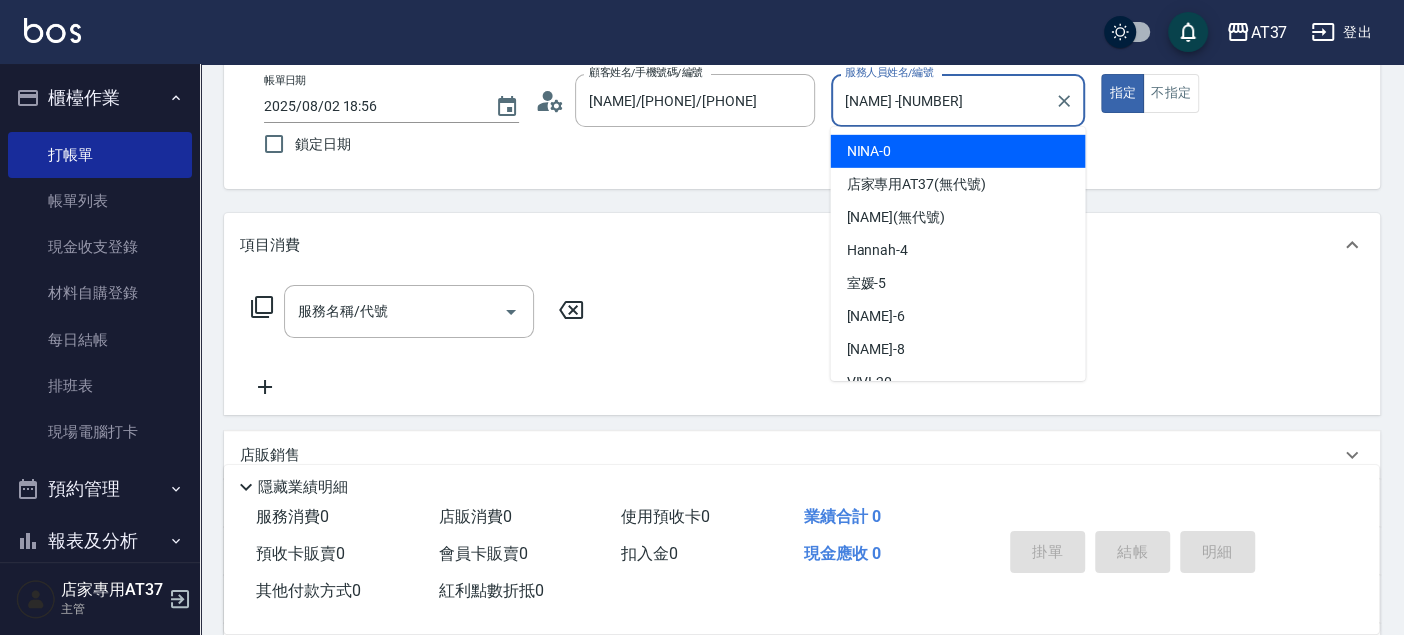 click on "[NAME] -0" at bounding box center [868, 151] 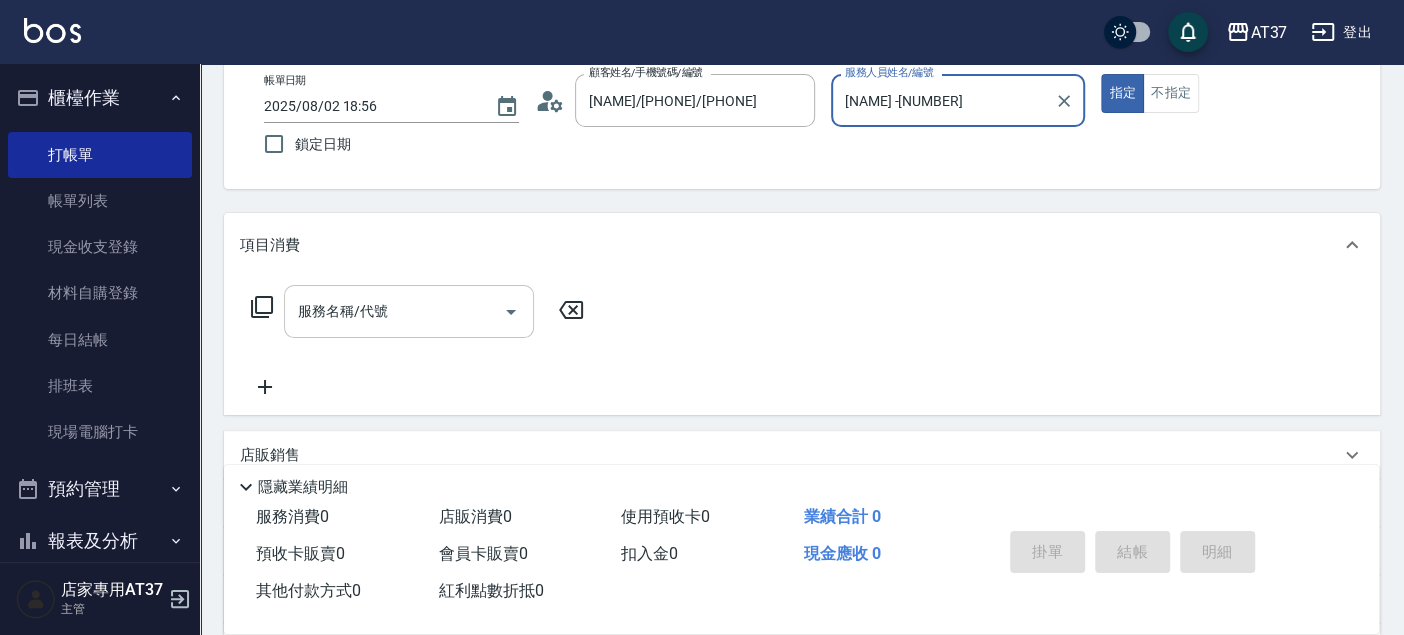 type on "[NAME] -[NUMBER]" 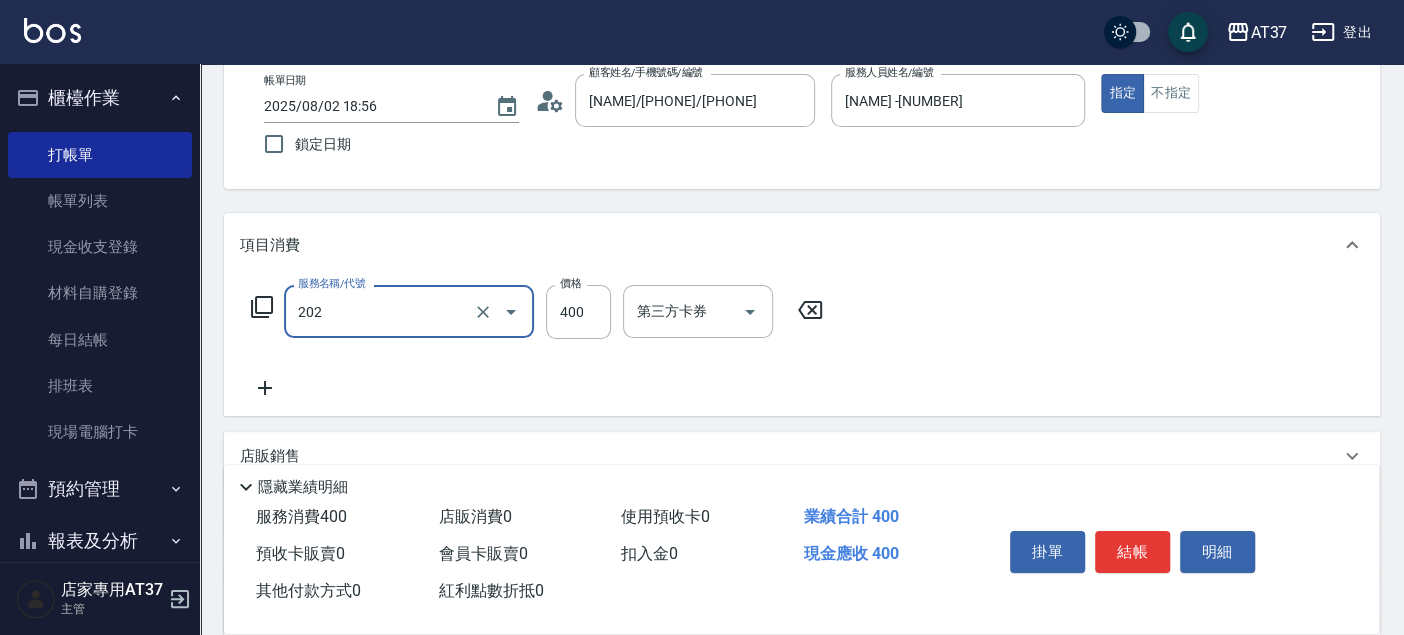 type on "A級單剪(202)" 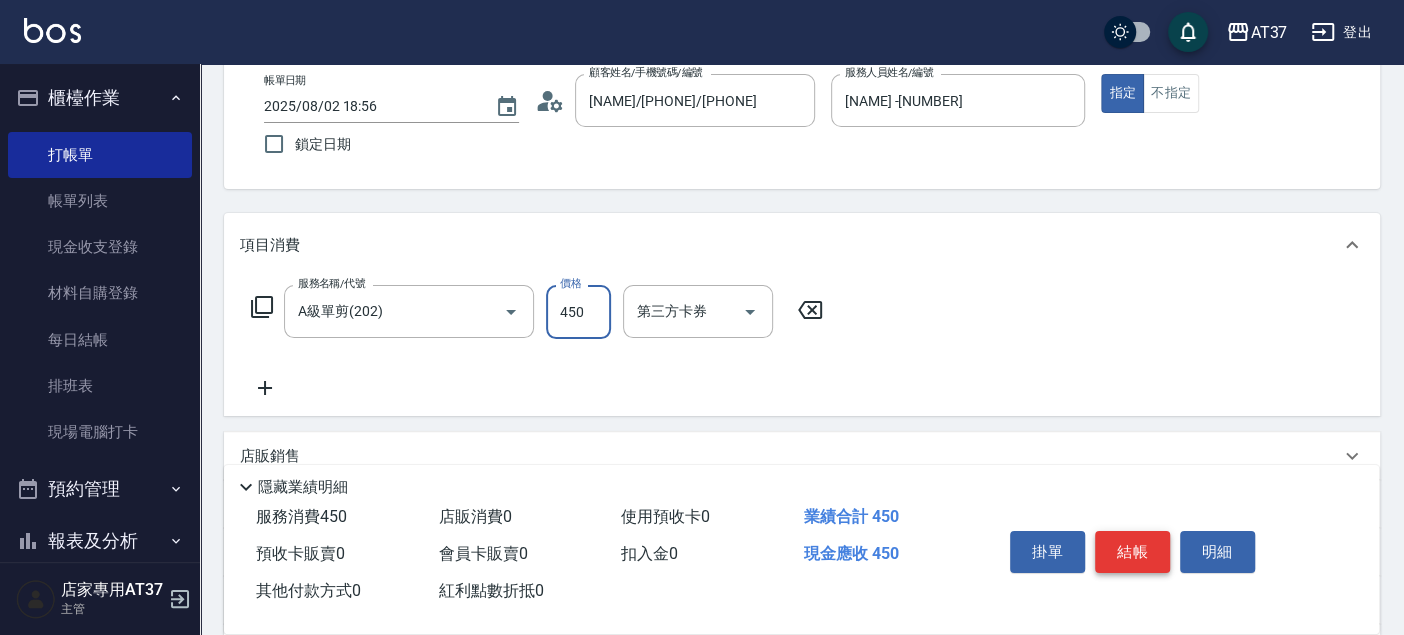 type on "450" 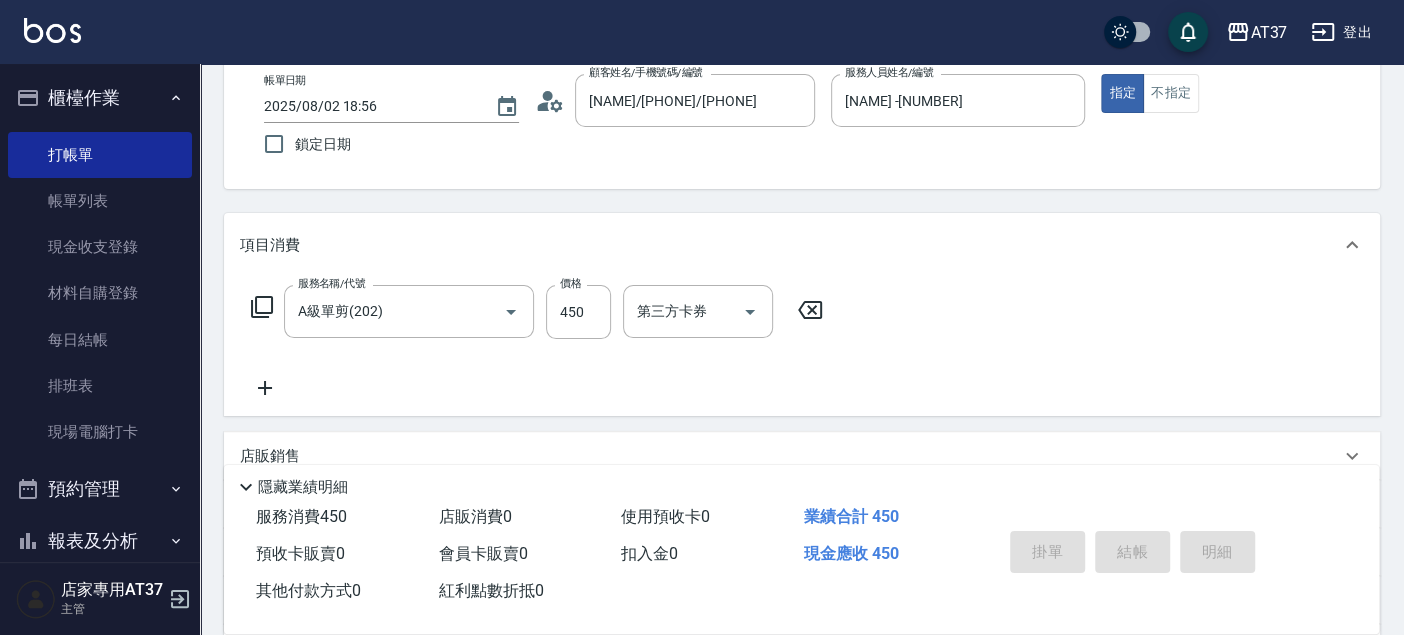 type 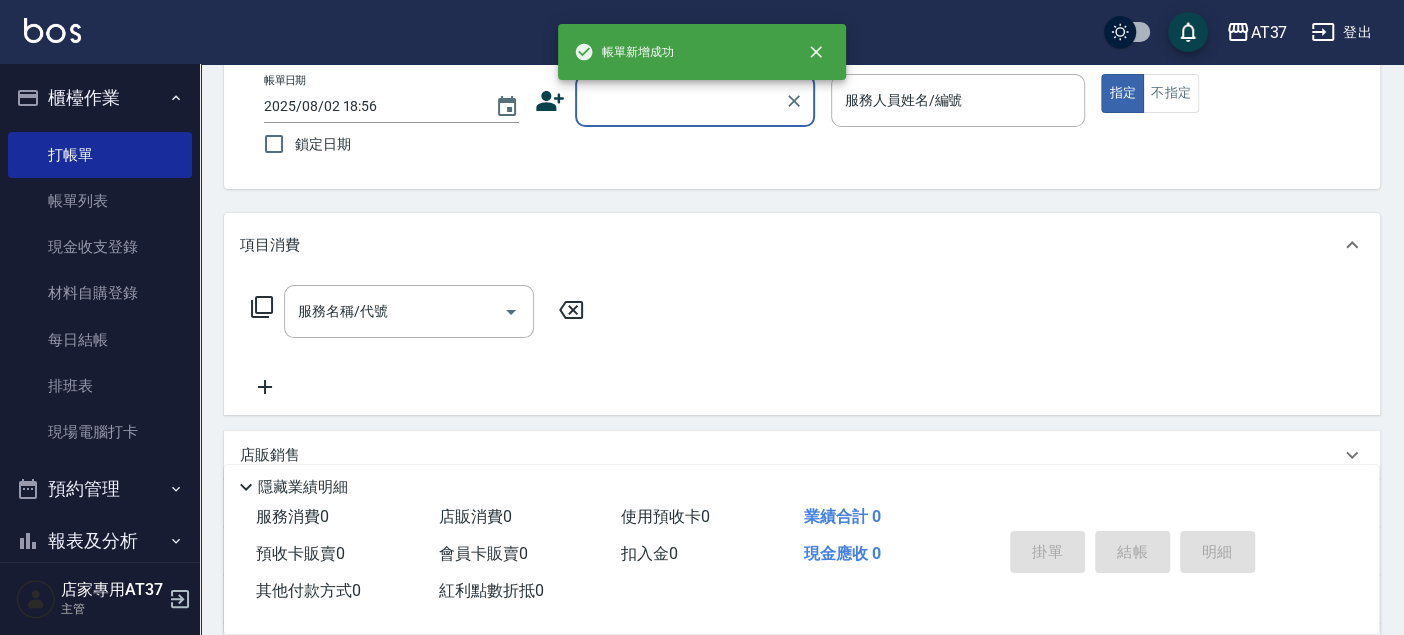 scroll, scrollTop: 0, scrollLeft: 0, axis: both 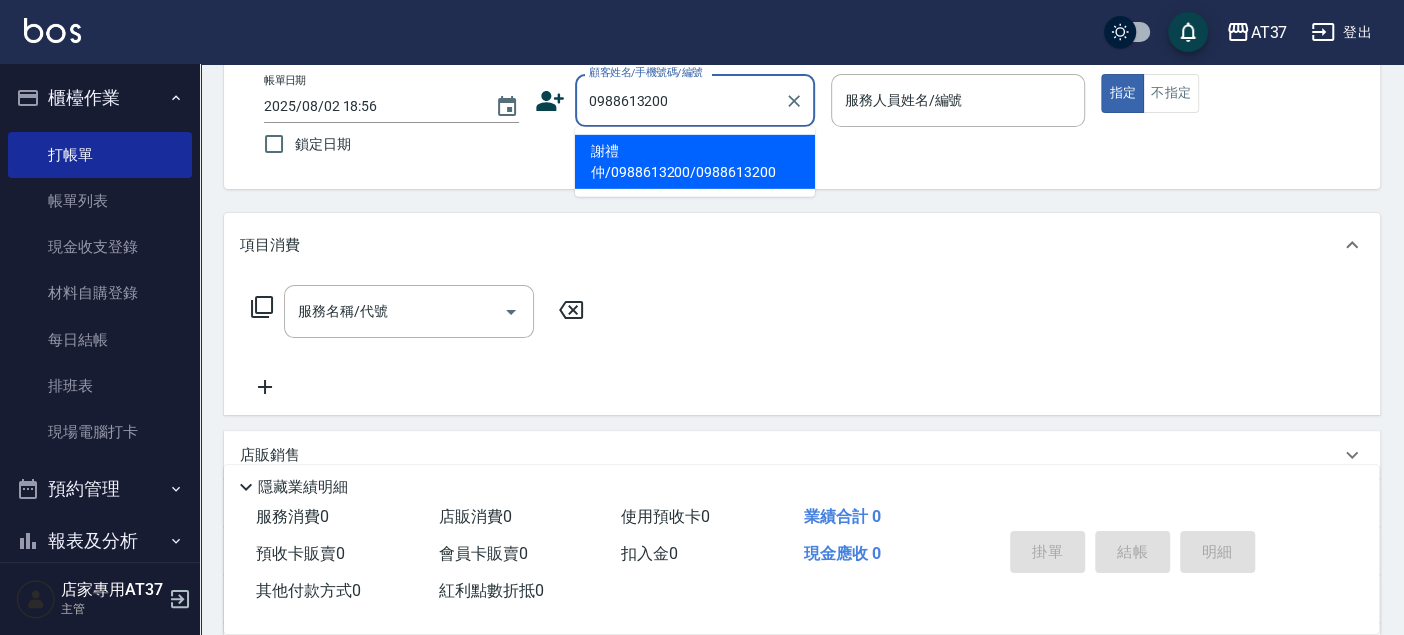 type on "謝禮仲/0988613200/0988613200" 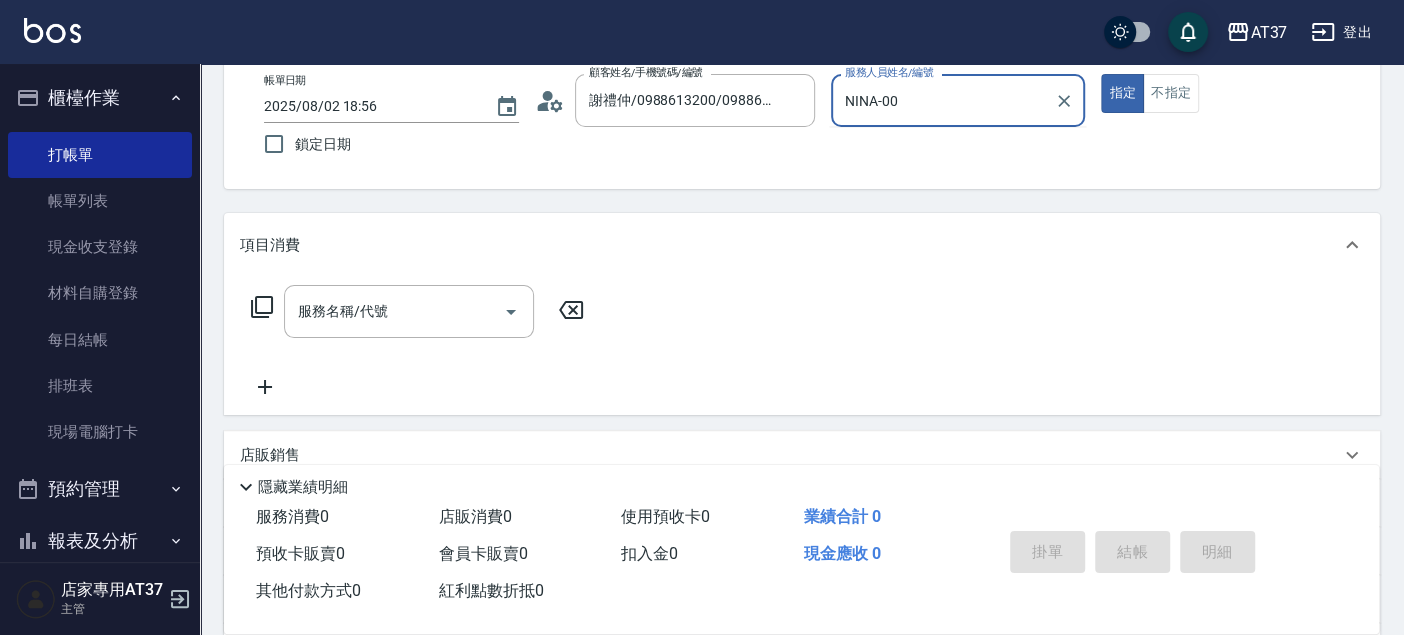 type on "[NAME] -[NUMBER]" 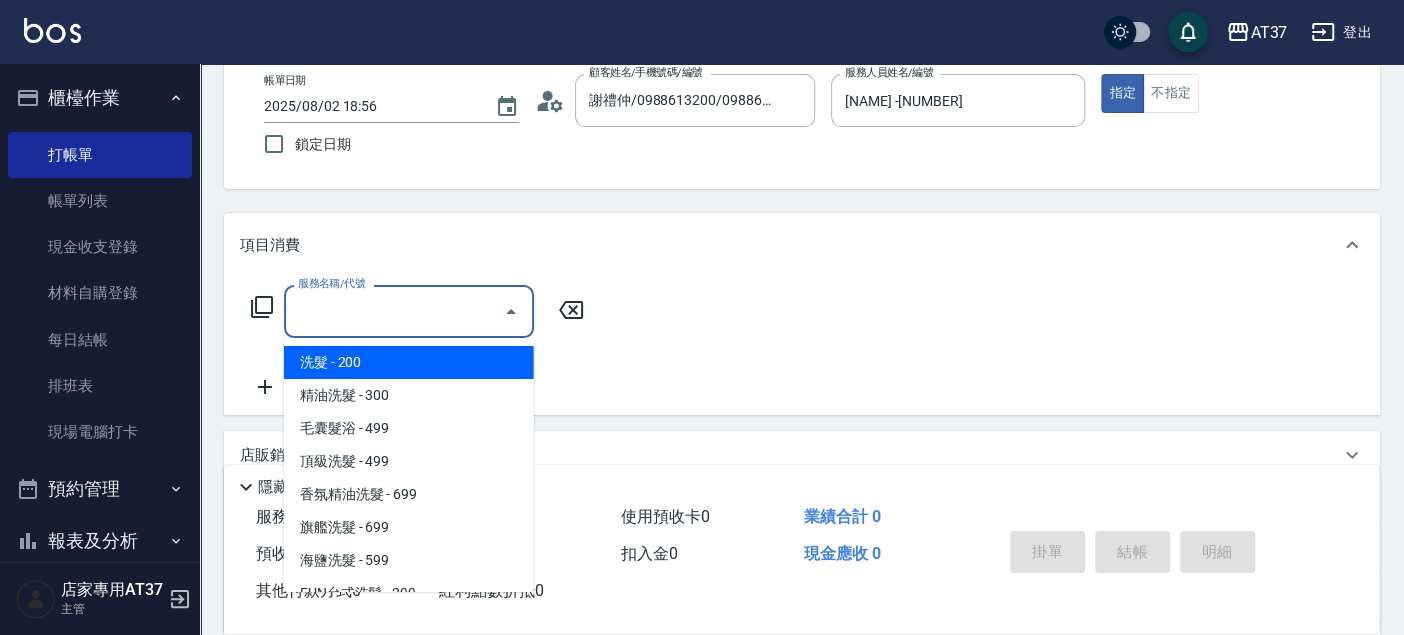 click on "服務名稱/代號" at bounding box center (394, 311) 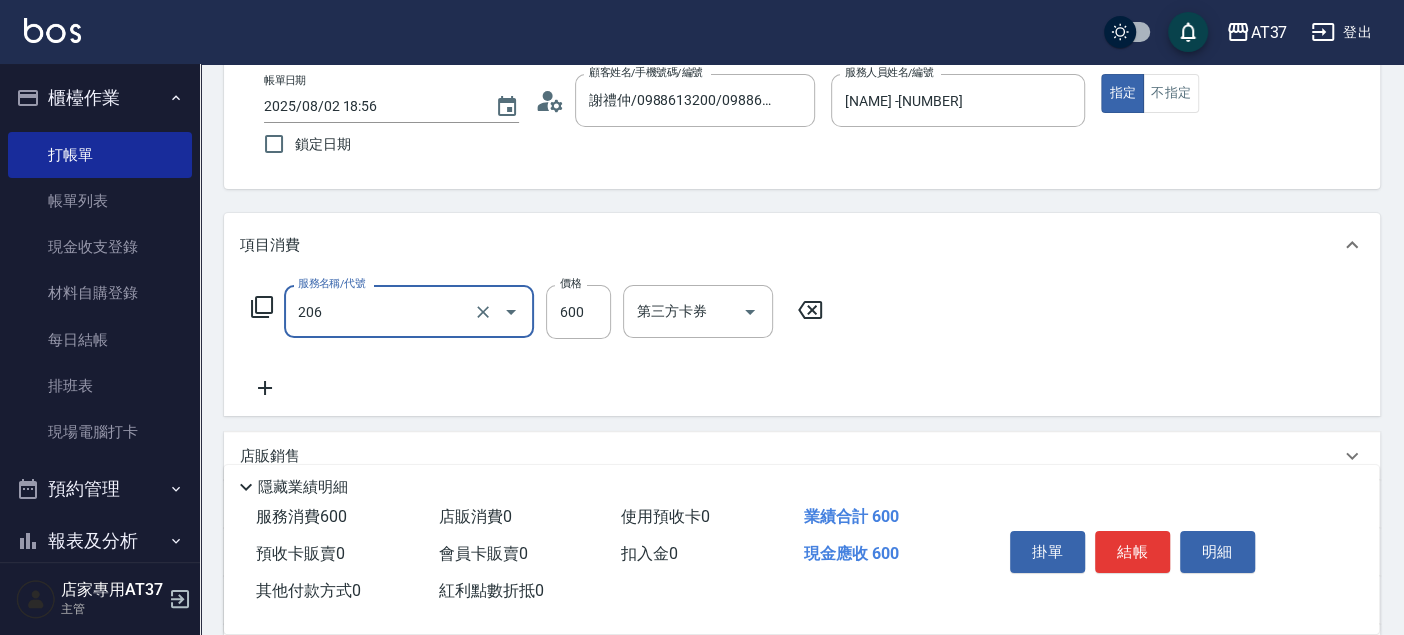 type on "A精油洗+剪(206)" 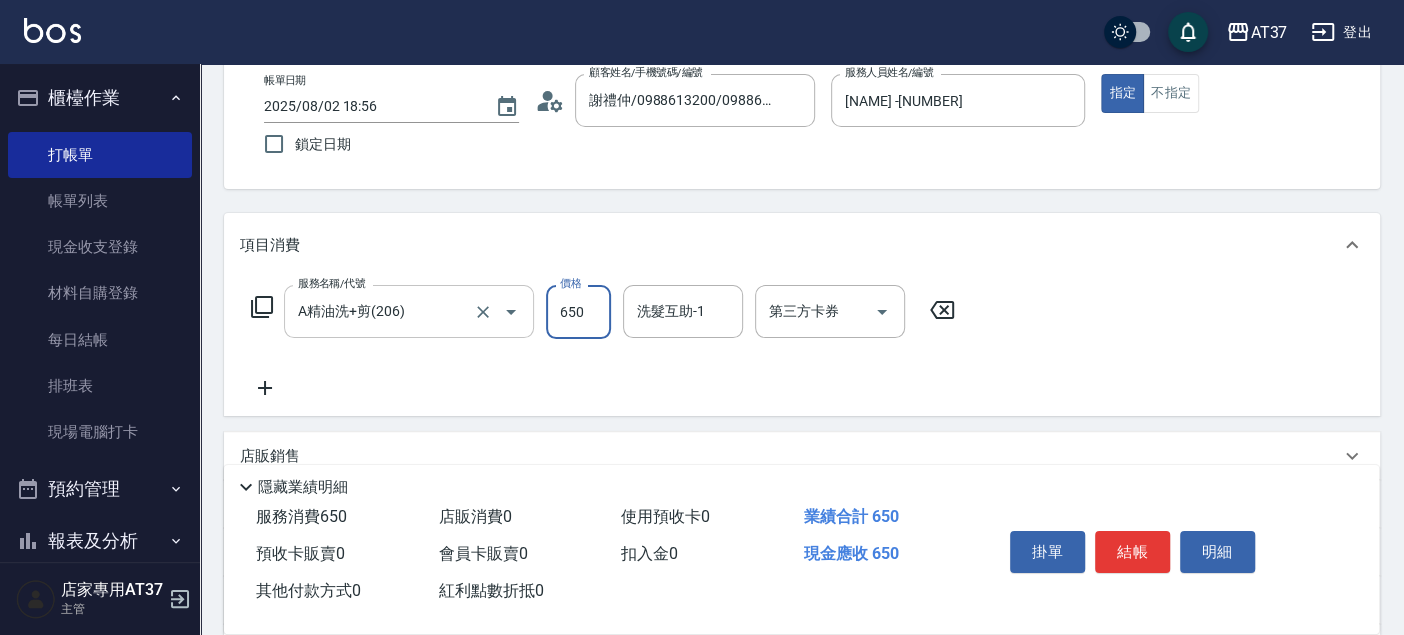 type on "650" 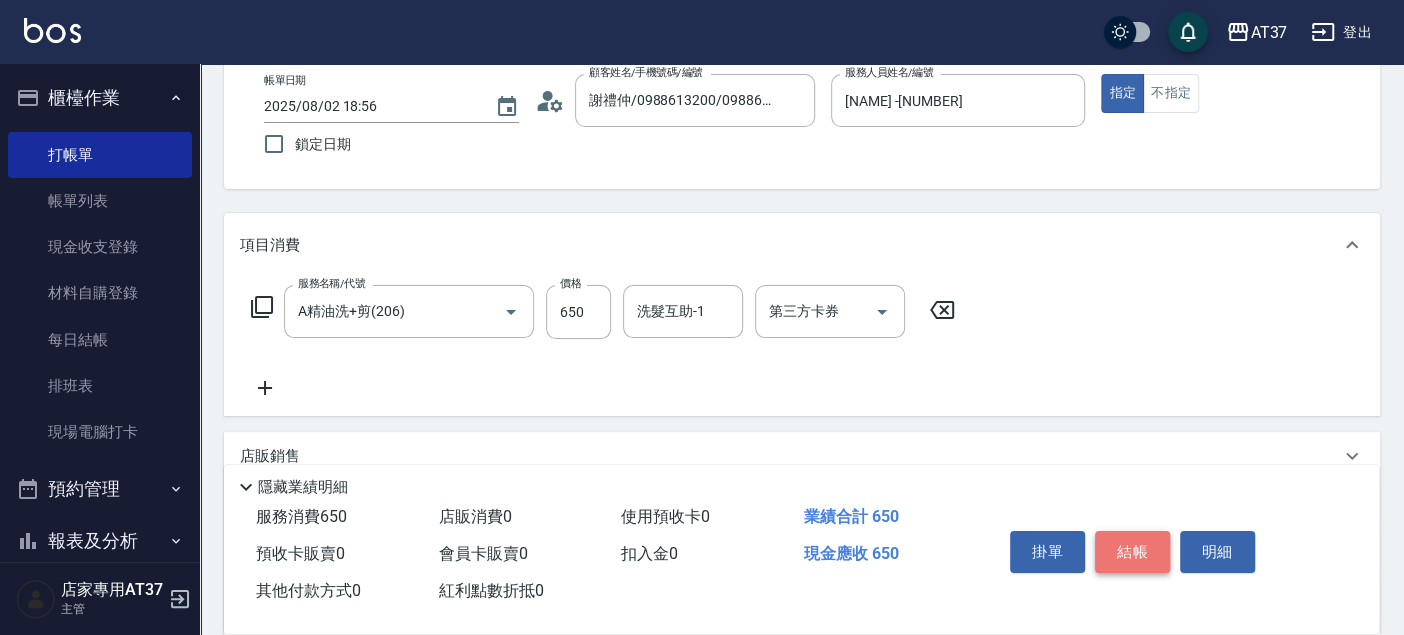 click on "結帳" at bounding box center [1132, 552] 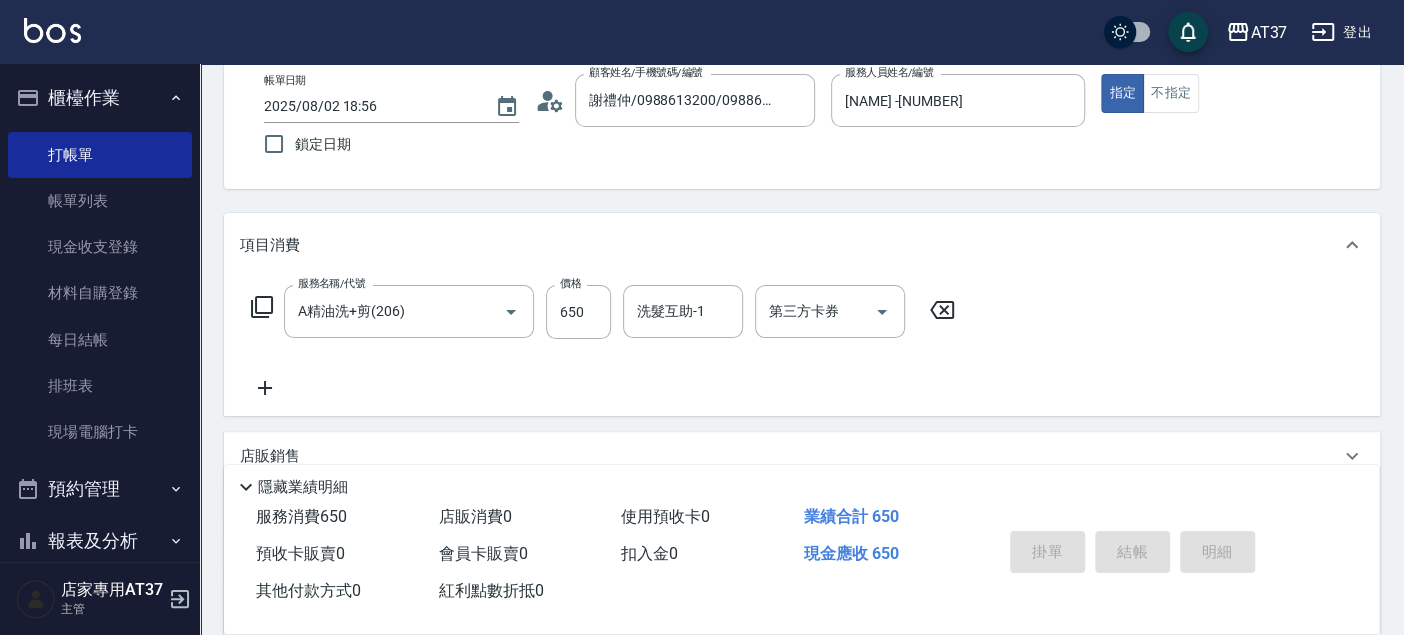 type 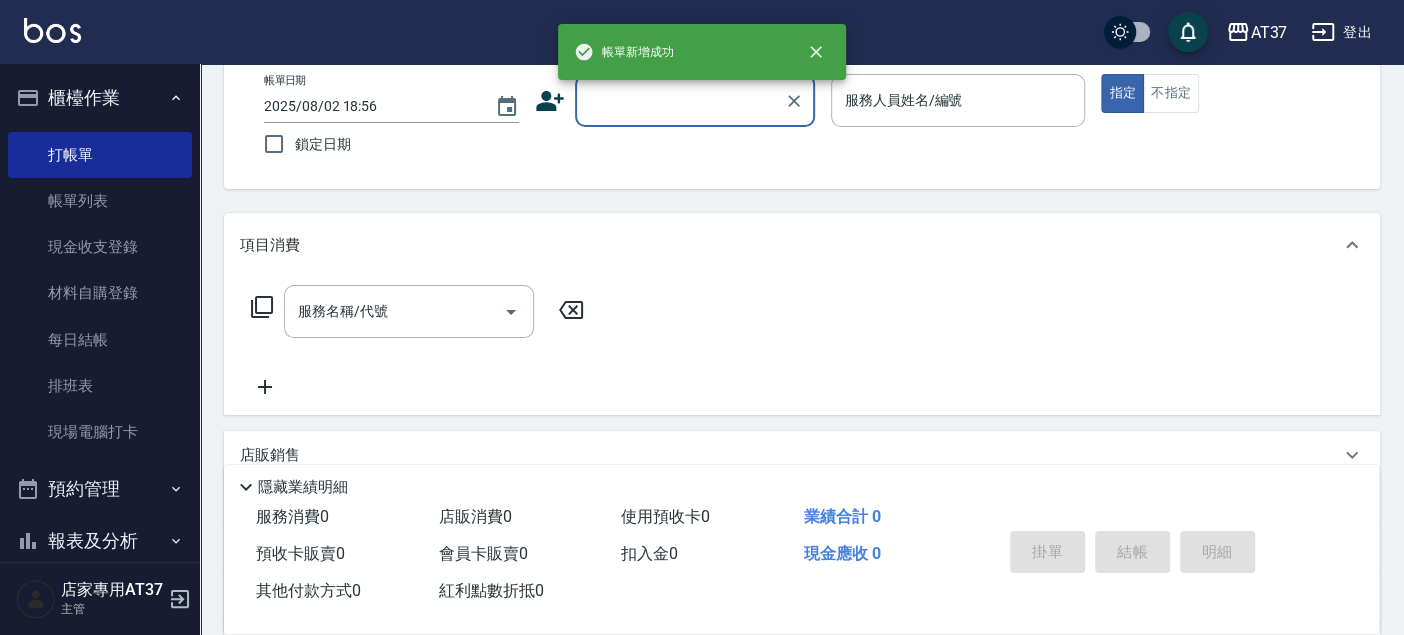 scroll, scrollTop: 0, scrollLeft: 0, axis: both 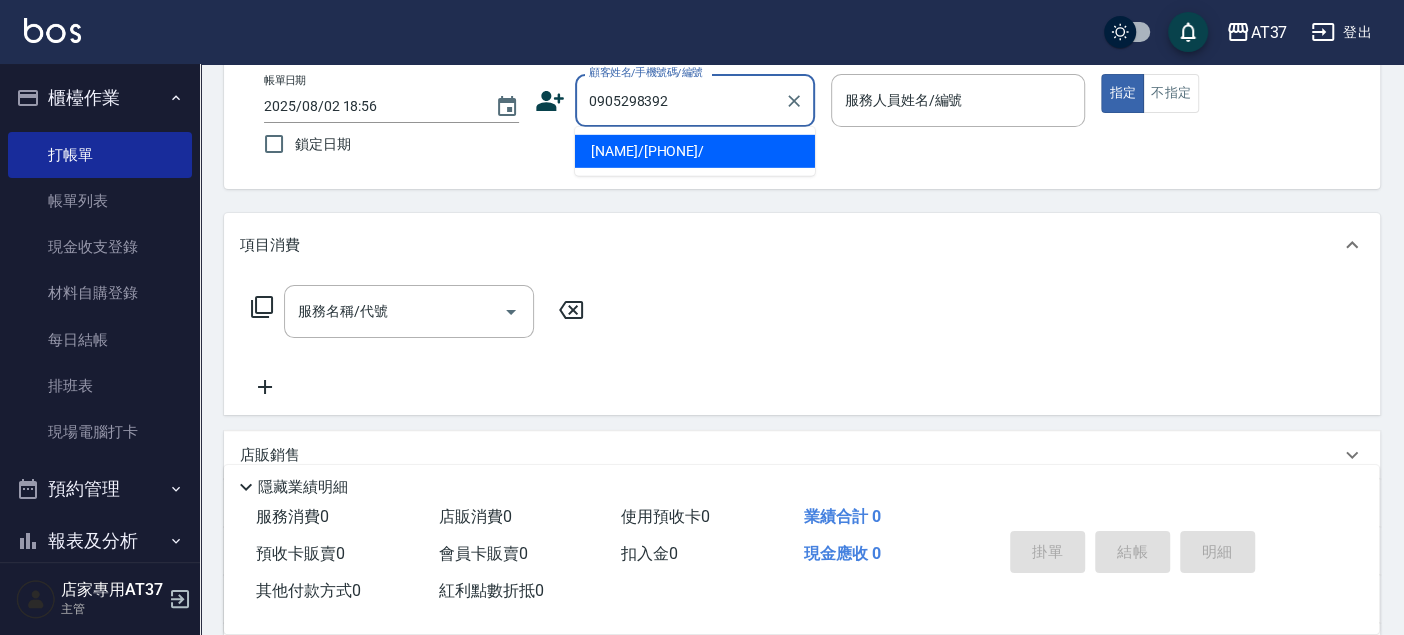 type on "[NAME]/[PHONE]/" 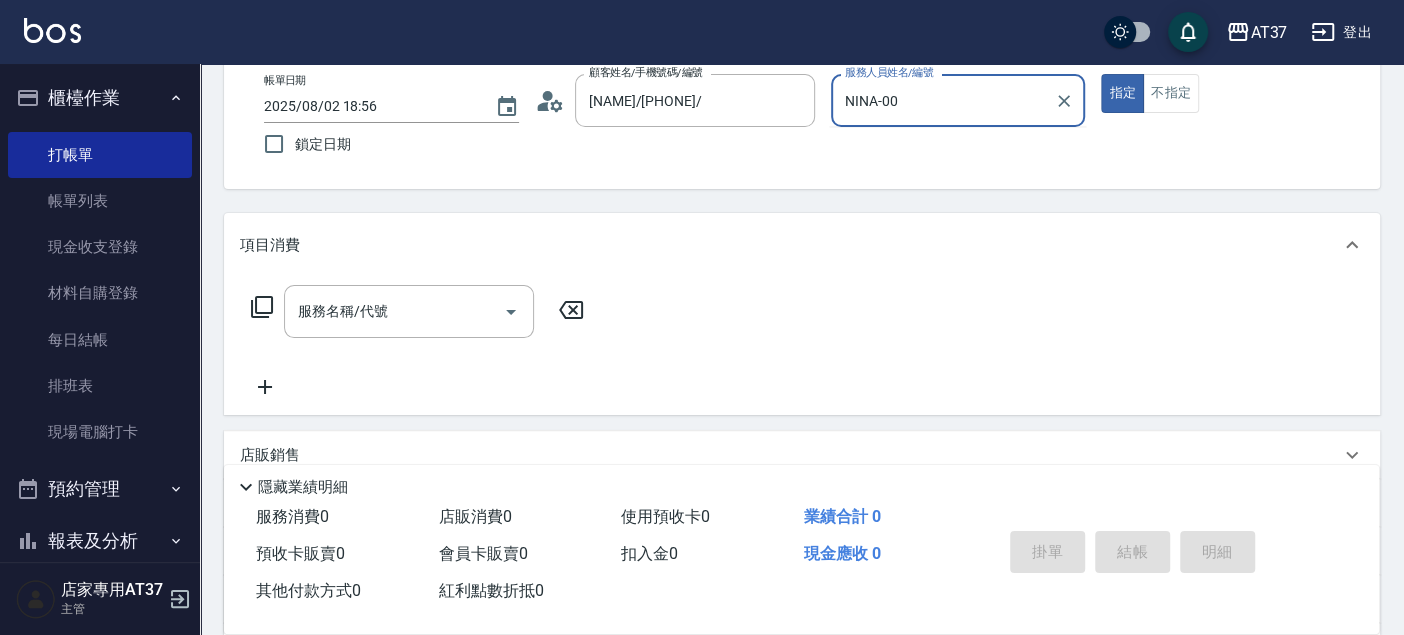 type on "[NAME] -[NUMBER]" 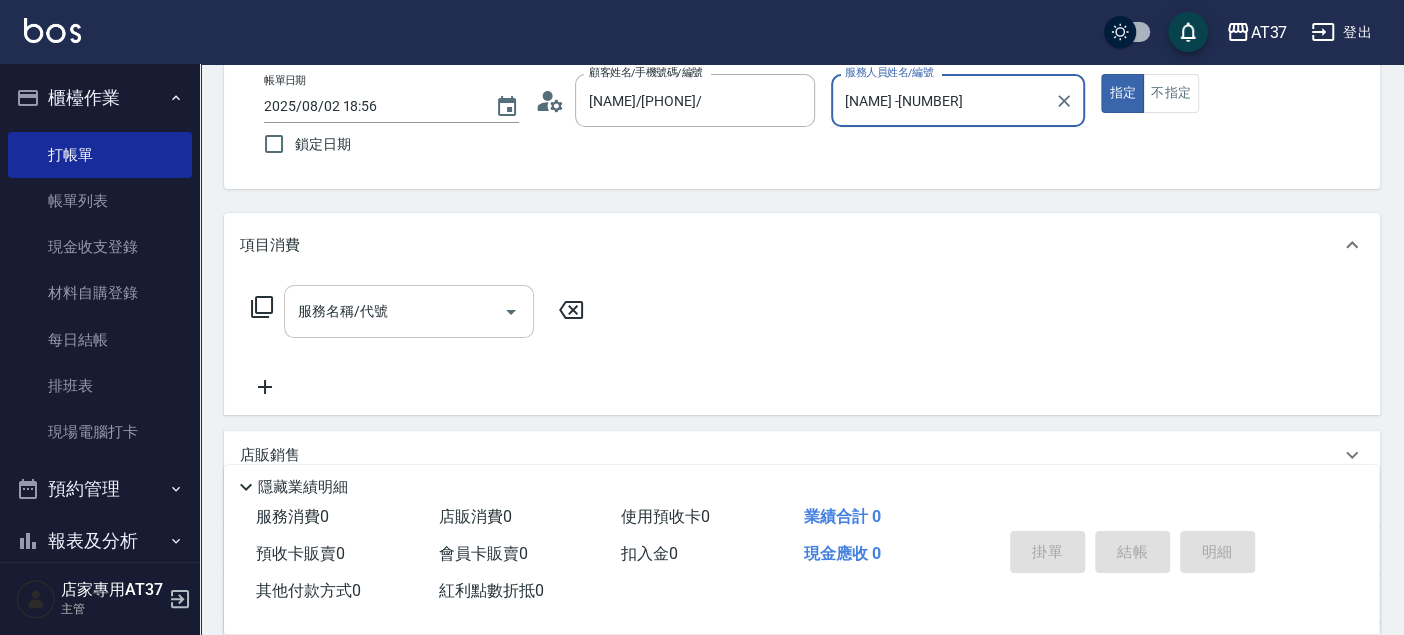 click on "服務名稱/代號" at bounding box center [394, 311] 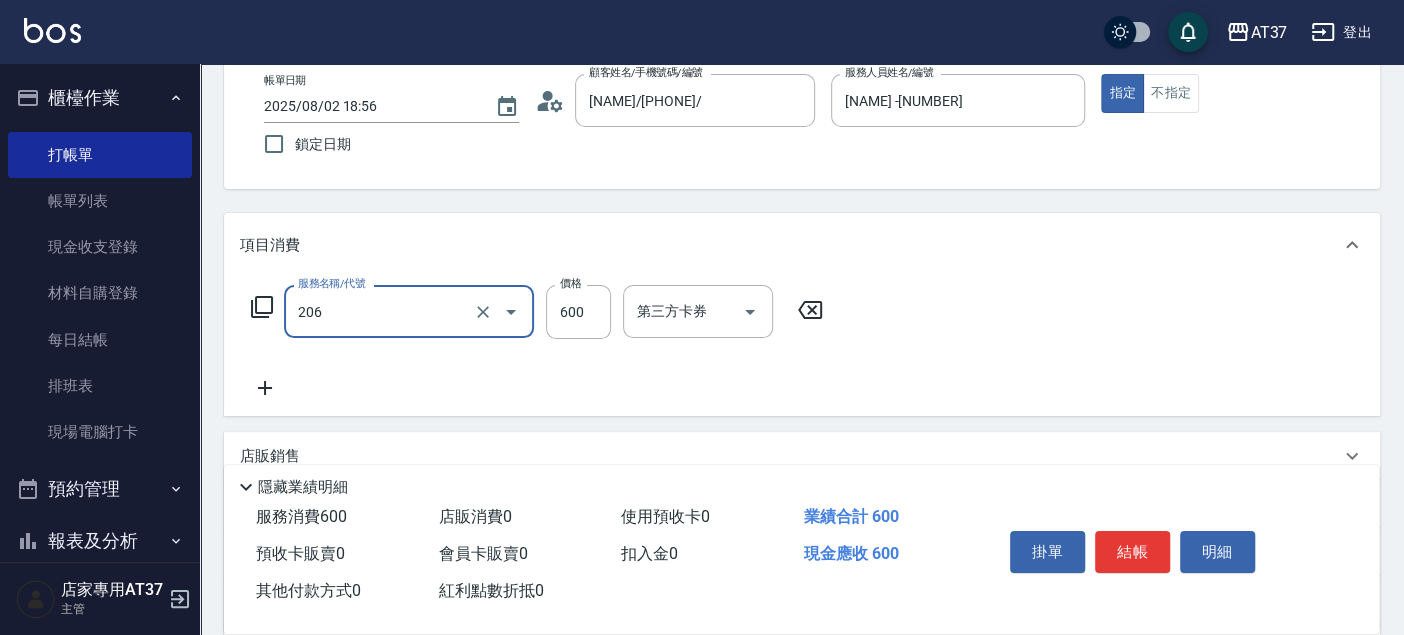 type on "A精油洗+剪(206)" 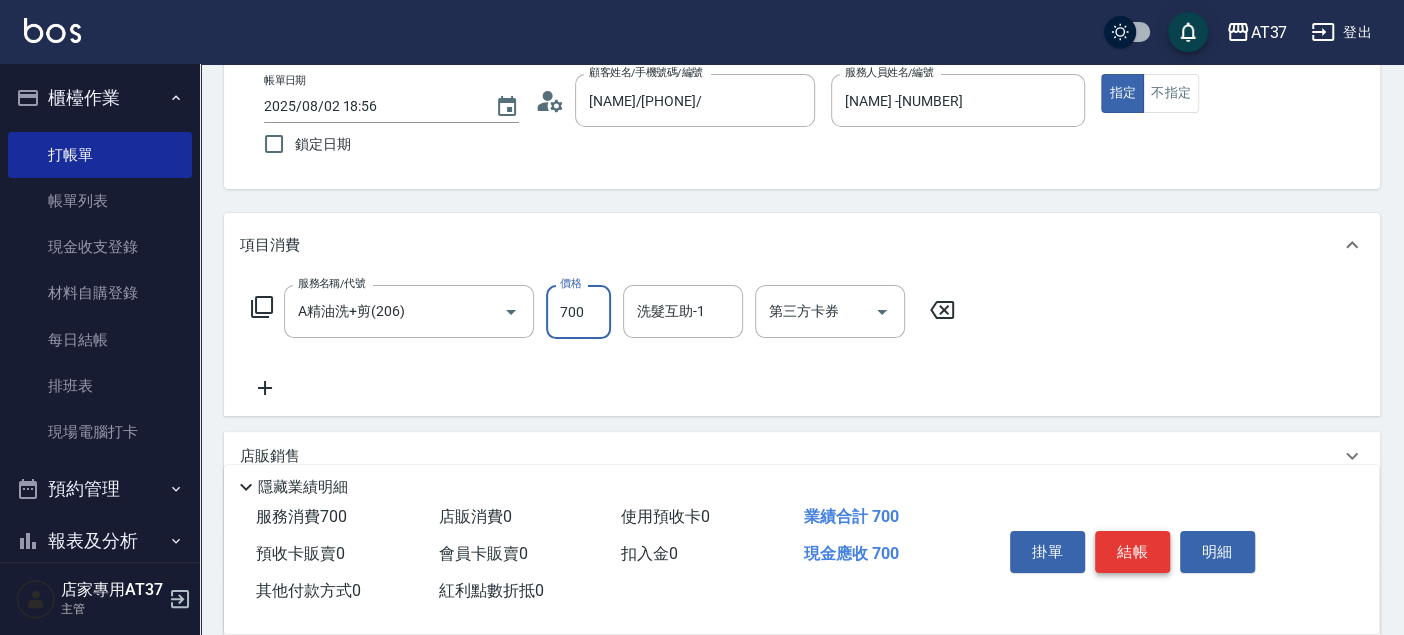 type on "700" 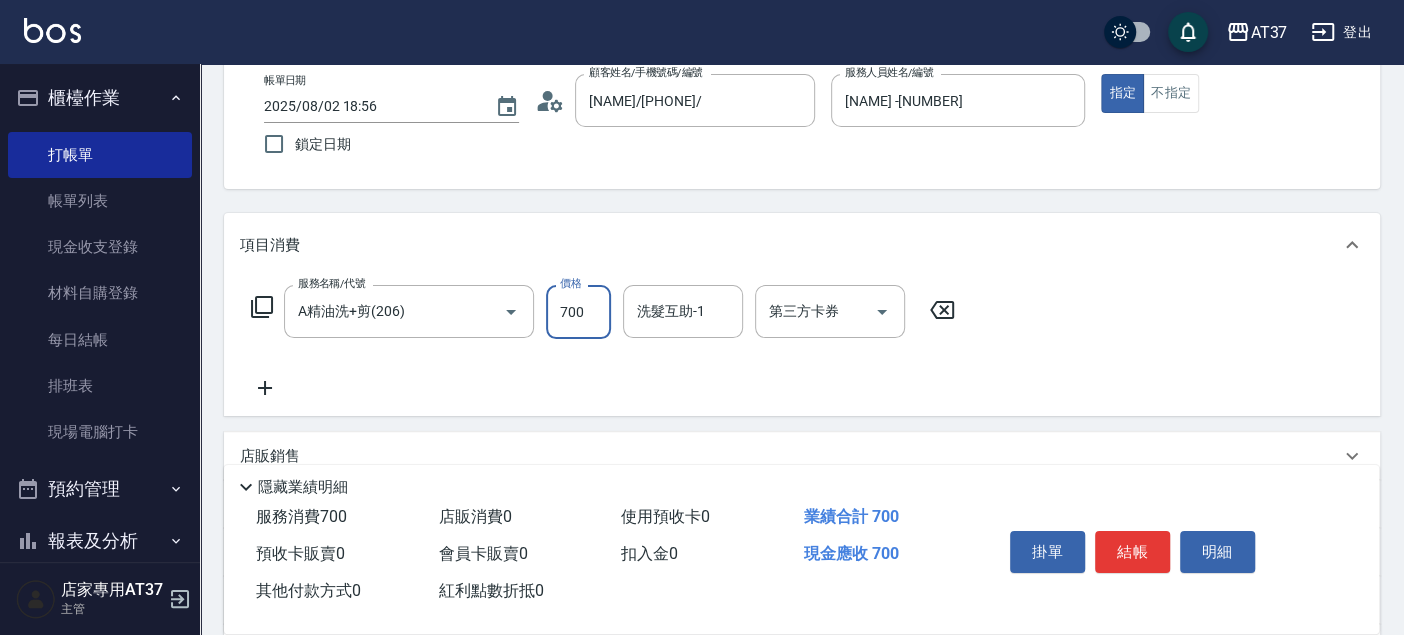drag, startPoint x: 1144, startPoint y: 540, endPoint x: 1143, endPoint y: 525, distance: 15.033297 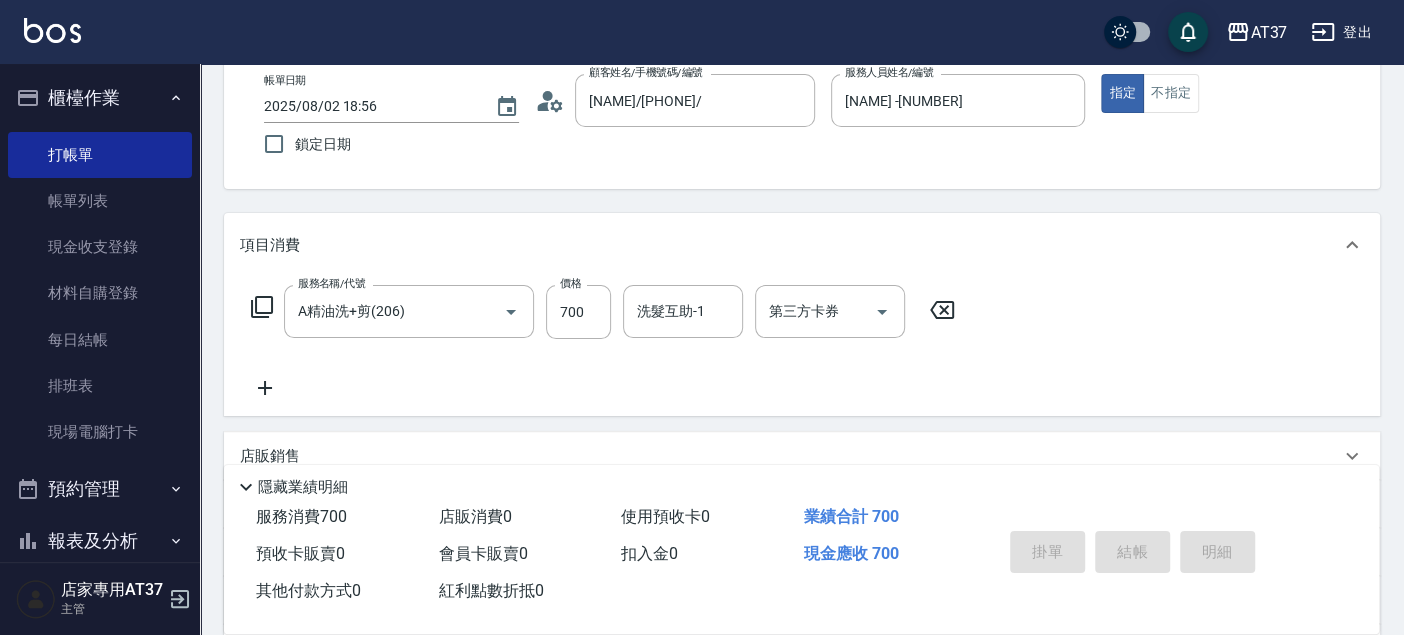 type on "2025/08/02 18:57" 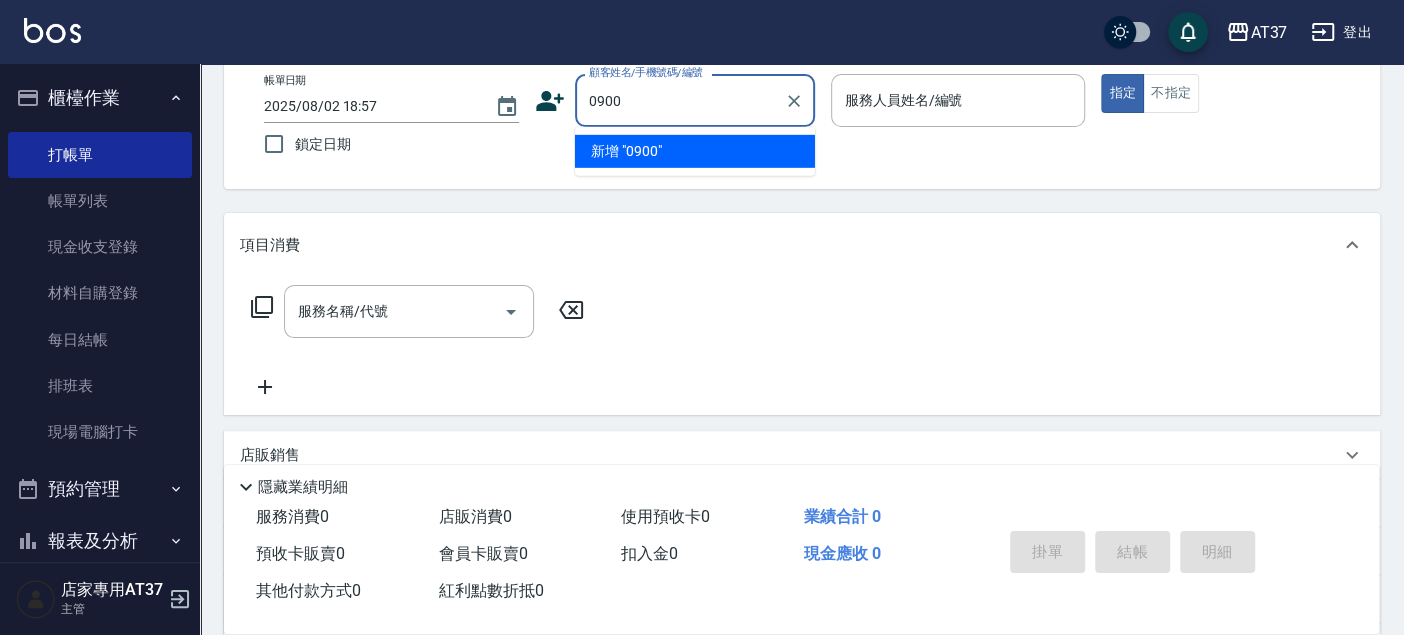 type on "0900" 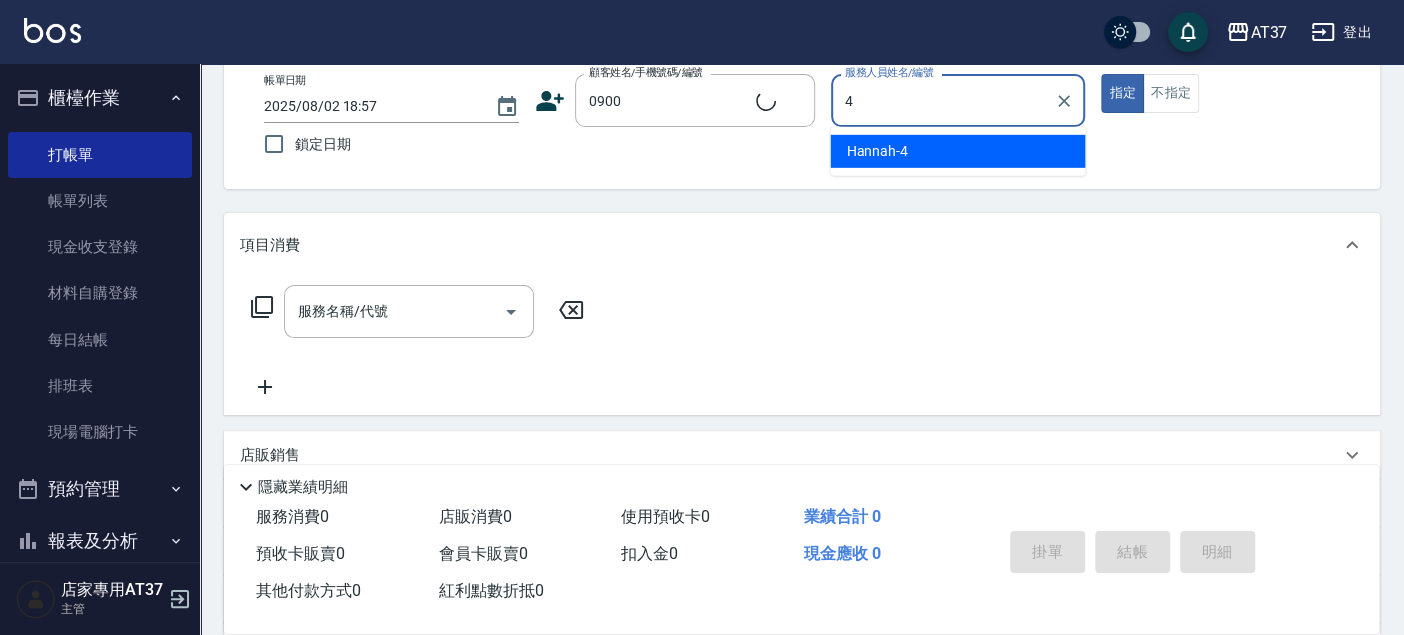 type on "[NAME] -[NUMBER]" 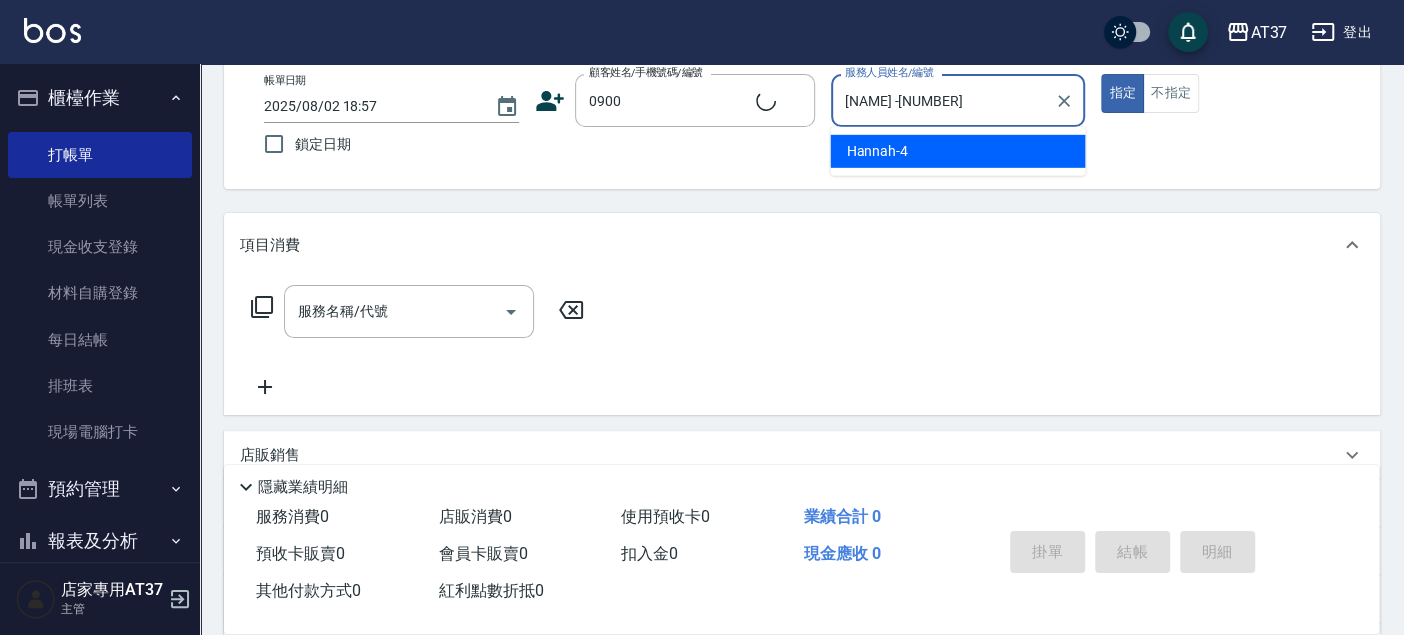 type on "true" 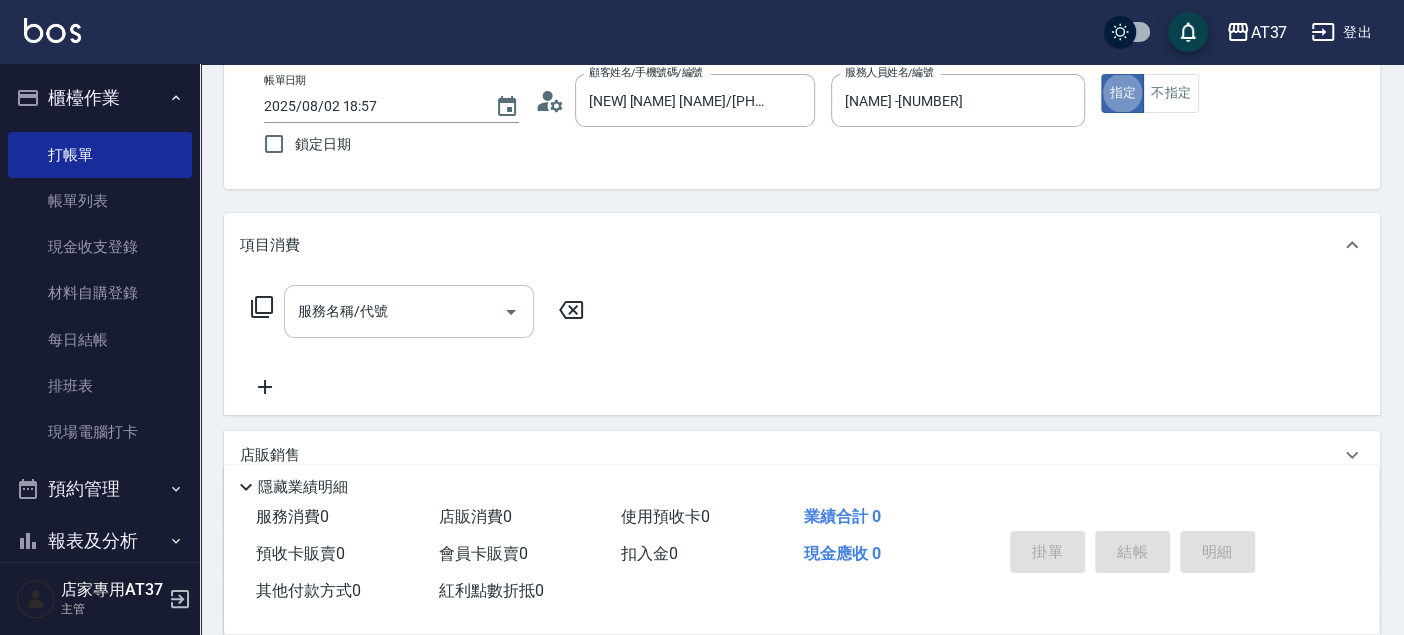 click on "服務名稱/代號 服務名稱/代號" at bounding box center [409, 311] 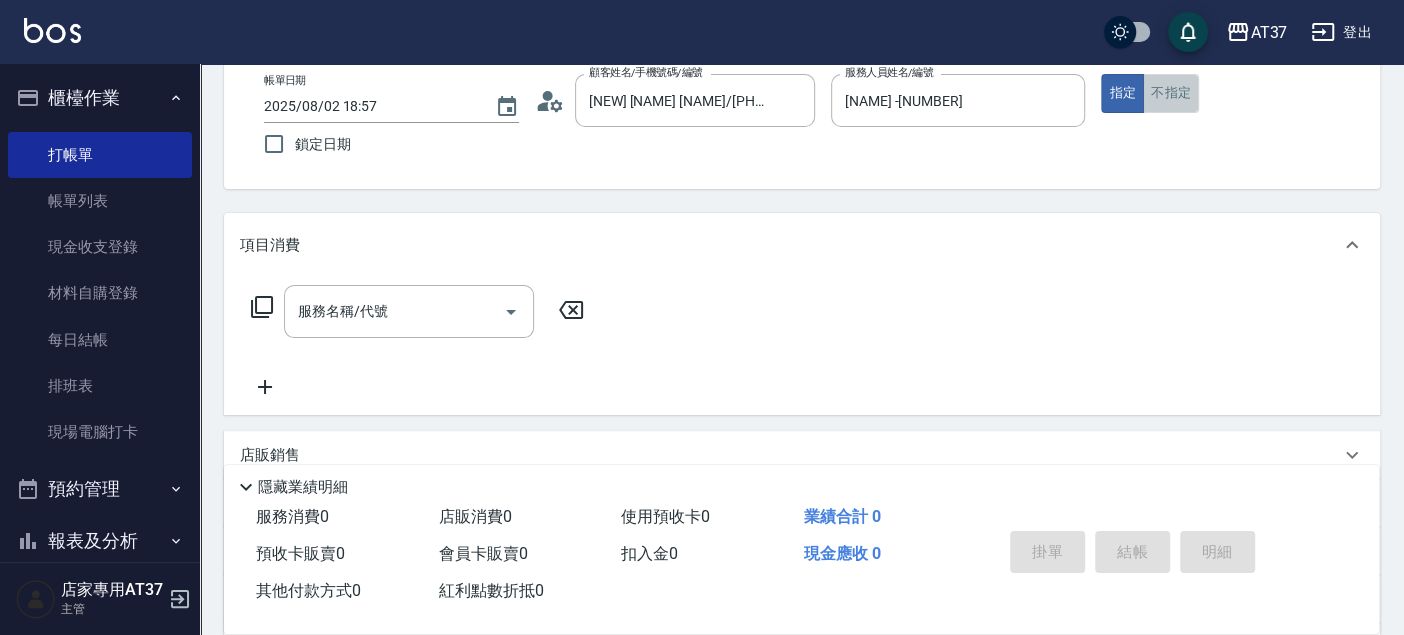 click on "不指定" at bounding box center (1171, 93) 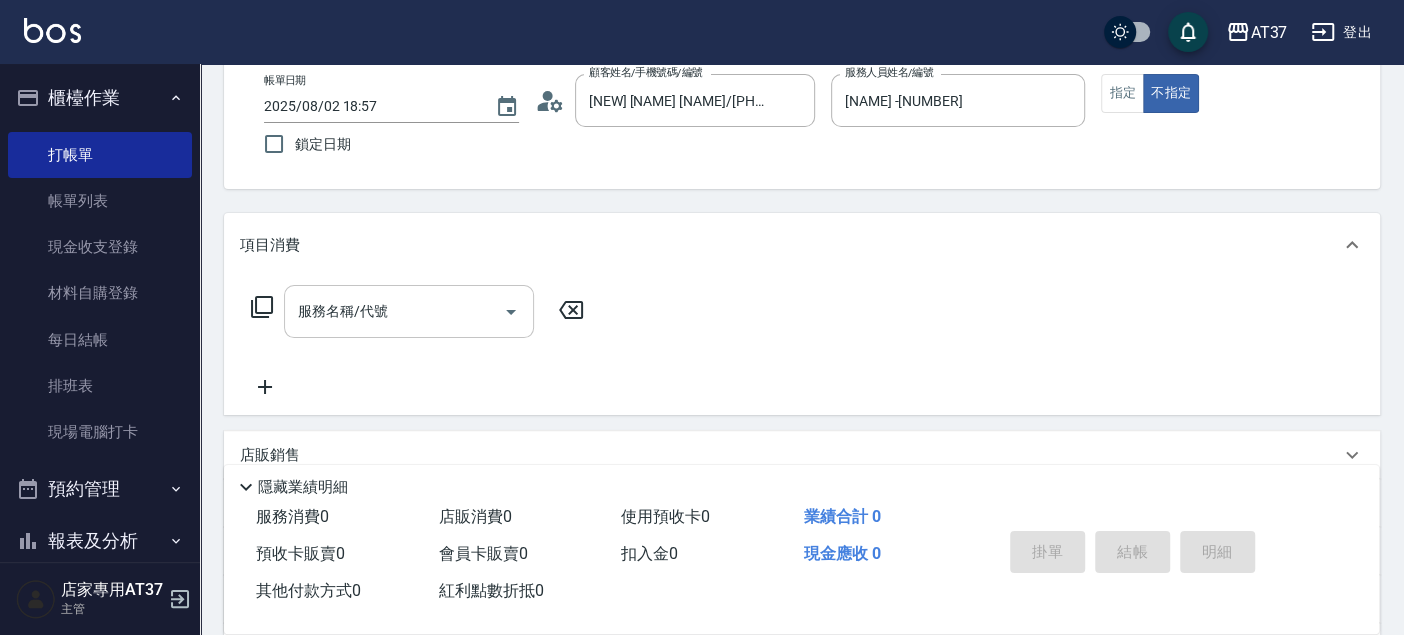 click on "服務名稱/代號" at bounding box center [394, 311] 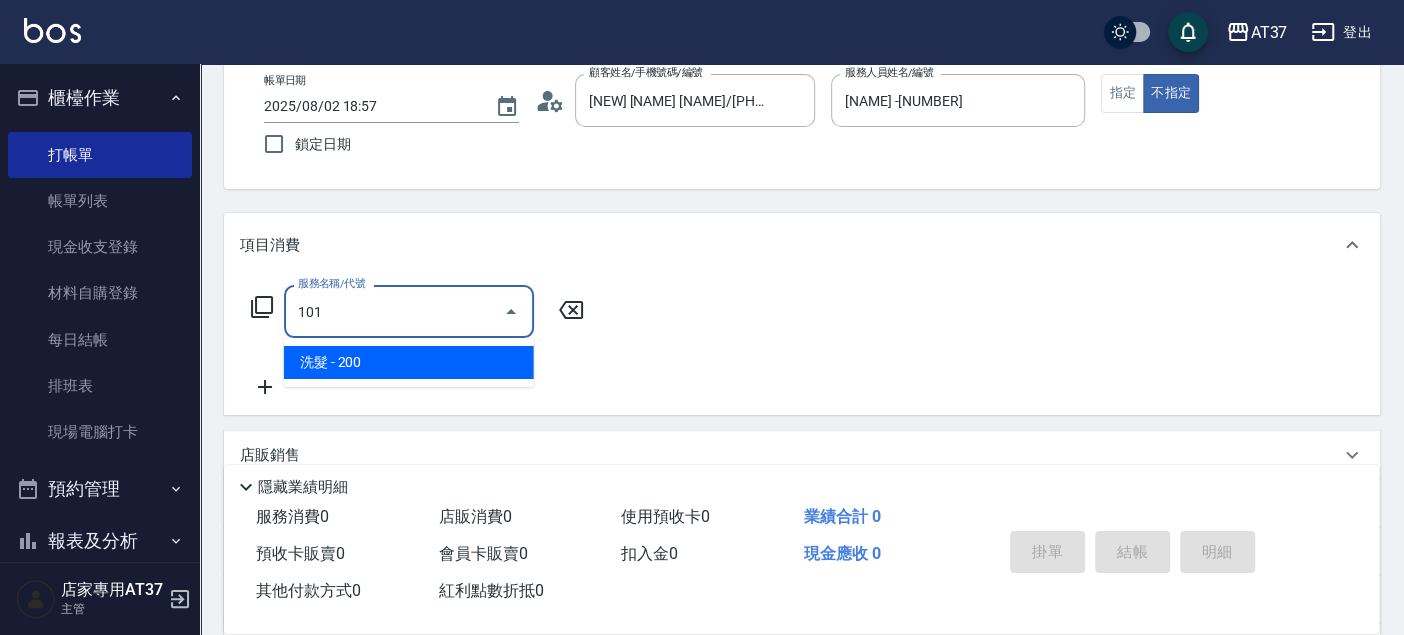 type on "洗髮(101)" 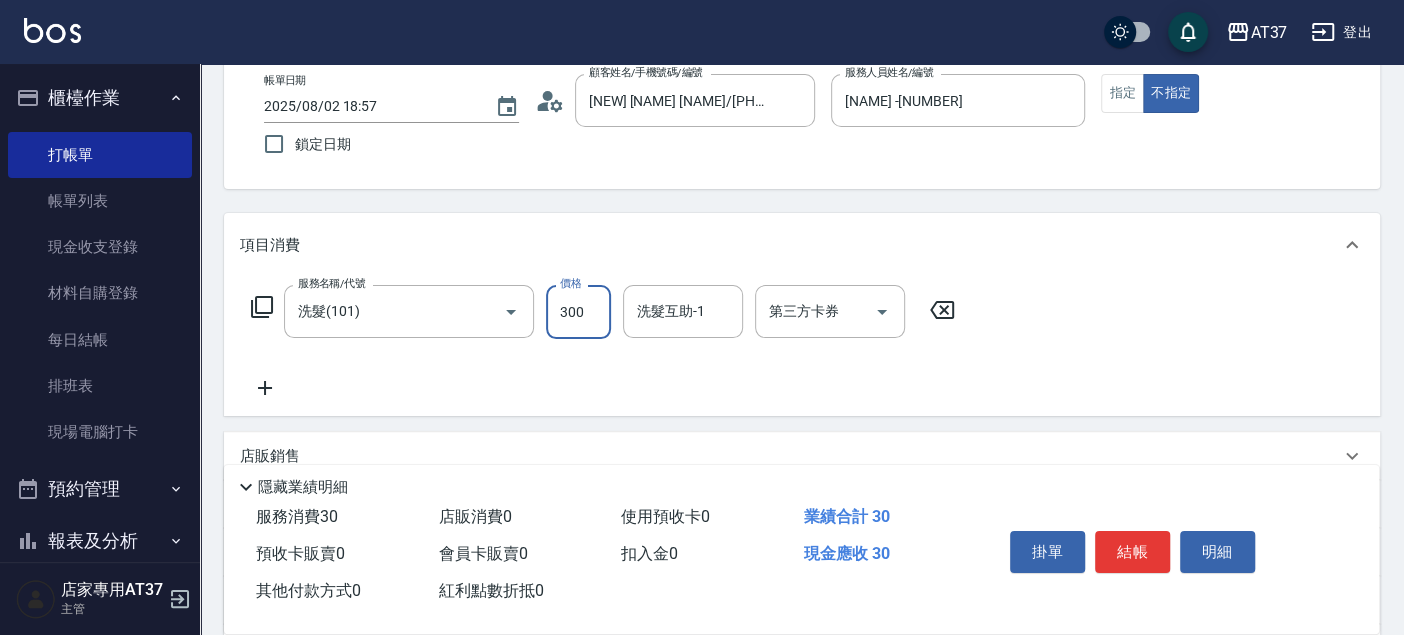 type on "300" 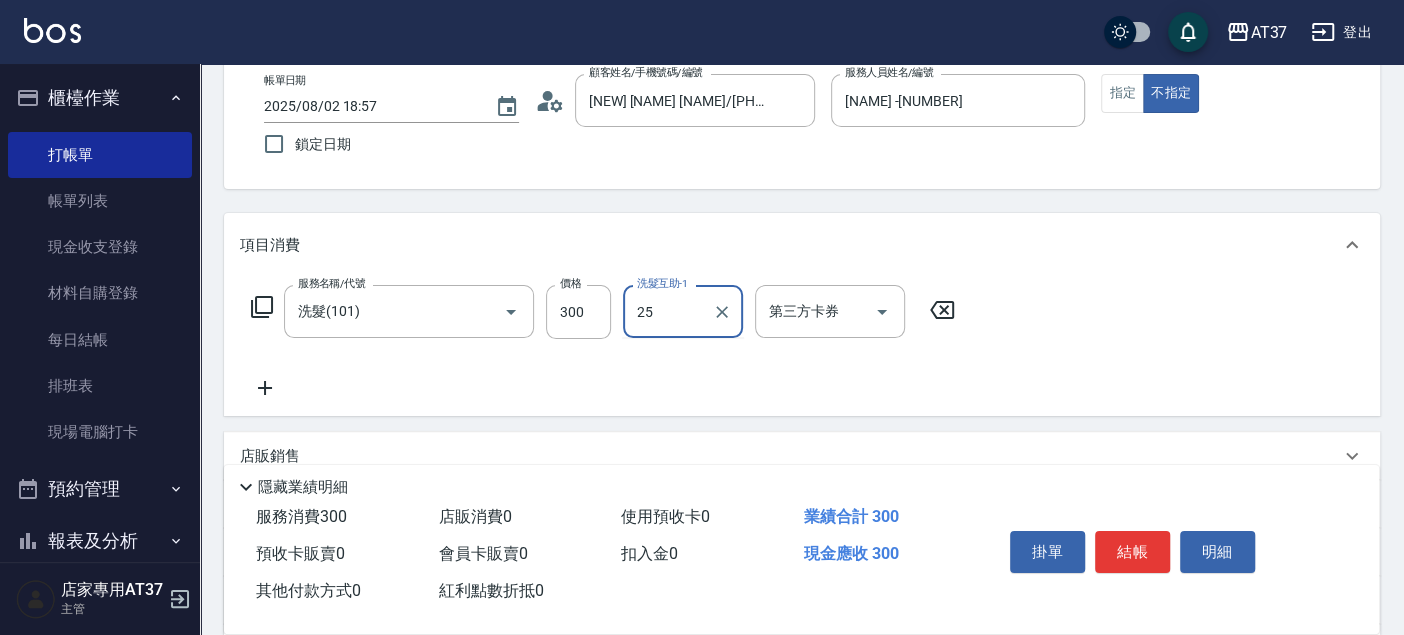 type on "[NAME] -[NUMBER]" 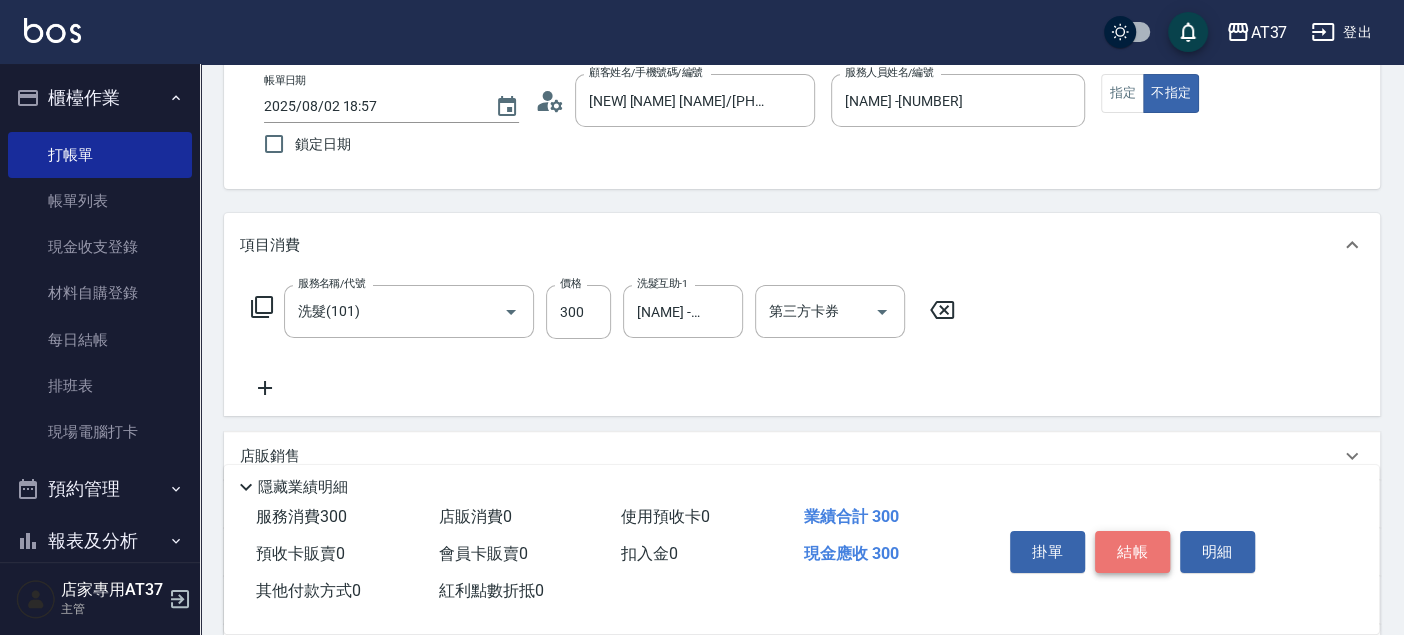 click on "結帳" at bounding box center [1132, 552] 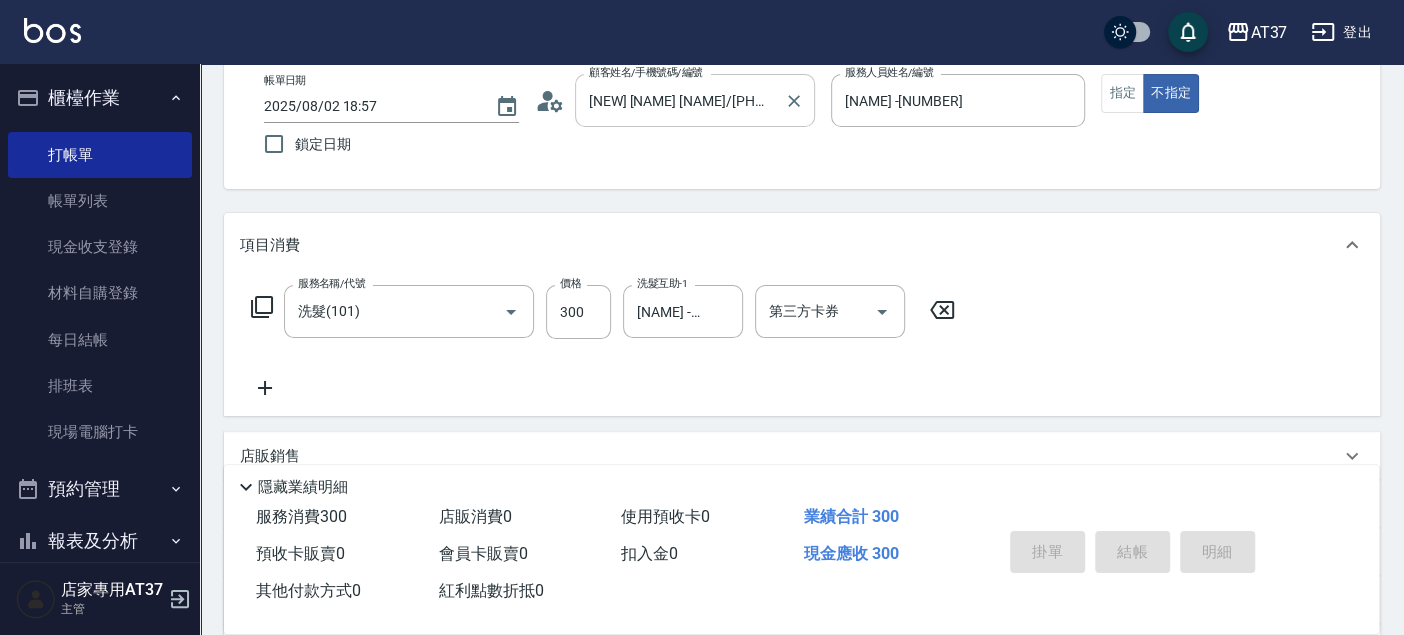 type on "2025/08/02 19:15" 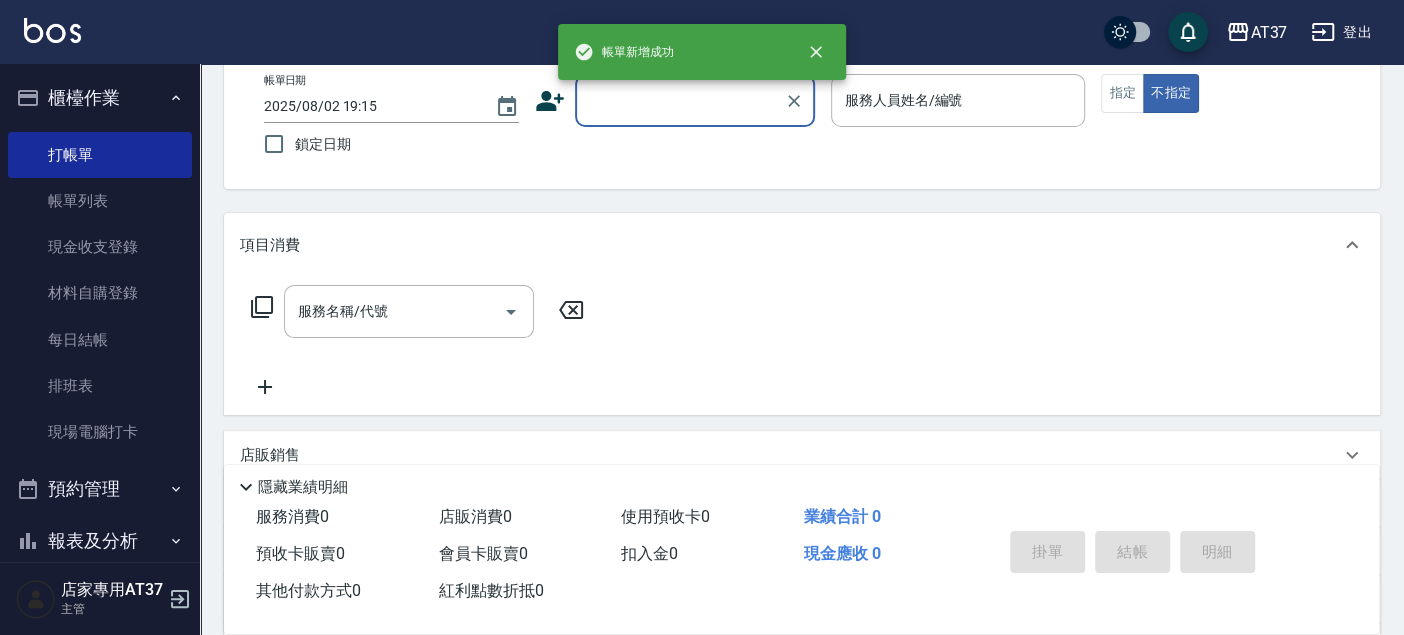 click on "顧客姓名/手機號碼/編號" at bounding box center [680, 100] 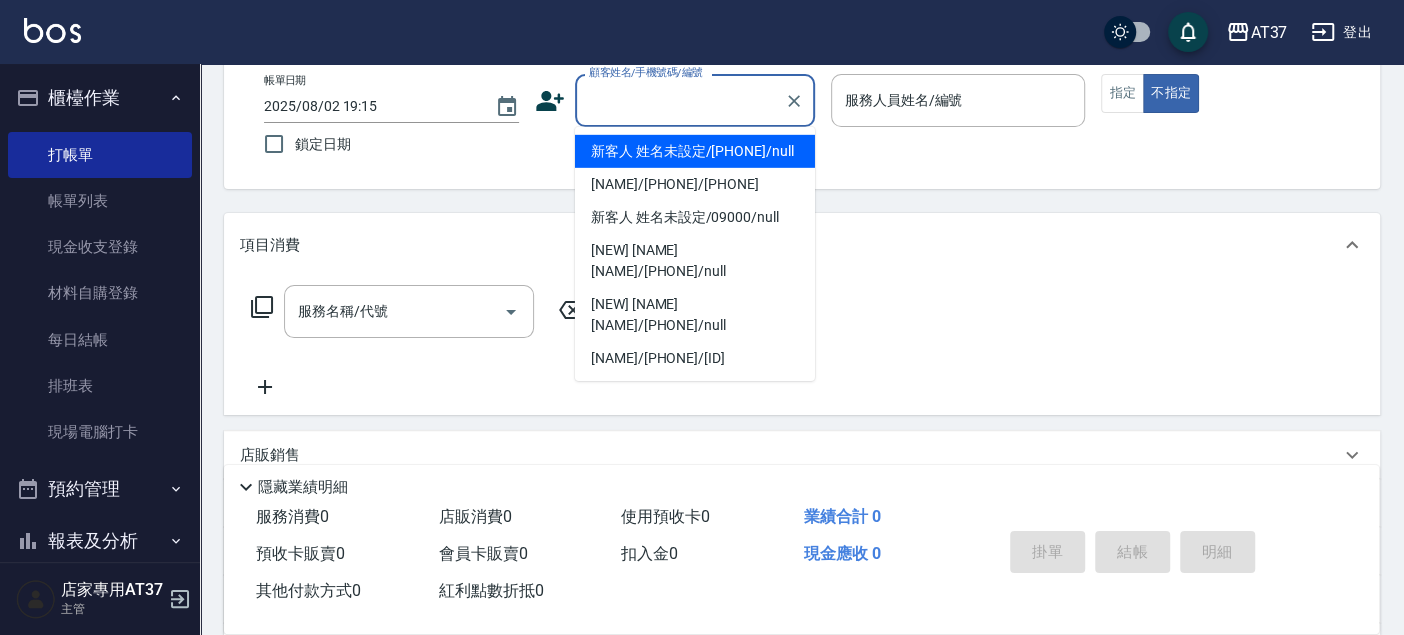 drag, startPoint x: 634, startPoint y: 154, endPoint x: 689, endPoint y: 154, distance: 55 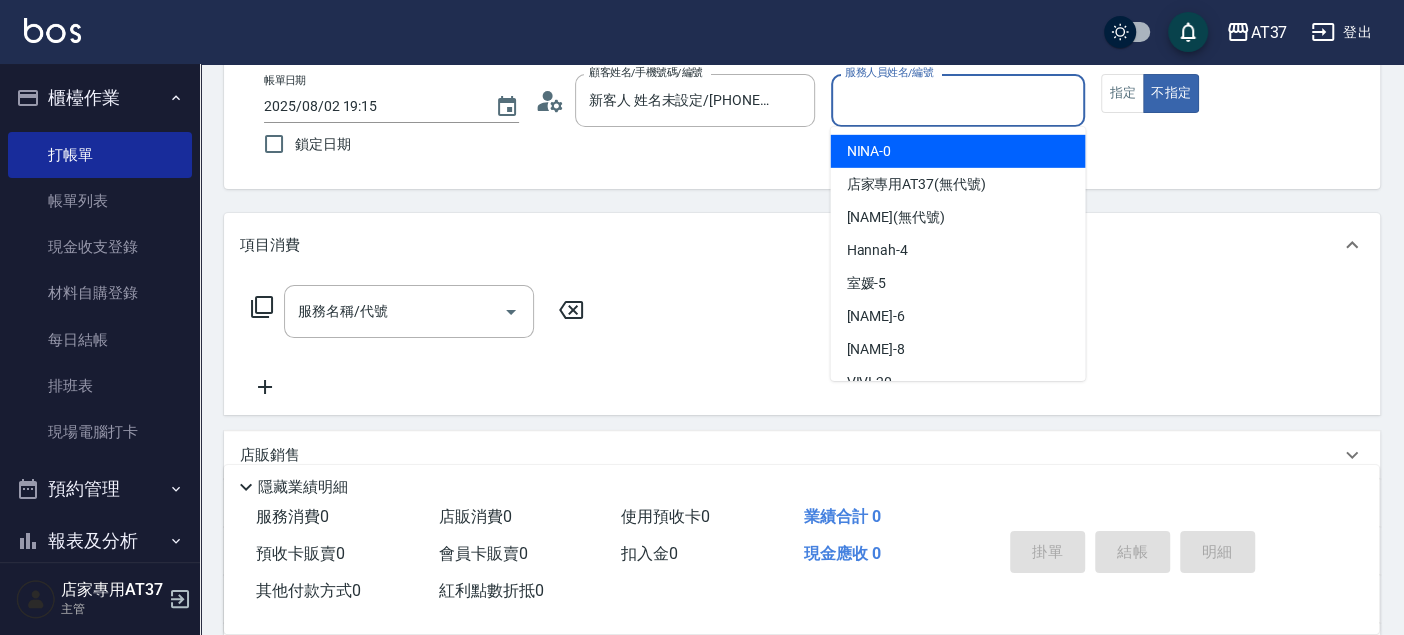 click on "服務人員姓名/編號" at bounding box center (958, 100) 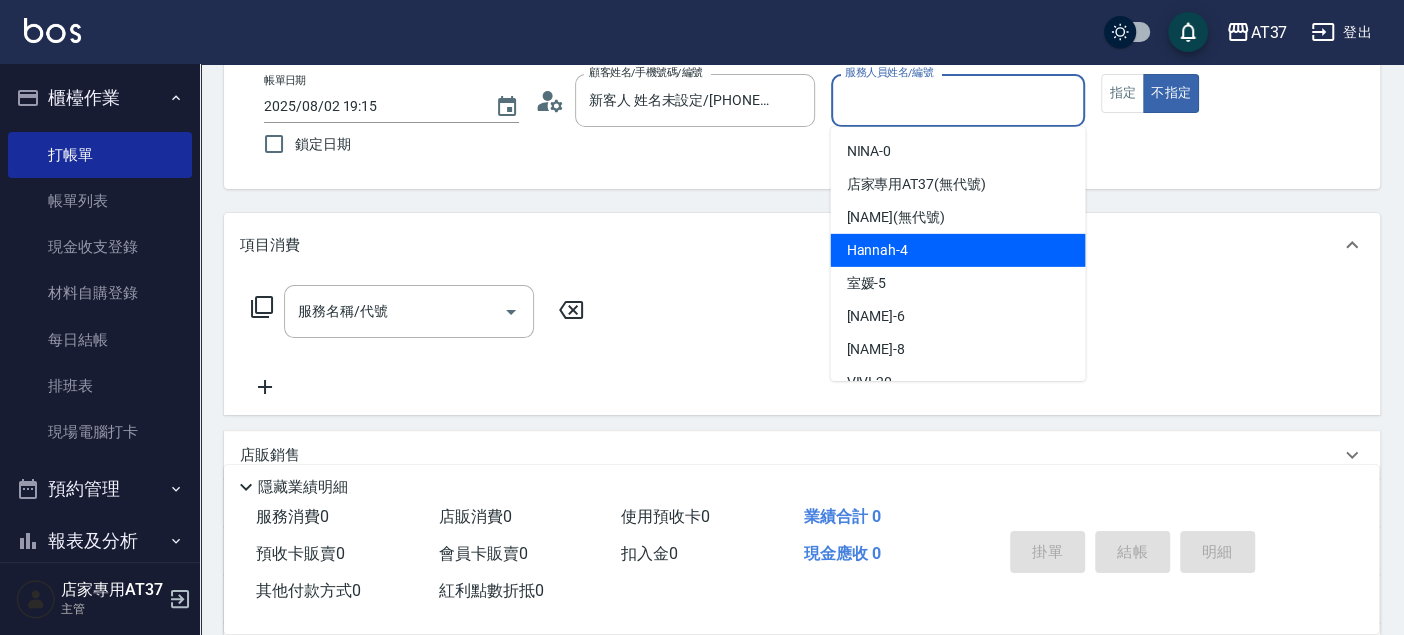 drag, startPoint x: 932, startPoint y: 265, endPoint x: 943, endPoint y: 243, distance: 24.596748 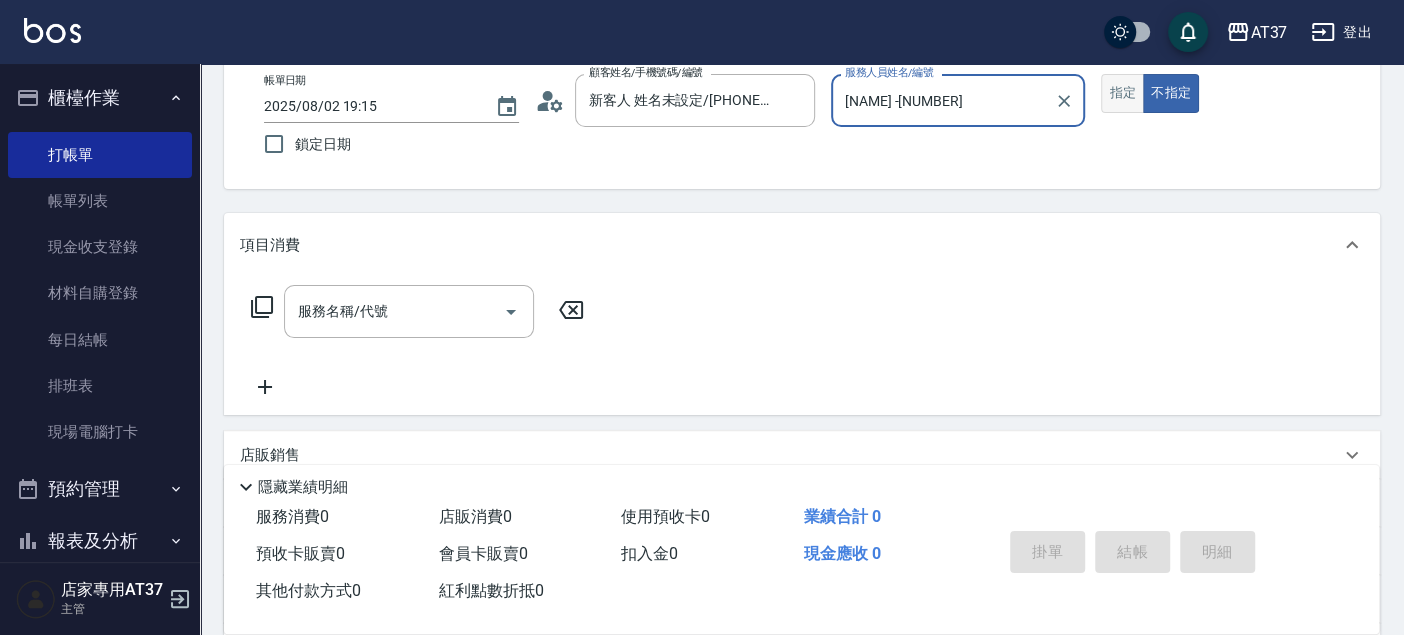 click on "指定" at bounding box center [1122, 93] 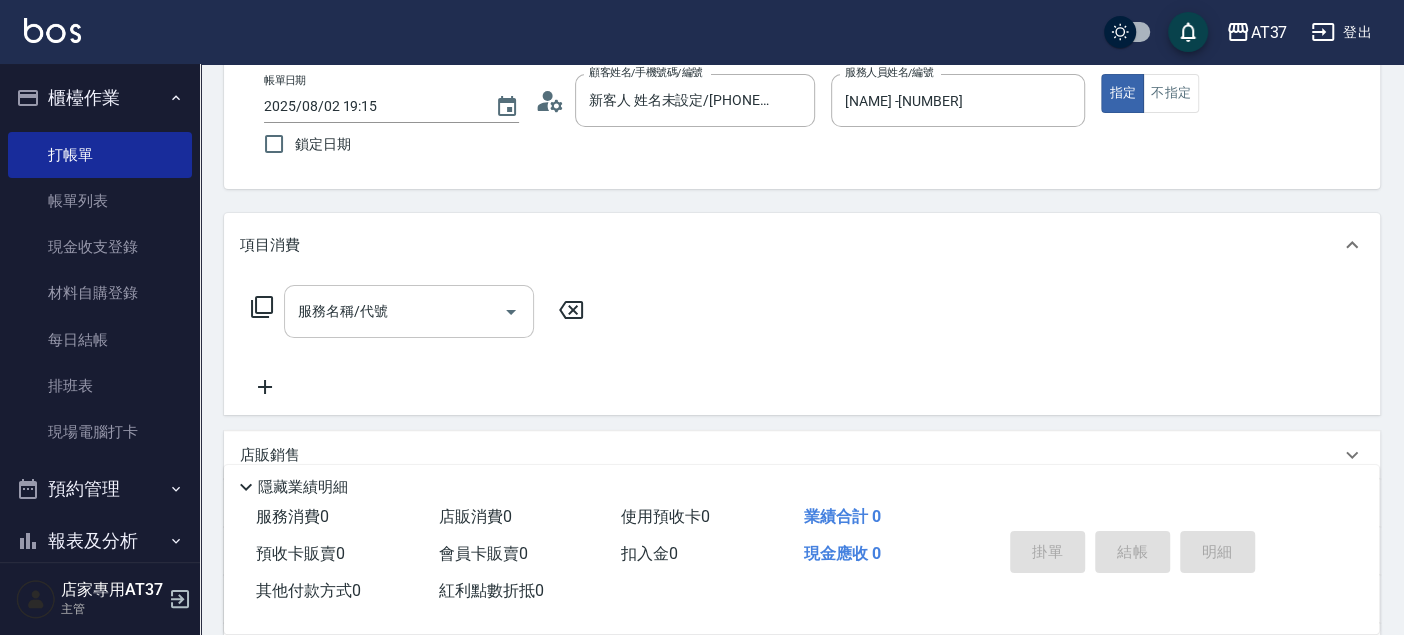 click on "服務名稱/代號 服務名稱/代號" at bounding box center (409, 311) 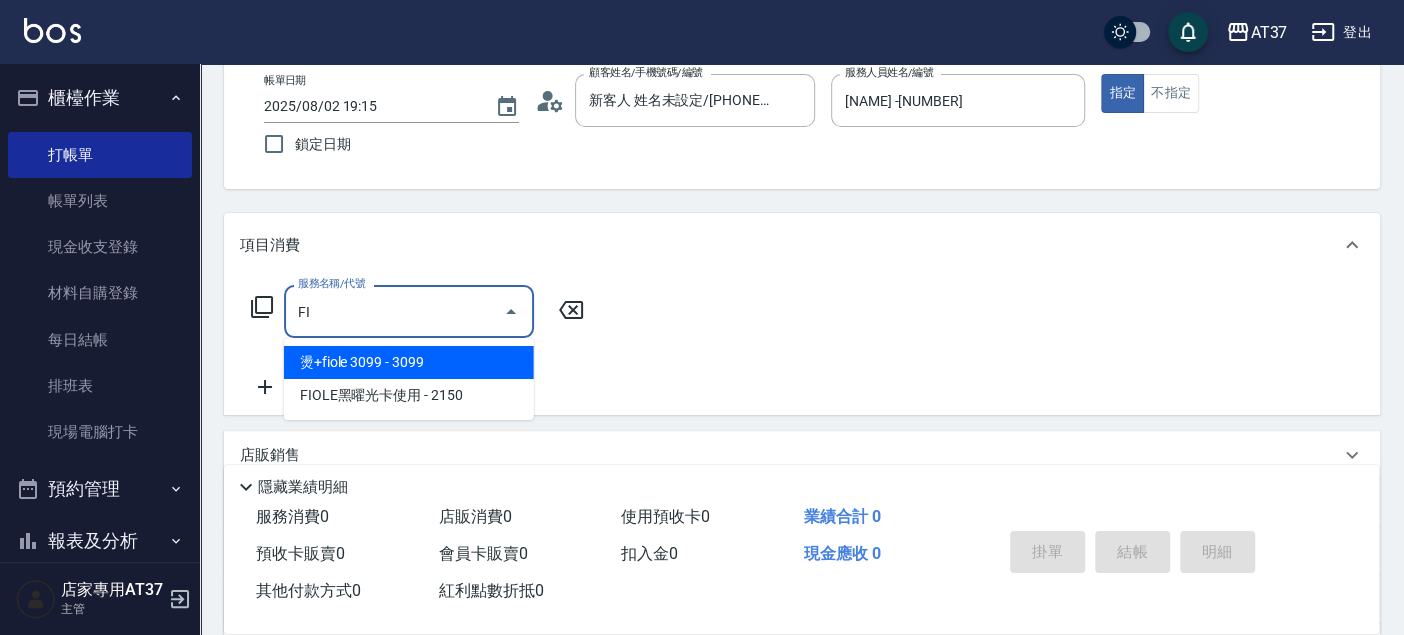 click on "燙+fiole 3099 - 3099" at bounding box center [409, 362] 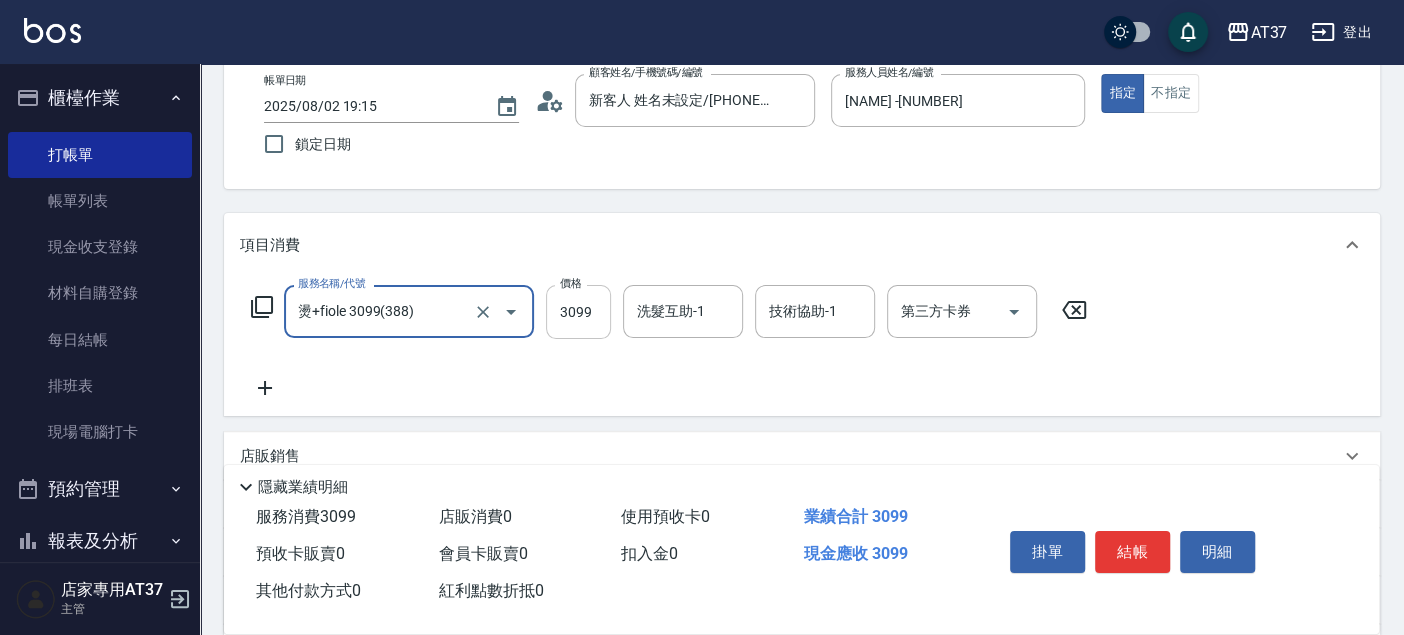type on "燙+fiole 3099(388)" 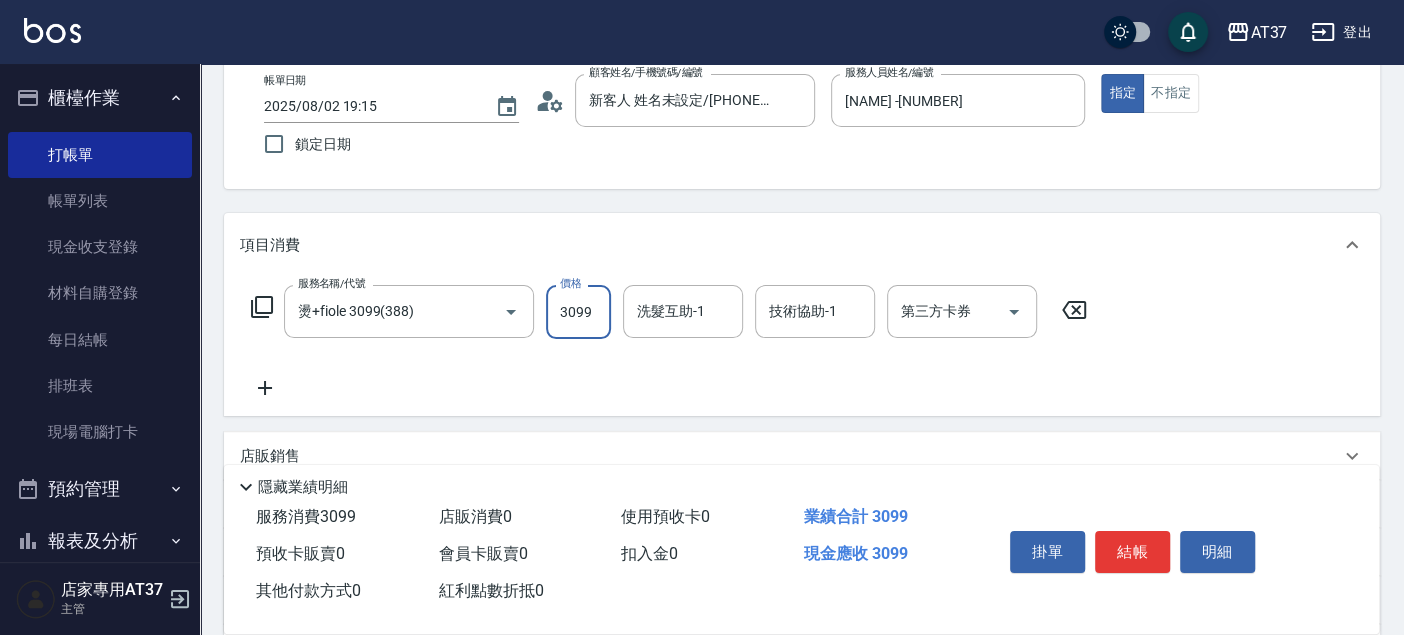 click on "3099" at bounding box center [578, 312] 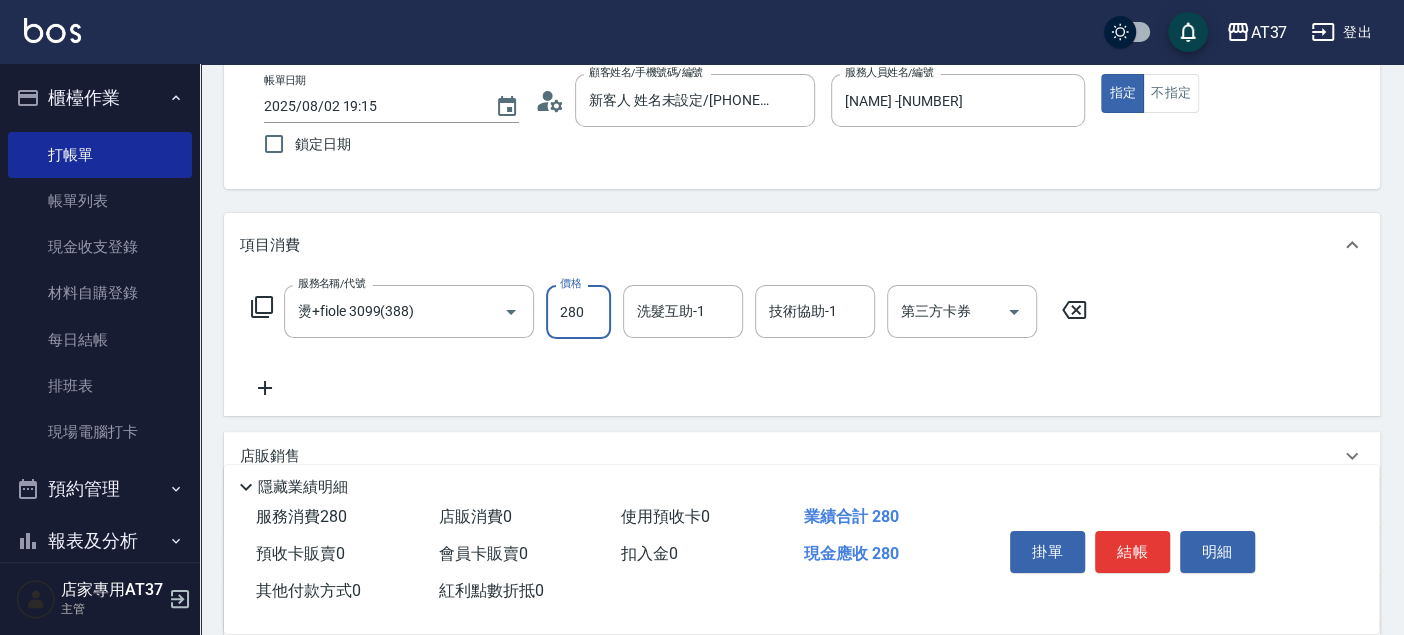 click on "280" at bounding box center (578, 312) 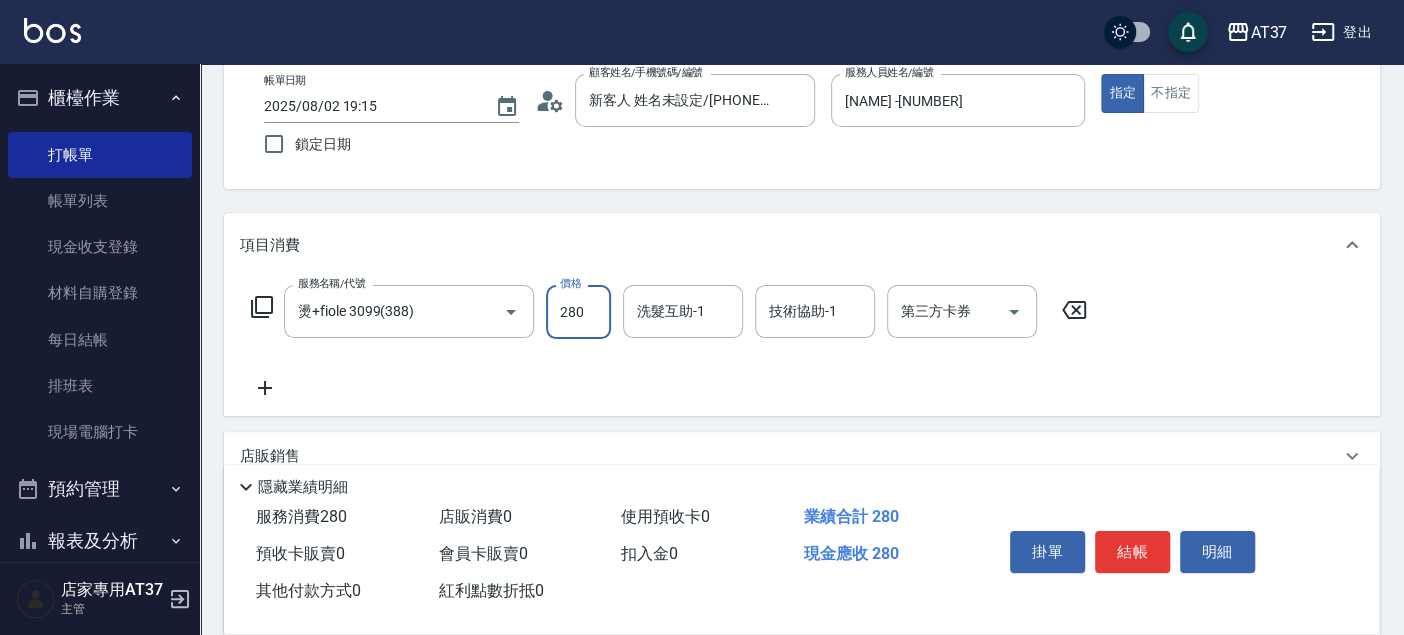 type on "2800" 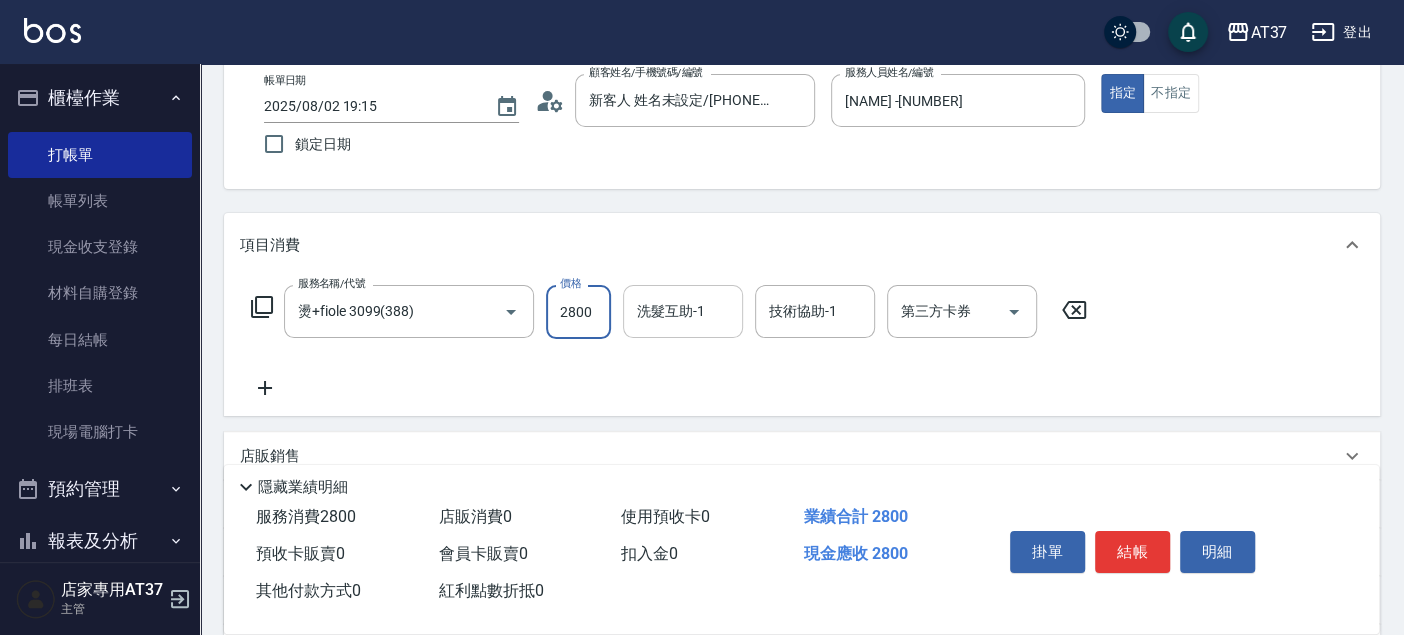 click on "洗髮互助-1" at bounding box center (683, 311) 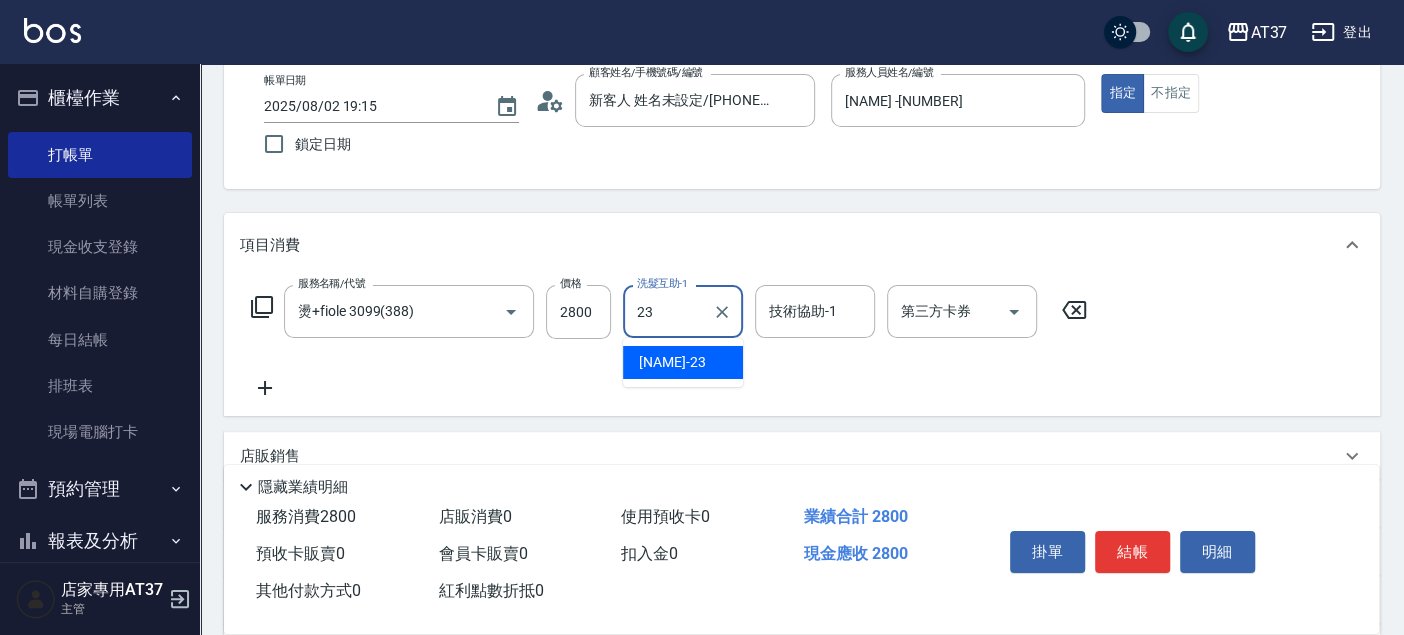 type on "[NAME] -[NUMBER]" 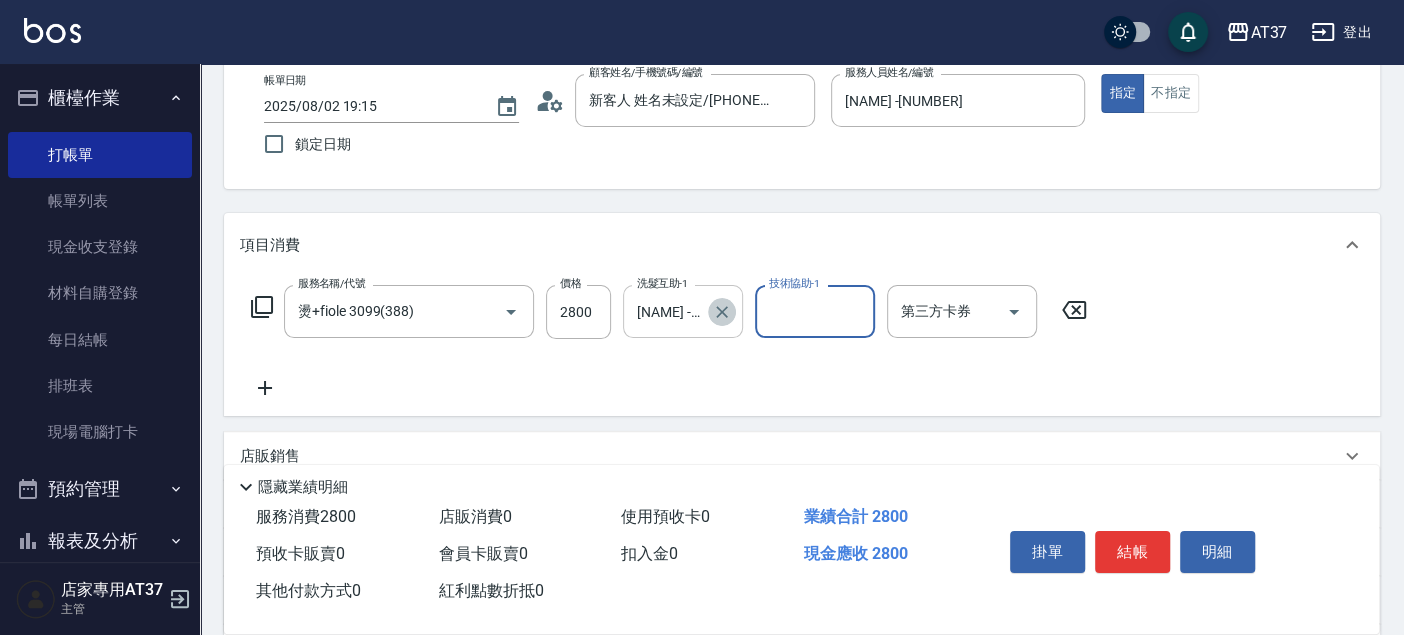 click 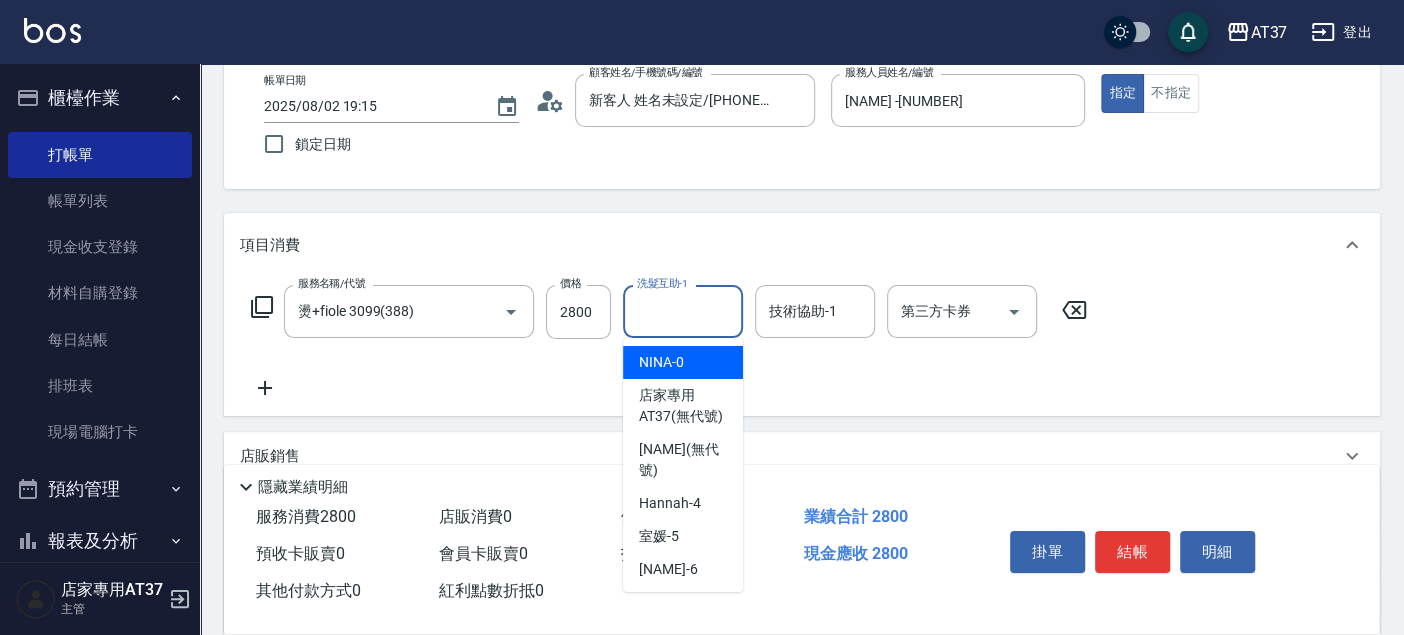 click on "洗髮互助-1" at bounding box center (683, 311) 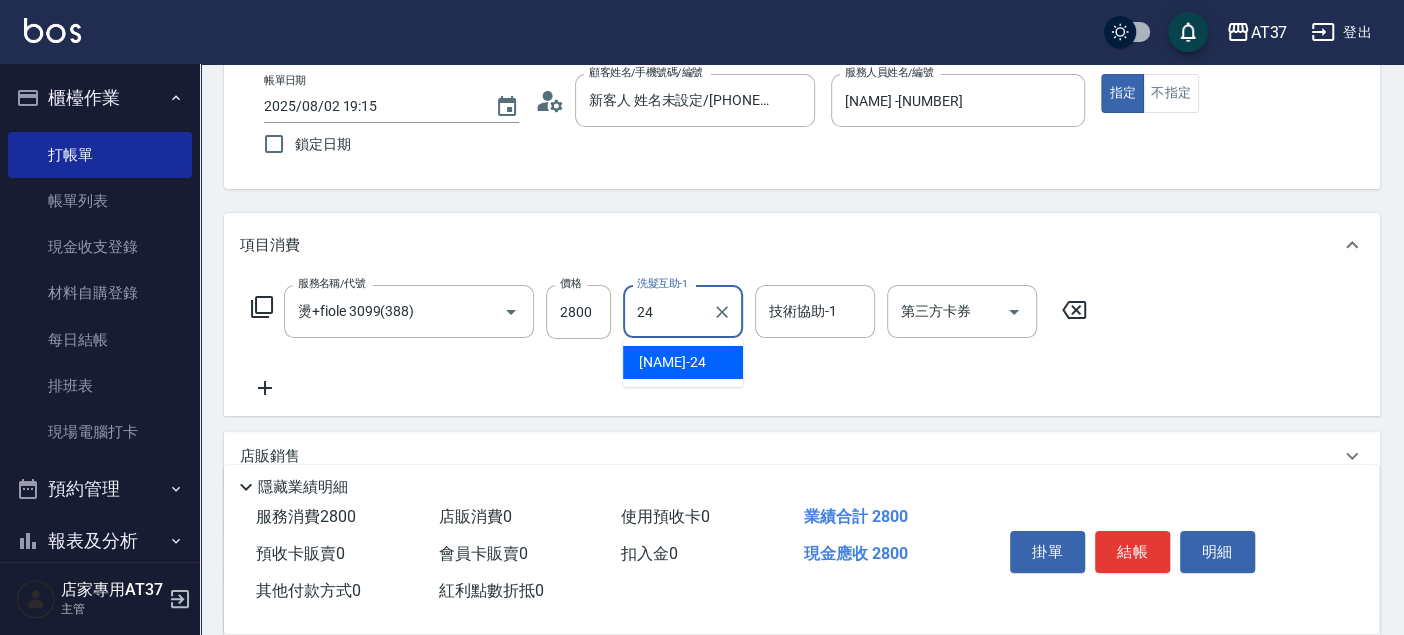 type on "小葉-24" 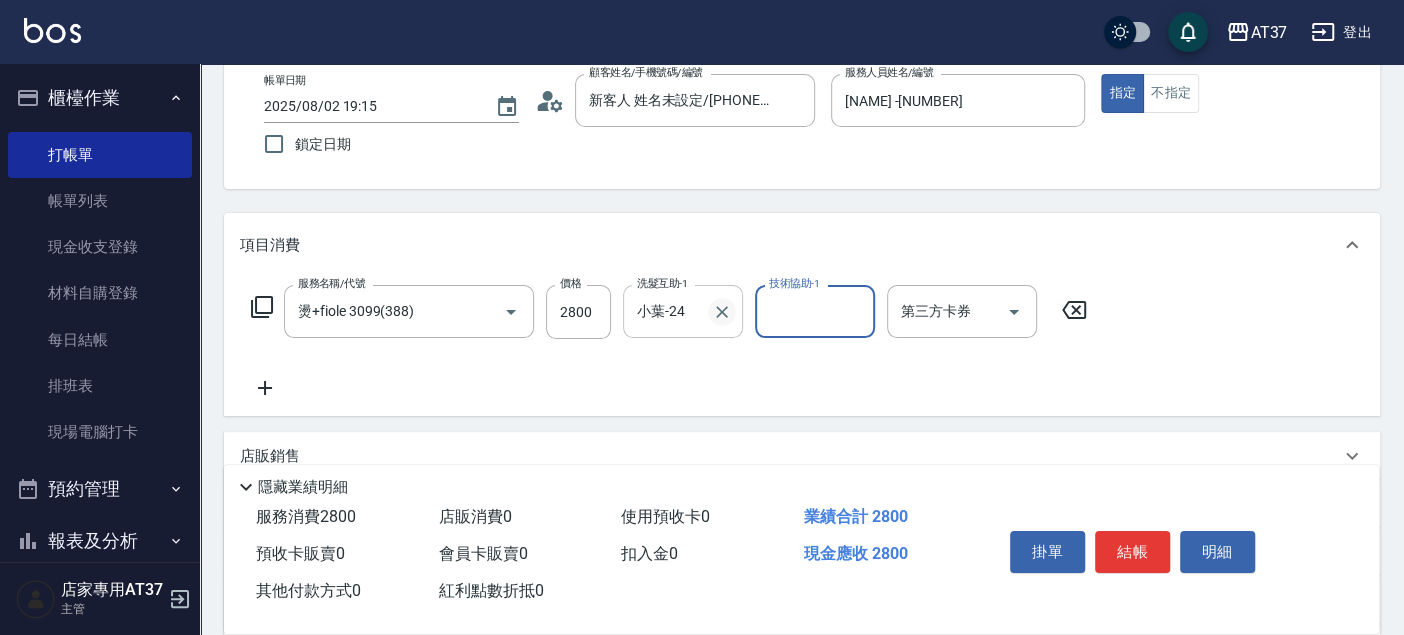 click 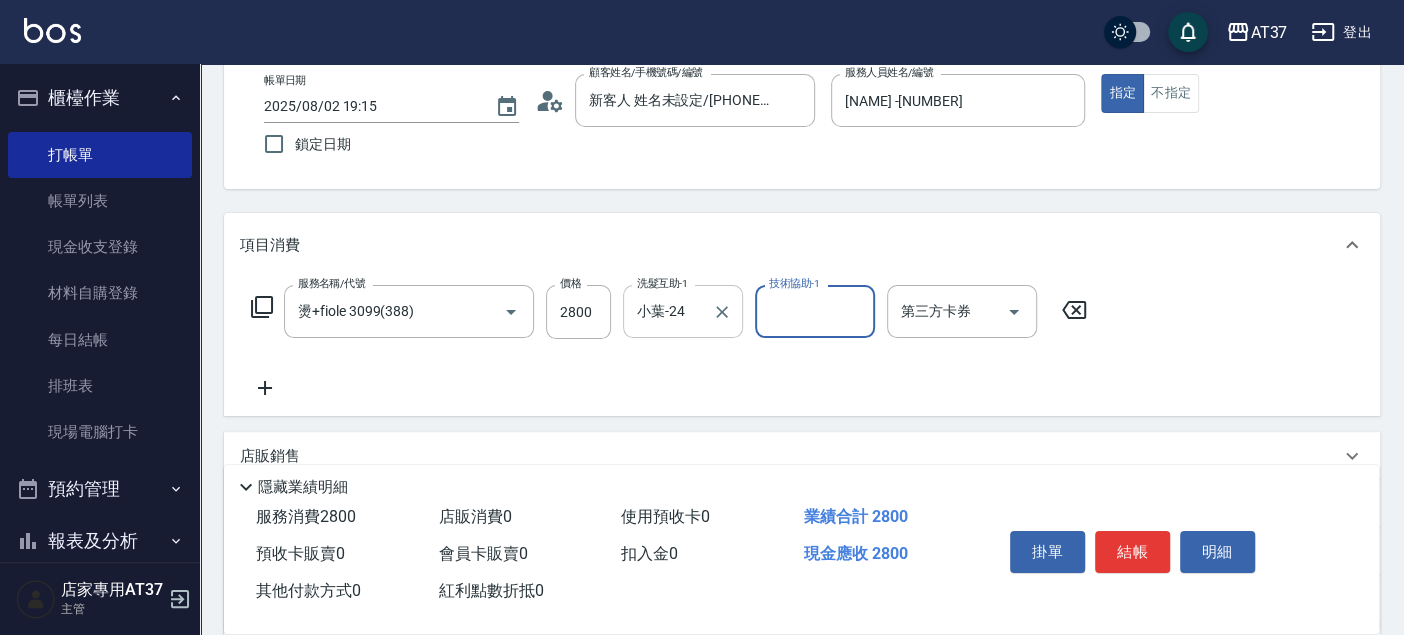 type 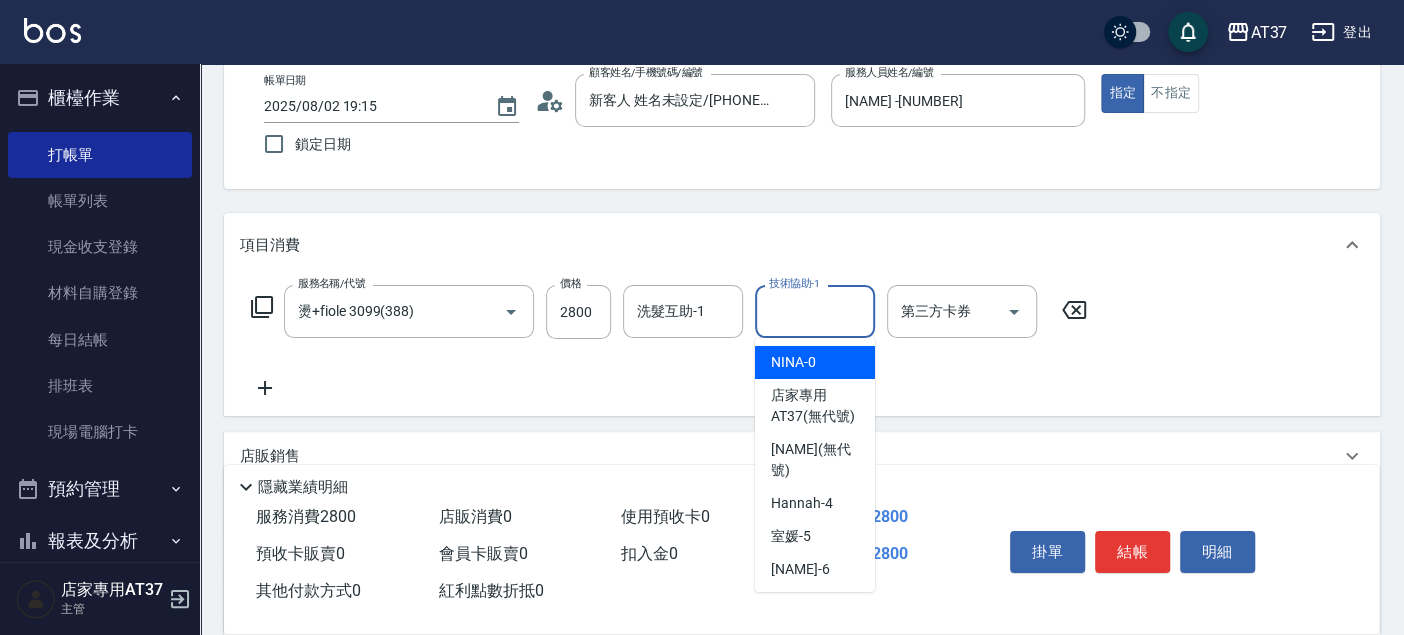 click on "技術協助-1" at bounding box center (815, 311) 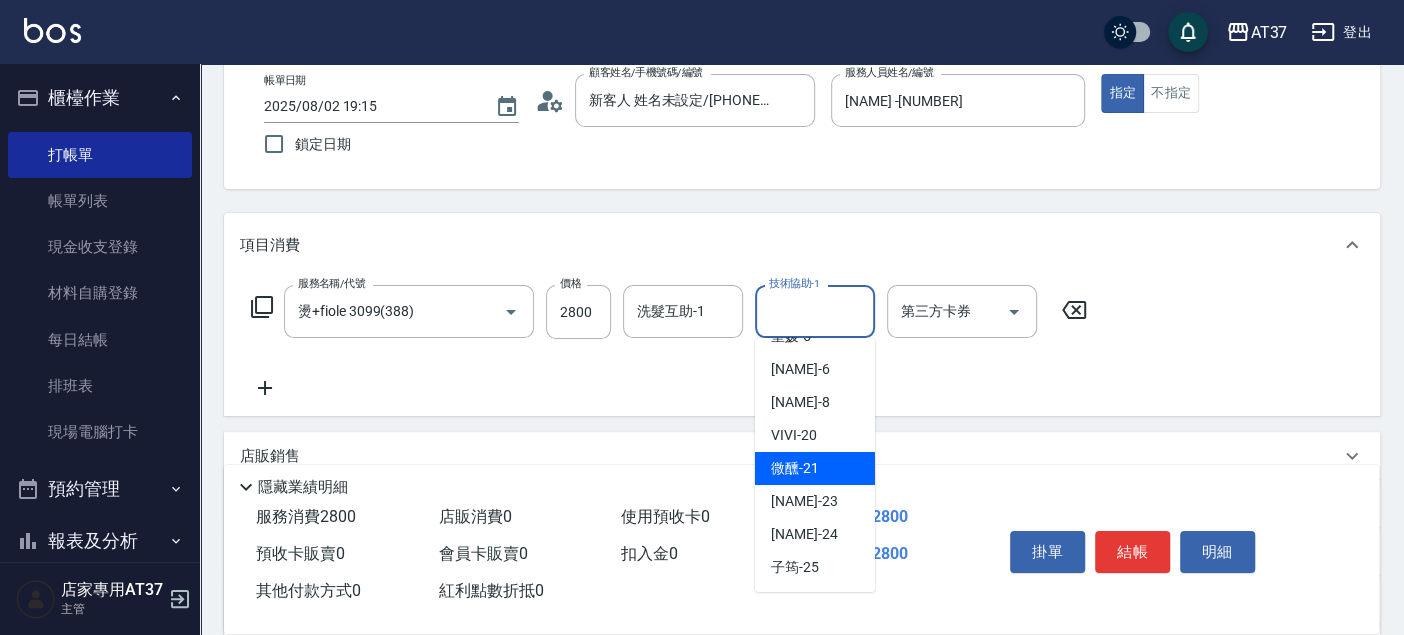 scroll, scrollTop: 222, scrollLeft: 0, axis: vertical 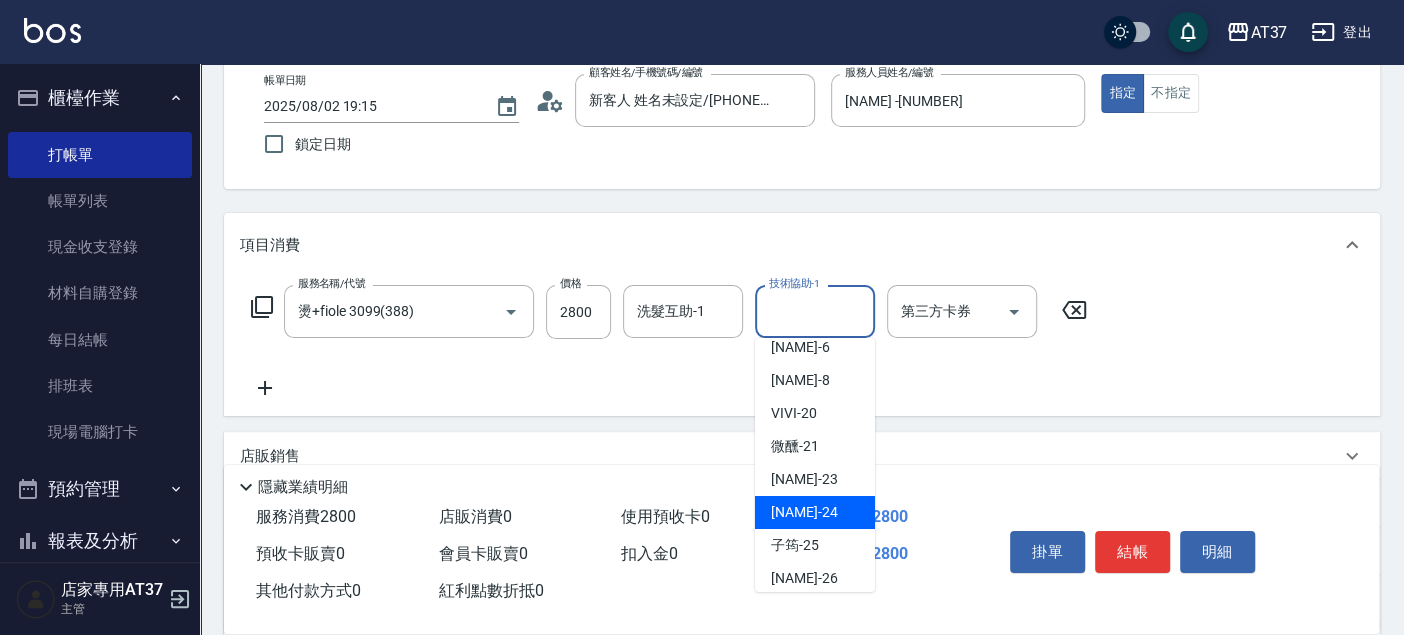 click on "[NAME] -[NUMBER]" at bounding box center (804, 512) 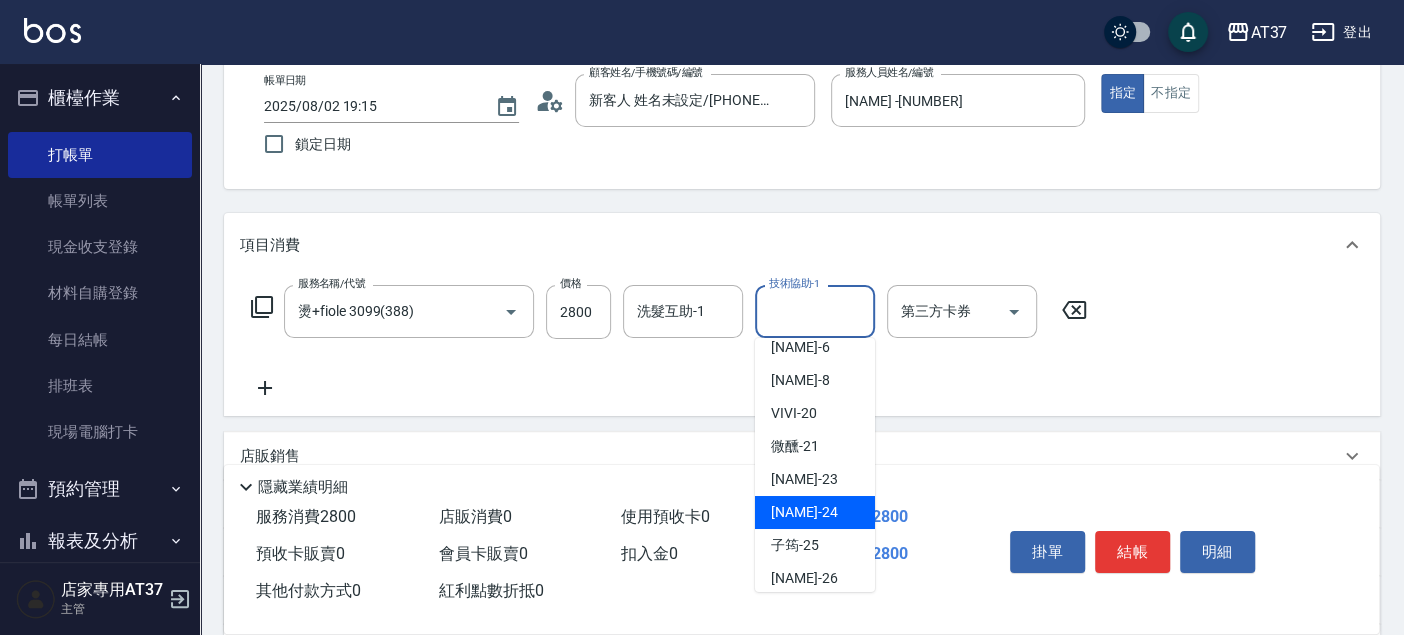 type on "小葉-24" 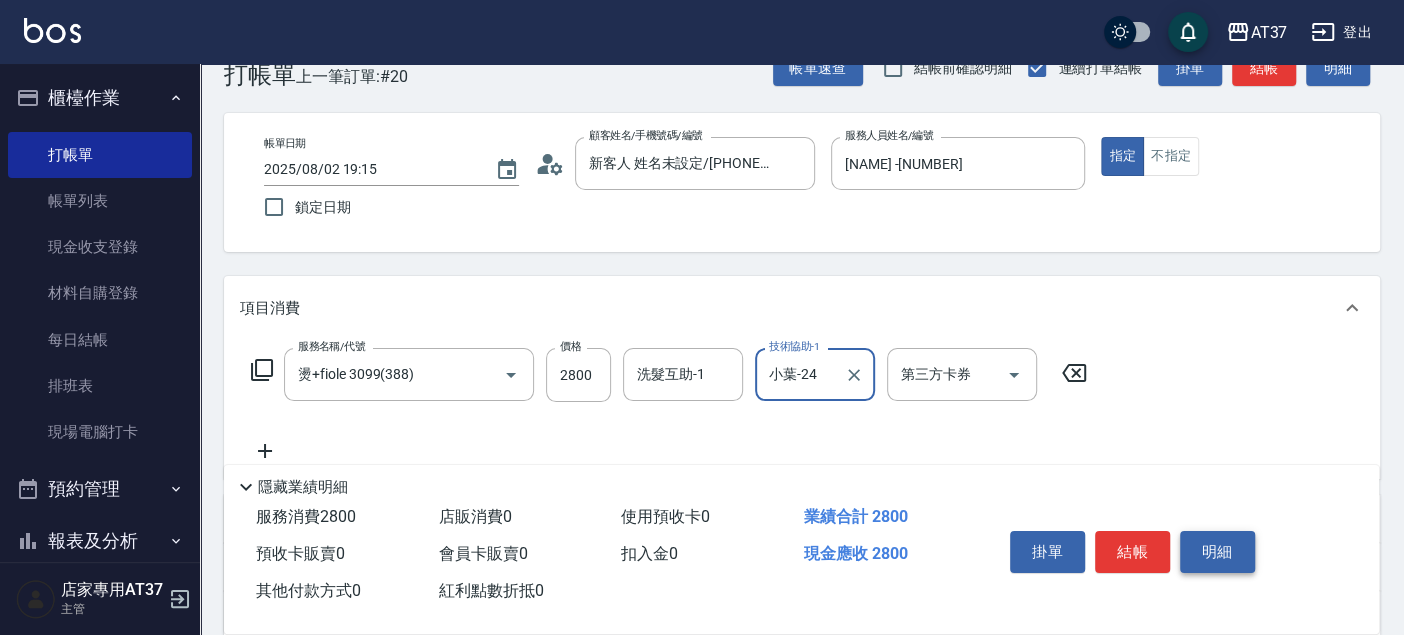 scroll, scrollTop: 0, scrollLeft: 0, axis: both 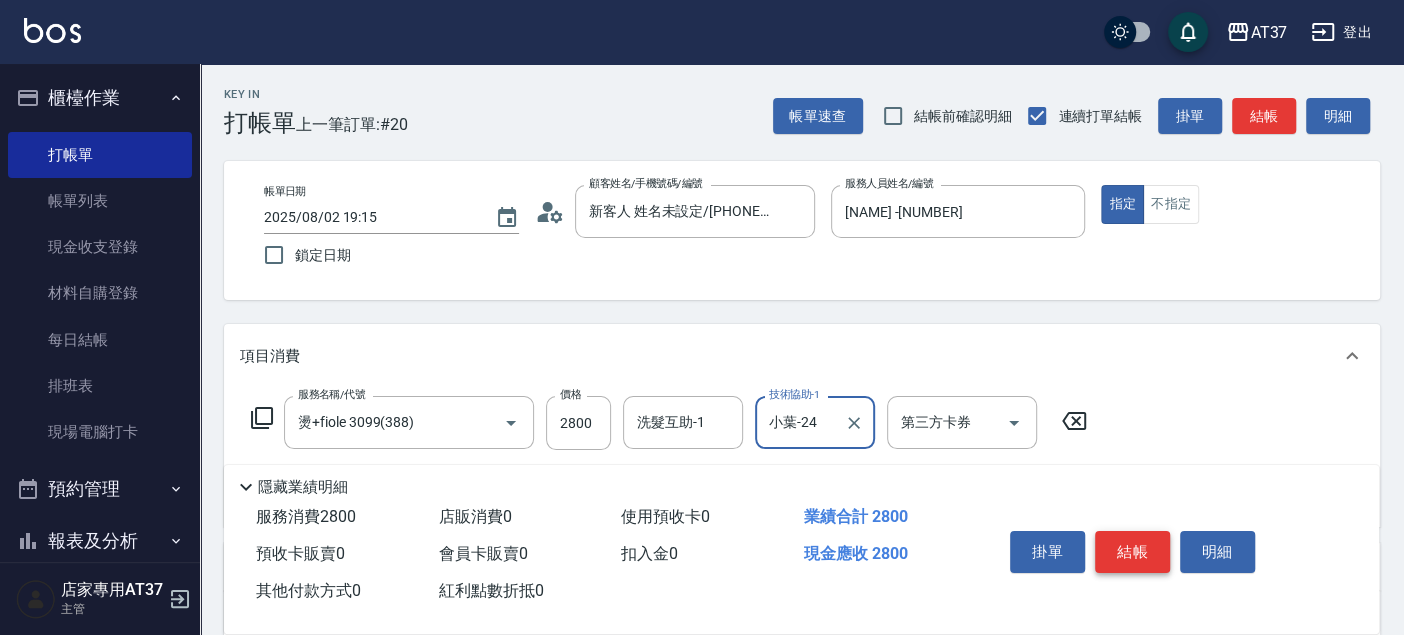 click on "結帳" at bounding box center [1132, 552] 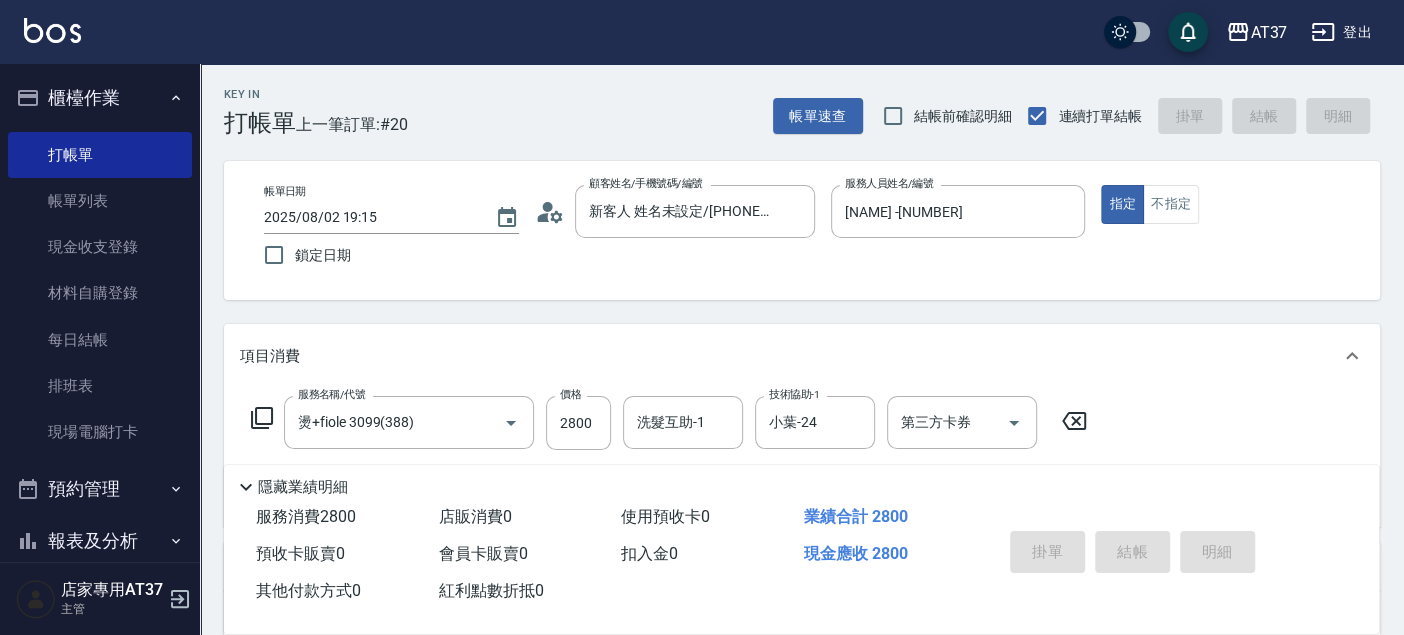 type on "2025/08/02 19:16" 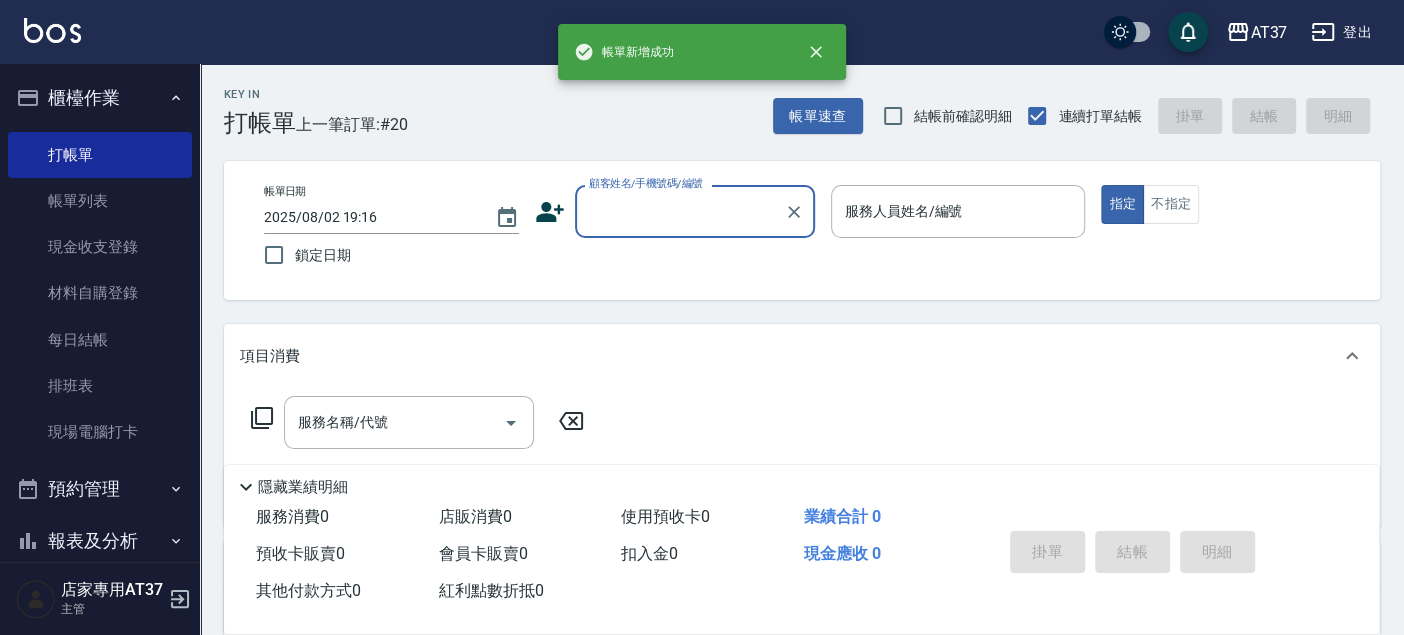scroll, scrollTop: 0, scrollLeft: 0, axis: both 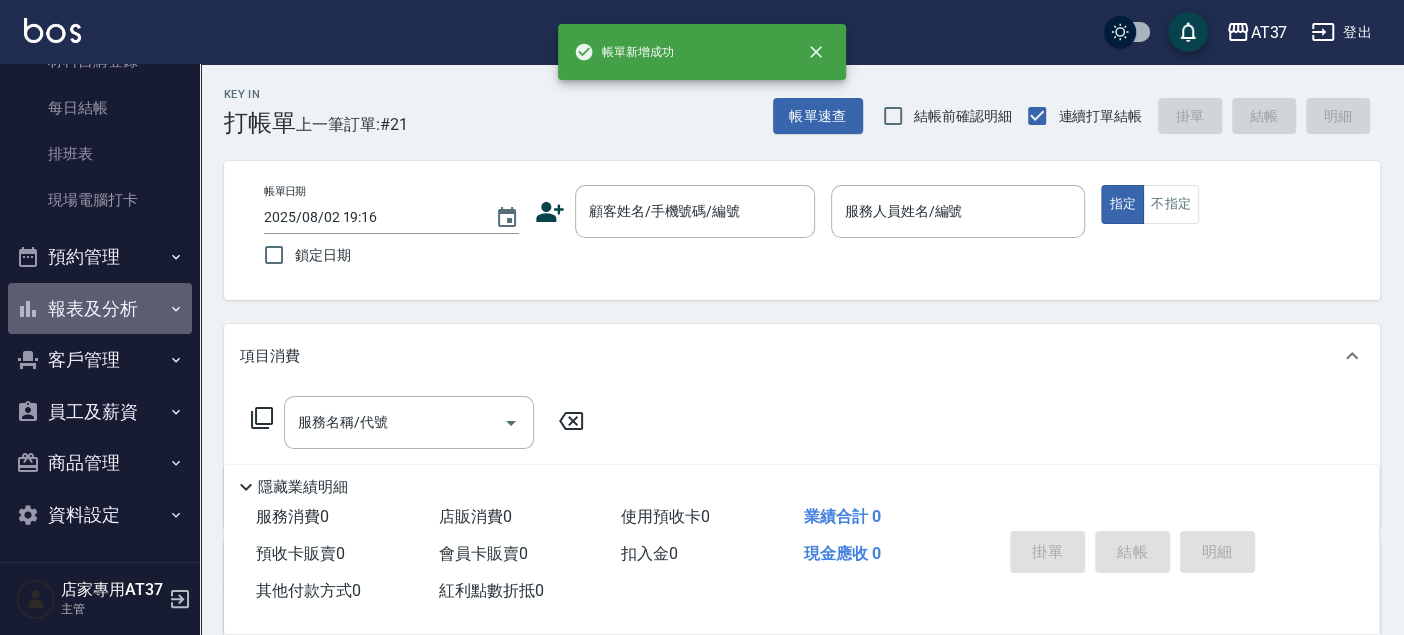 click on "報表及分析" at bounding box center [100, 309] 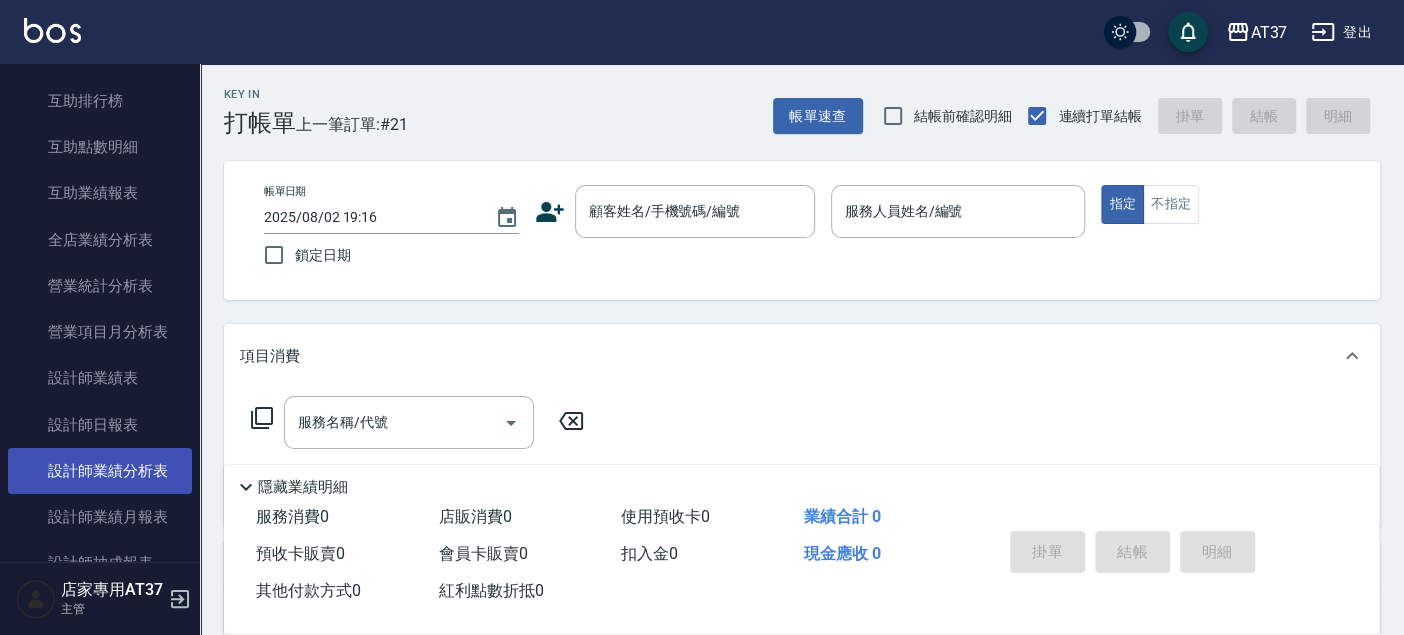 scroll, scrollTop: 899, scrollLeft: 0, axis: vertical 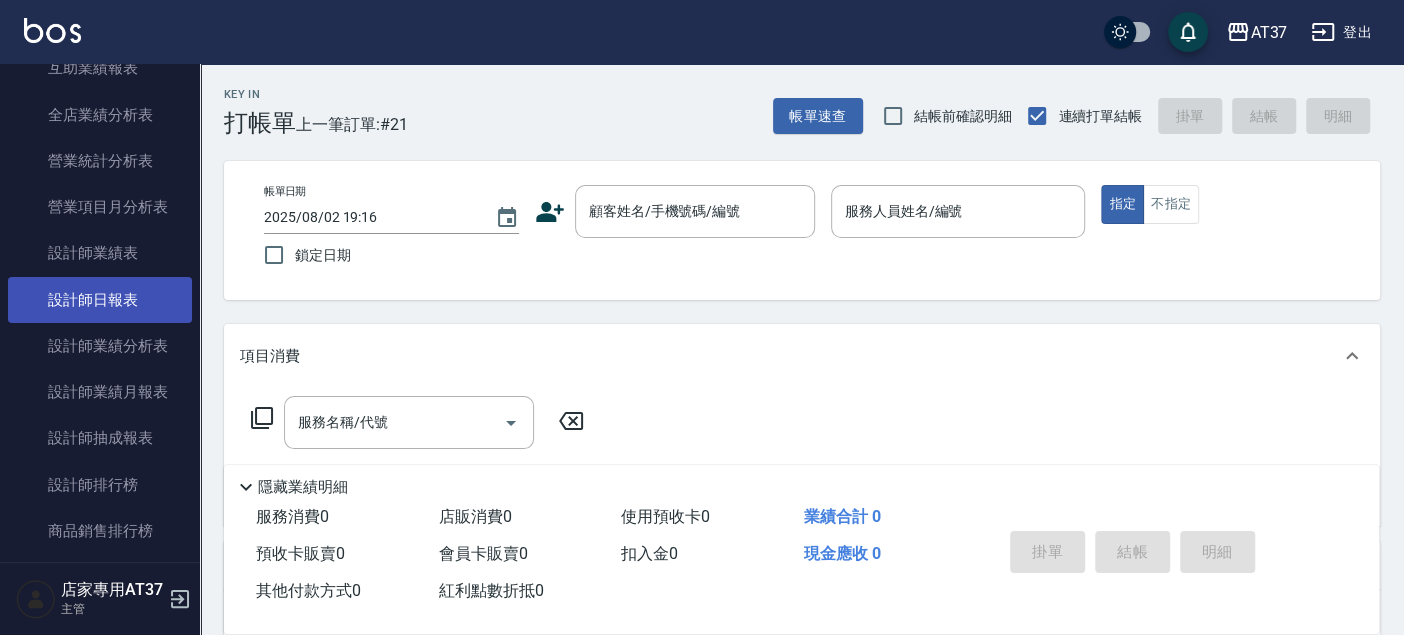 click on "設計師日報表" at bounding box center (100, 300) 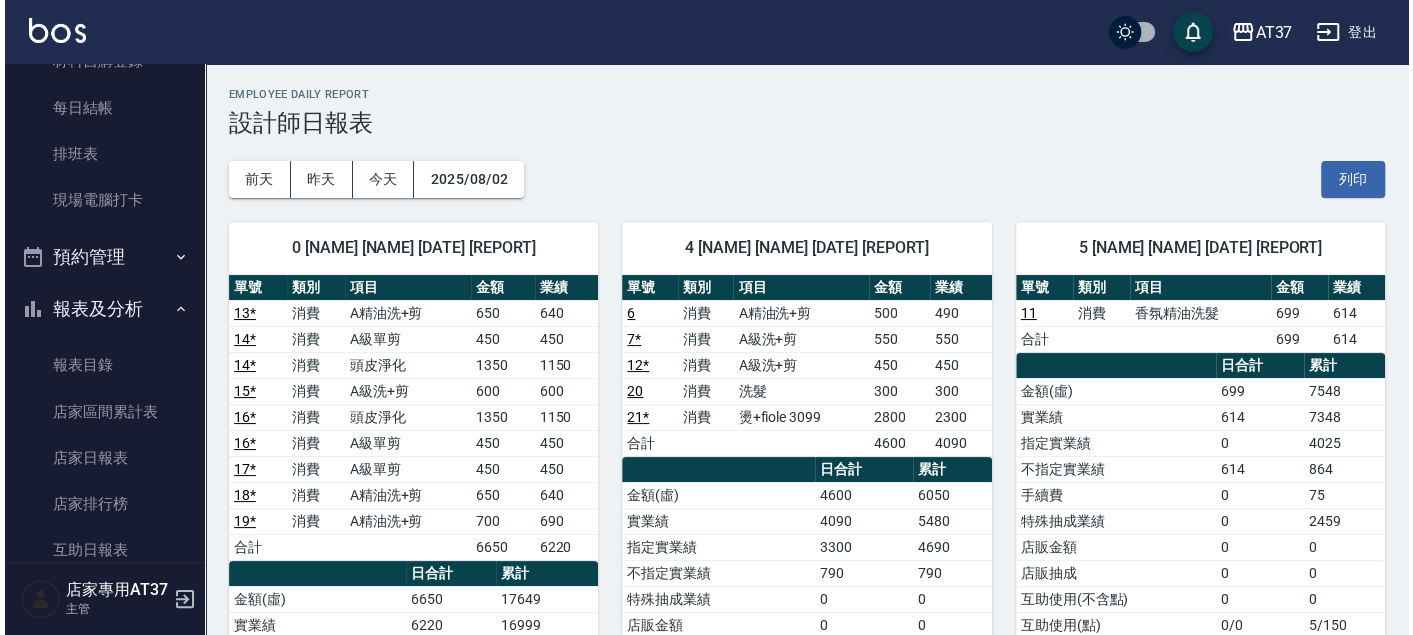 scroll, scrollTop: 0, scrollLeft: 0, axis: both 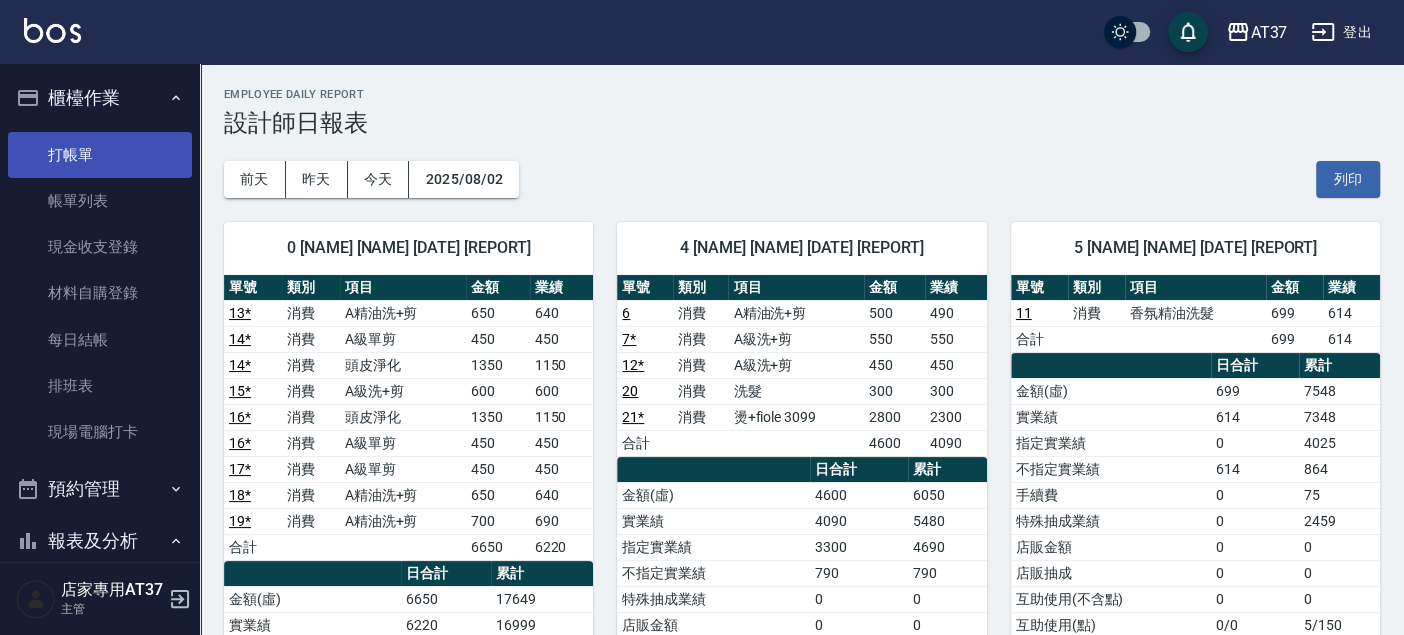 click on "打帳單" at bounding box center [100, 155] 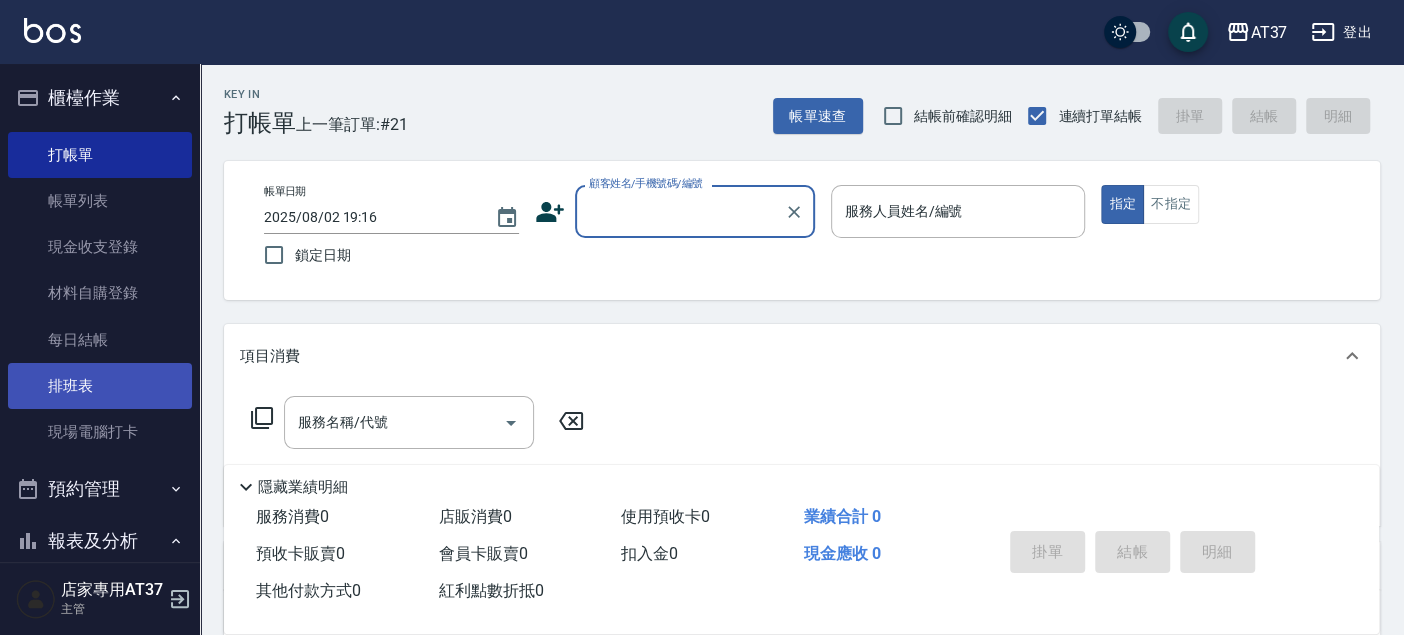 drag, startPoint x: 66, startPoint y: 377, endPoint x: 114, endPoint y: 380, distance: 48.09366 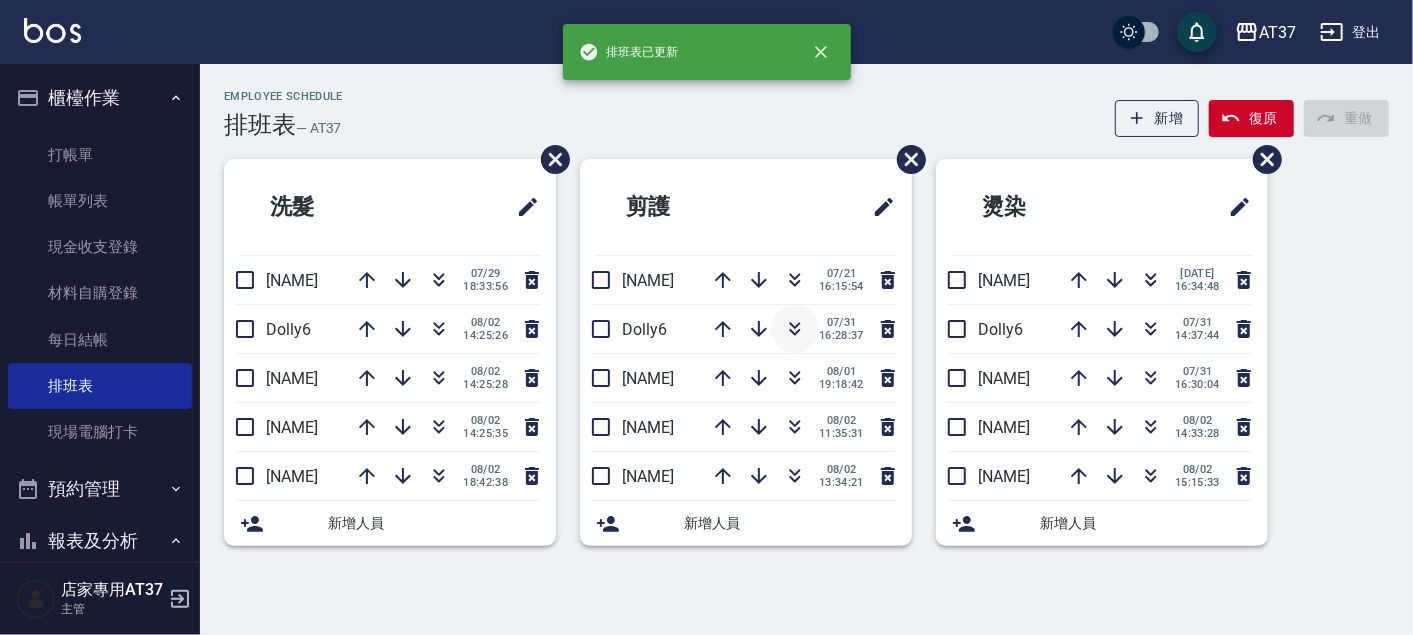 click 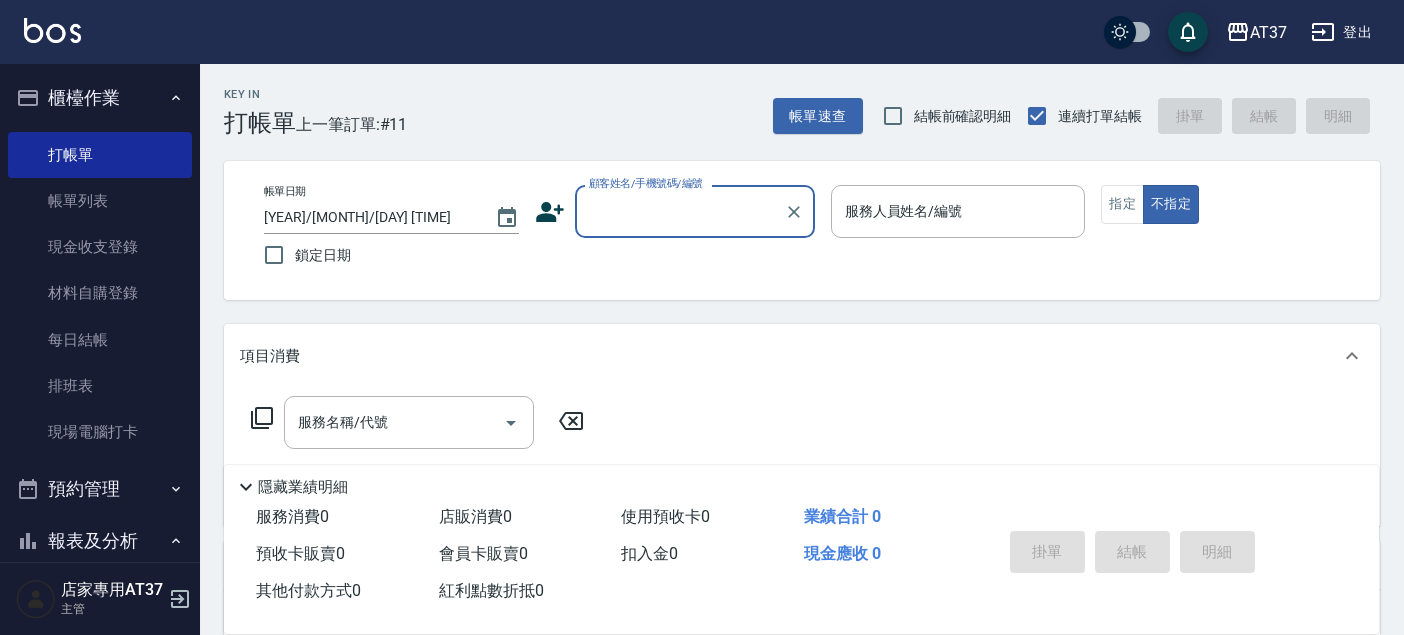 scroll, scrollTop: 0, scrollLeft: 0, axis: both 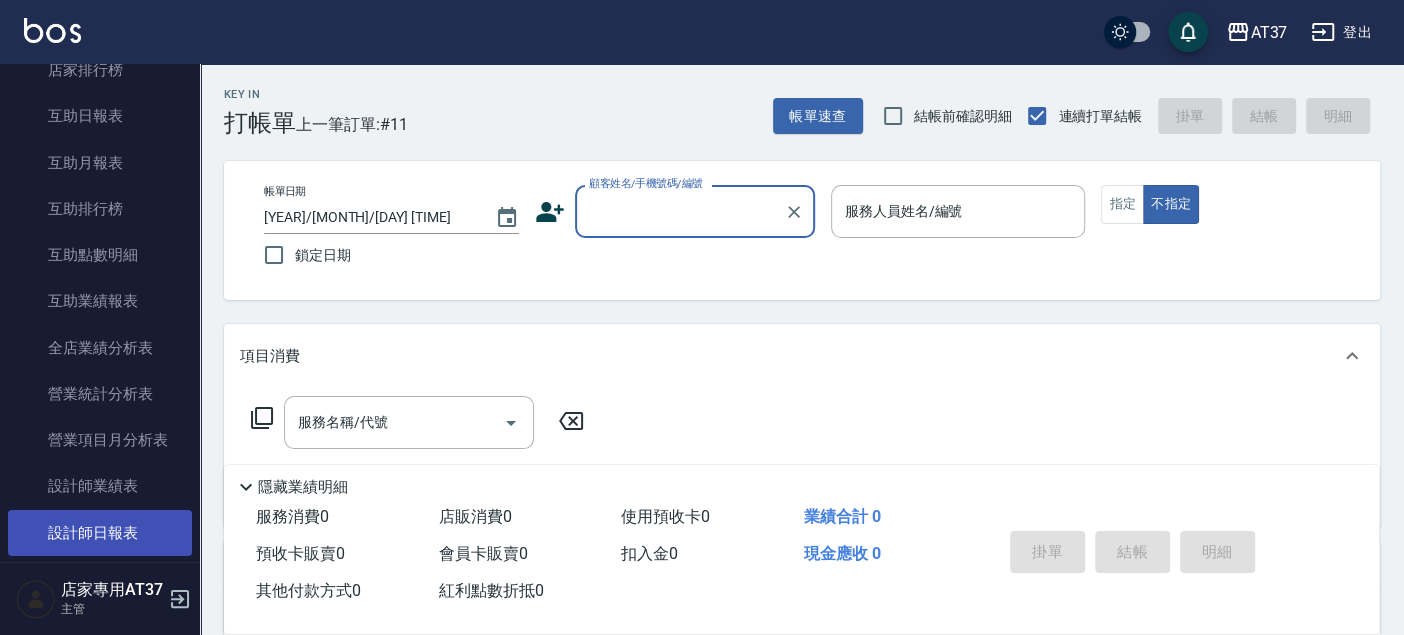 click on "設計師日報表" at bounding box center (100, 533) 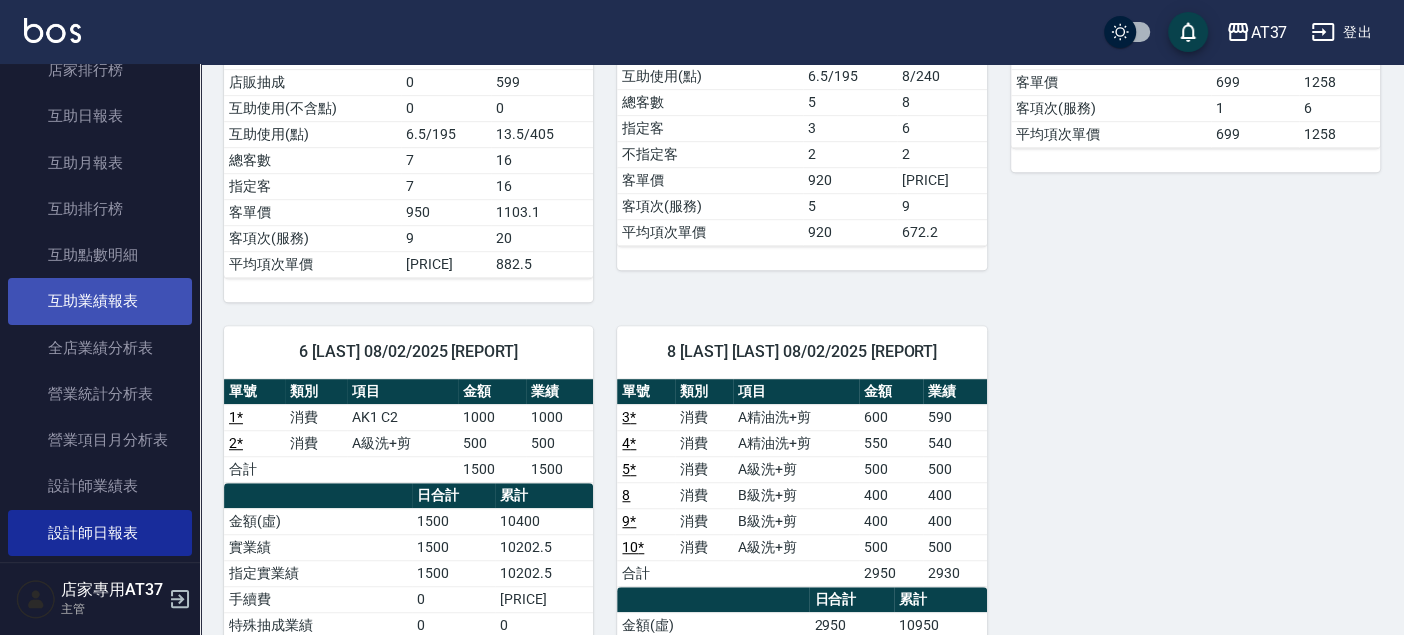 scroll, scrollTop: 628, scrollLeft: 0, axis: vertical 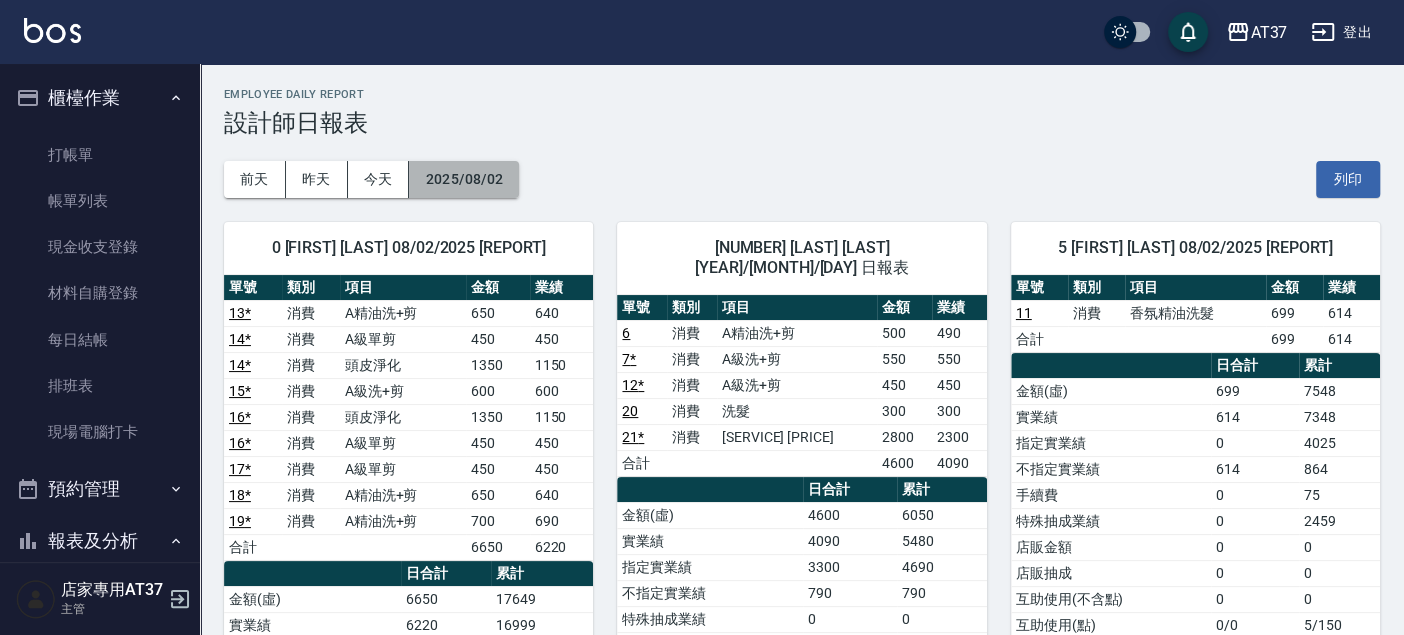 click on "2025/08/02" at bounding box center [464, 179] 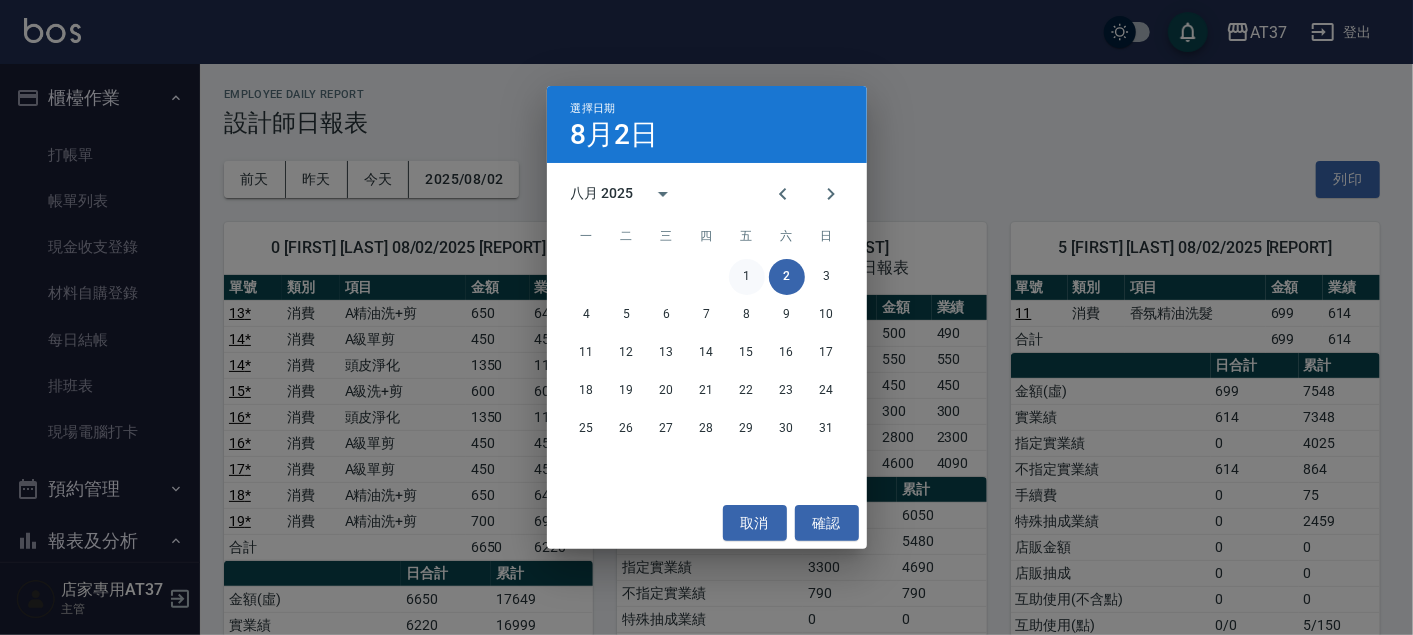 click on "1" at bounding box center [747, 277] 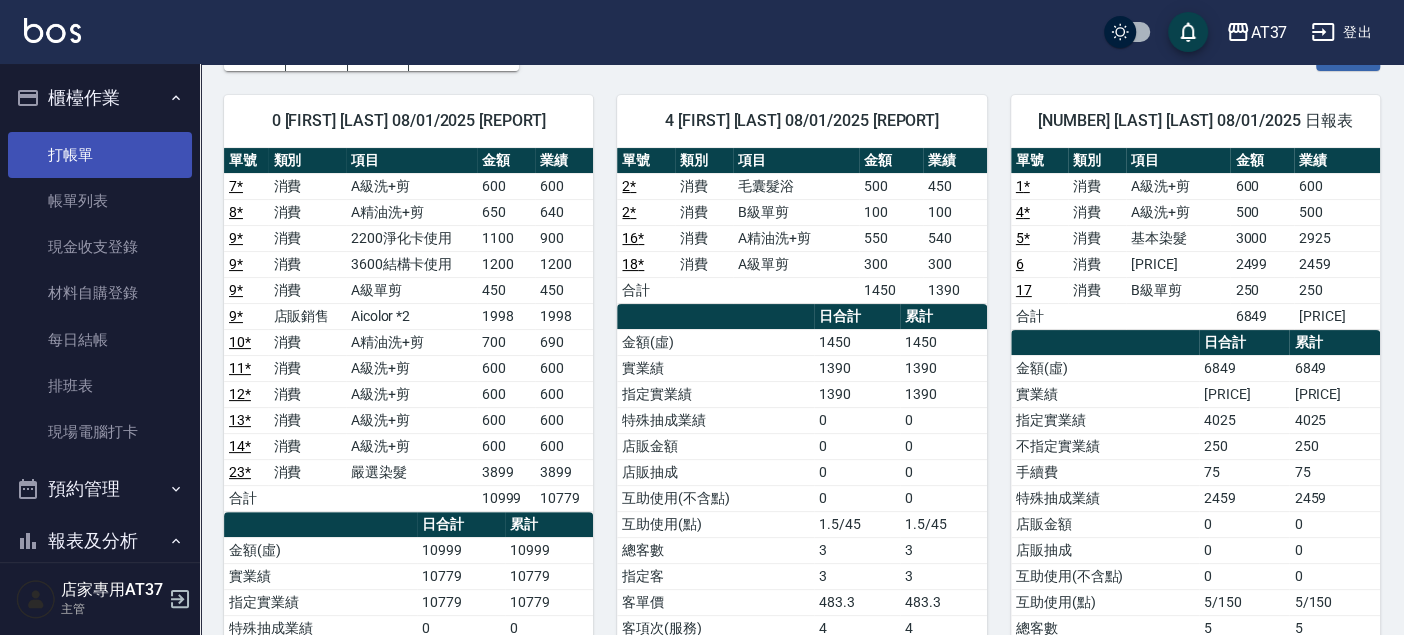 scroll, scrollTop: 0, scrollLeft: 0, axis: both 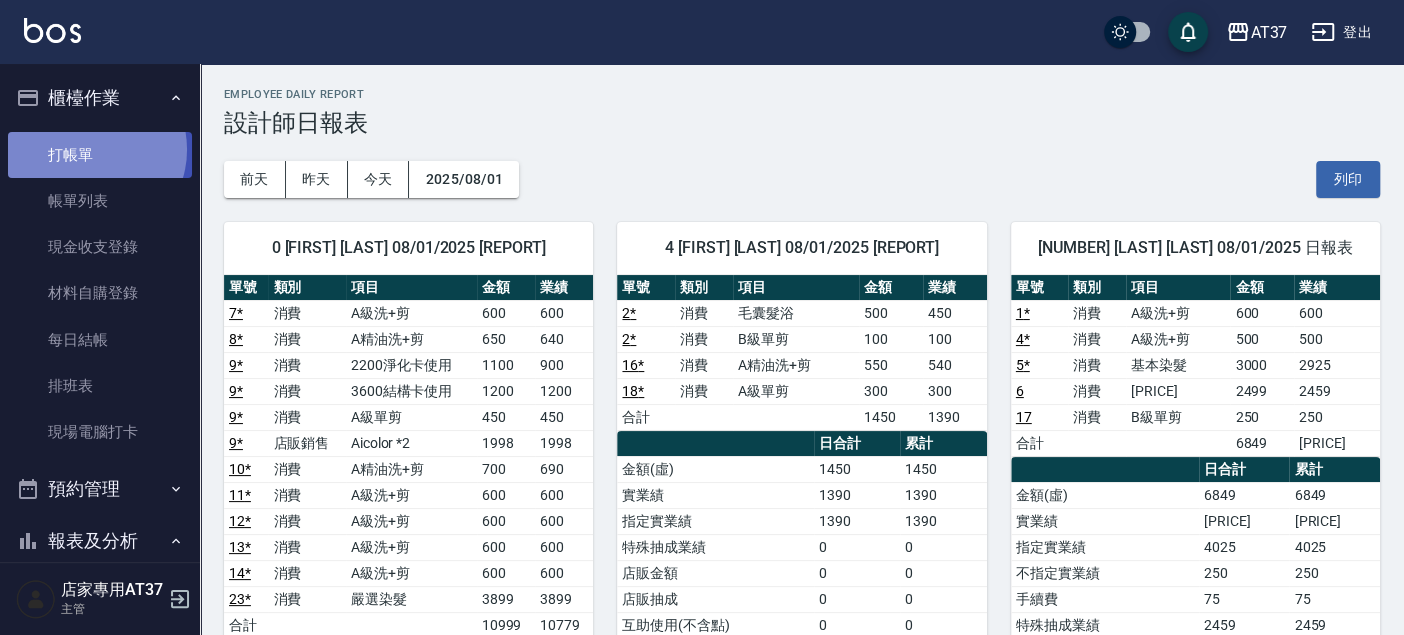 click on "打帳單" at bounding box center (100, 155) 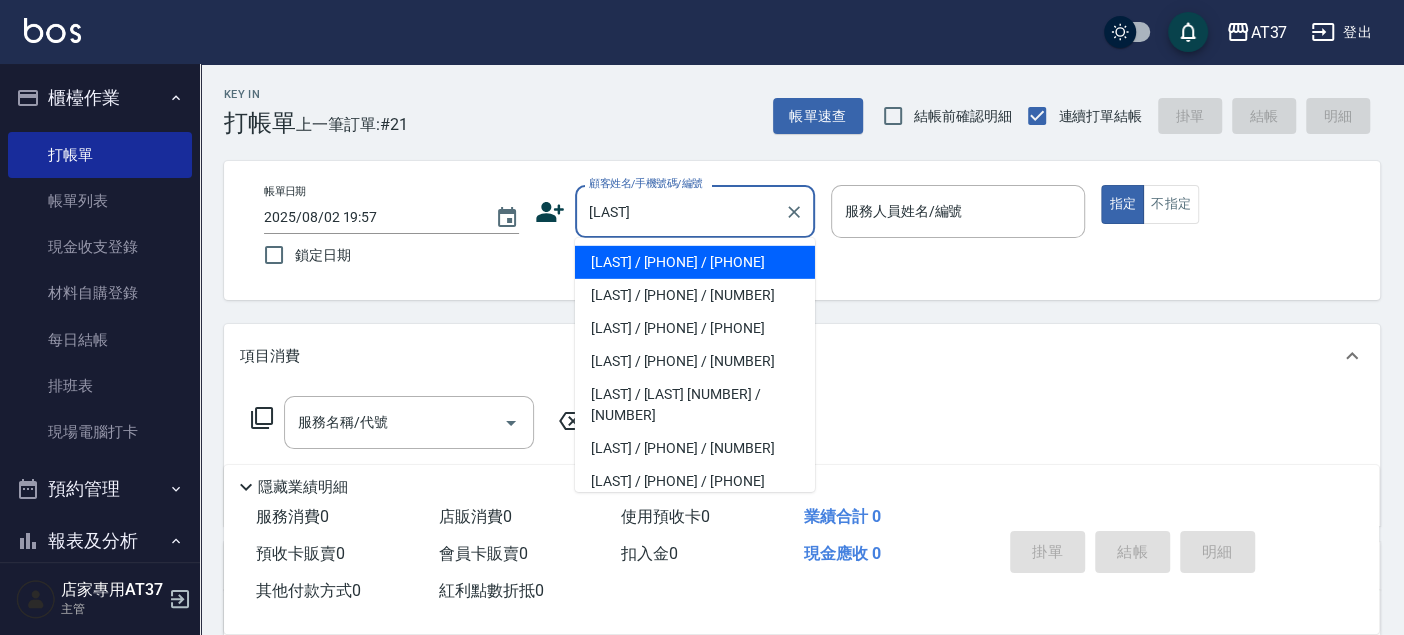 click on "江俊諺/0953381100/0953381100" at bounding box center [695, 262] 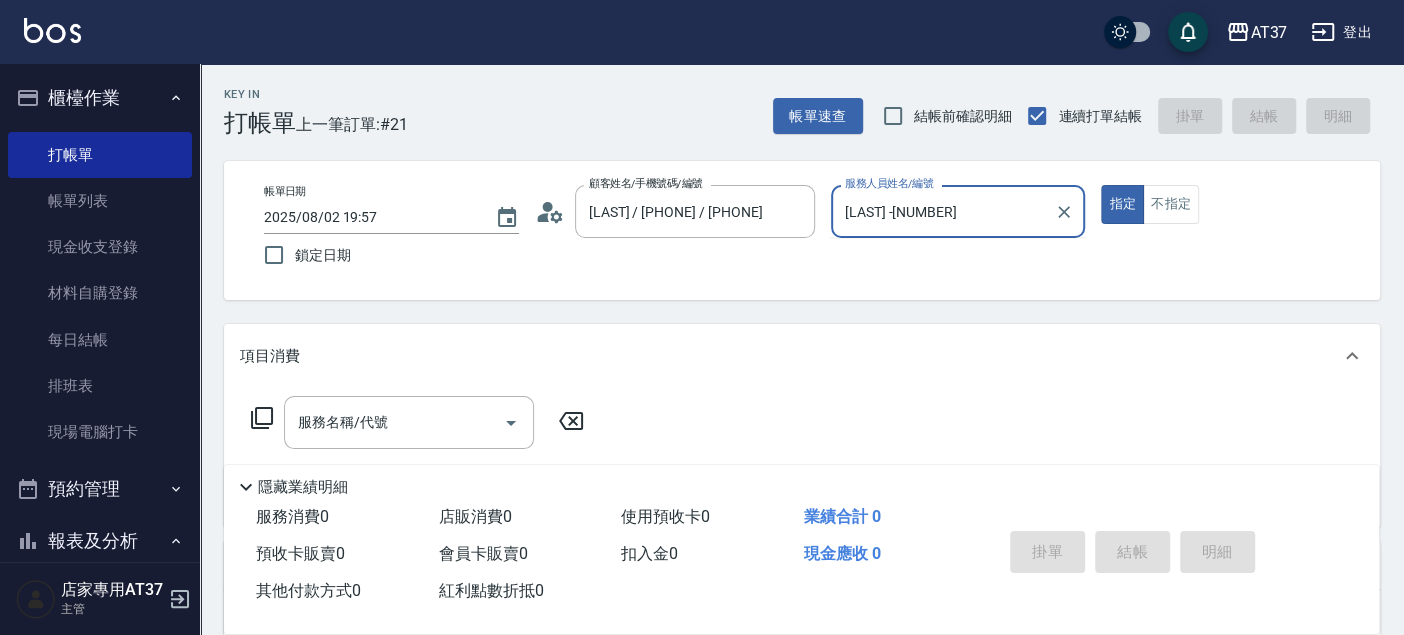 type on "[NAME] -[NUMBER]" 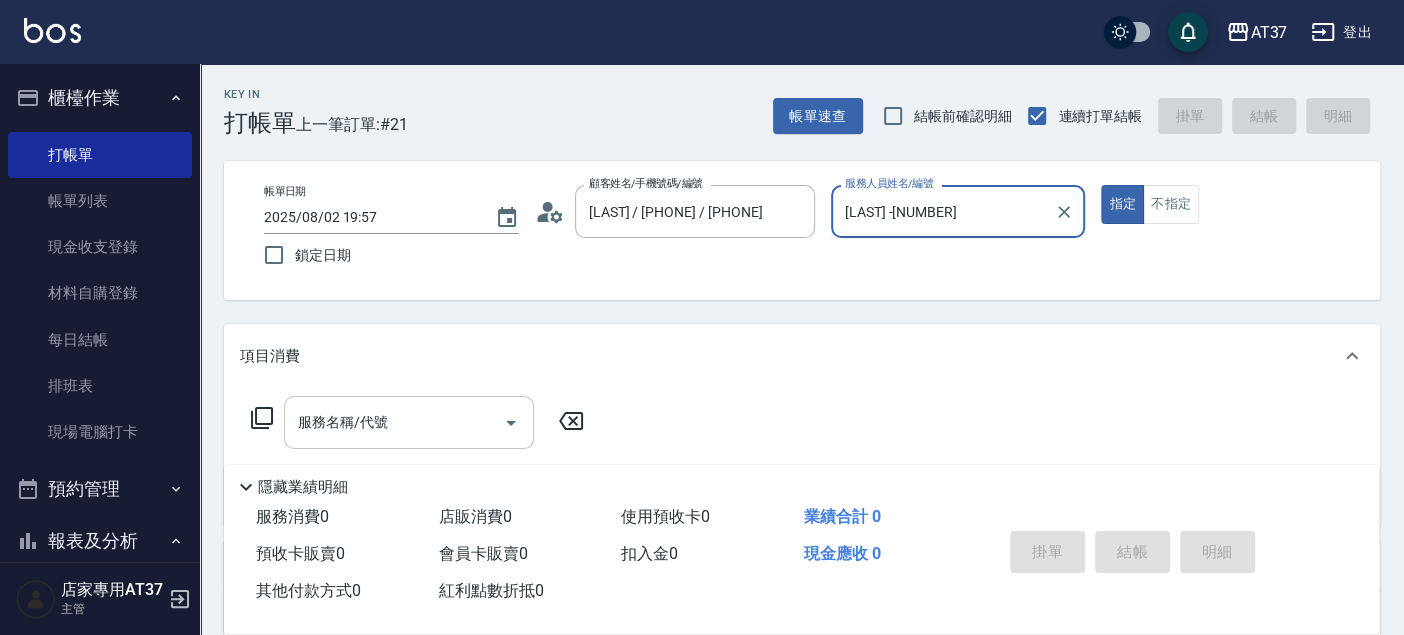 click on "服務名稱/代號" at bounding box center [394, 422] 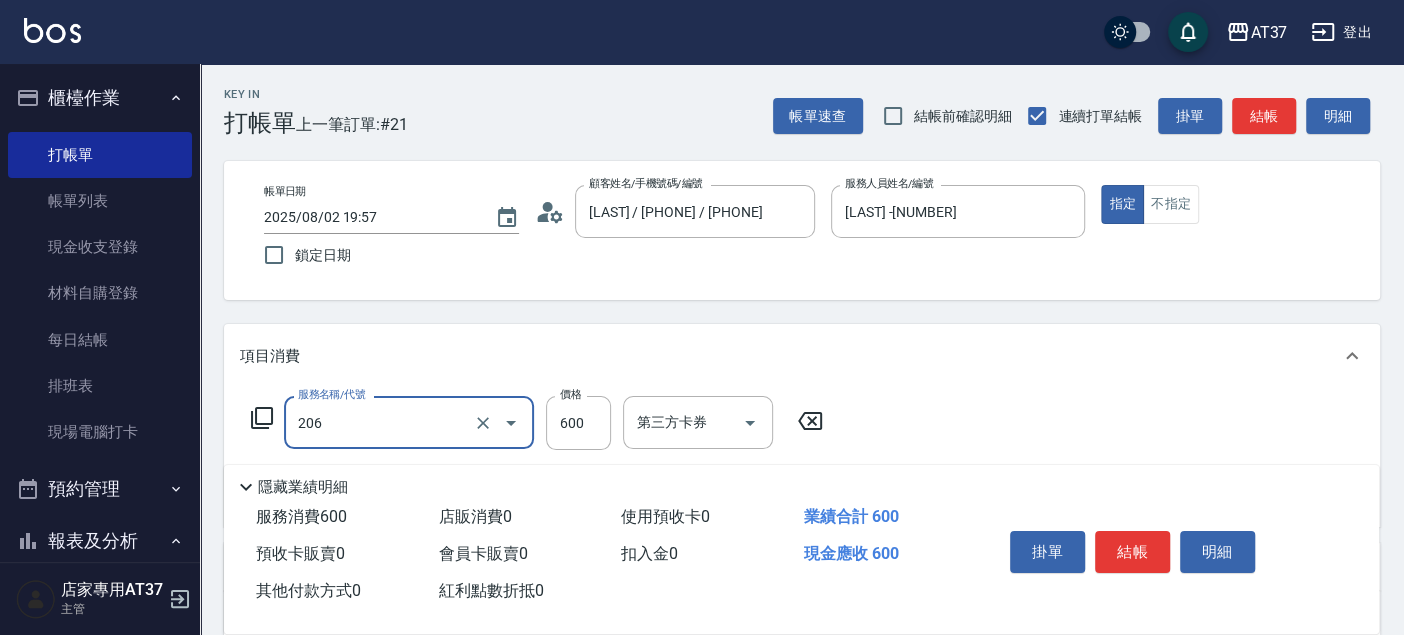 type on "A精油洗+剪(206)" 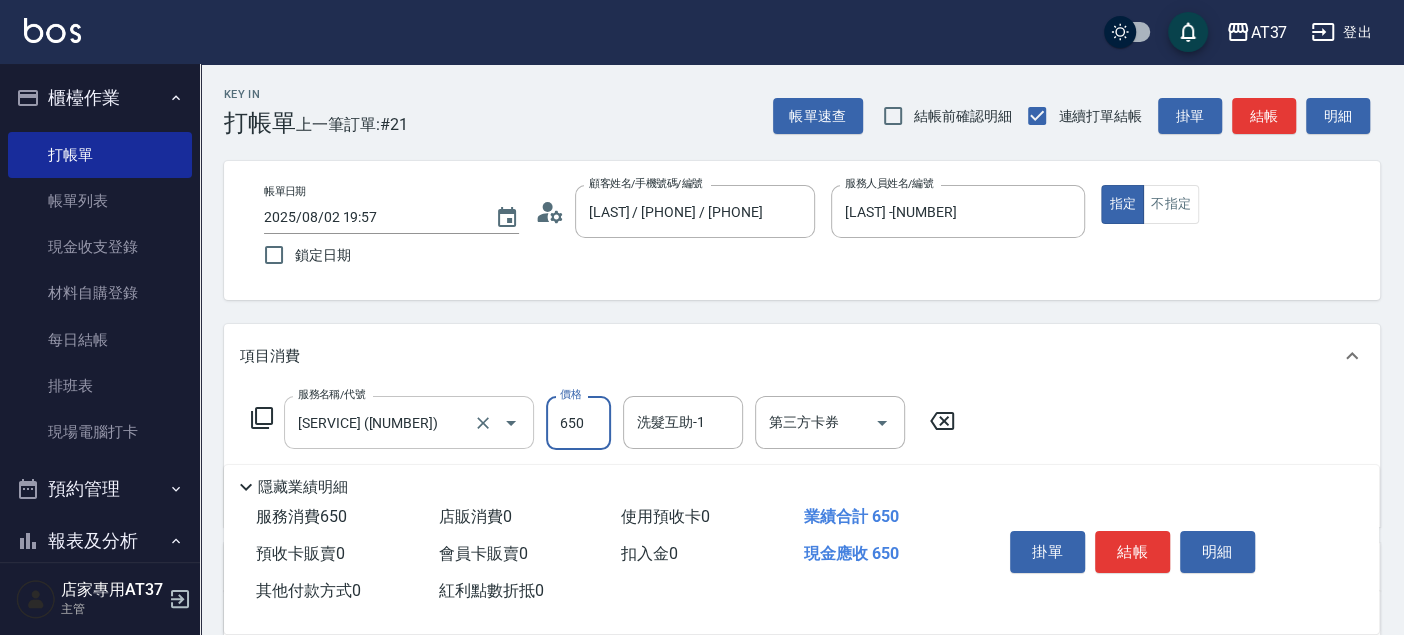 type on "650" 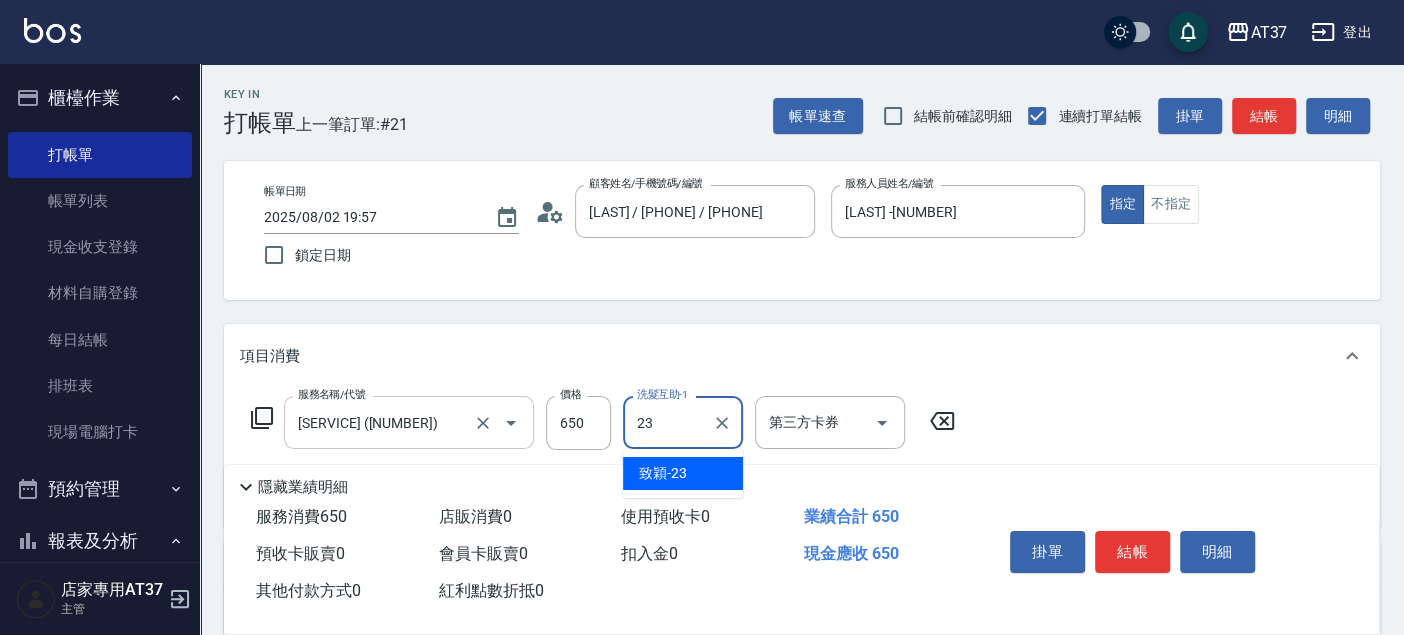 type on "[NAME] -[NUMBER]" 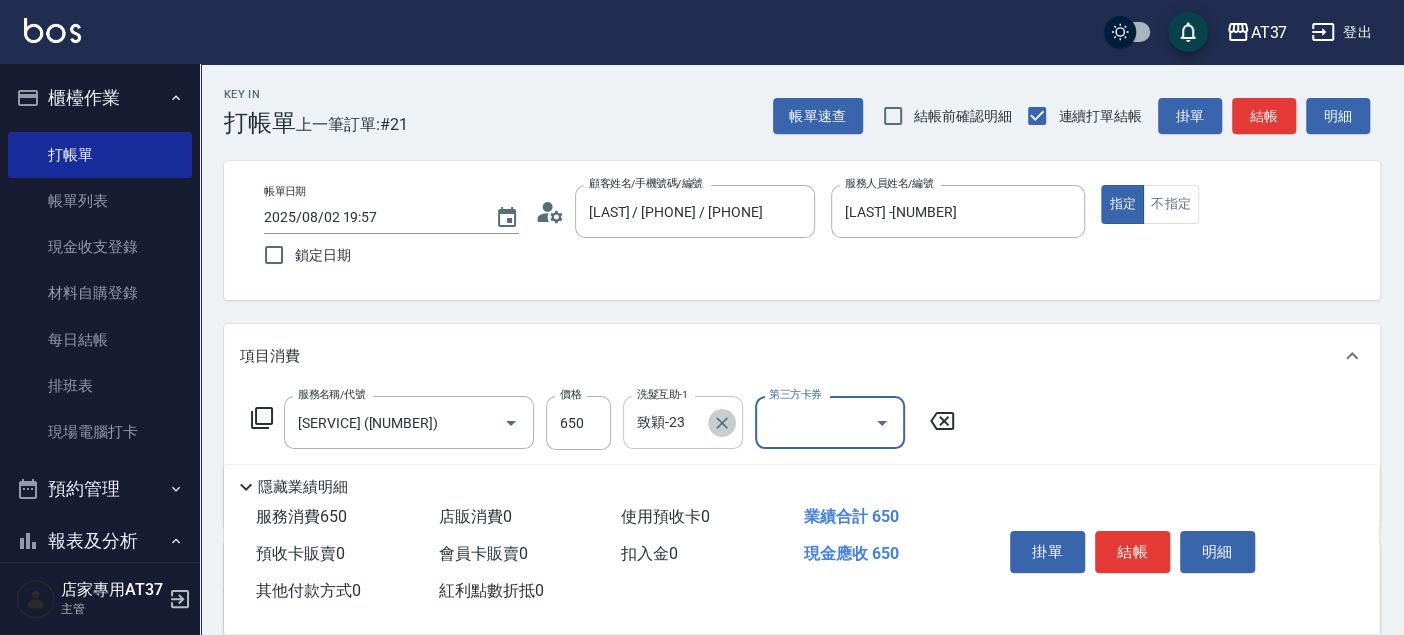 click 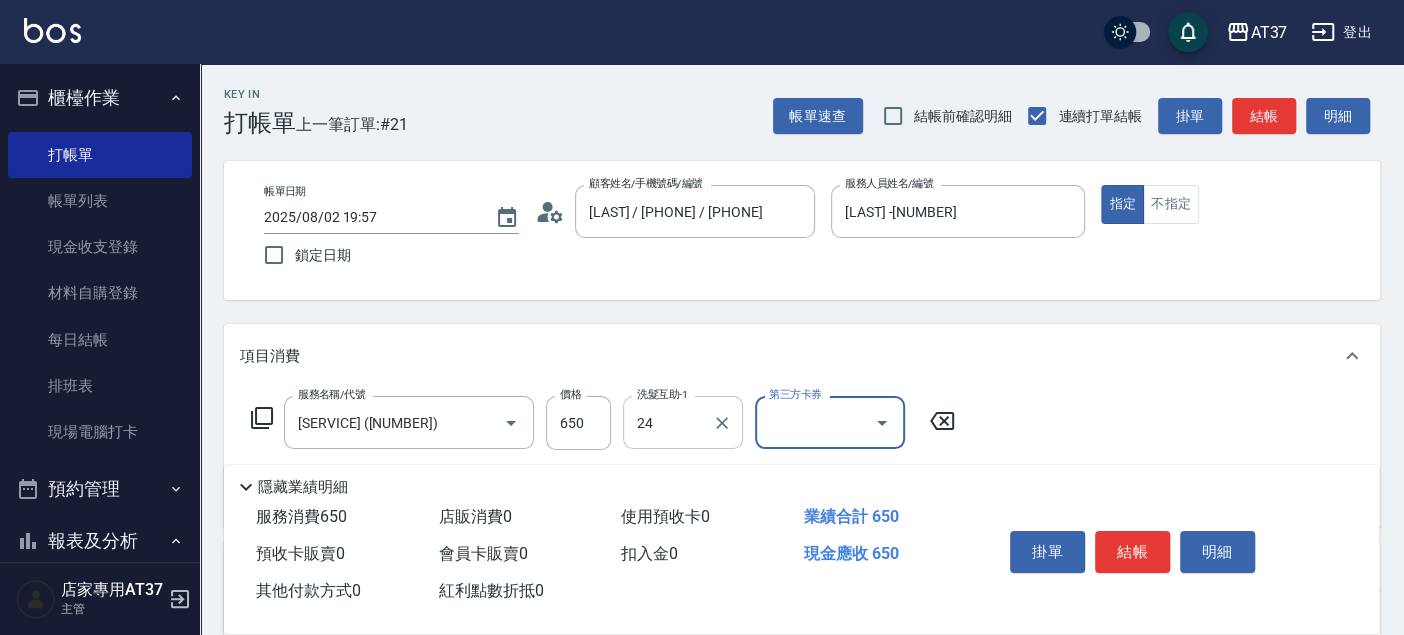 type on "小葉-24" 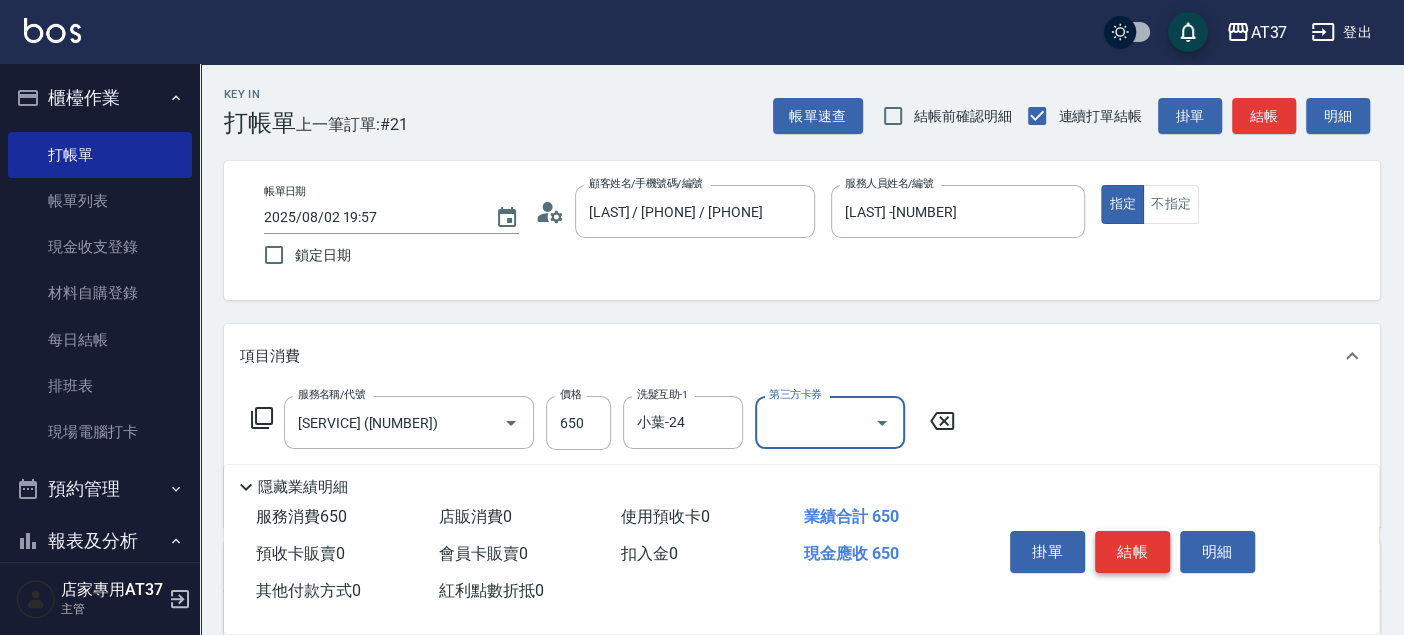 click on "結帳" at bounding box center [1132, 552] 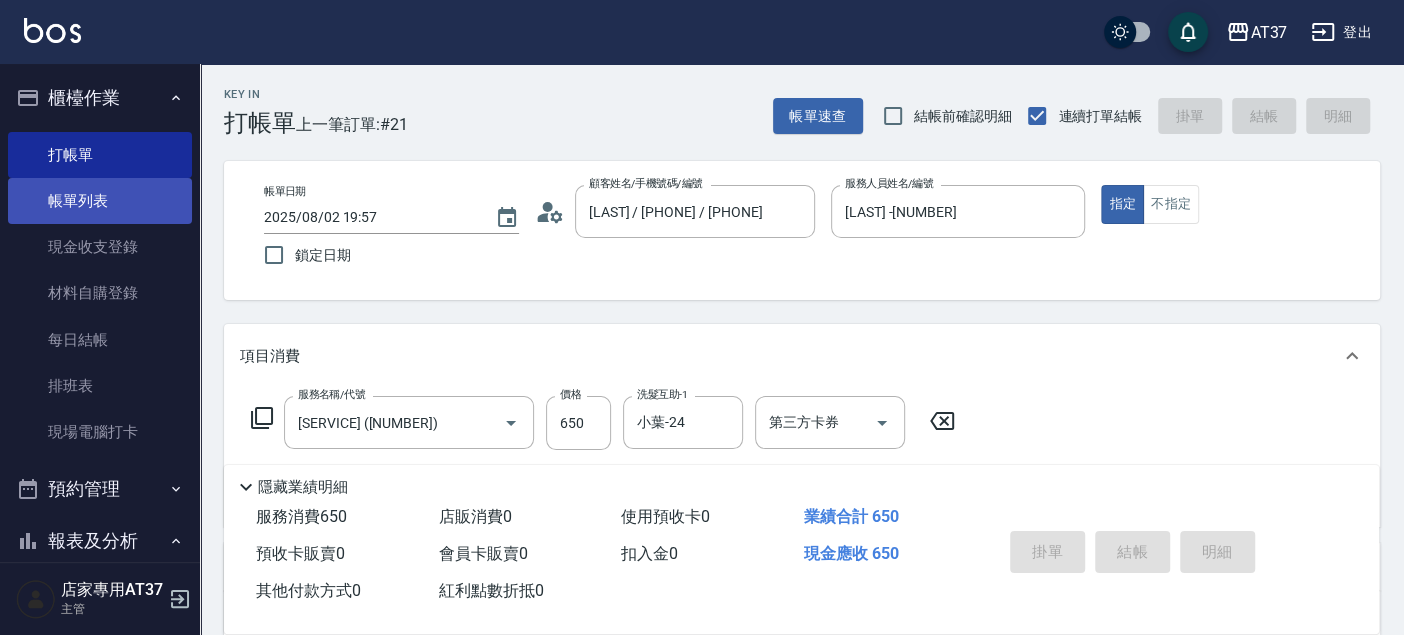 type 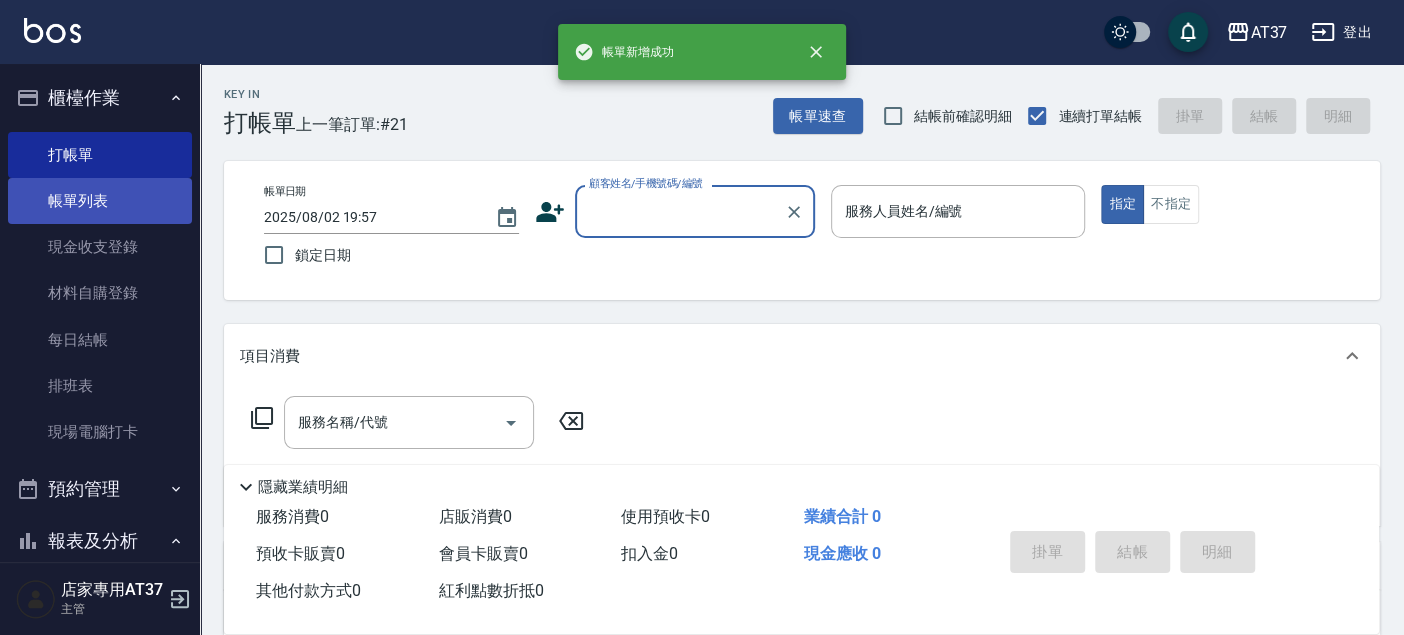 scroll, scrollTop: 0, scrollLeft: 0, axis: both 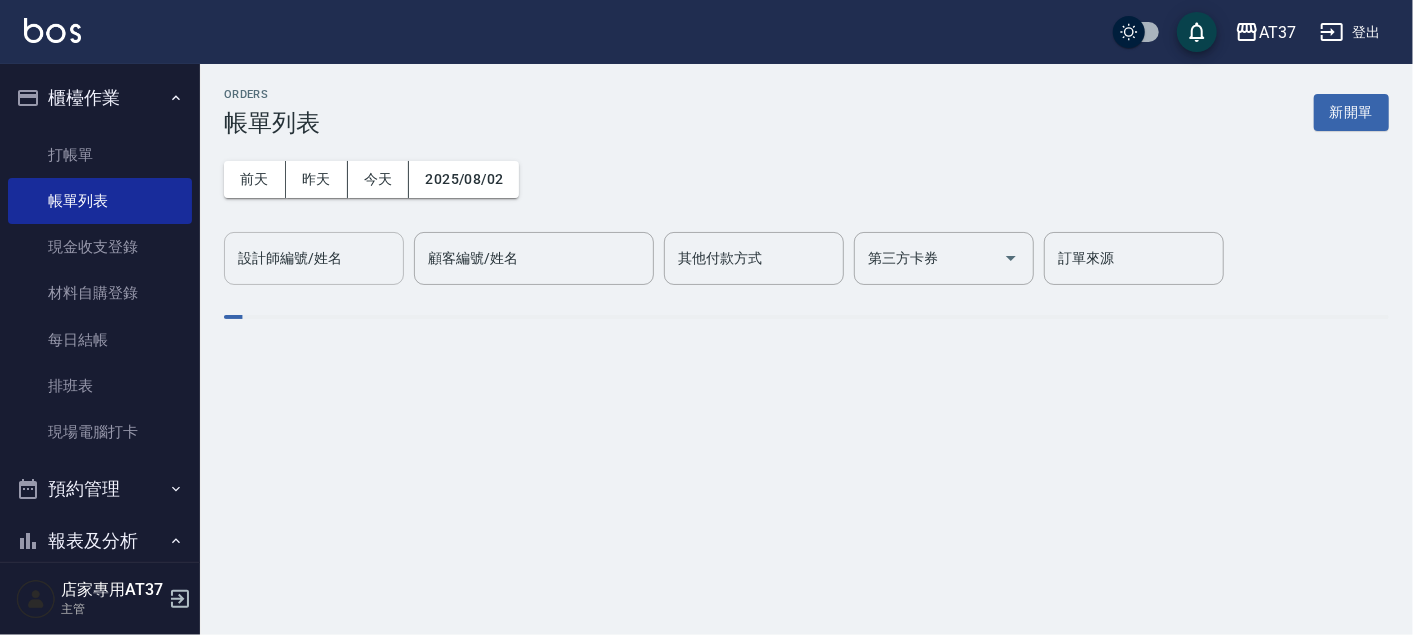 click on "設計師編號/姓名 設計師編號/姓名" at bounding box center (314, 258) 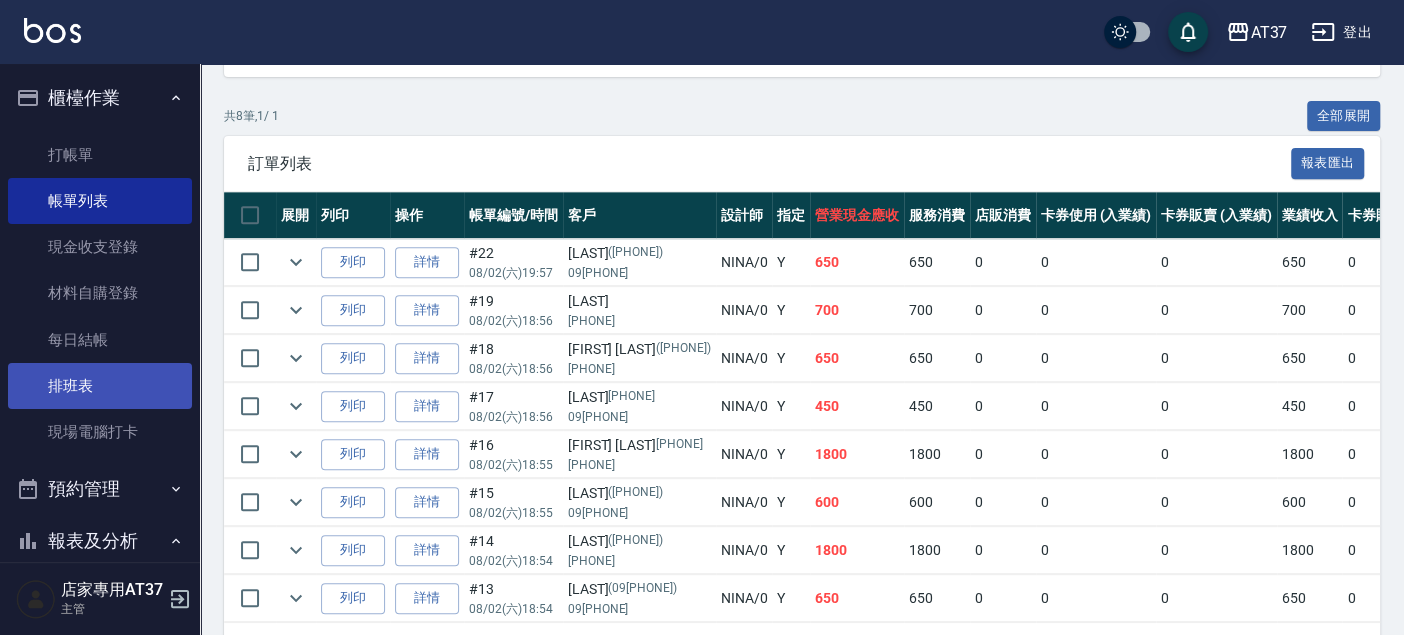 scroll, scrollTop: 503, scrollLeft: 0, axis: vertical 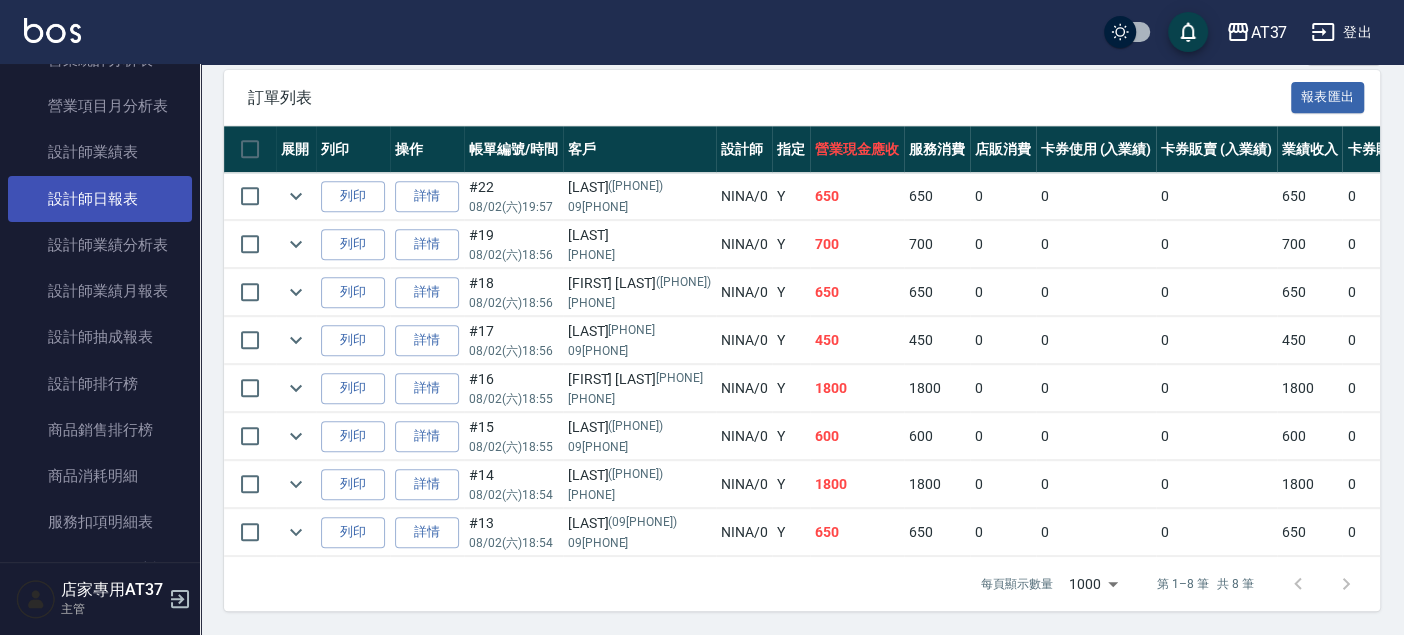 type on "[NAME] -[NUMBER]" 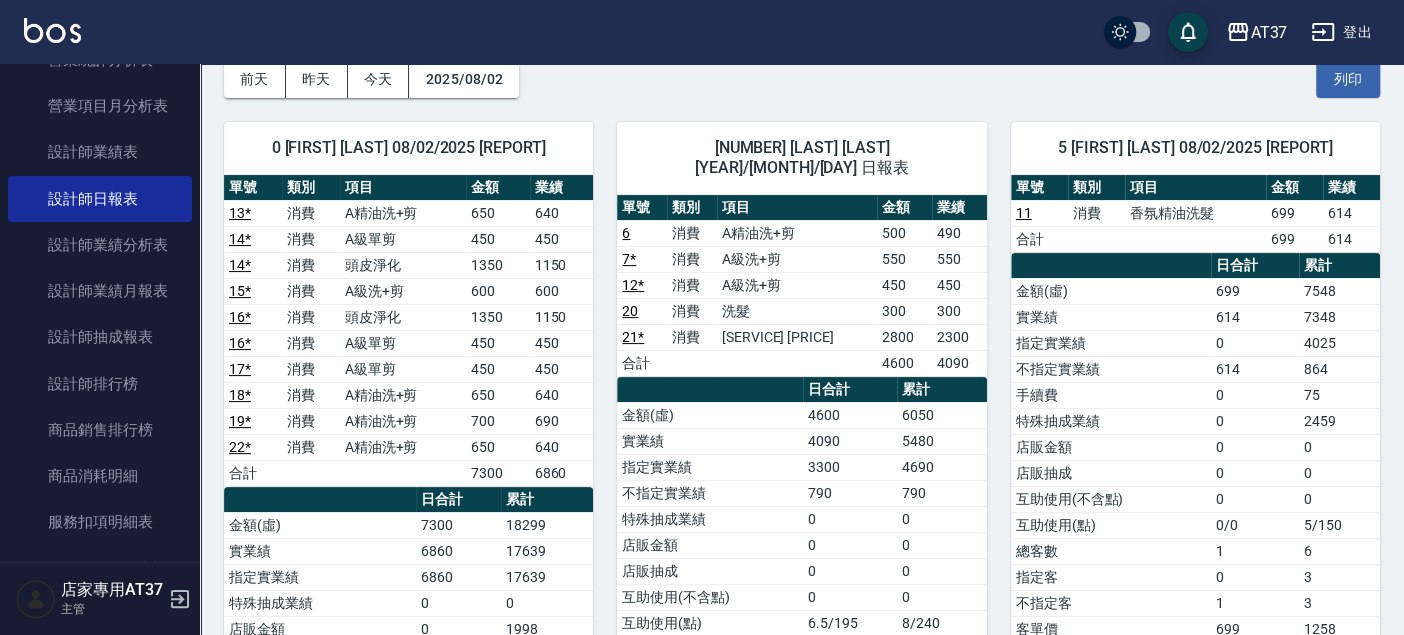 scroll, scrollTop: 0, scrollLeft: 0, axis: both 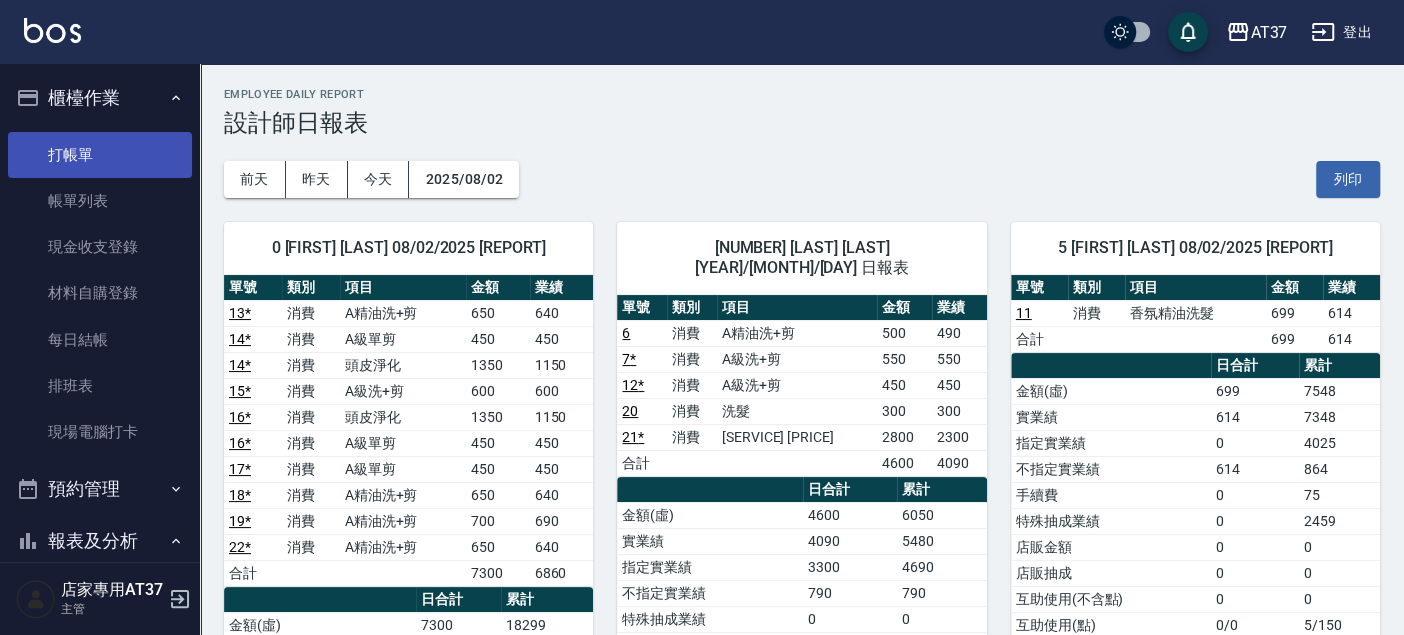 click on "打帳單" at bounding box center [100, 155] 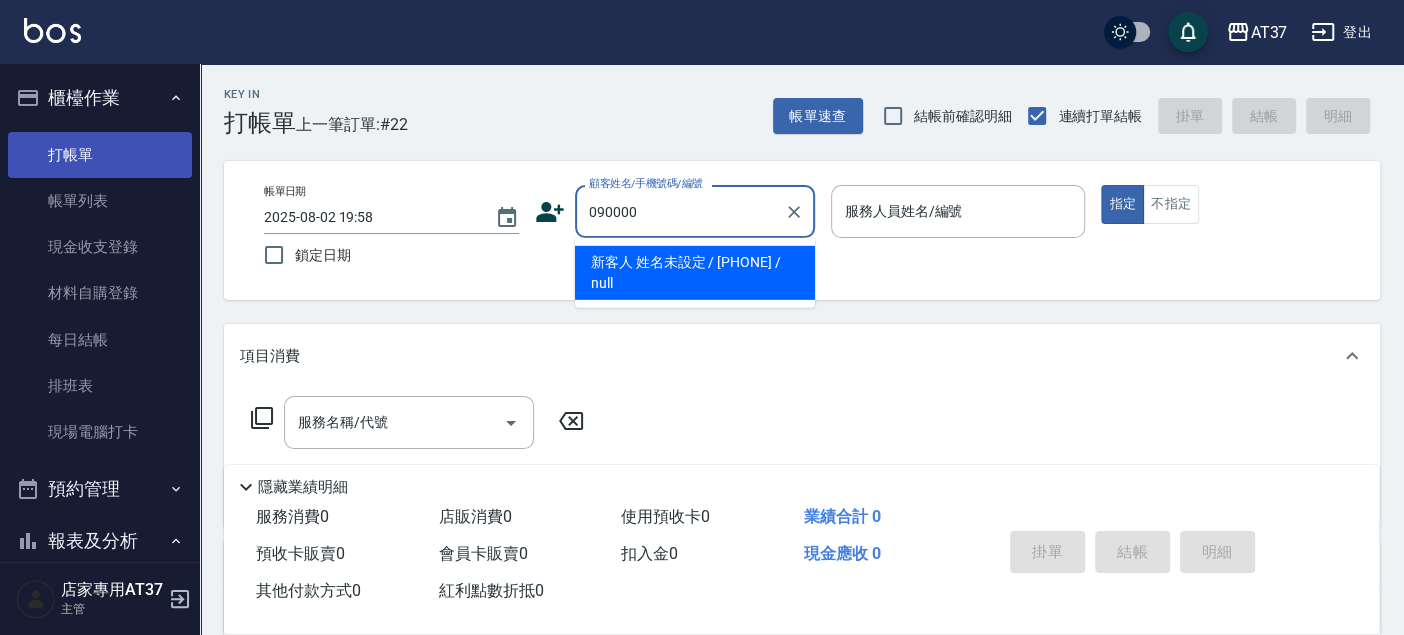 type on "新客人 姓名未設定/[PHONE]/null" 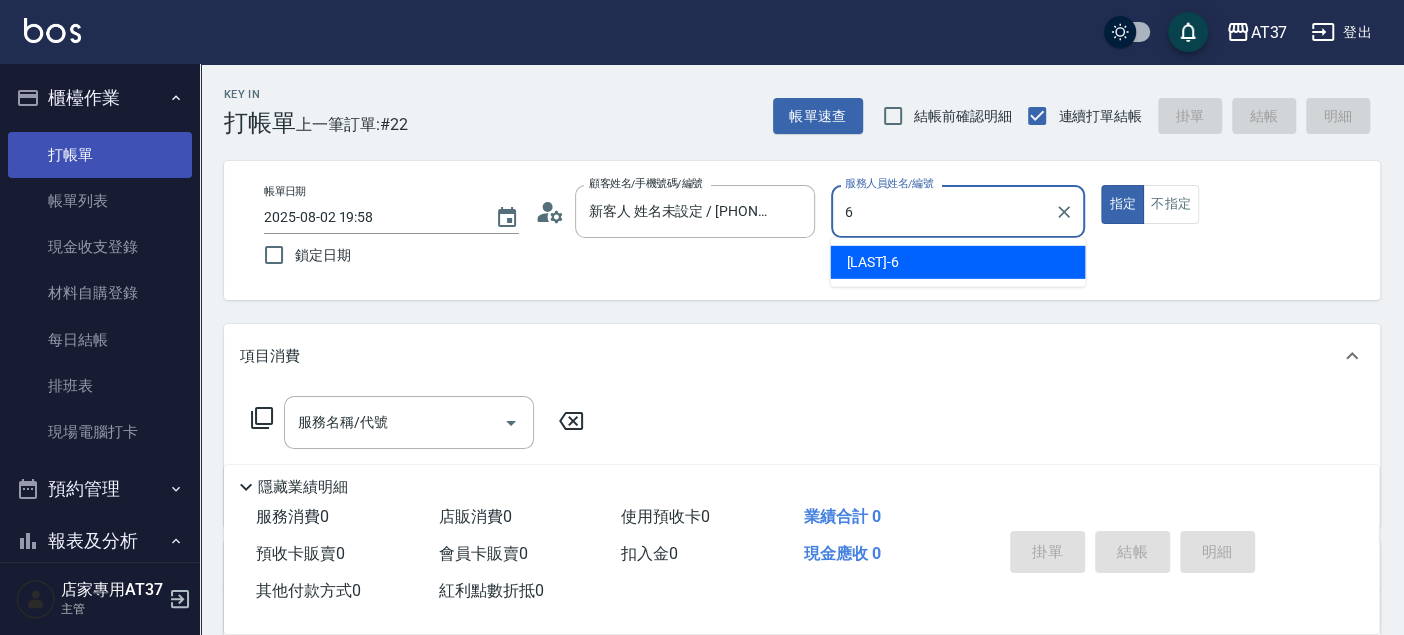type on "6" 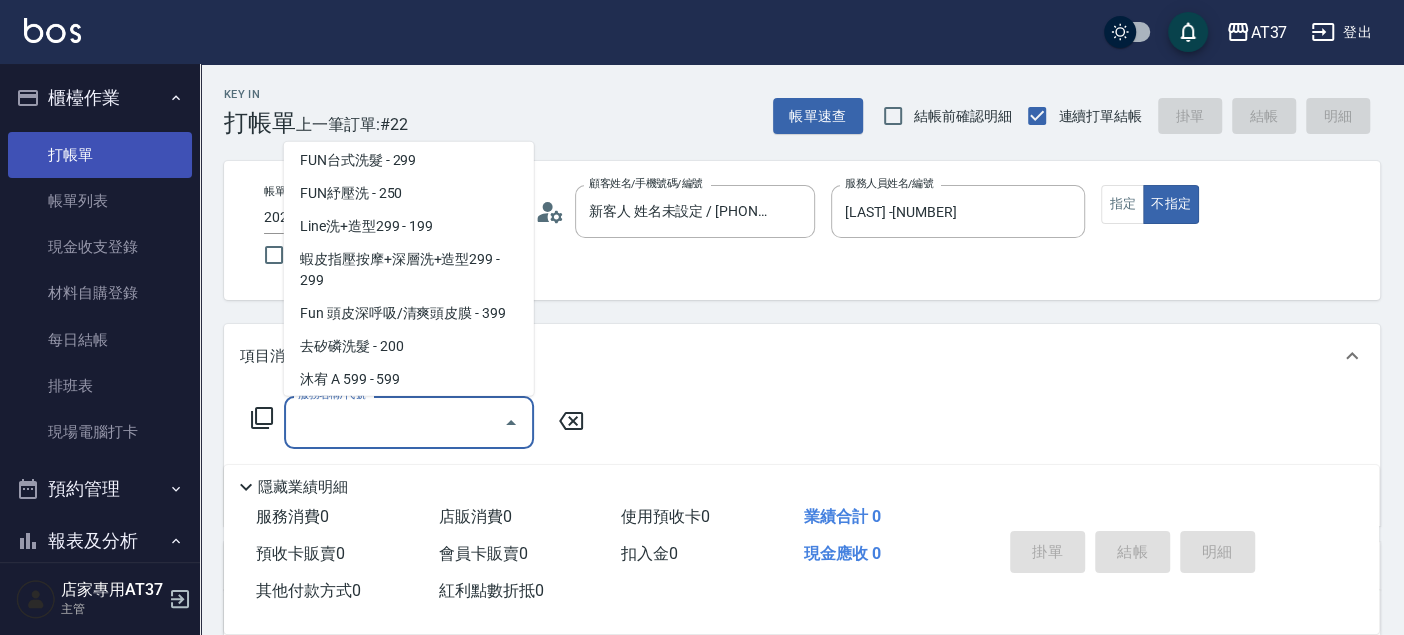 scroll, scrollTop: 402, scrollLeft: 0, axis: vertical 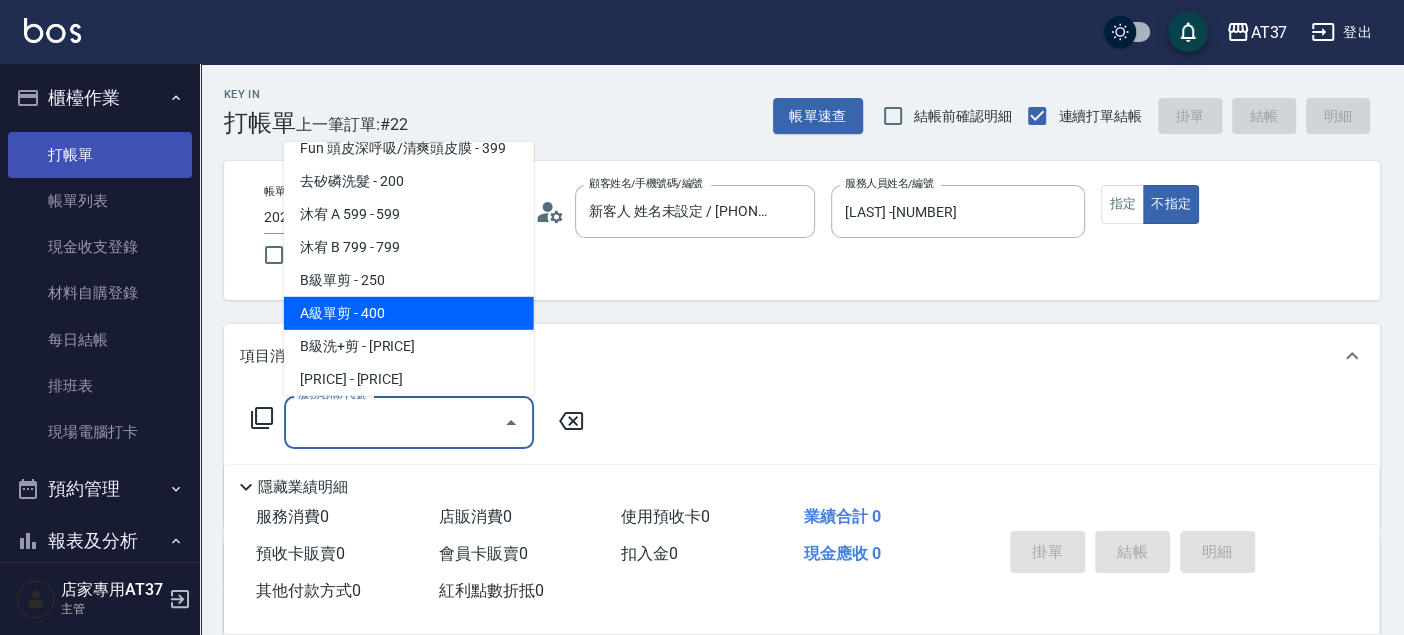 type on "A級單剪(202)" 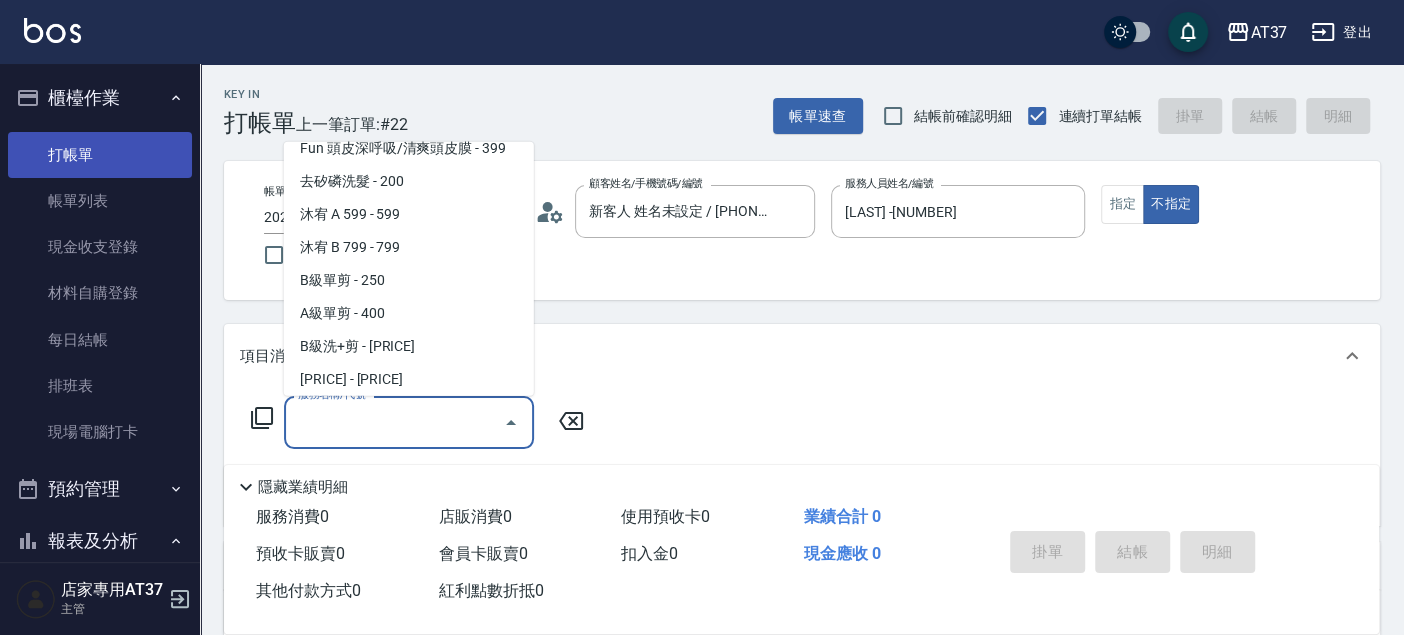 scroll, scrollTop: 434, scrollLeft: 0, axis: vertical 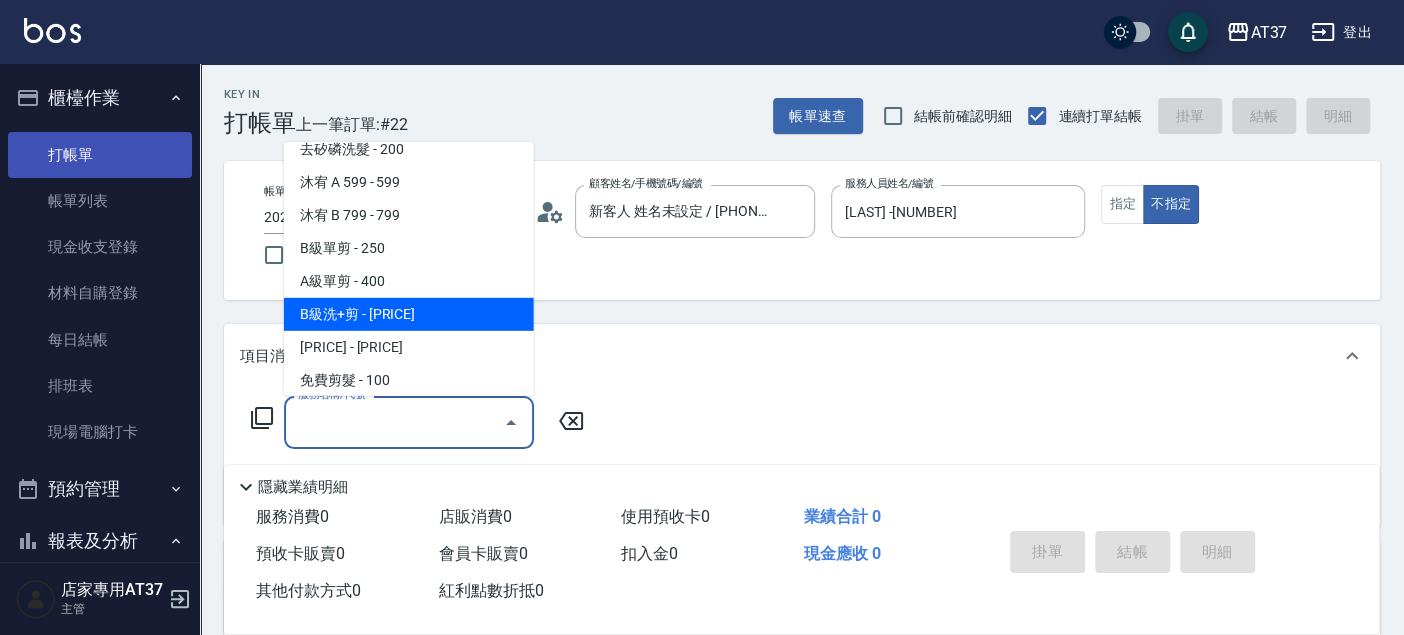 type on "B級洗+剪(203)" 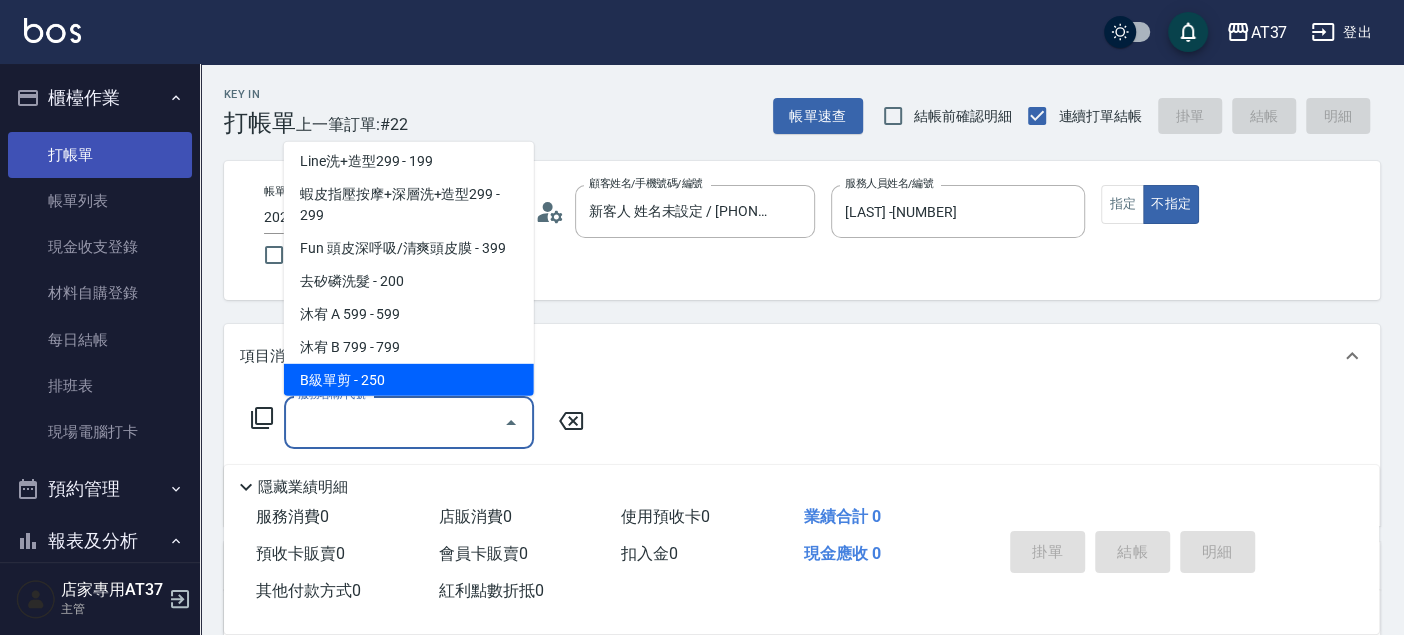 scroll, scrollTop: 336, scrollLeft: 0, axis: vertical 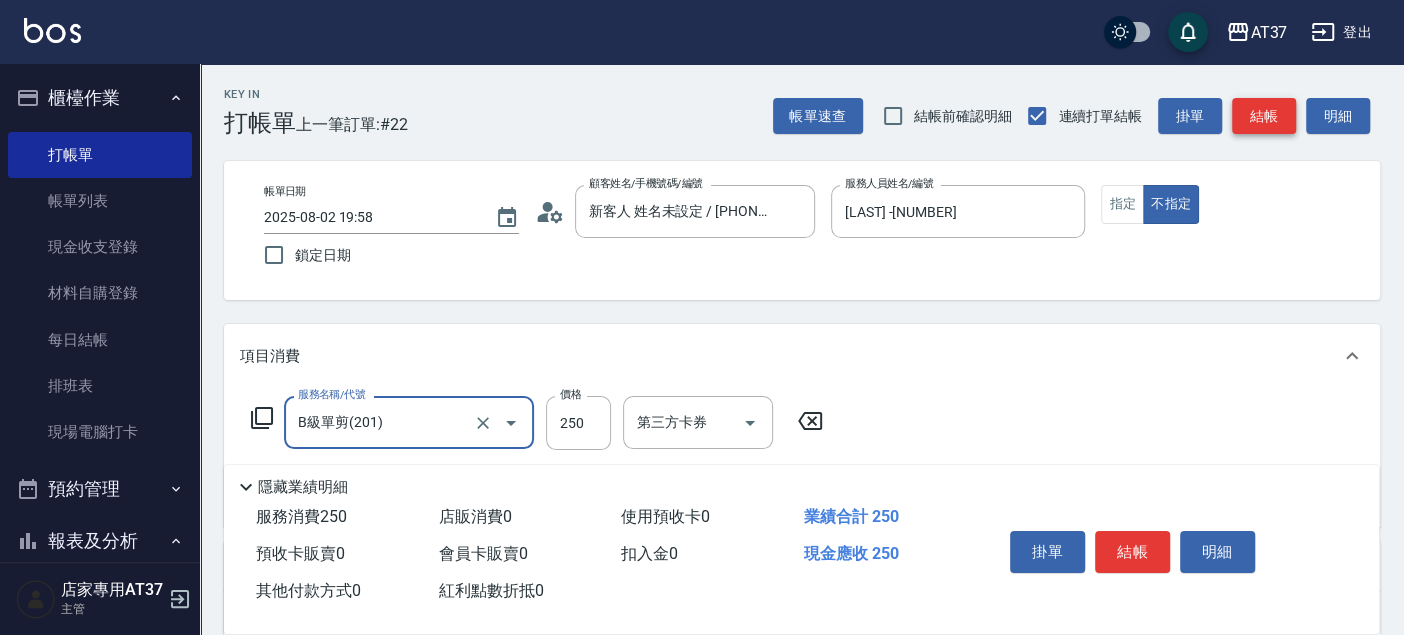 type on "B級單剪(201)" 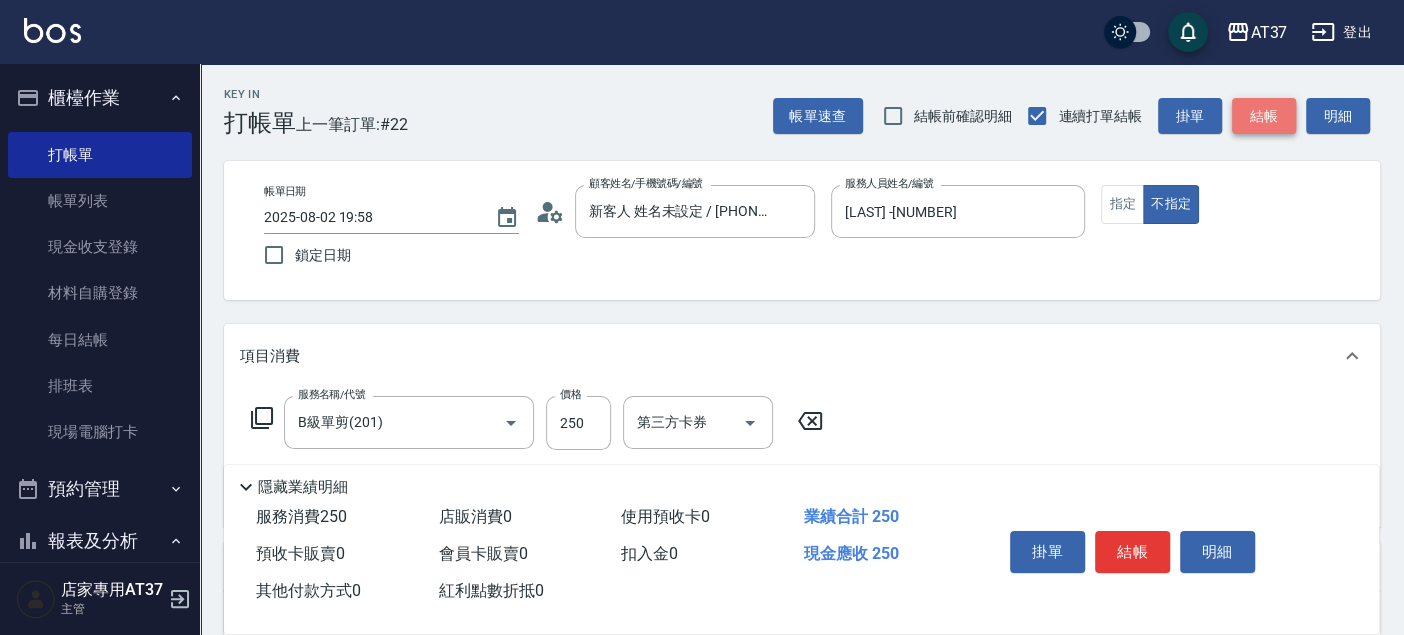 click on "結帳" at bounding box center [1264, 116] 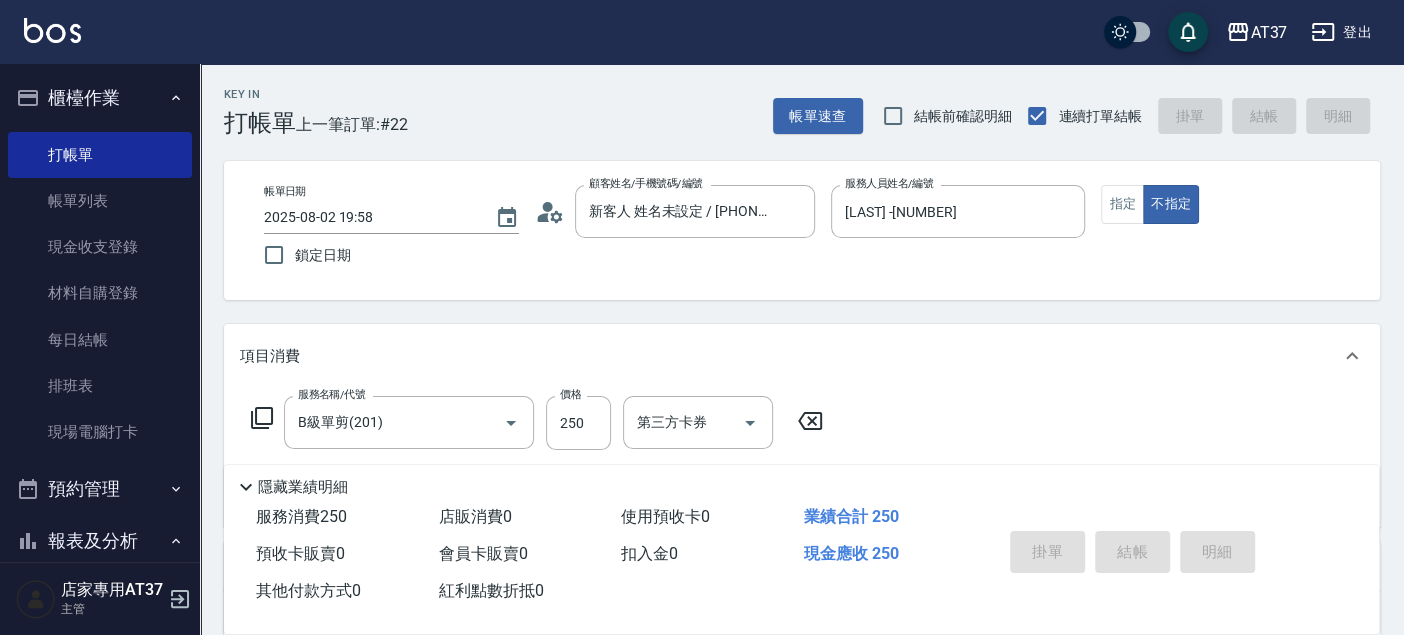 type on "2025/08/02 20:00" 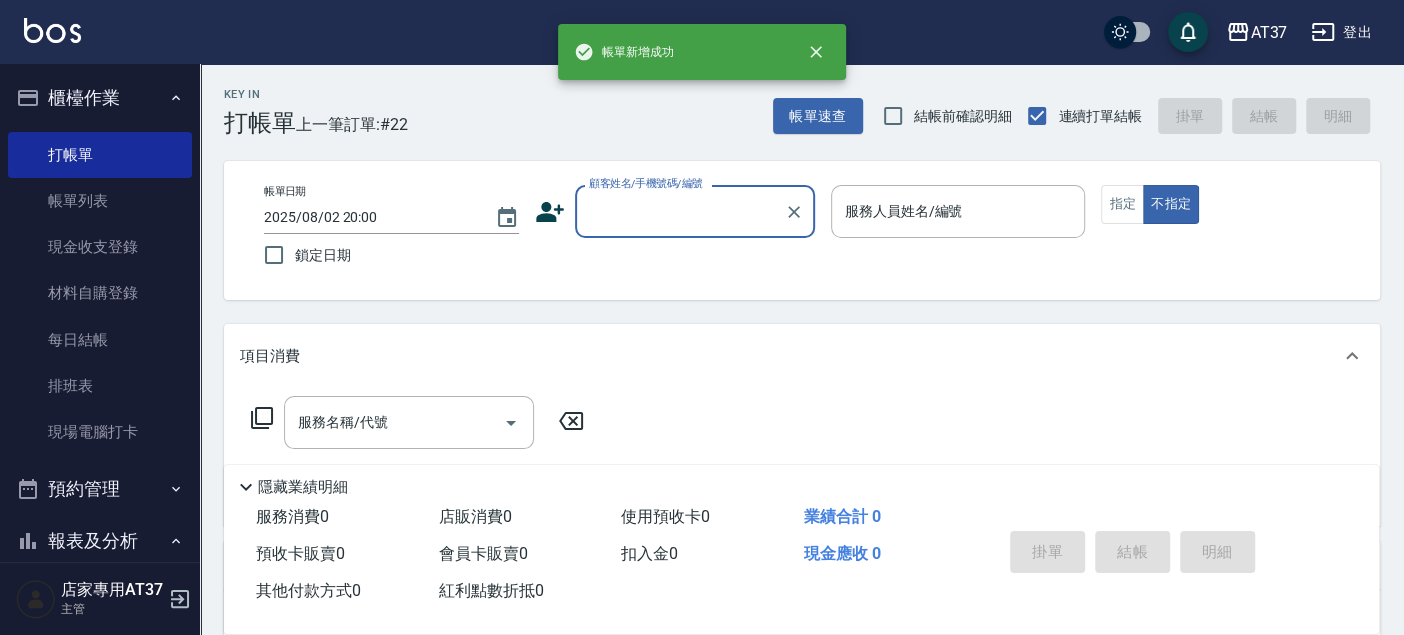 scroll, scrollTop: 0, scrollLeft: 0, axis: both 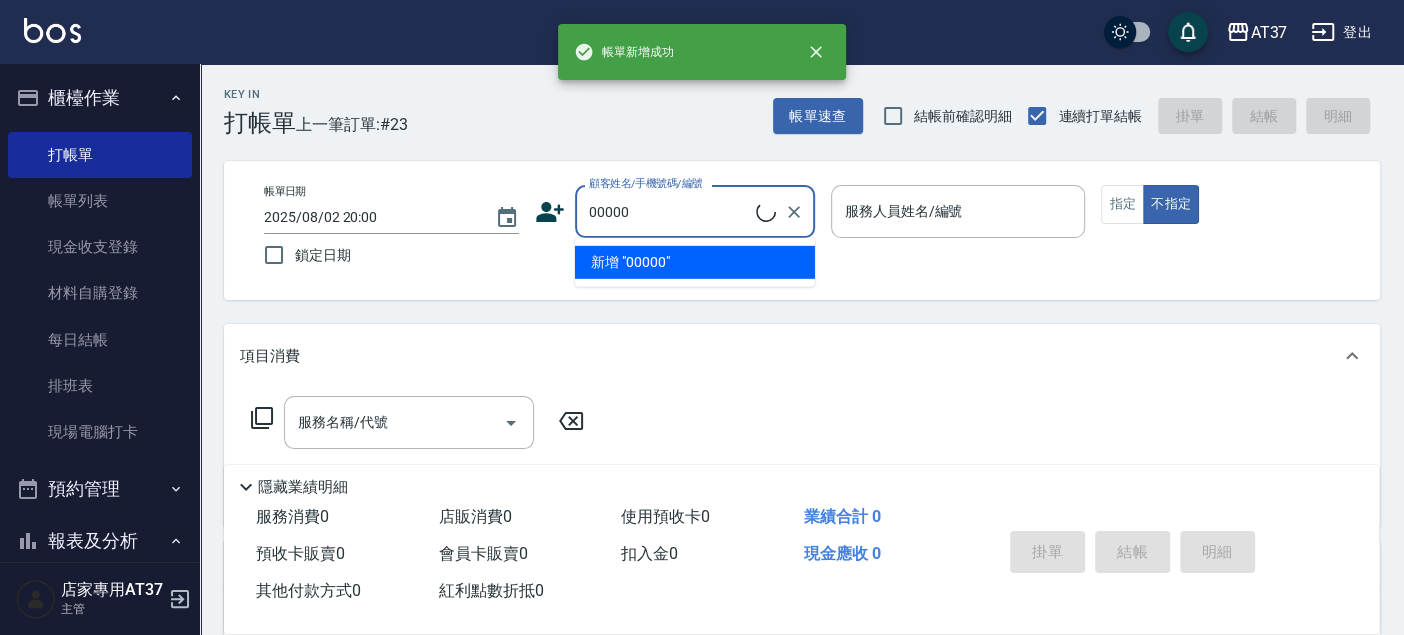 type on "[NEW] [NAME] [NAME]/[PHONE]/null" 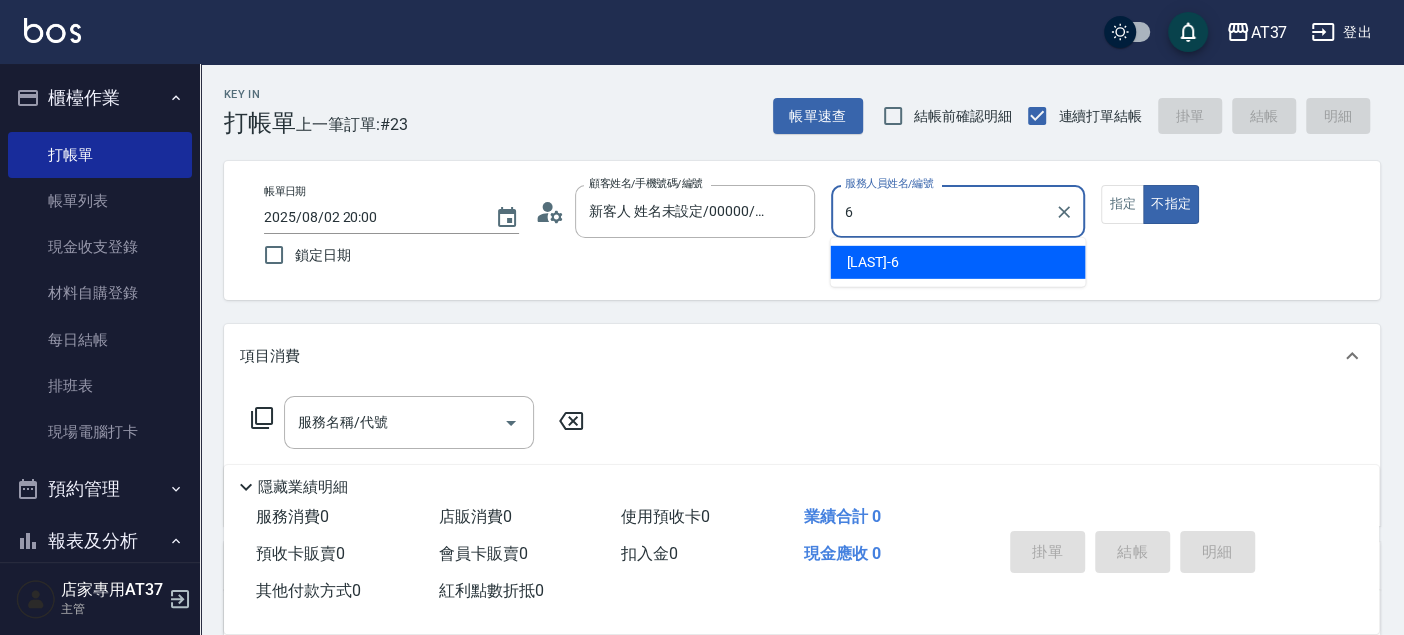 type on "6" 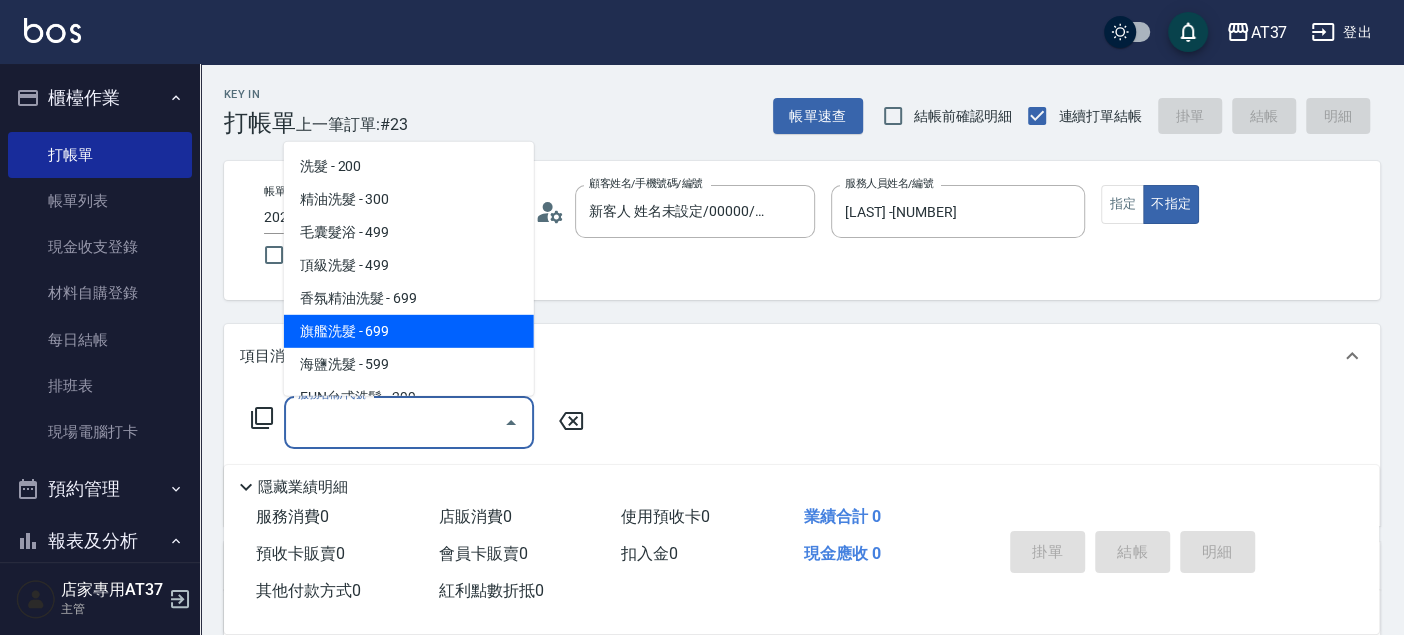 type on "旗艦洗髮(106)" 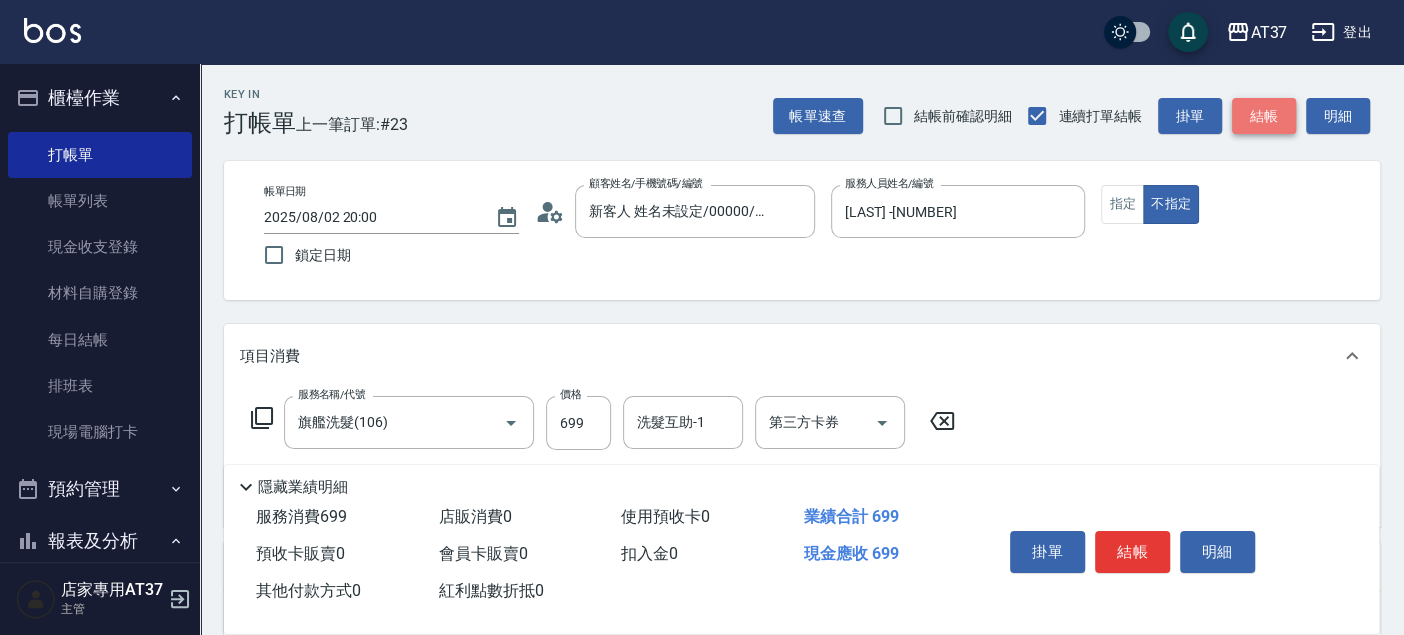 click on "結帳" at bounding box center [1264, 116] 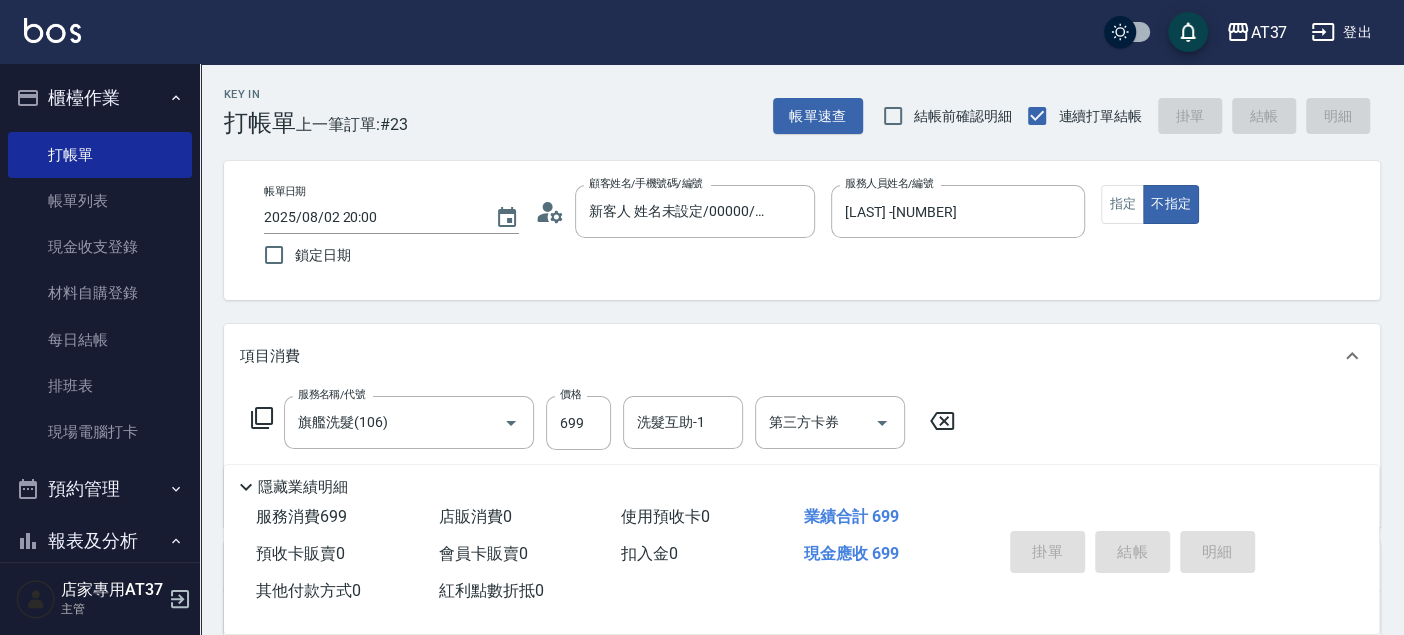 type 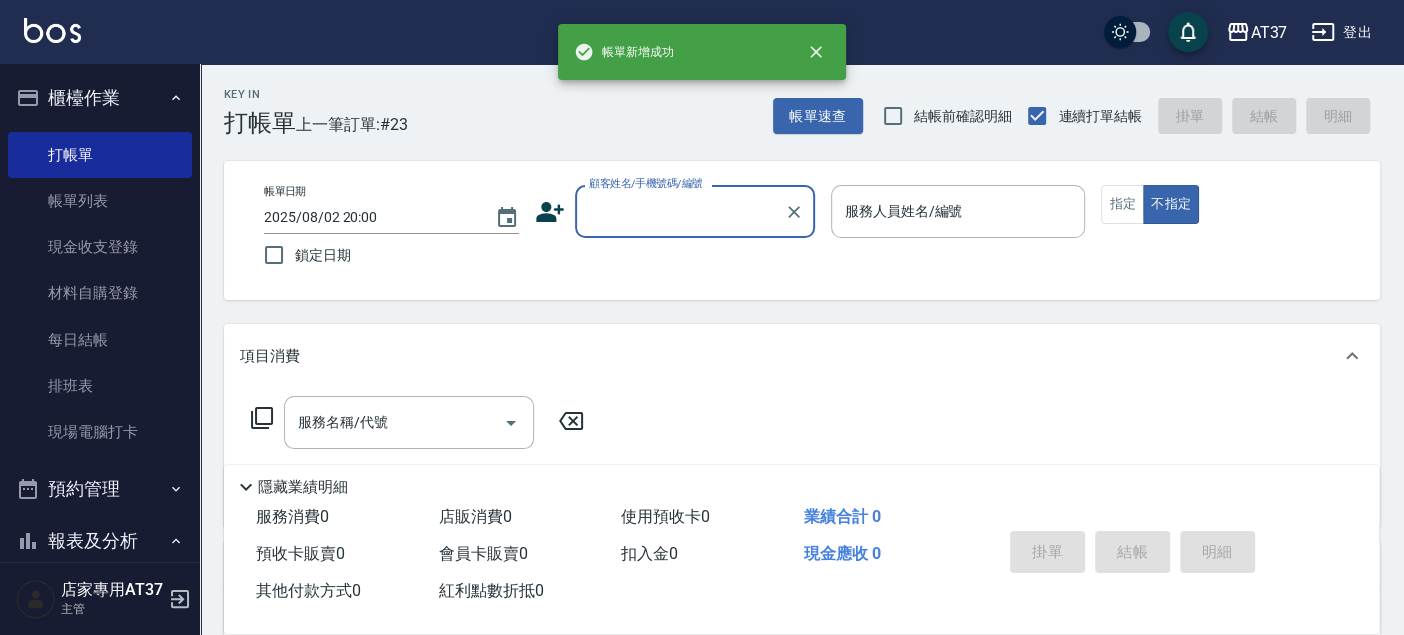 scroll, scrollTop: 0, scrollLeft: 0, axis: both 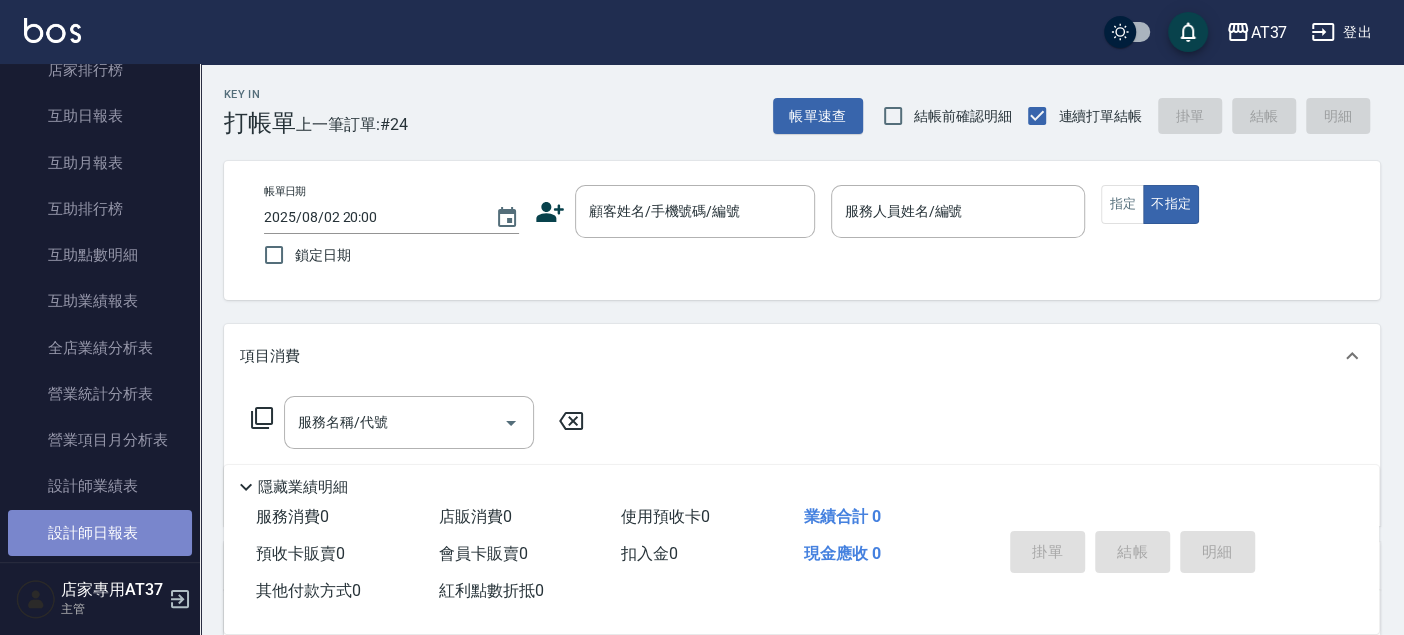 click on "設計師日報表" at bounding box center (100, 533) 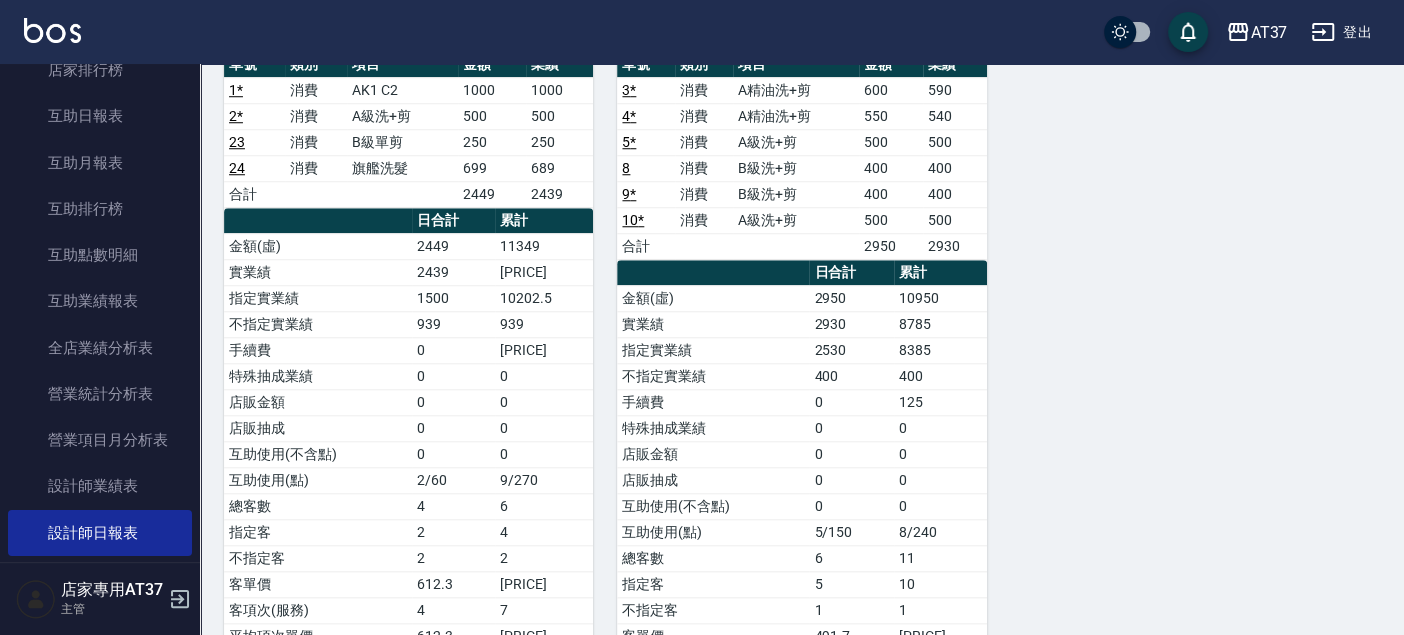 scroll, scrollTop: 1099, scrollLeft: 0, axis: vertical 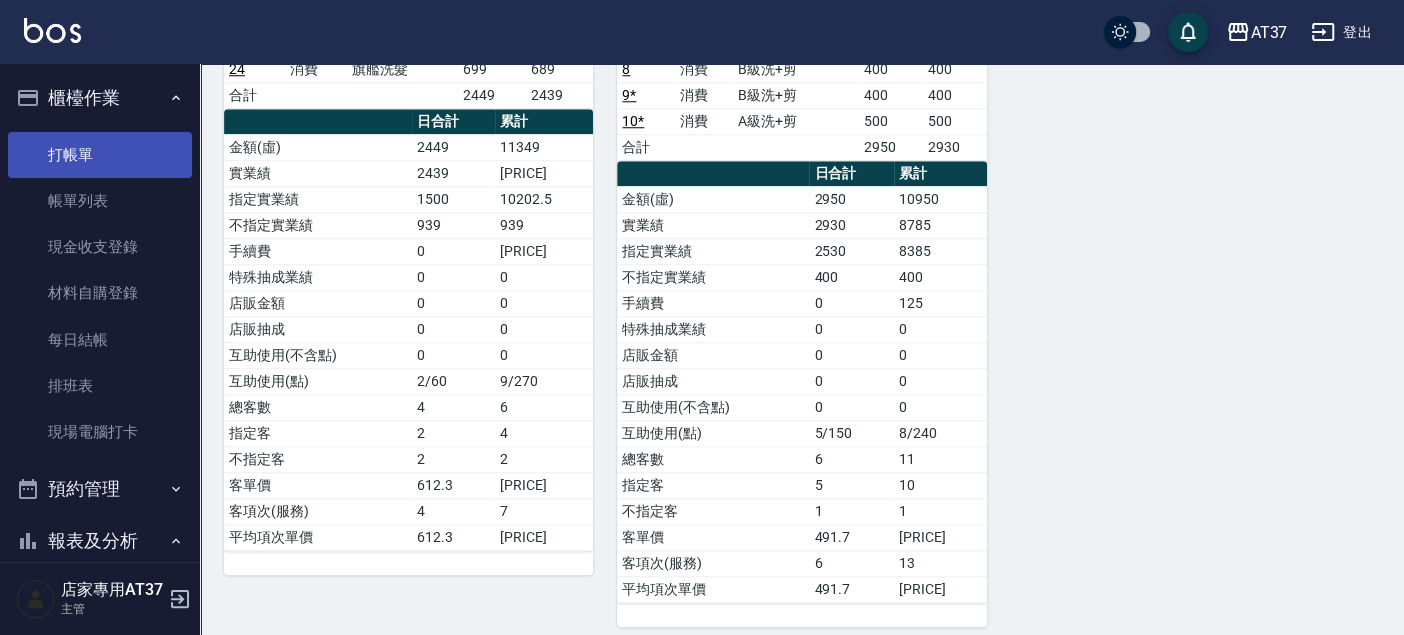 click on "打帳單" at bounding box center (100, 155) 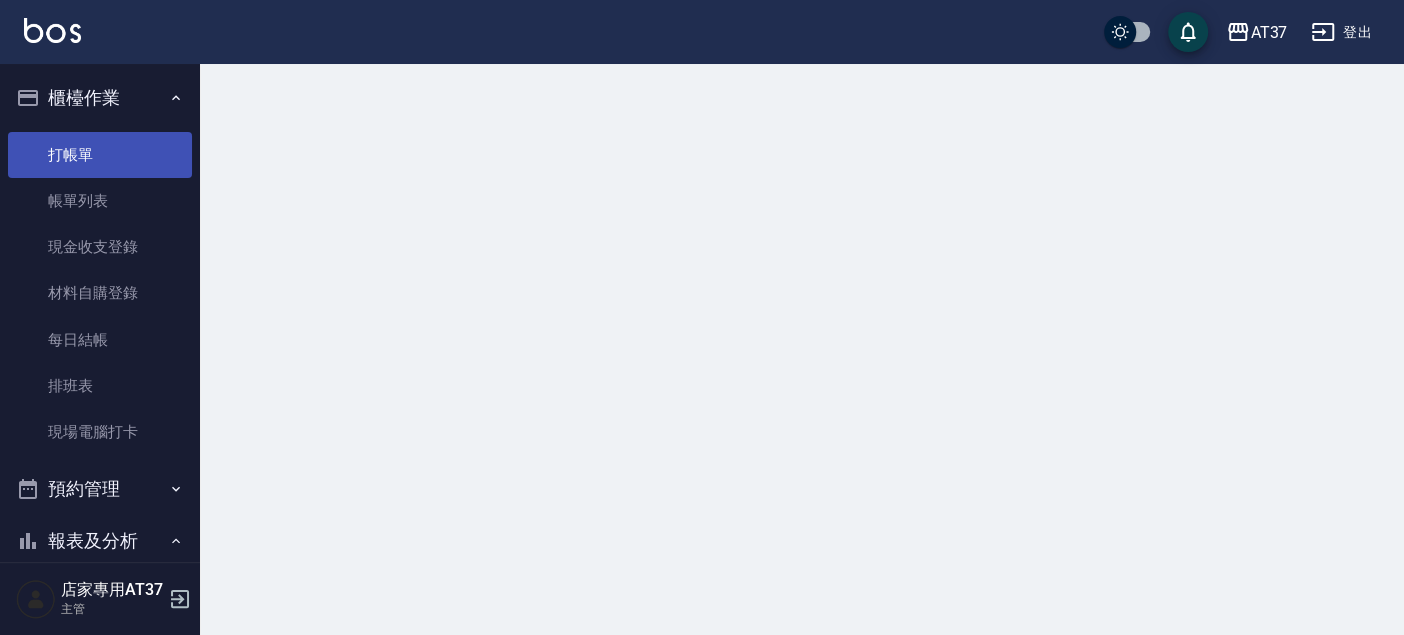 scroll, scrollTop: 0, scrollLeft: 0, axis: both 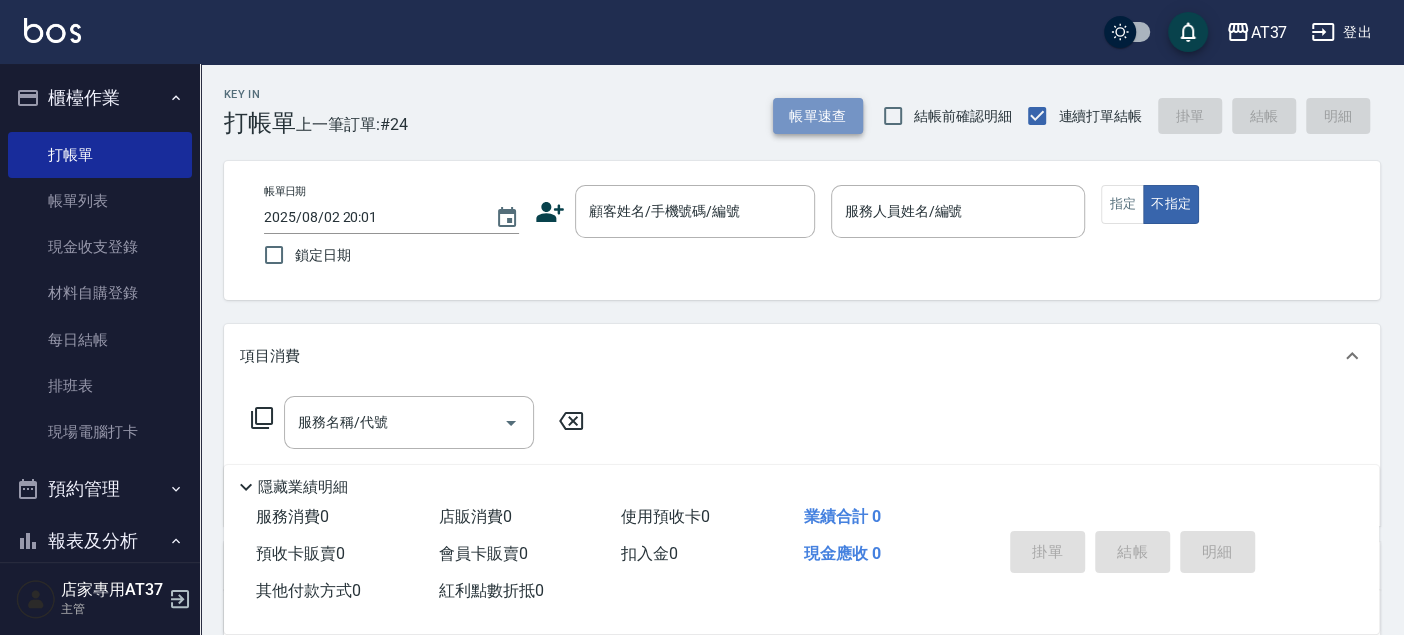 click on "帳單速查" at bounding box center (818, 116) 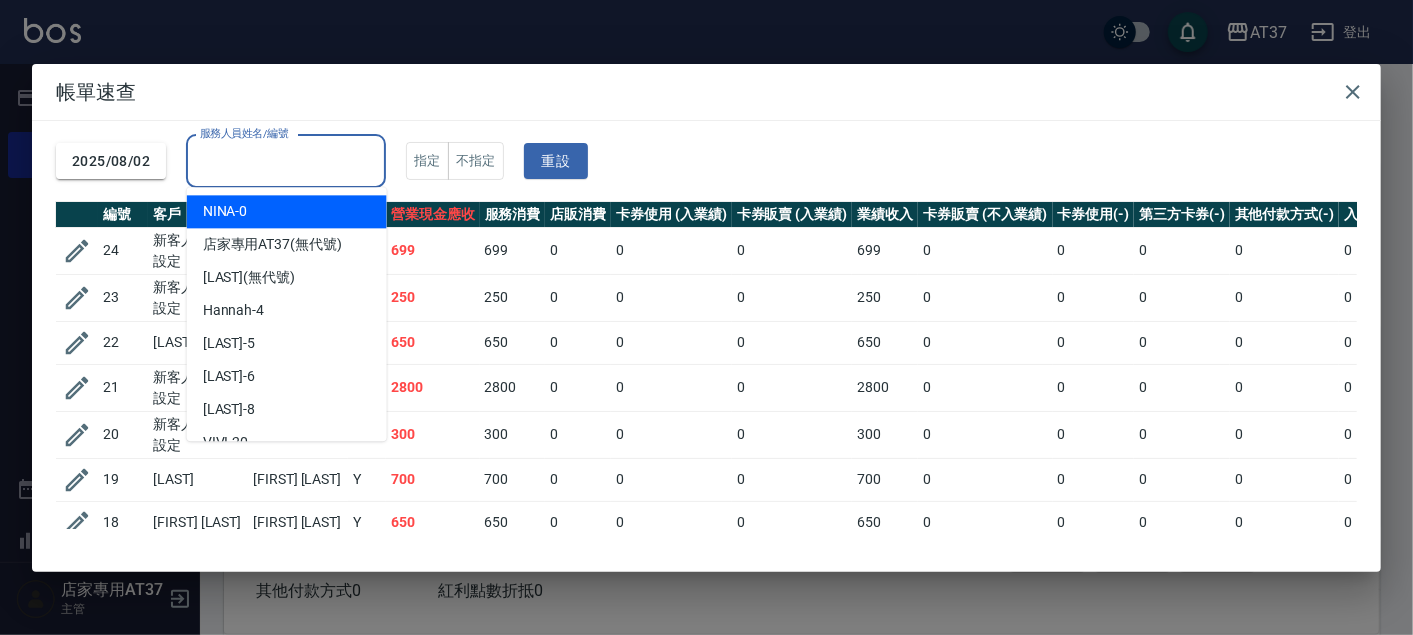 click on "服務人員姓名/編號" at bounding box center [286, 161] 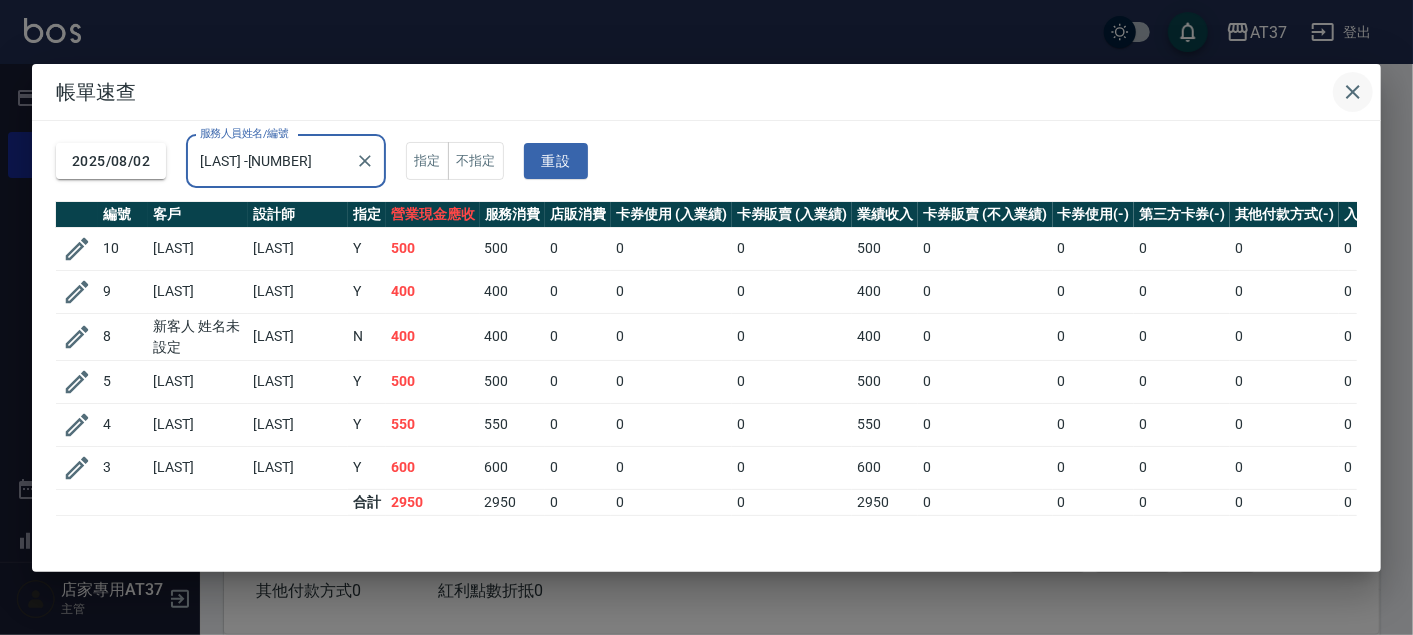 type on "Peggy-8" 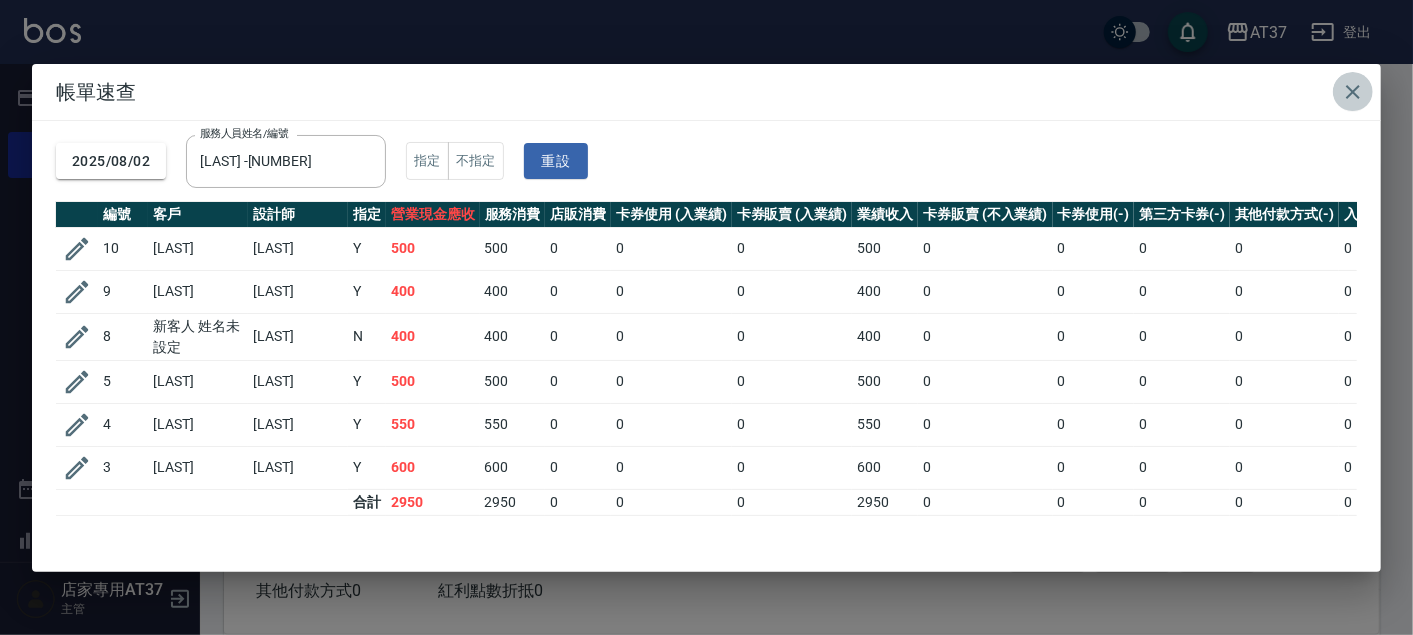 click 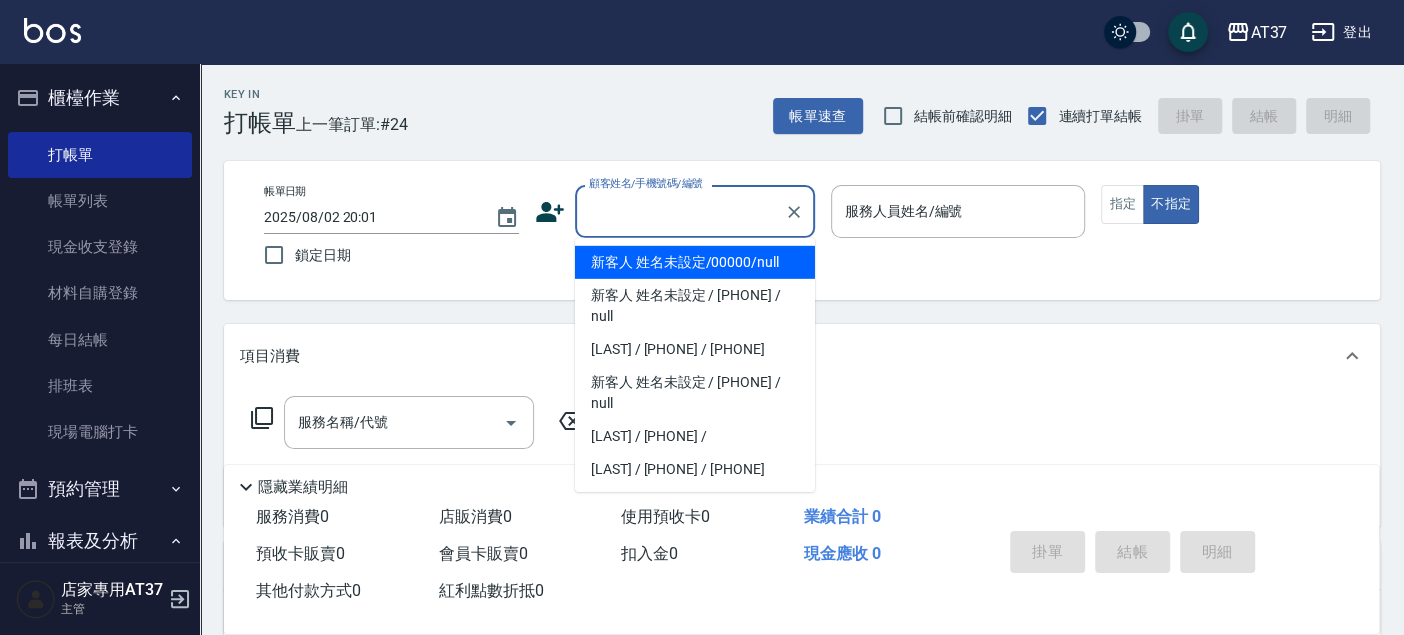 click on "顧客姓名/手機號碼/編號" at bounding box center (680, 211) 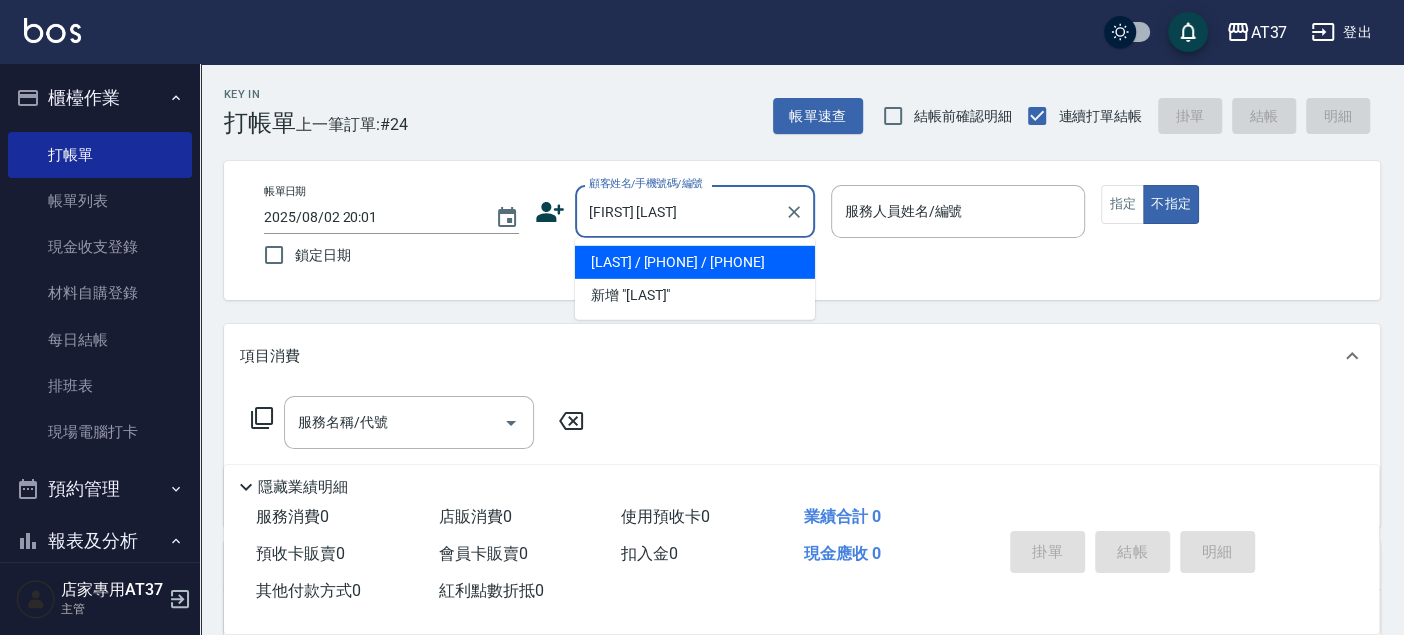 click on "林亮鈞/0939891332/0939891332" at bounding box center (695, 262) 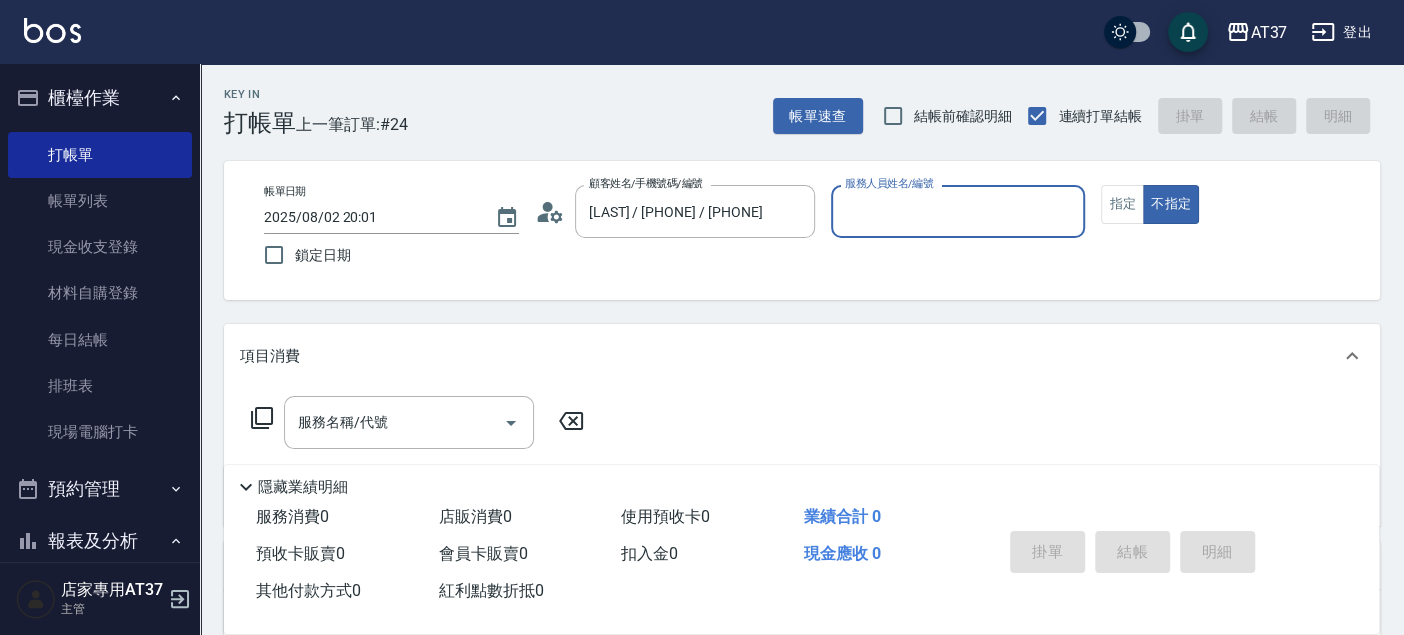 type on "Peggy-8" 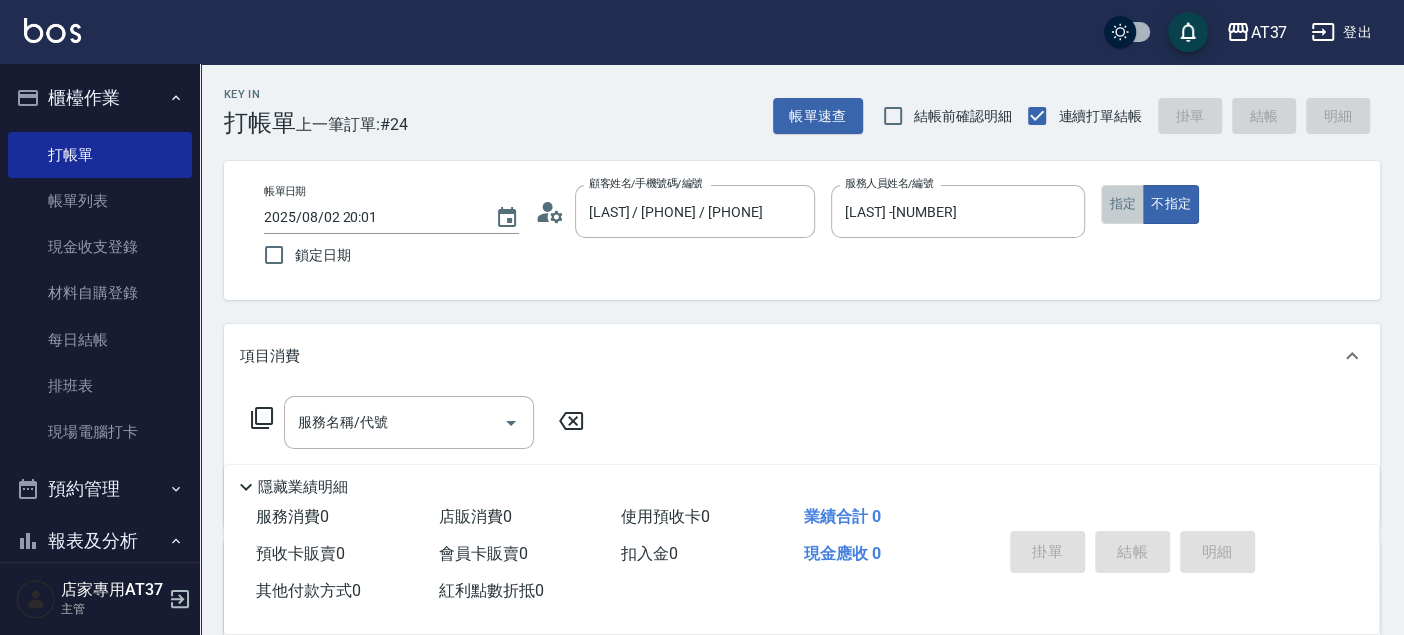click on "指定" at bounding box center [1122, 204] 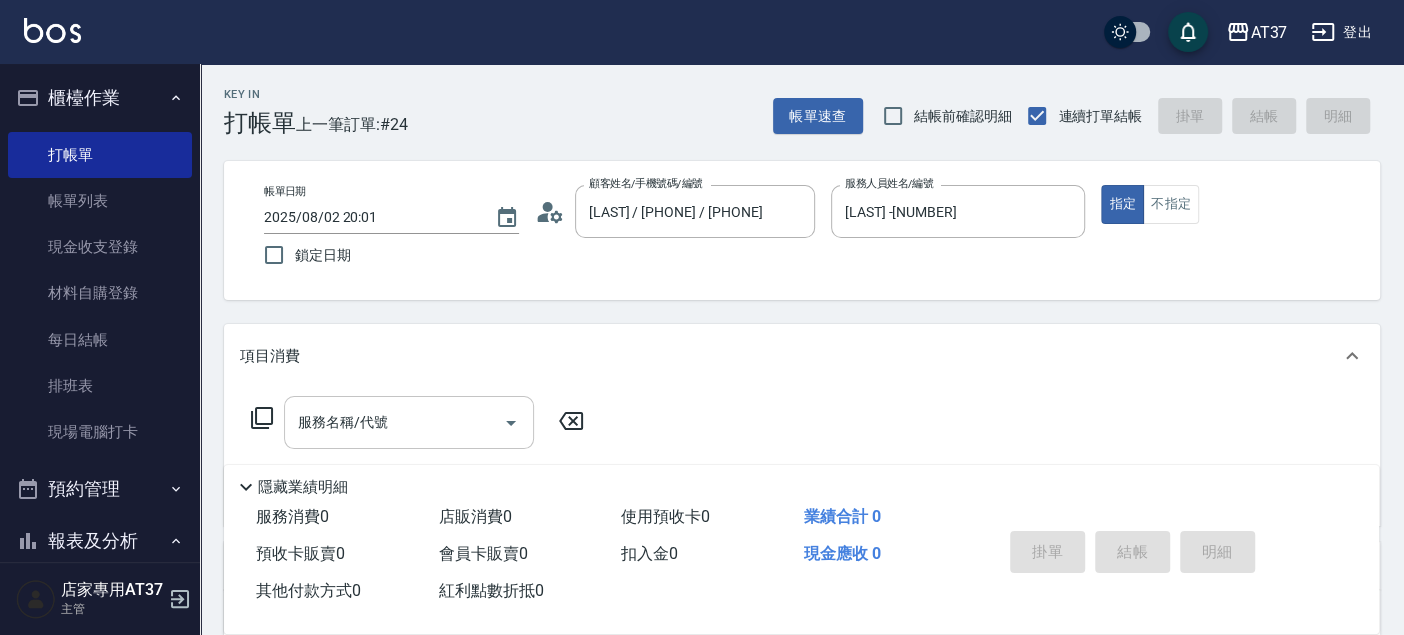click on "服務名稱/代號" at bounding box center [394, 422] 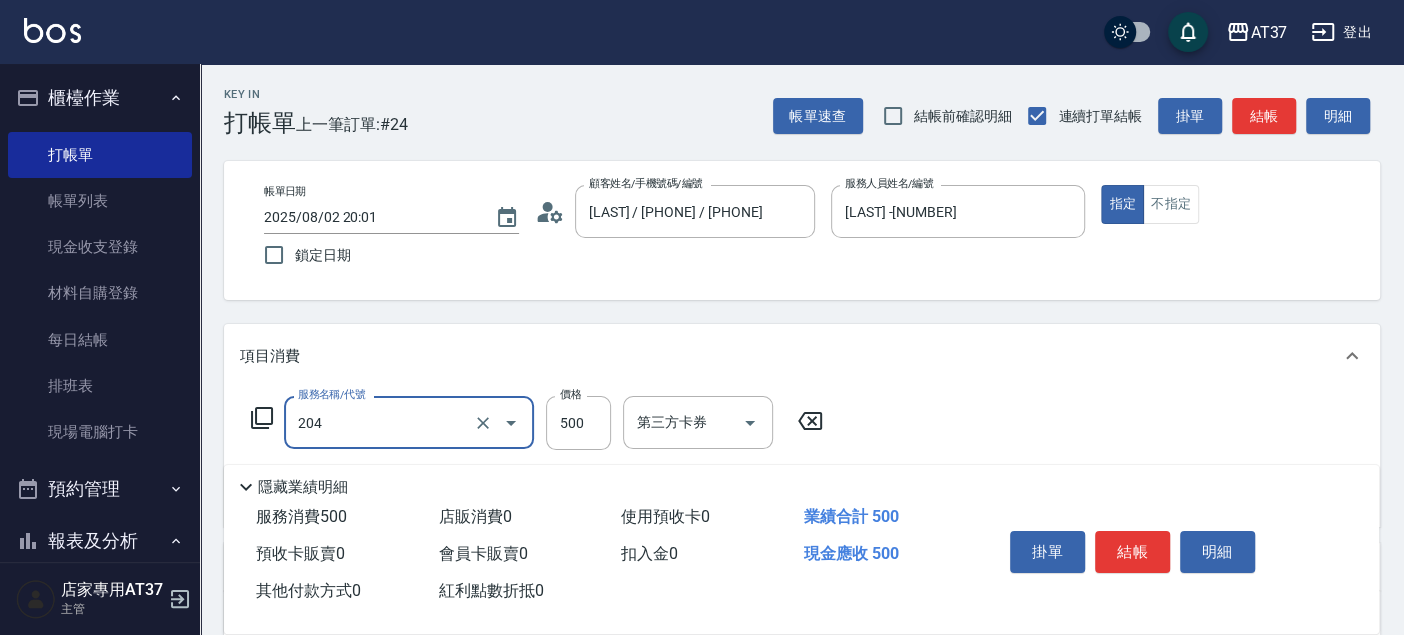 type on "A級洗+剪(204)" 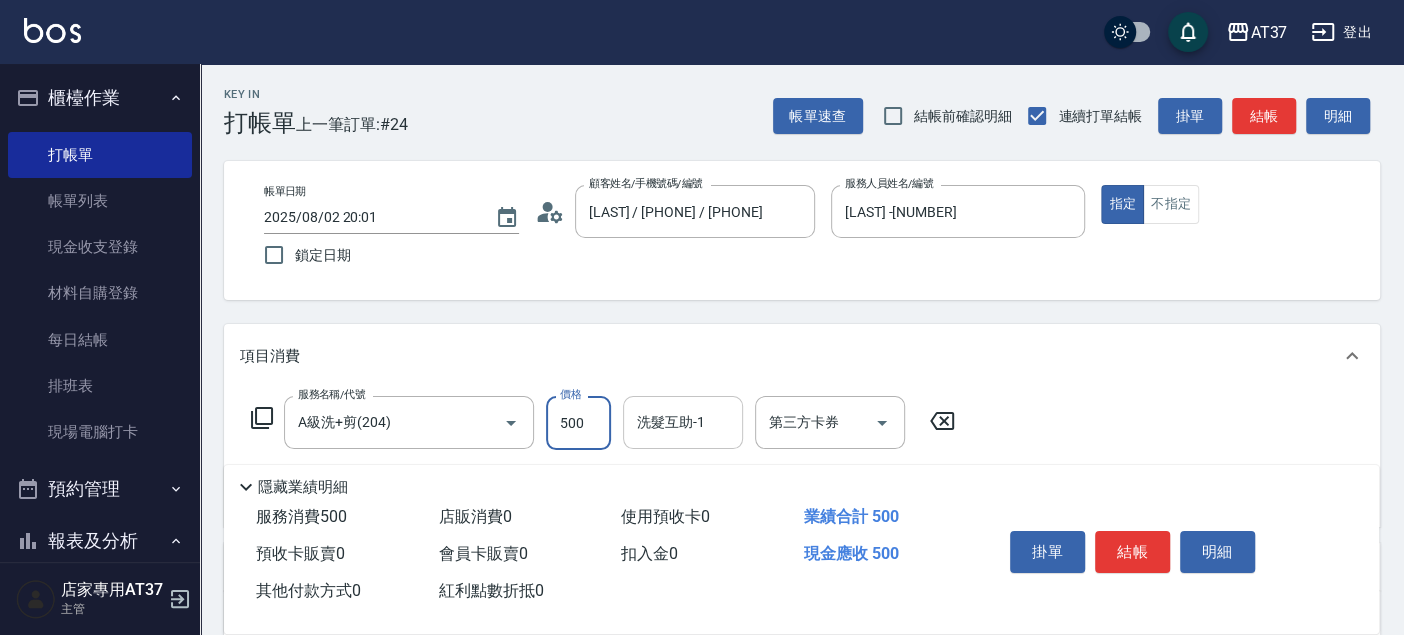 click on "洗髮互助-1 洗髮互助-1" at bounding box center [683, 422] 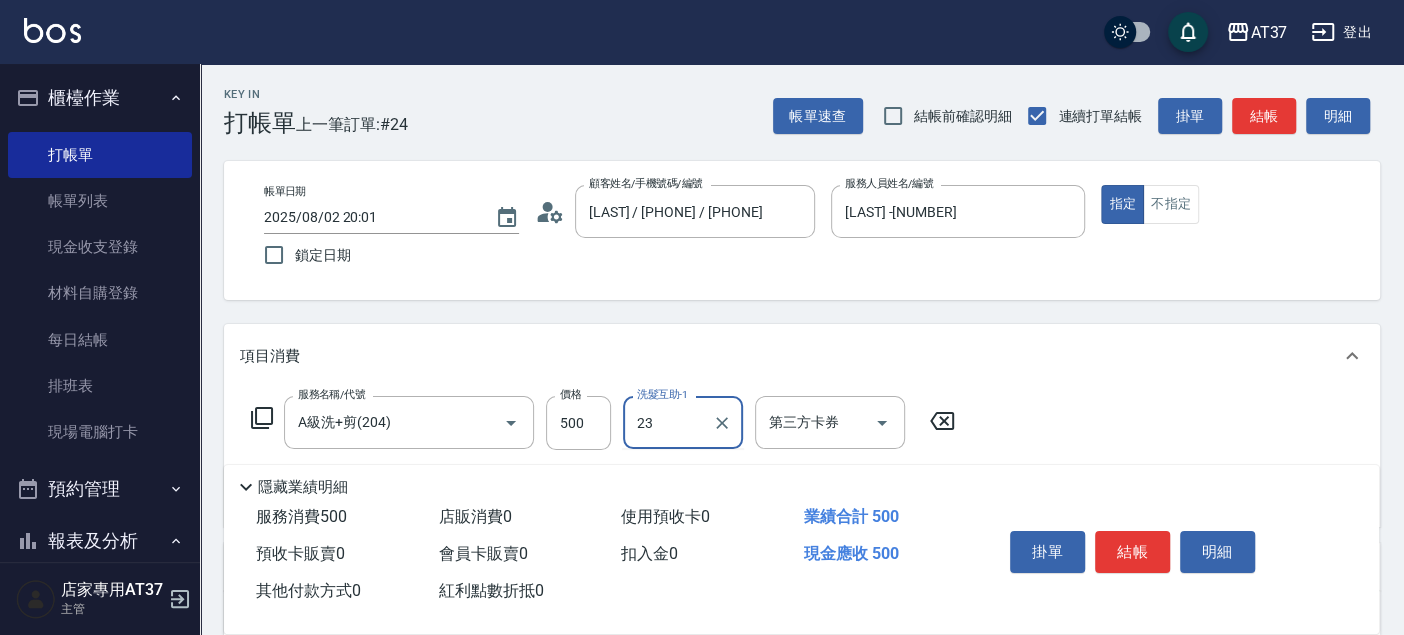 type on "[NAME] -[NUMBER]" 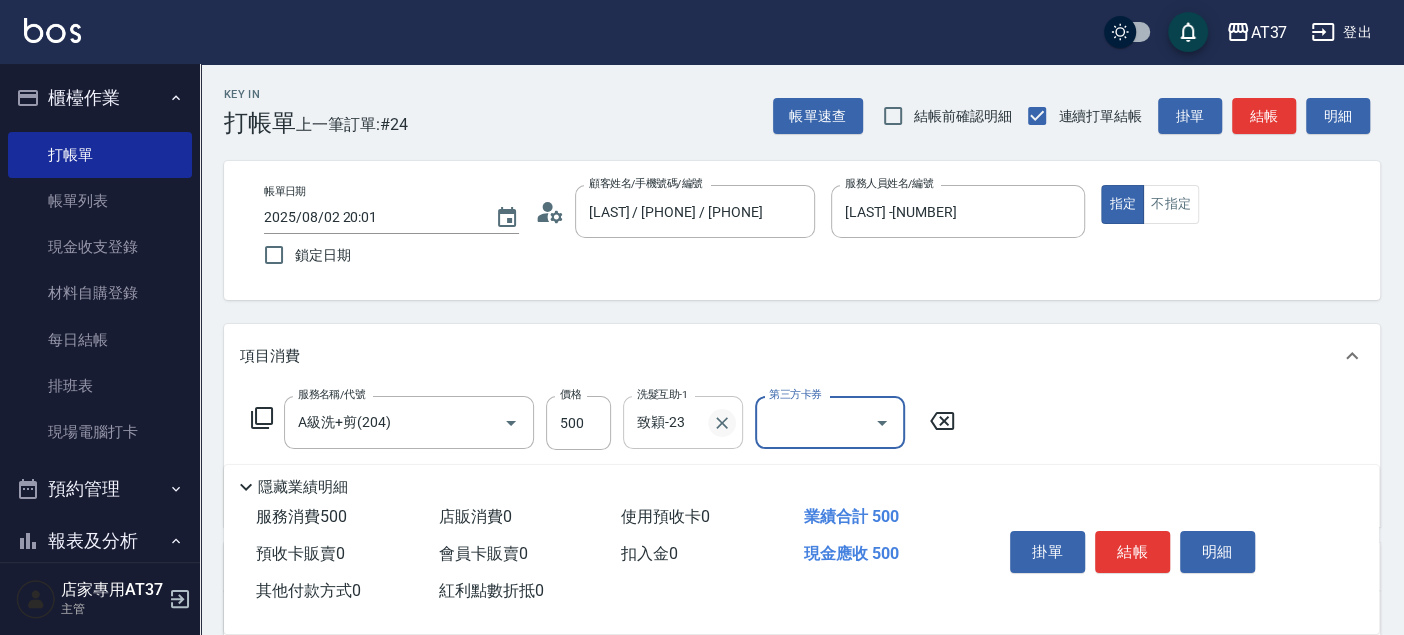 click 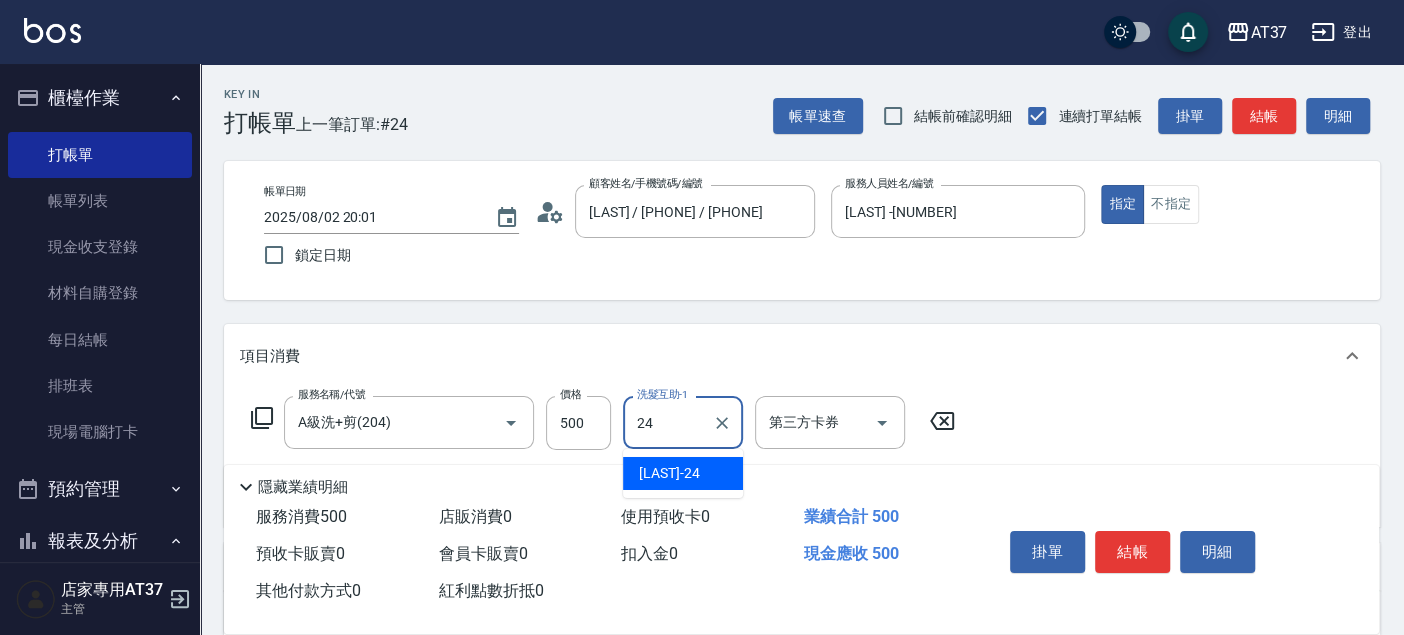 type on "2" 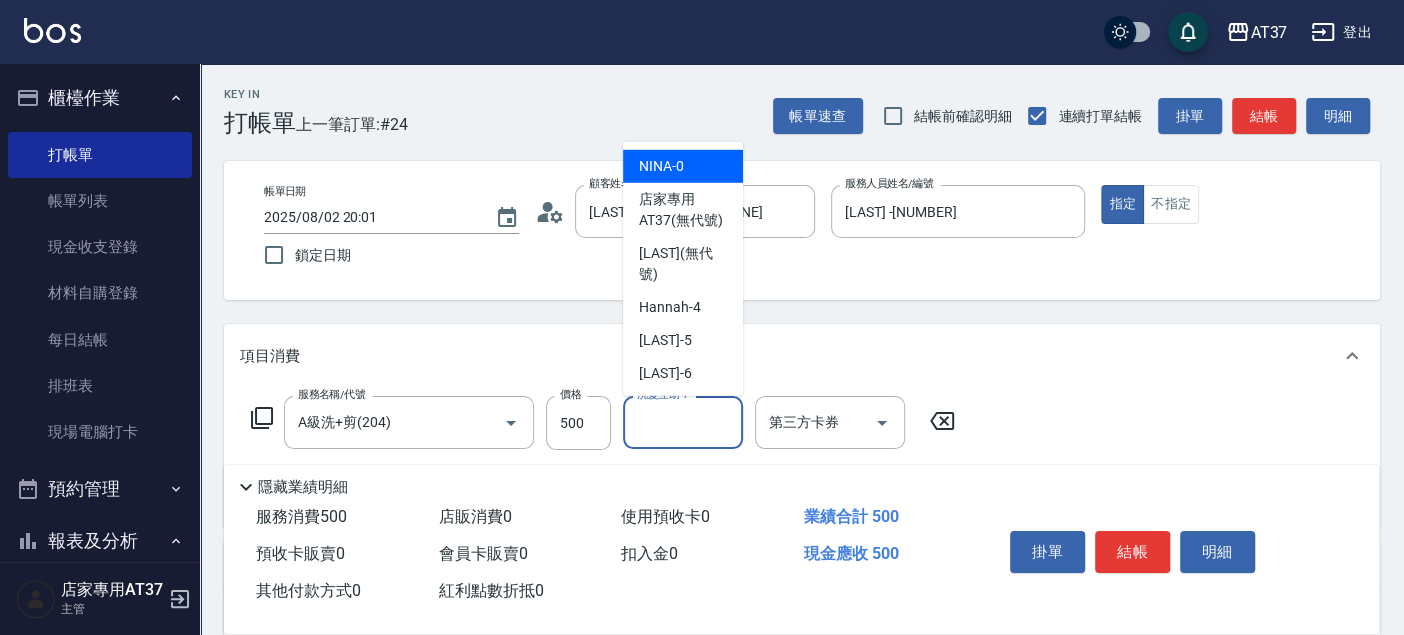 type on "3" 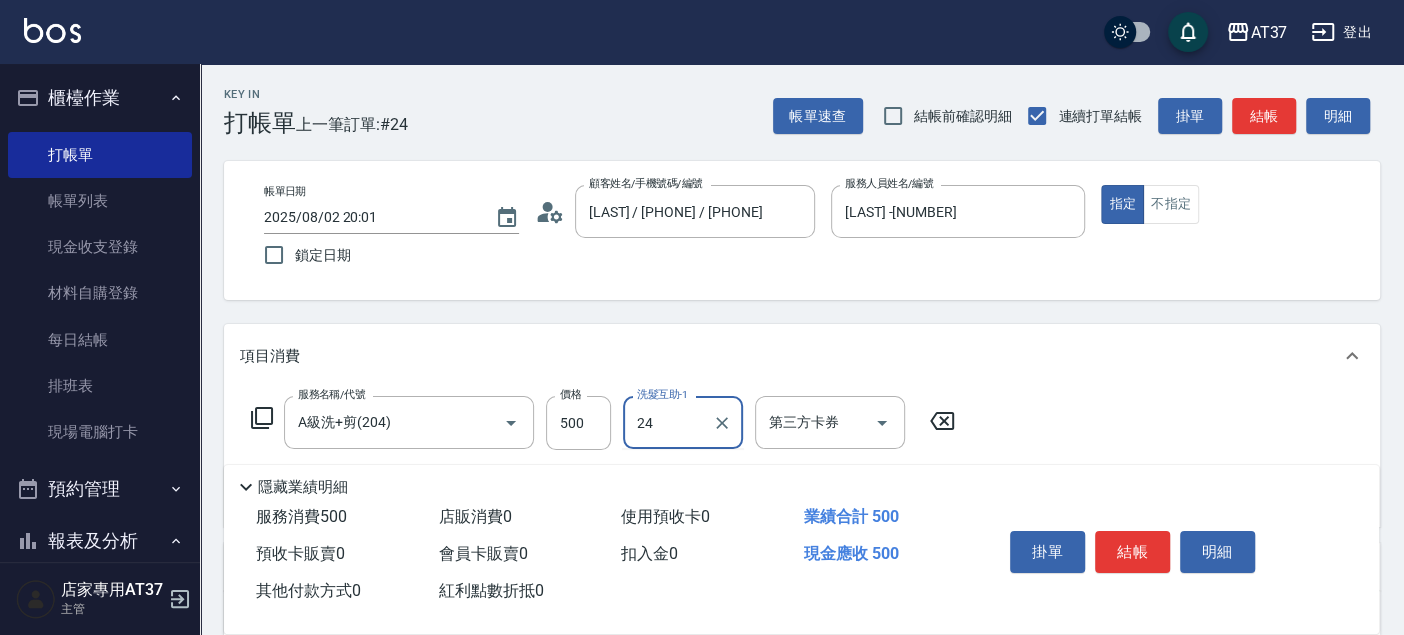 type on "小葉-24" 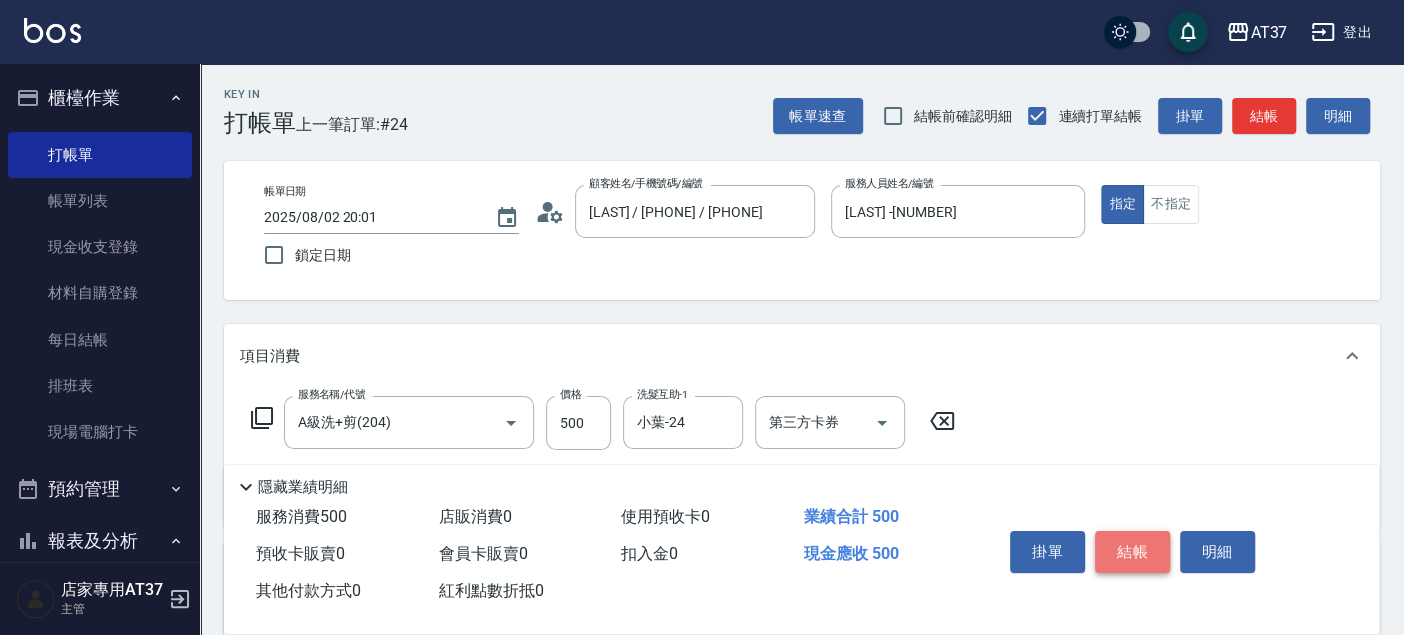click on "結帳" at bounding box center [1132, 552] 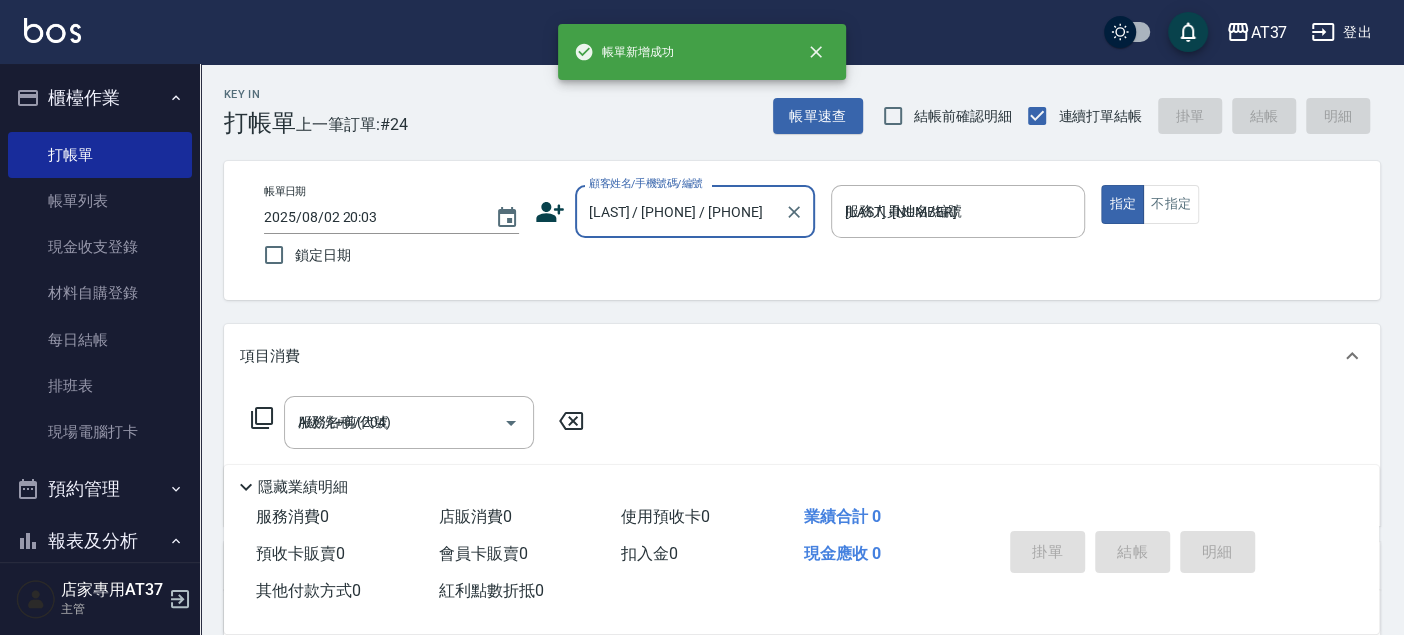 type on "2025/08/02 20:03" 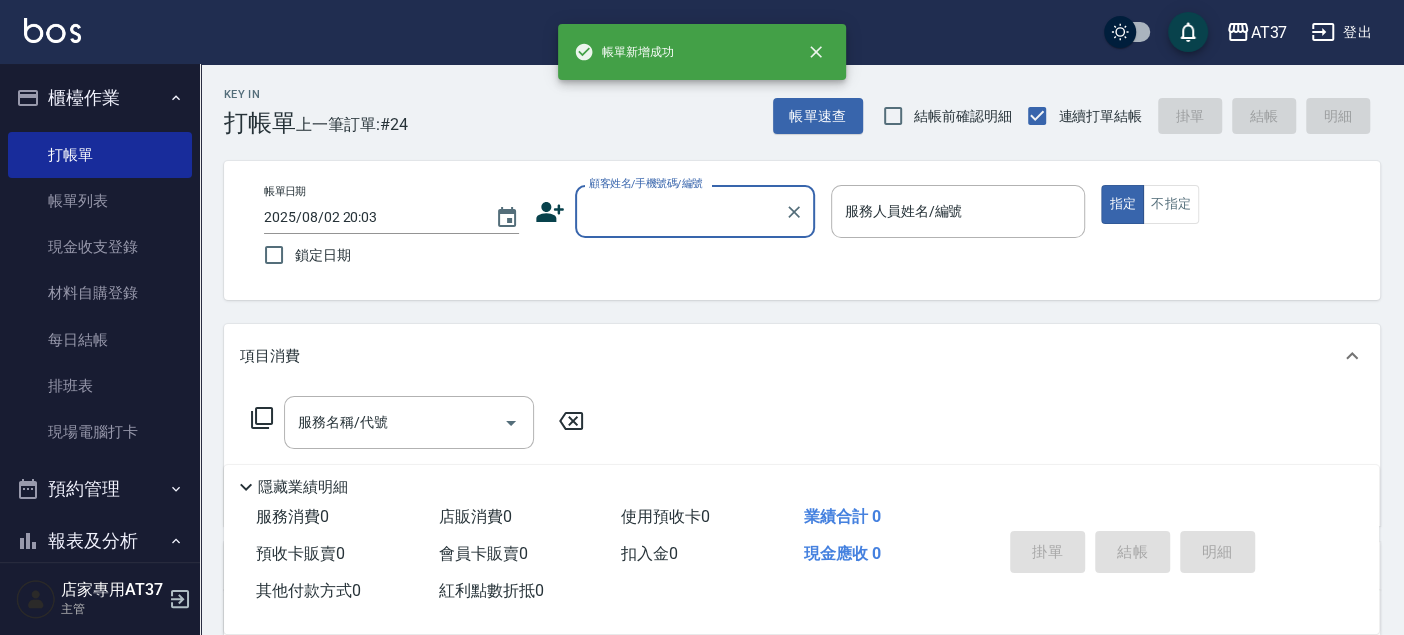 scroll, scrollTop: 0, scrollLeft: 0, axis: both 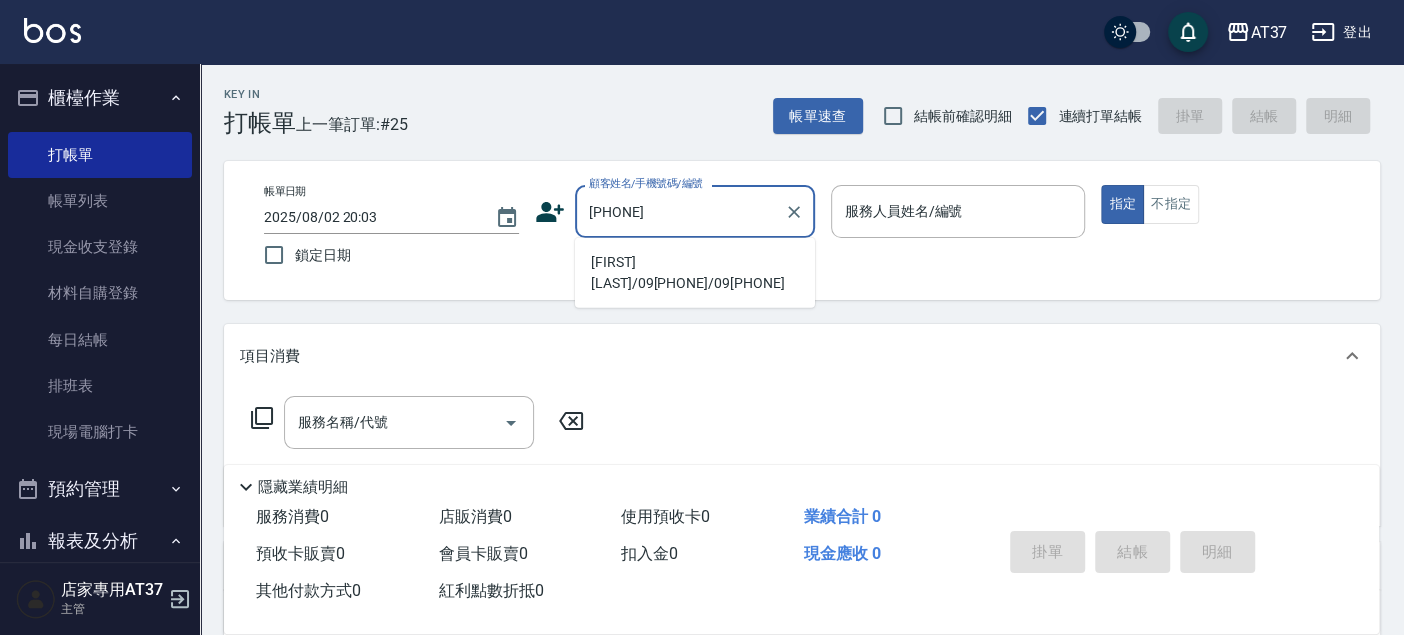 click on "林靖陽/0921026071/0921026071" at bounding box center [695, 273] 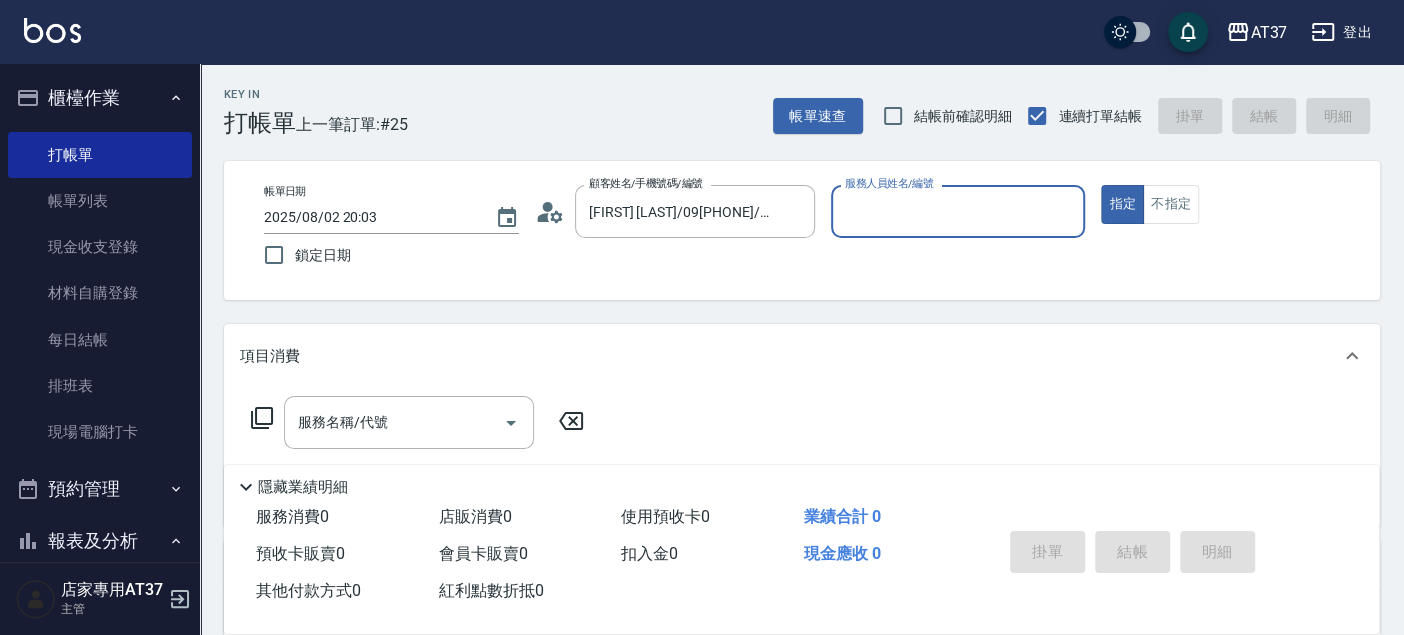 type on "Peggy-8" 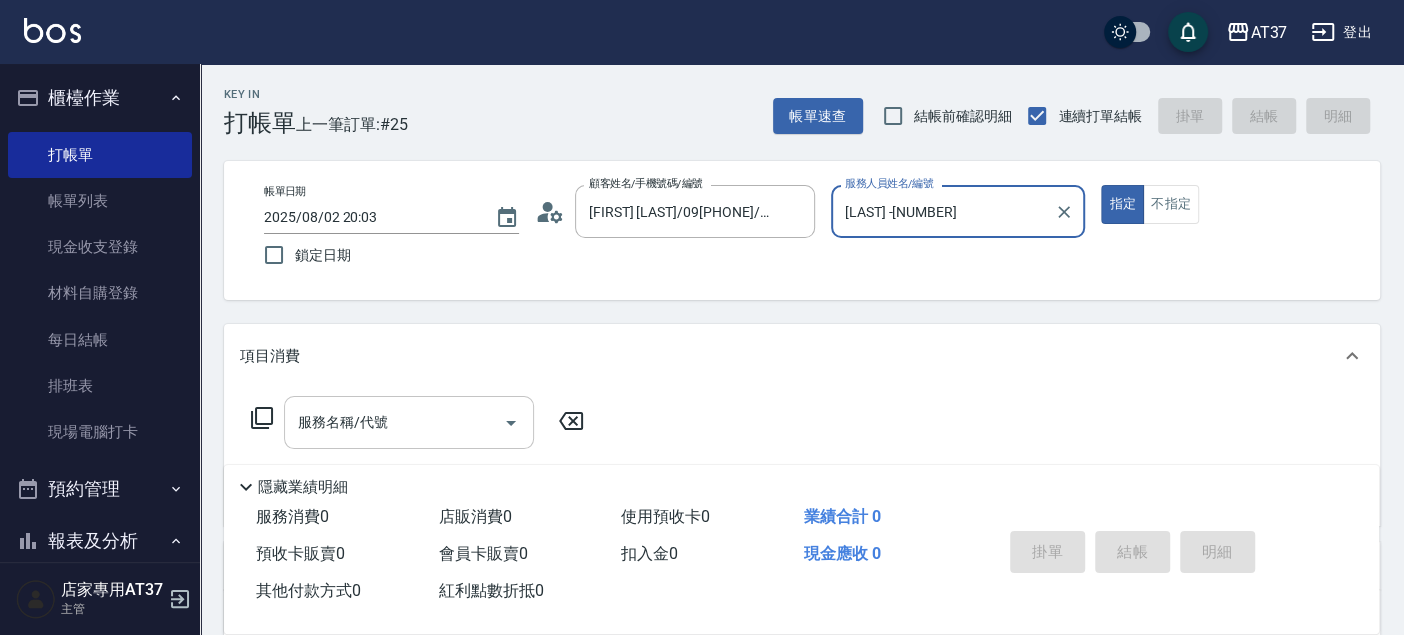 click on "服務名稱/代號" at bounding box center (394, 422) 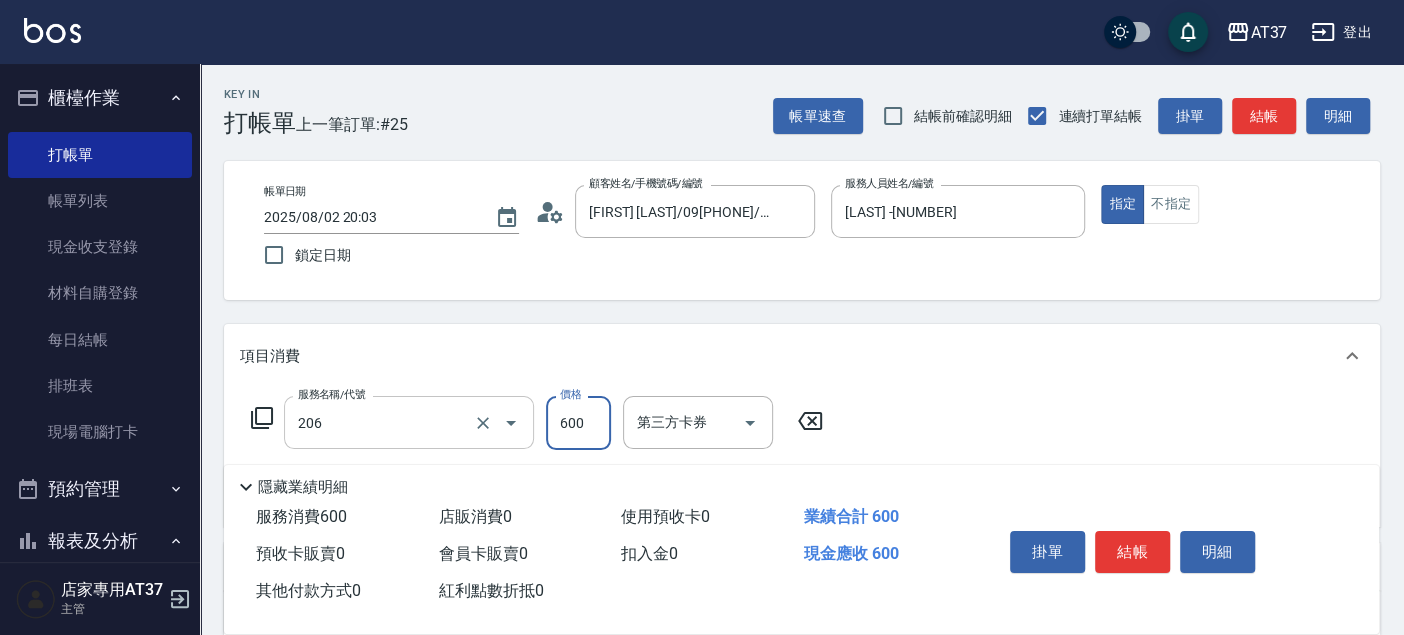 type on "A精油洗+剪(206)" 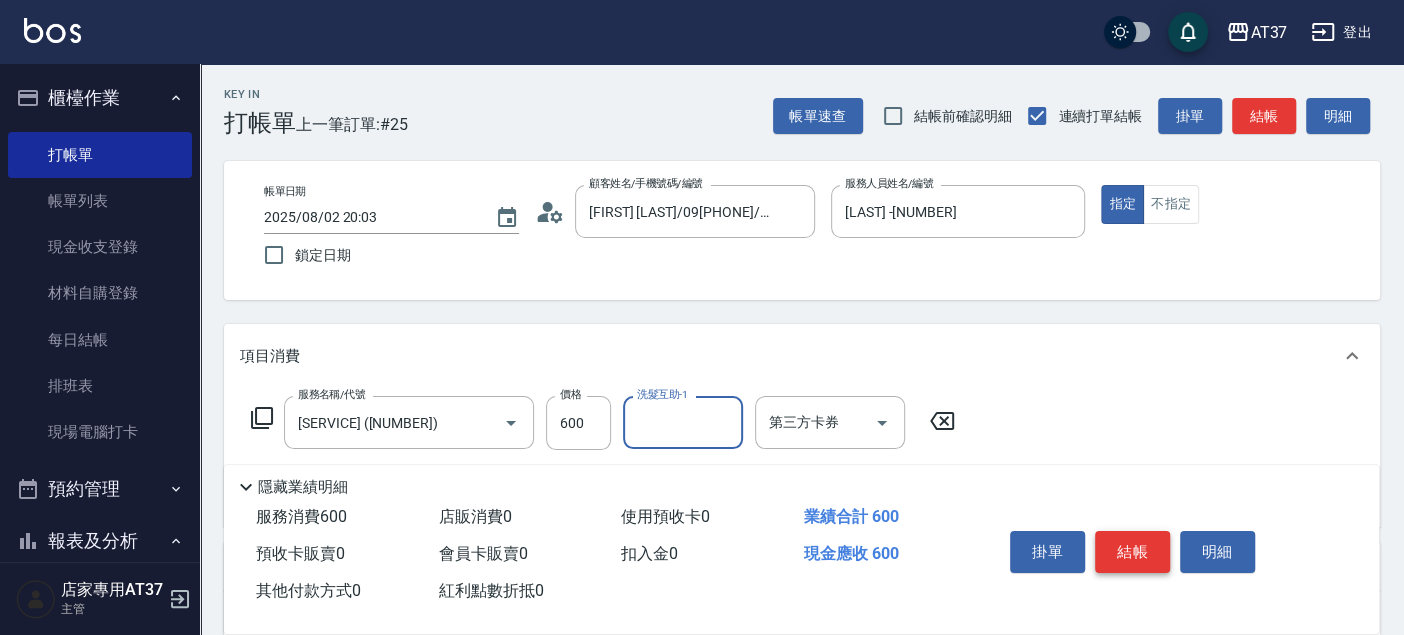 click on "結帳" at bounding box center (1132, 552) 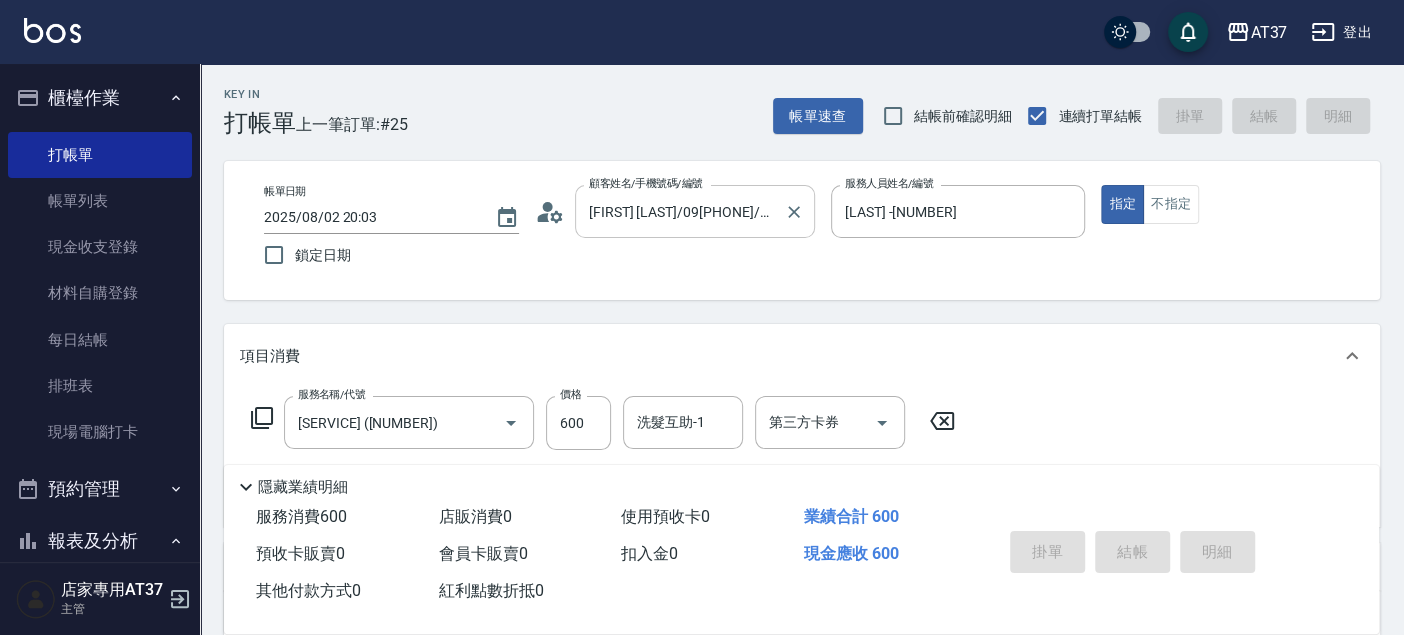 type 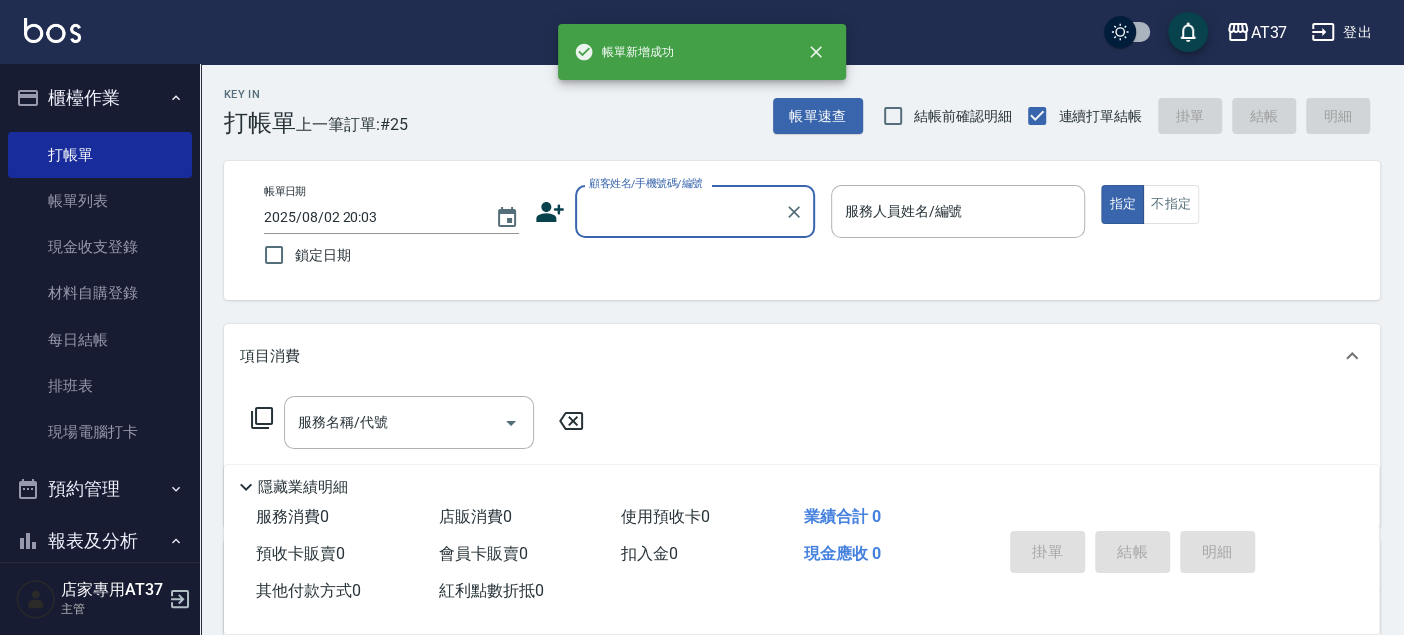 scroll, scrollTop: 0, scrollLeft: 0, axis: both 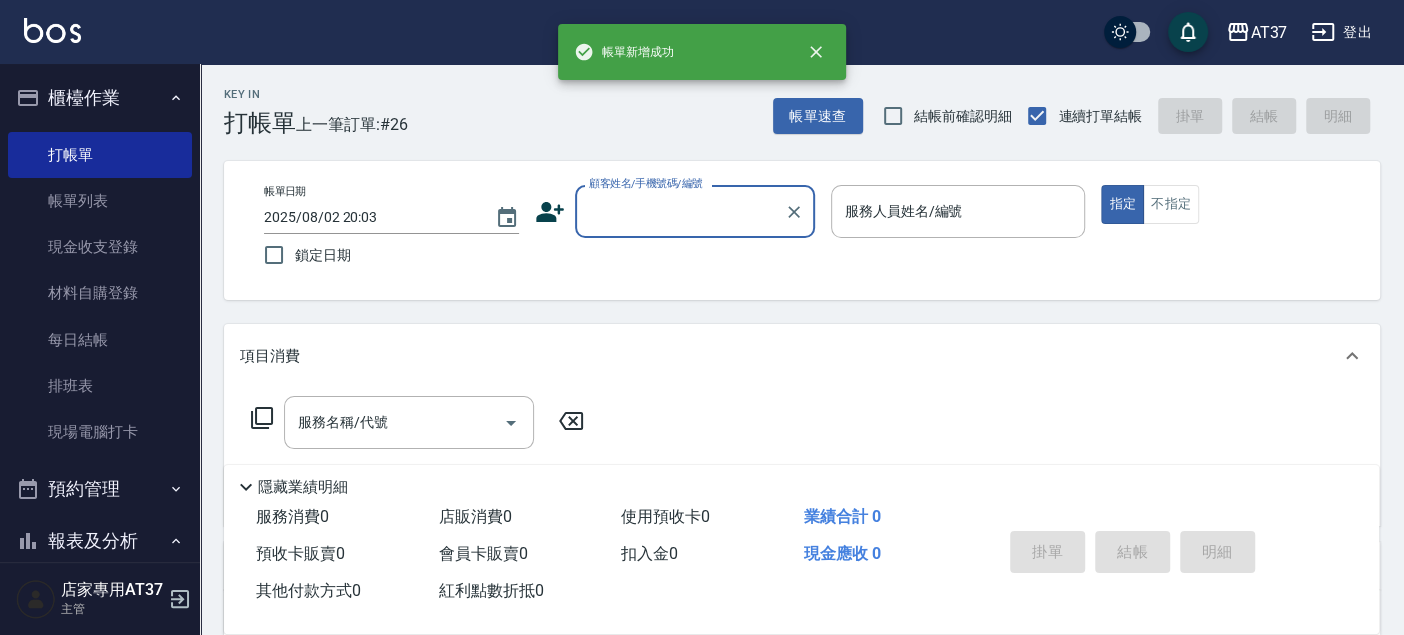 click on "顧客姓名/手機號碼/編號" at bounding box center (680, 211) 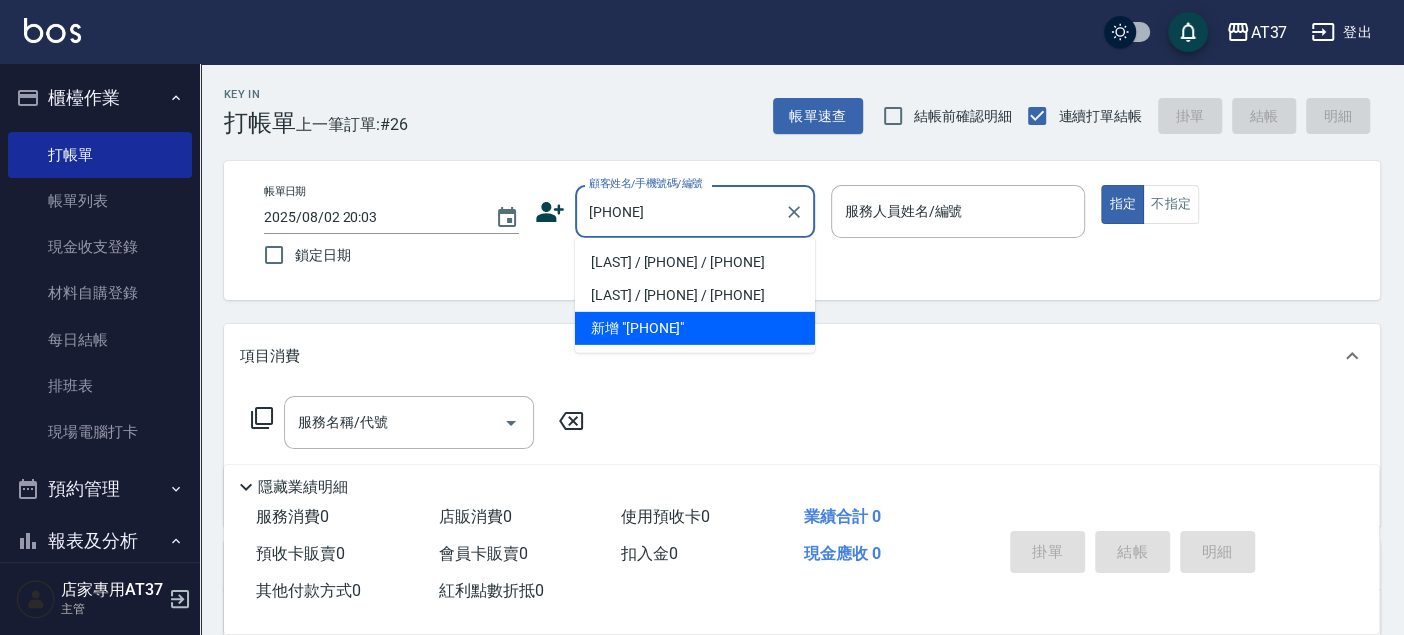 click on "黎家瑜/0978715260/0978715260" at bounding box center [695, 262] 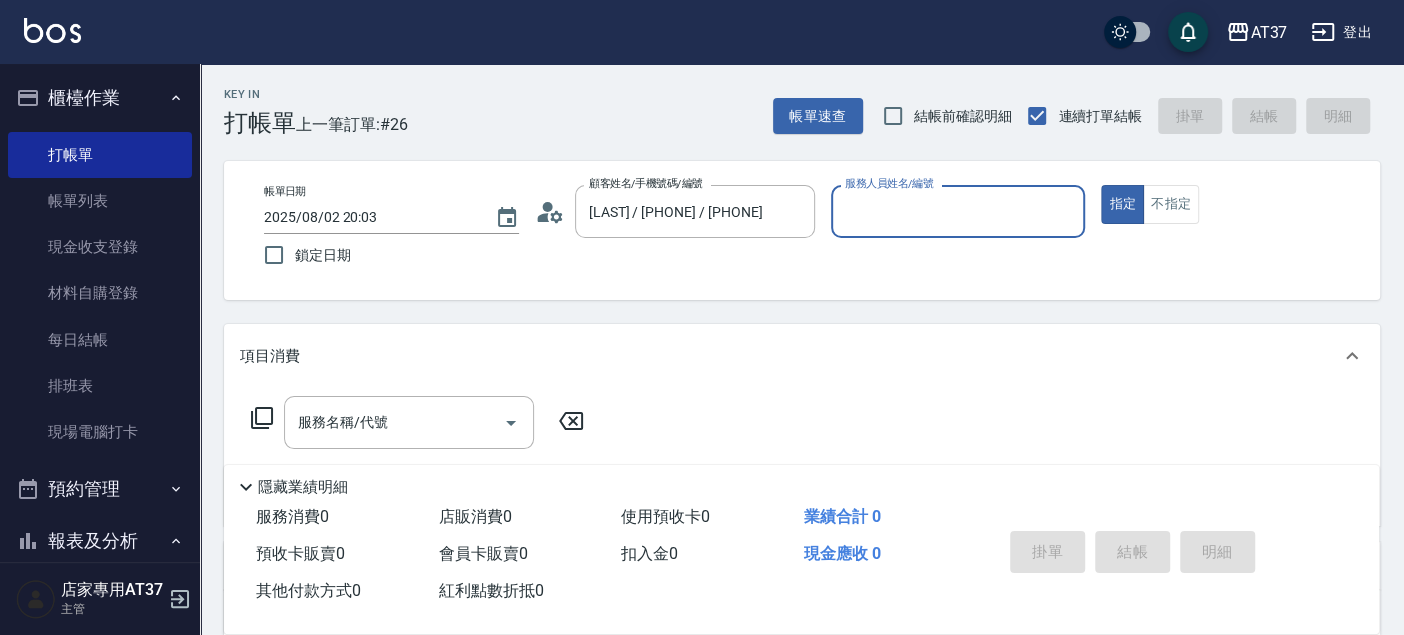 click on "服務人員姓名/編號" at bounding box center [958, 211] 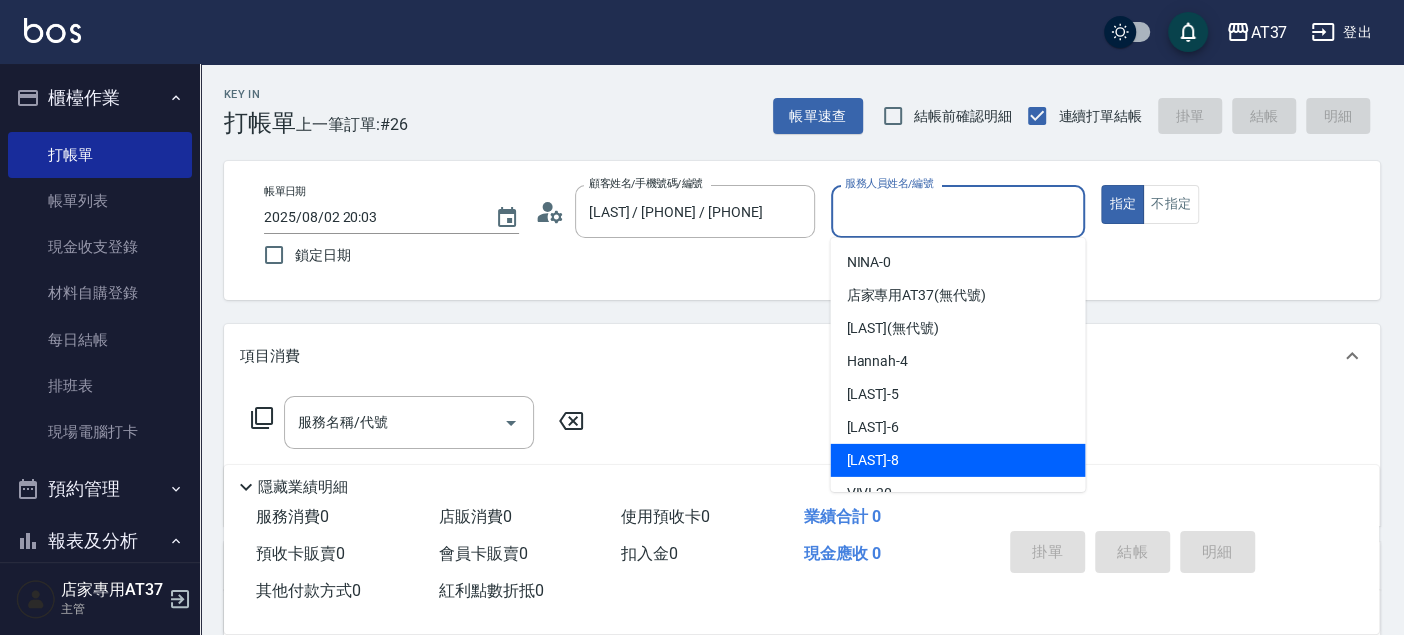 click on "Peggy -8" at bounding box center (957, 460) 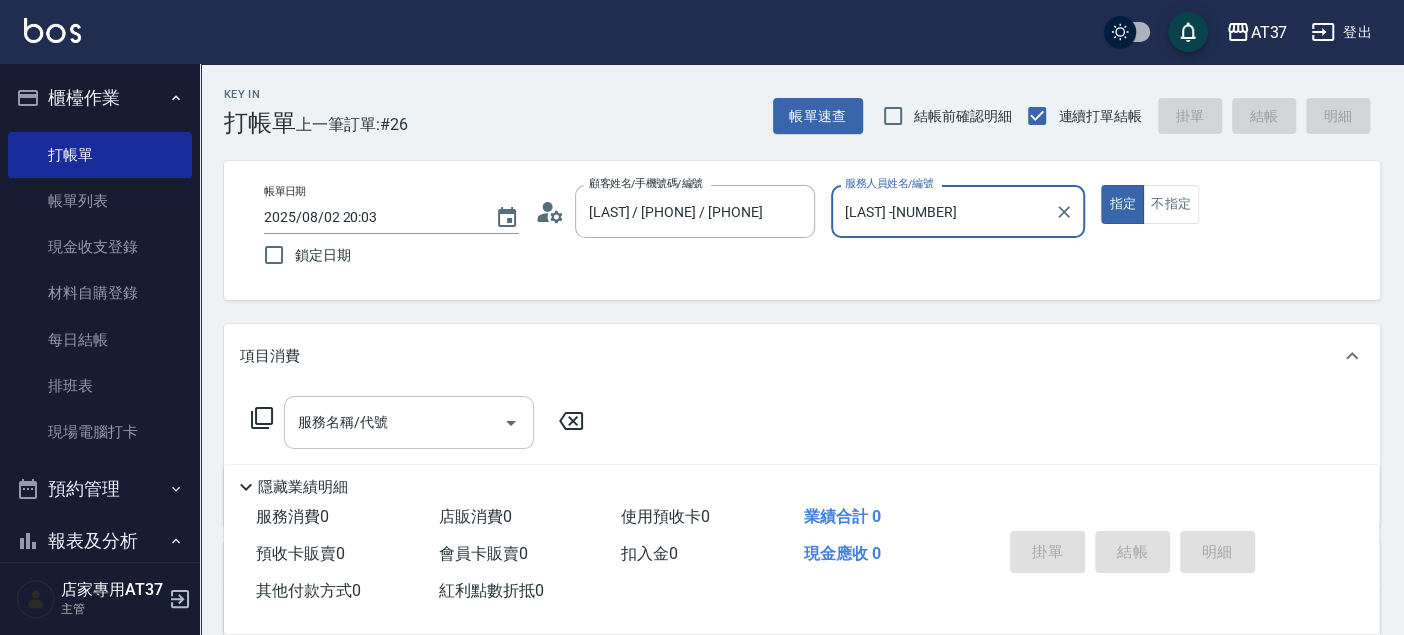 click on "服務名稱/代號 服務名稱/代號" at bounding box center (409, 422) 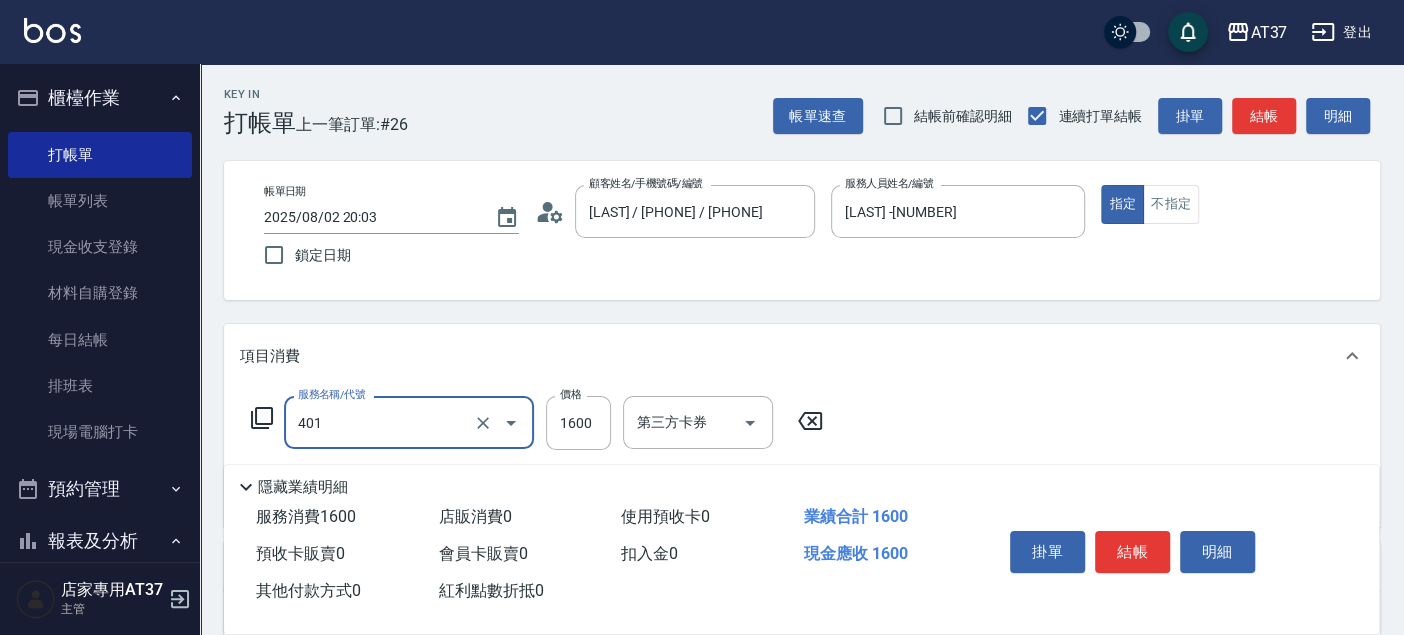 type on "基本染髮(401)" 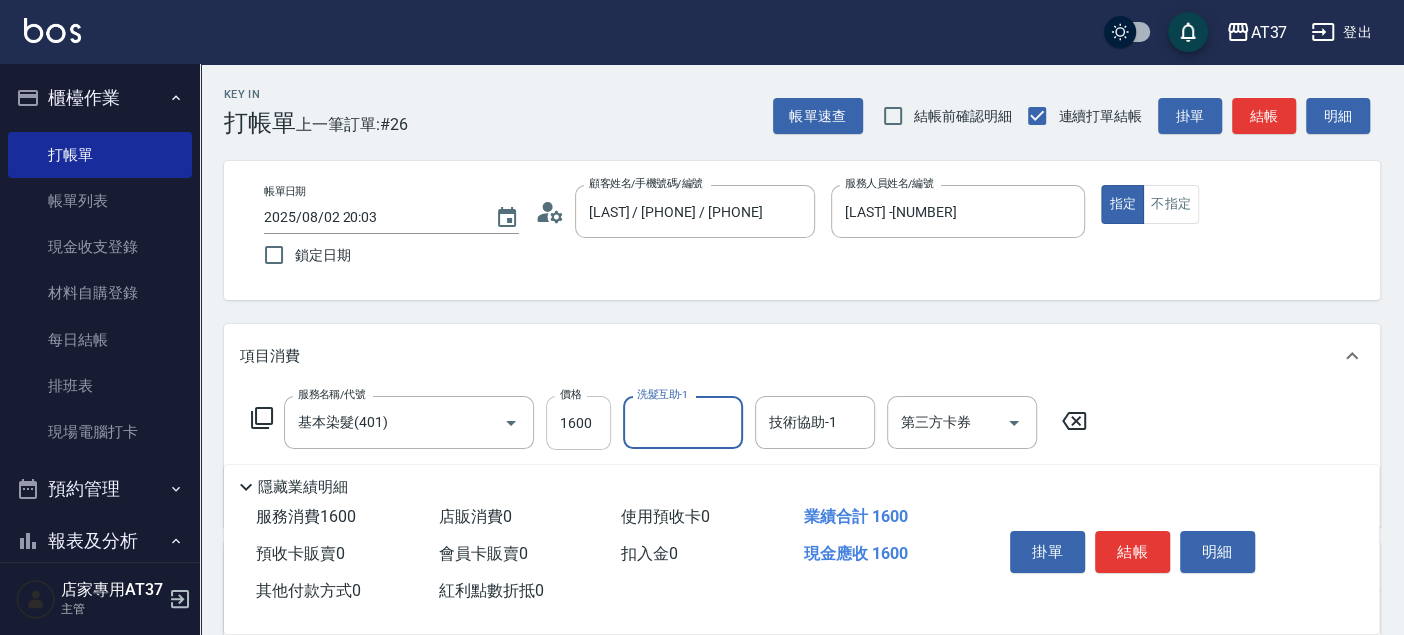 click on "1600" at bounding box center (578, 423) 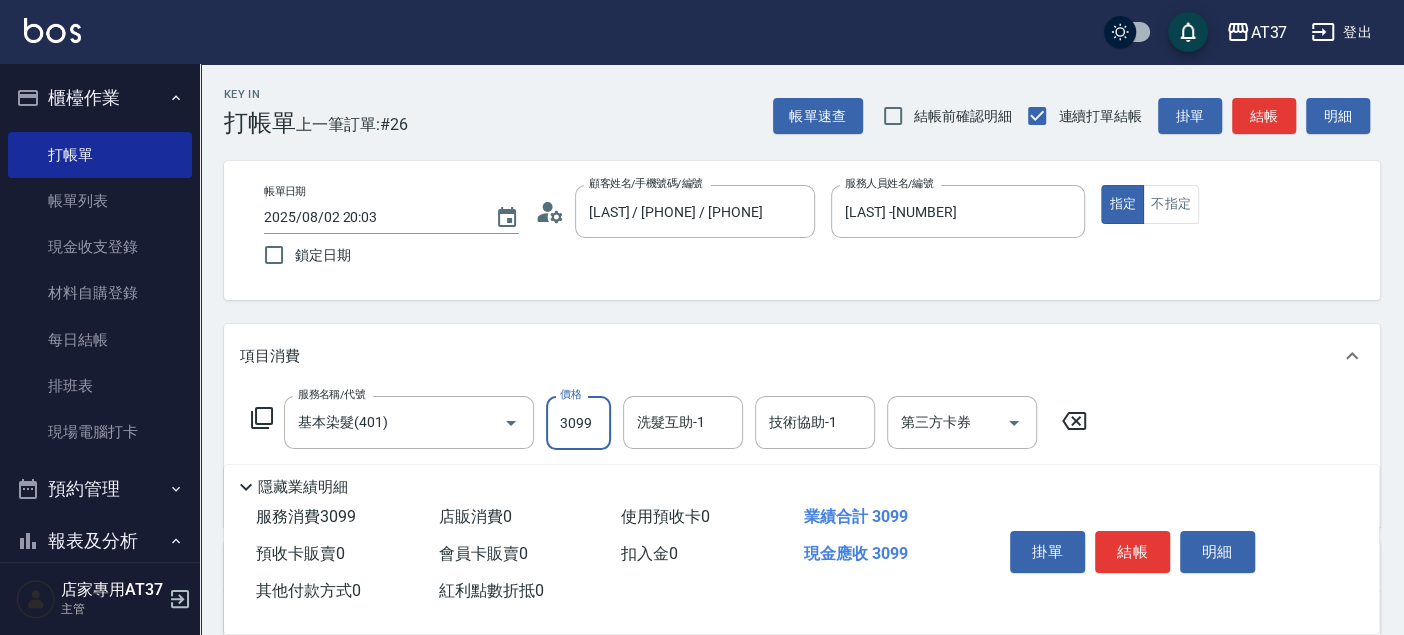 type on "3099" 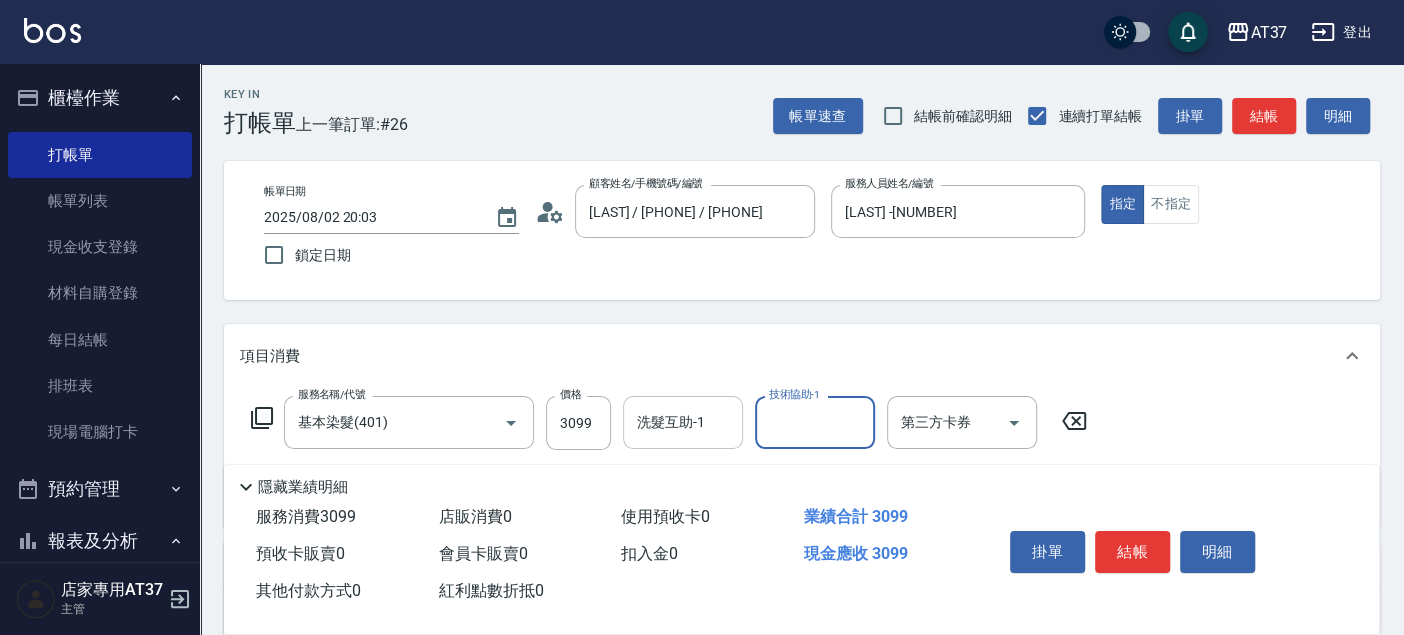 click on "洗髮互助-1 洗髮互助-1" at bounding box center (683, 422) 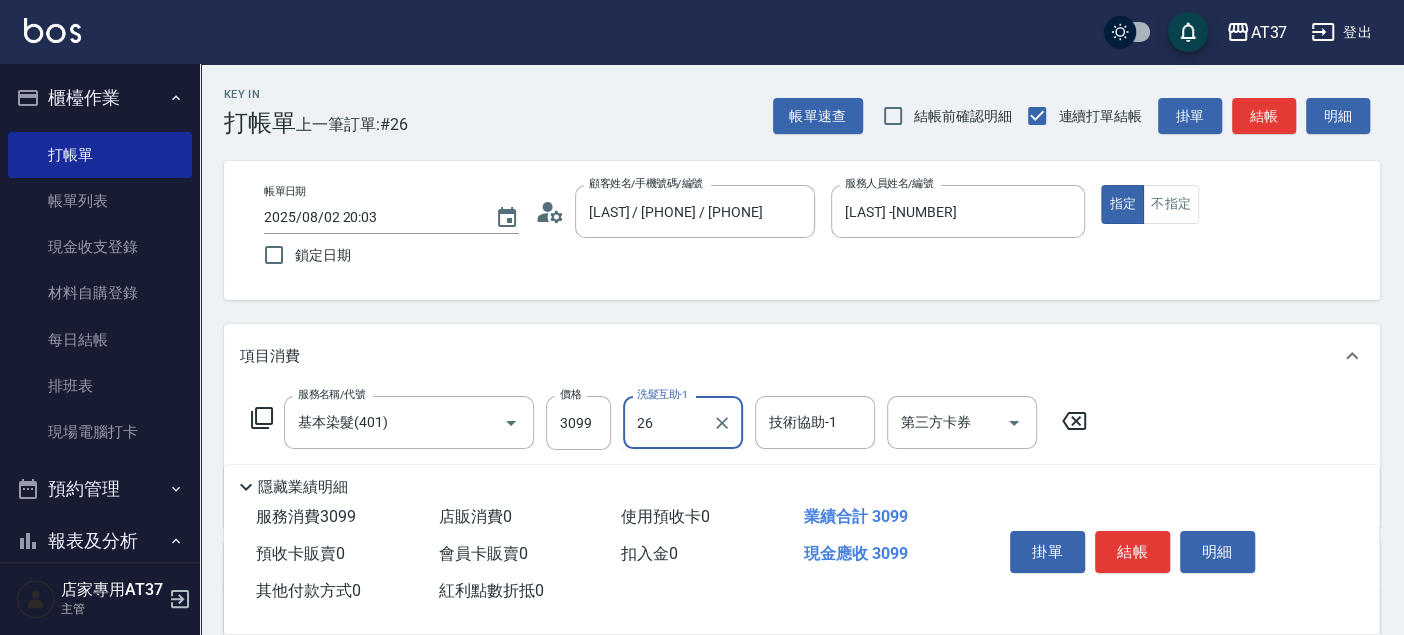 type on "[NAME] -[NUMBER]" 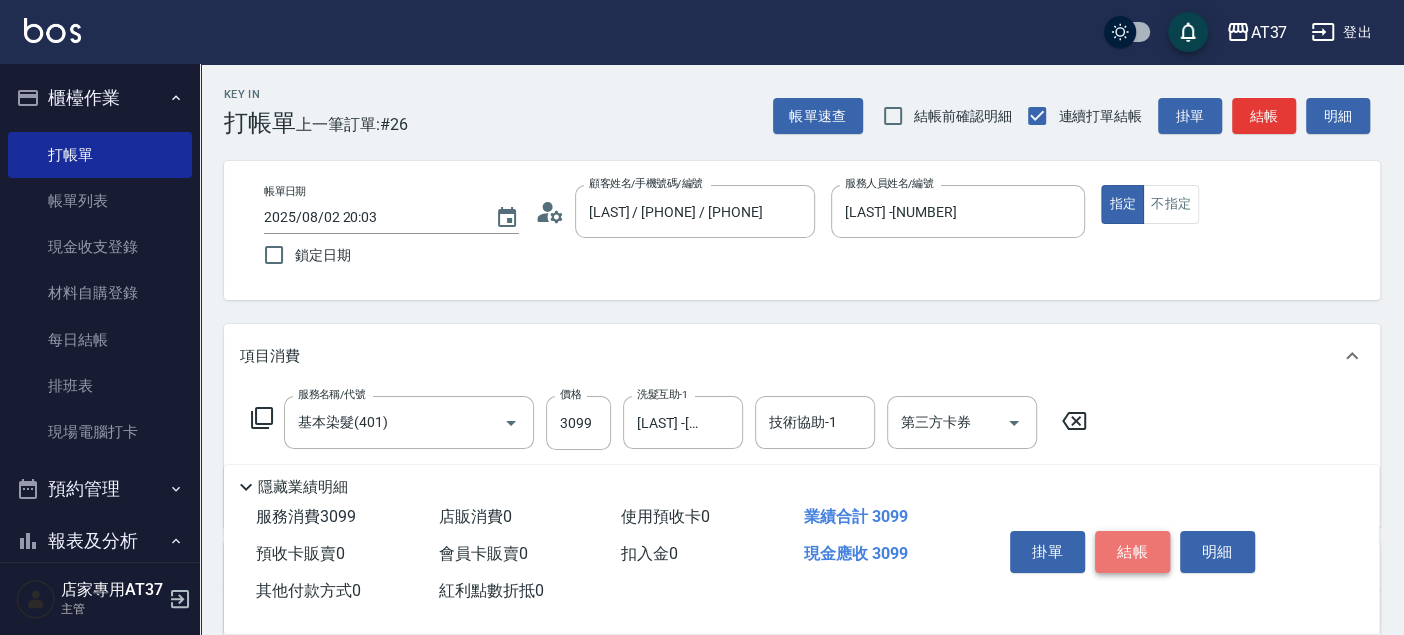 click on "結帳" at bounding box center (1132, 552) 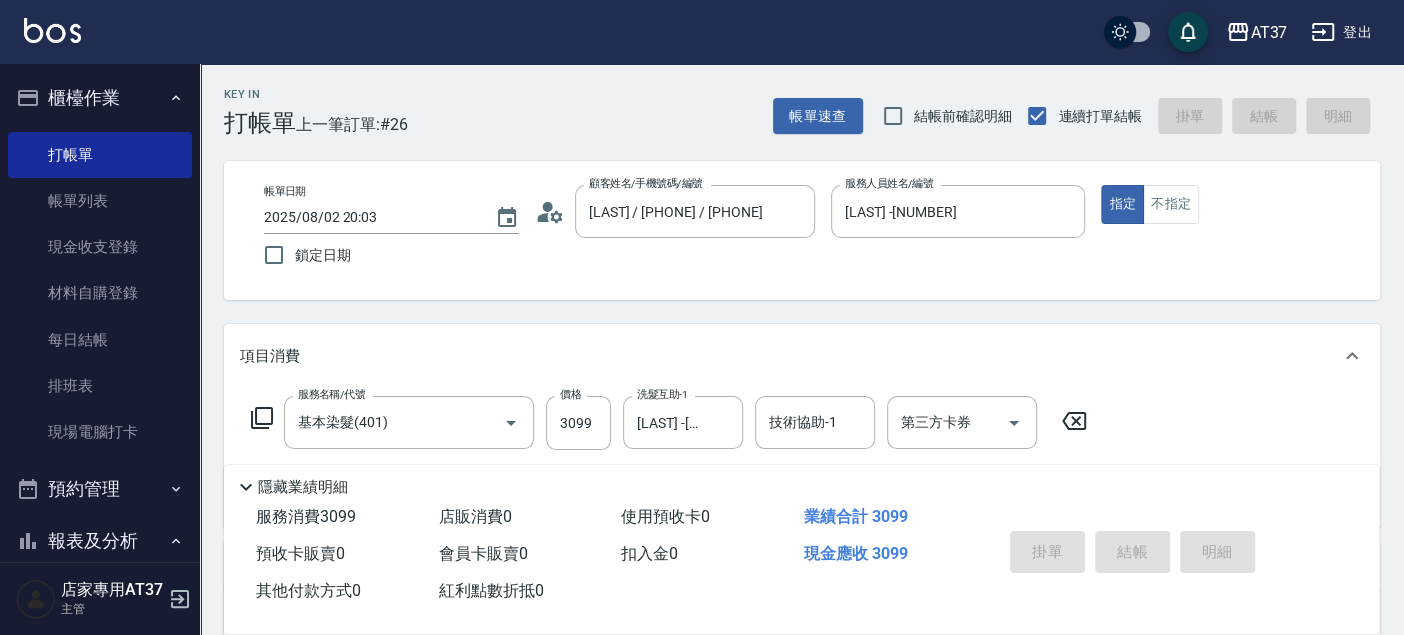 type on "2025/08/02 20:04" 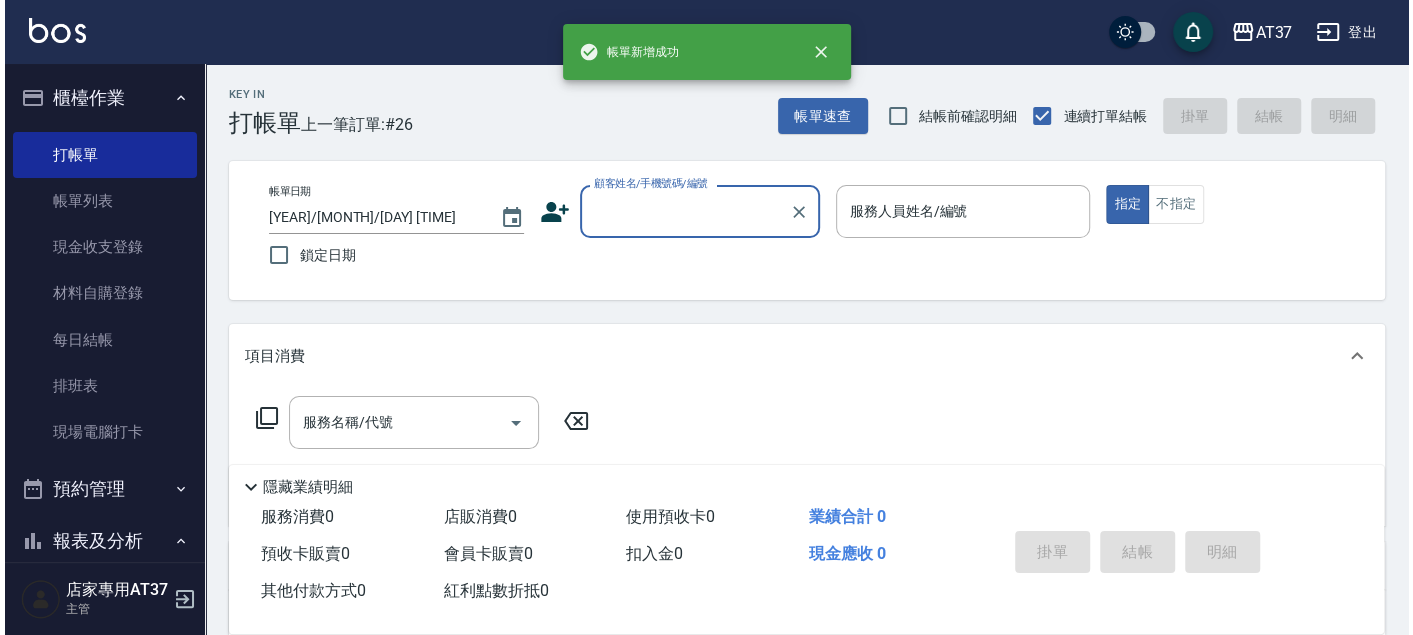 scroll, scrollTop: 0, scrollLeft: 0, axis: both 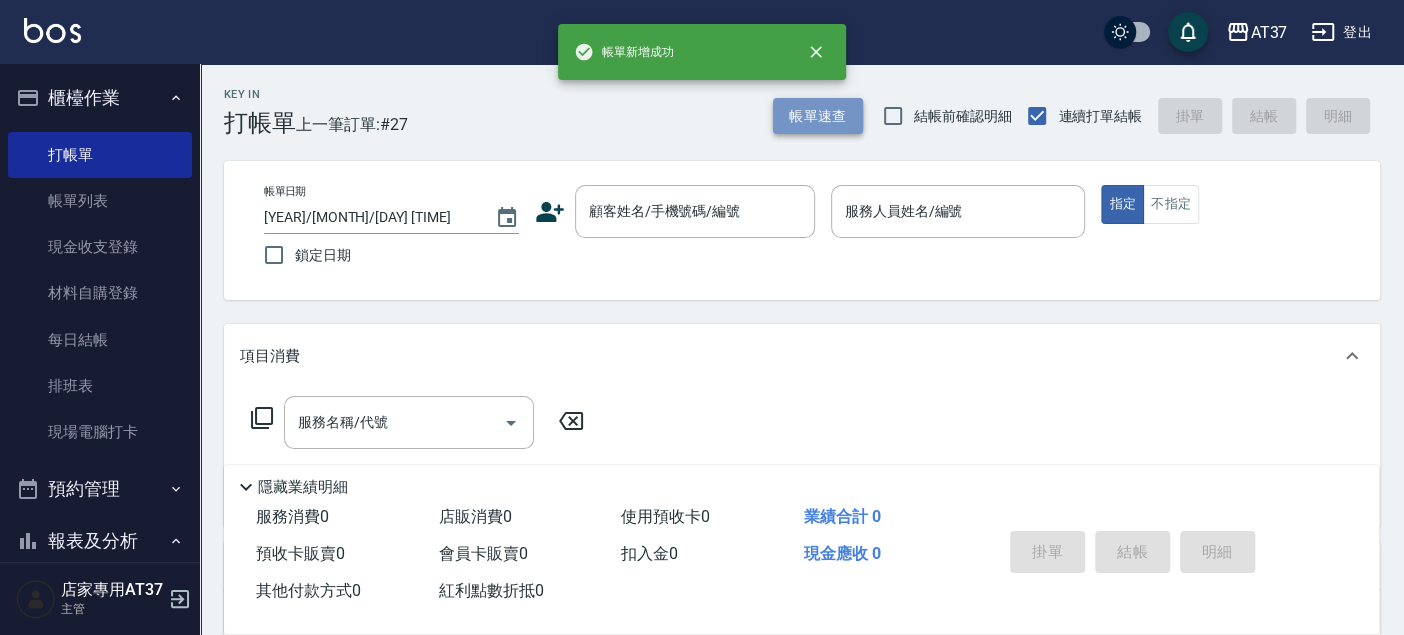 click on "帳單速查" at bounding box center [818, 116] 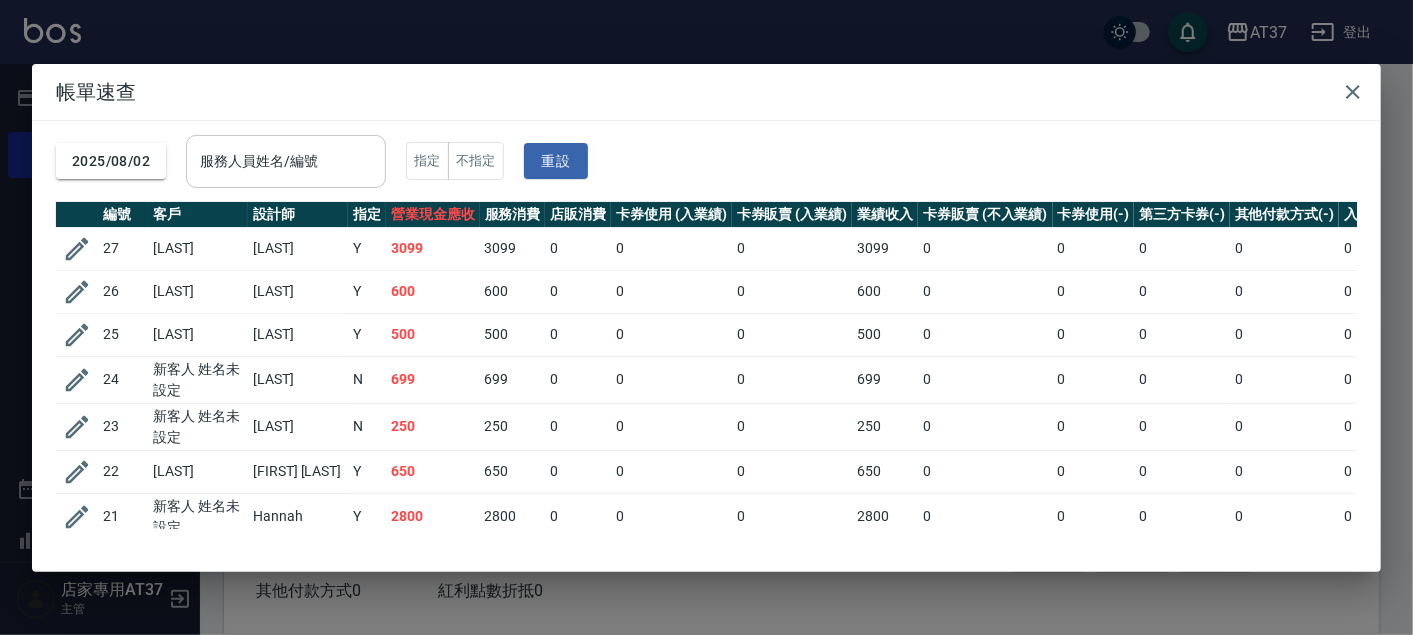 click on "服務人員姓名/編號 服務人員姓名/編號" at bounding box center [286, 161] 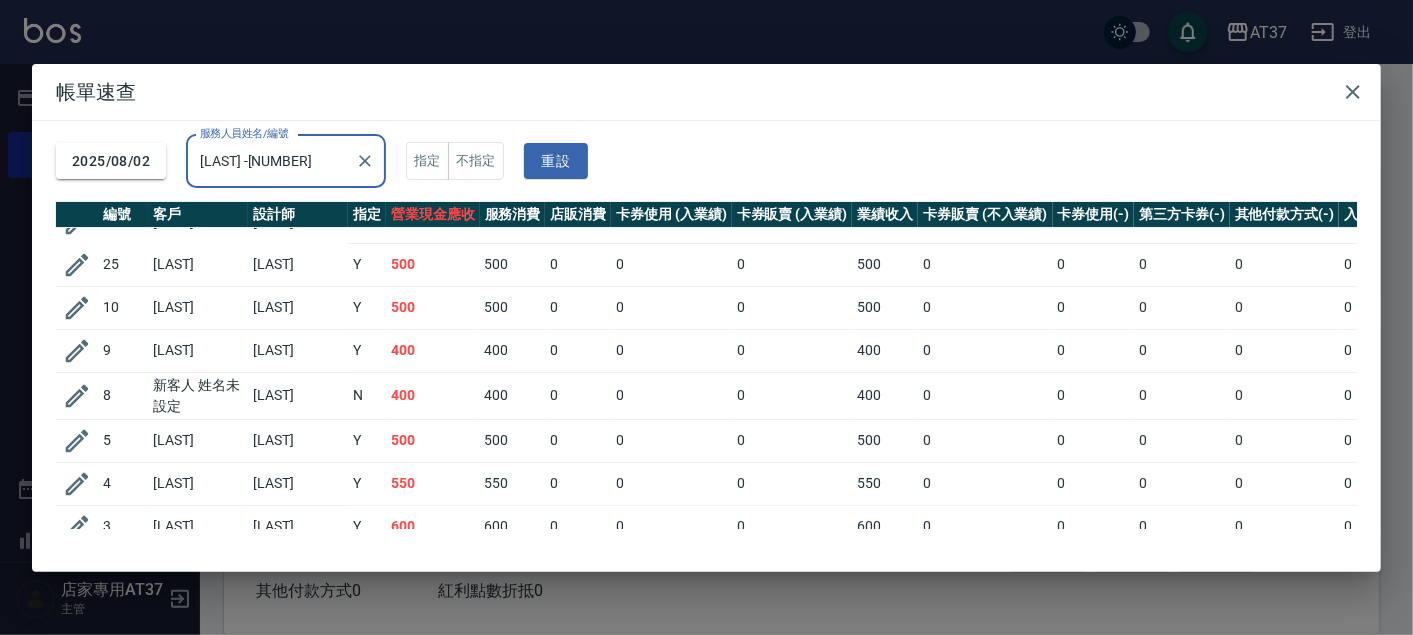 scroll, scrollTop: 128, scrollLeft: 0, axis: vertical 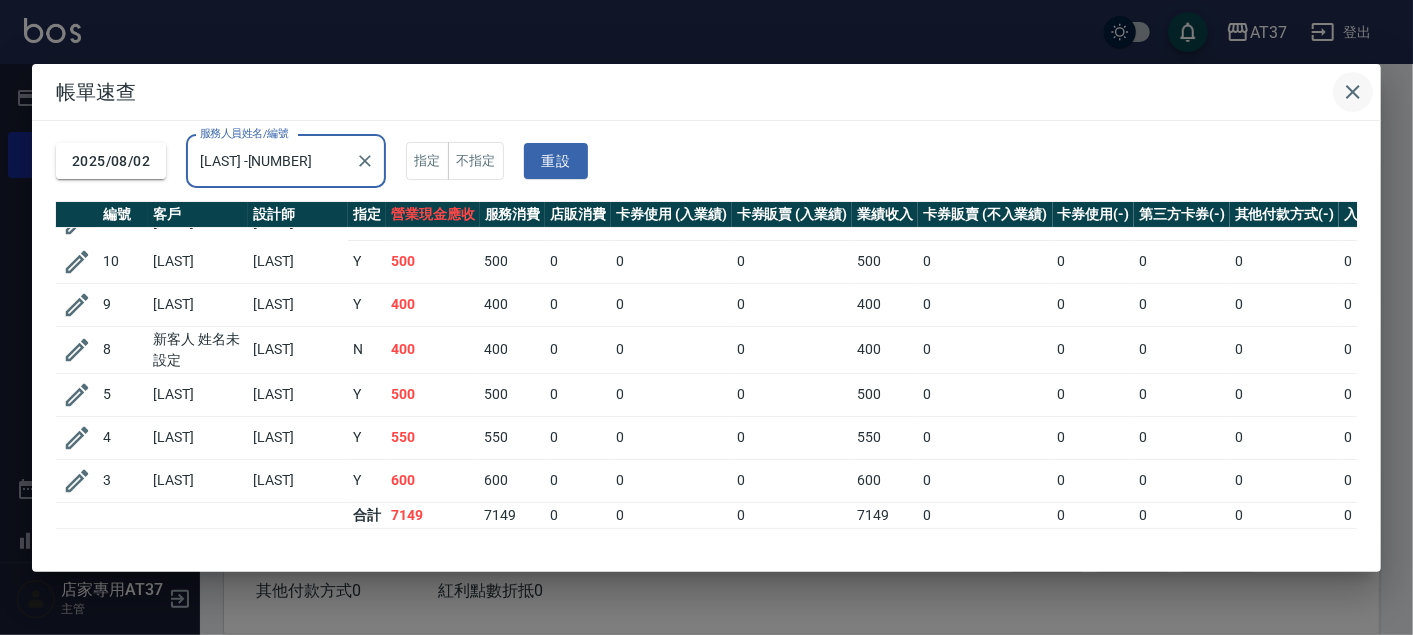 type on "Peggy-8" 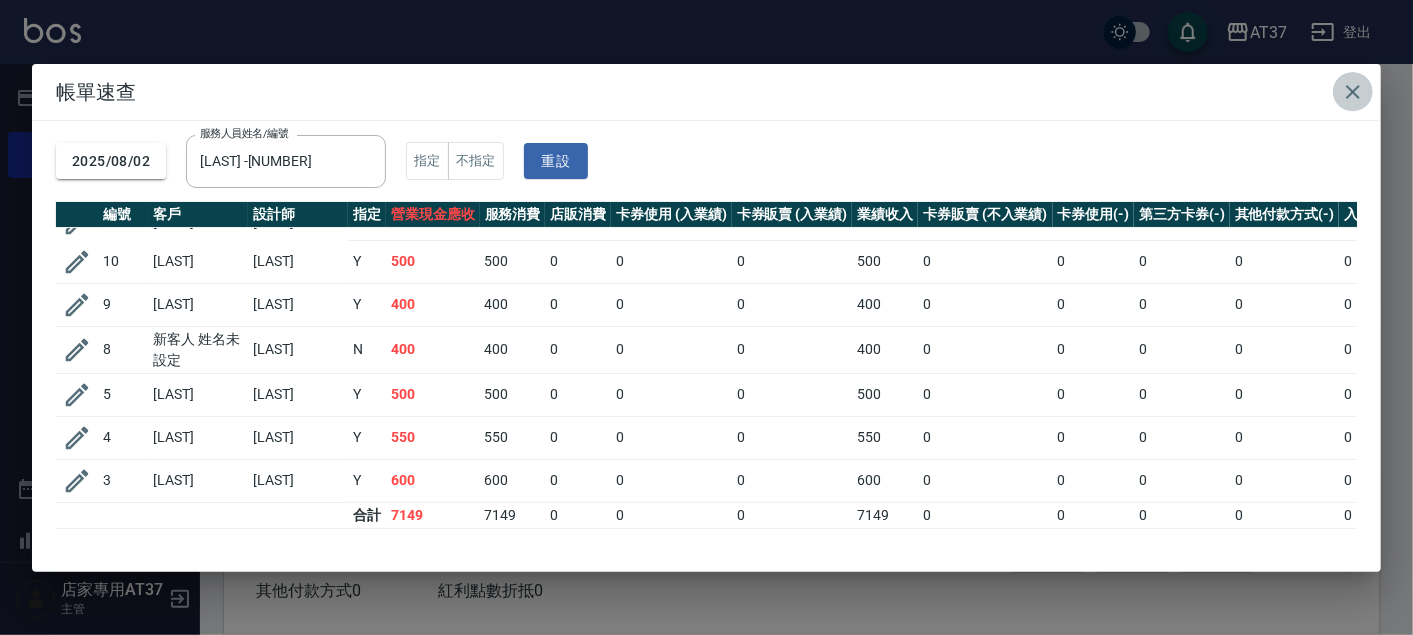 click 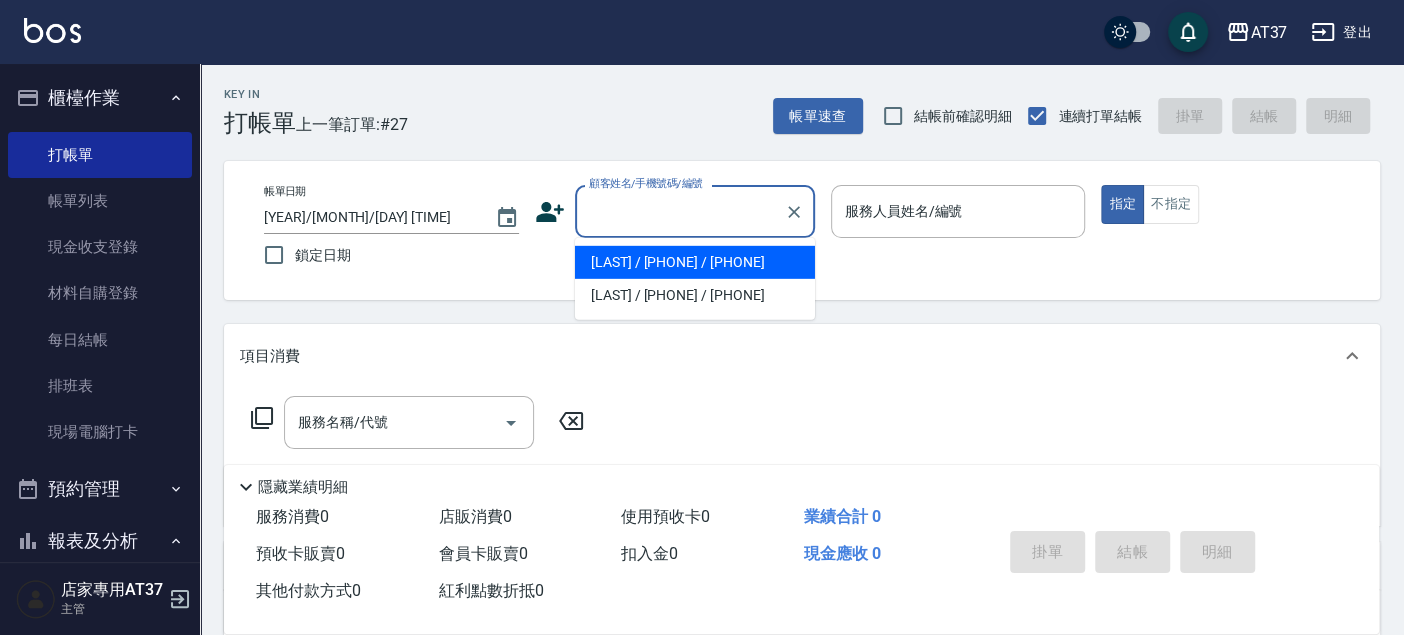 click on "顧客姓名/手機號碼/編號" at bounding box center (680, 211) 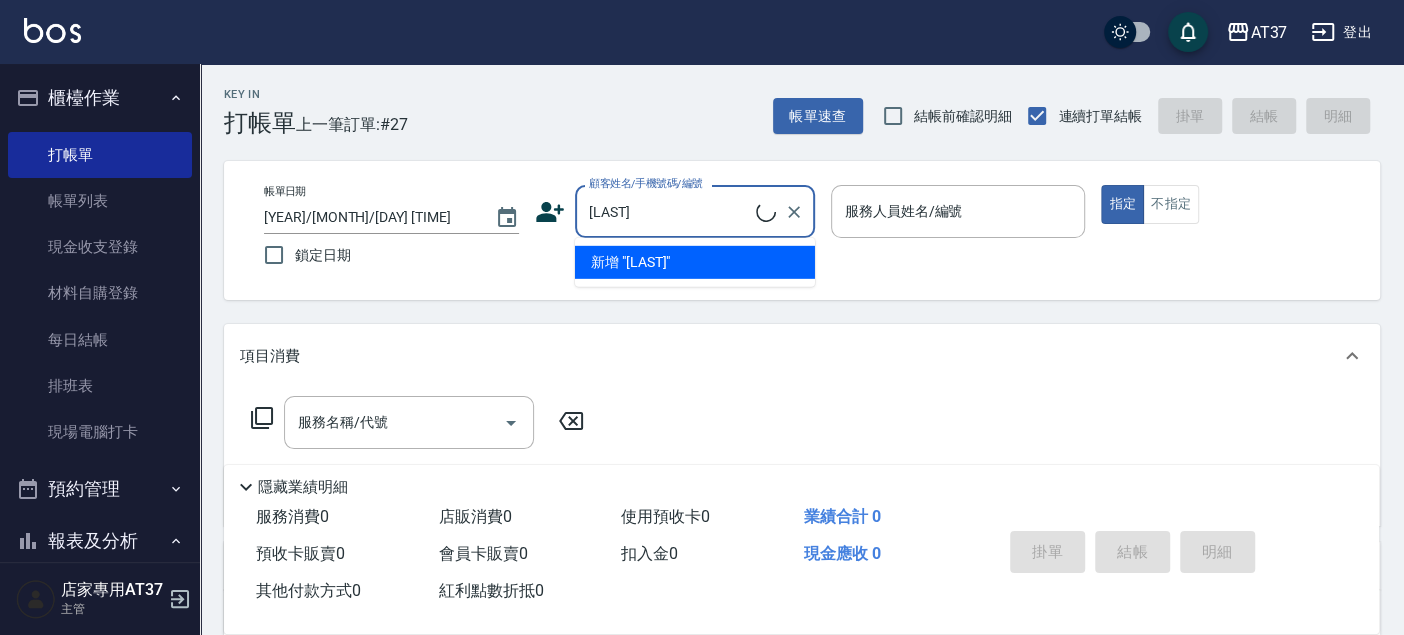 type on "林" 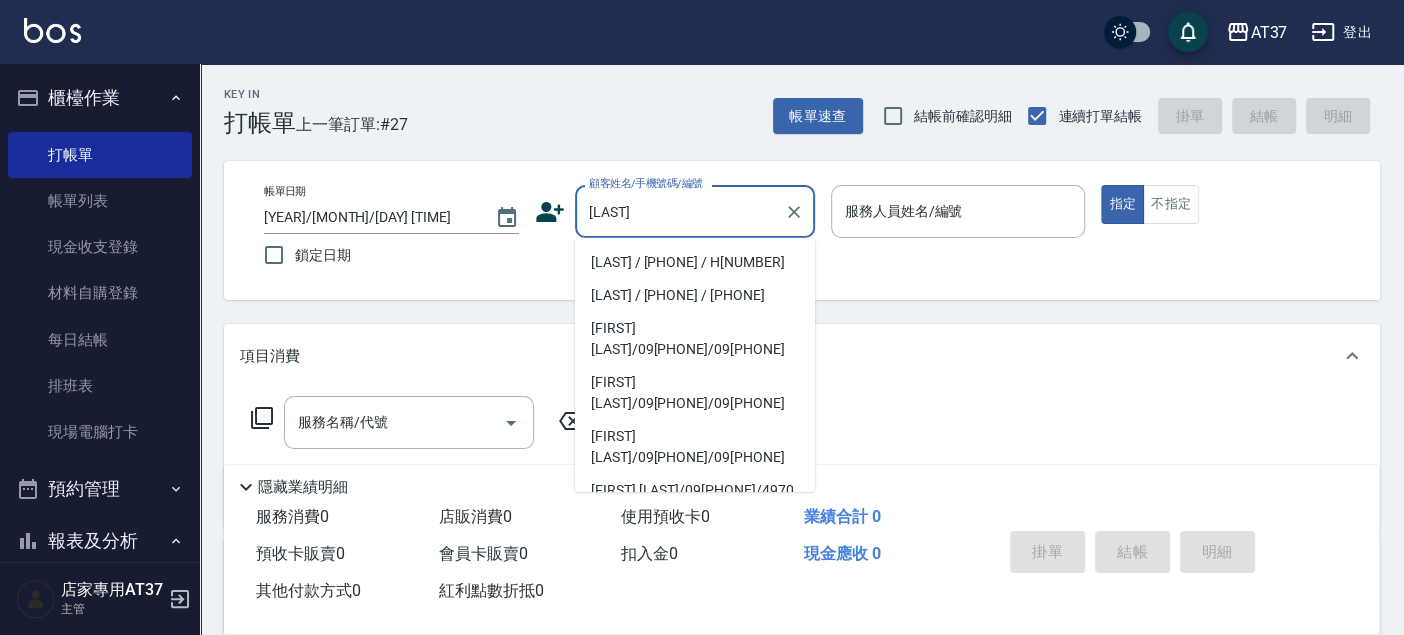 click on "林于汝/0903887705 /H545" at bounding box center [695, 262] 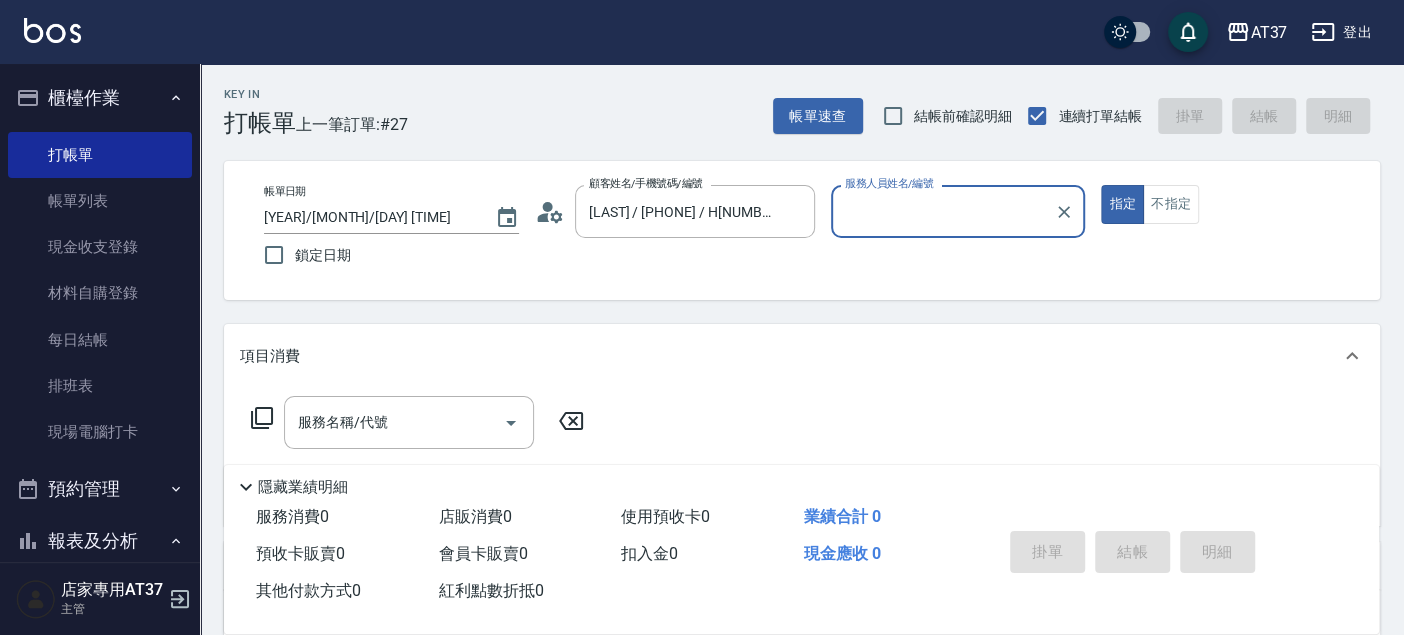 type on "[NAME] -[NUMBER]" 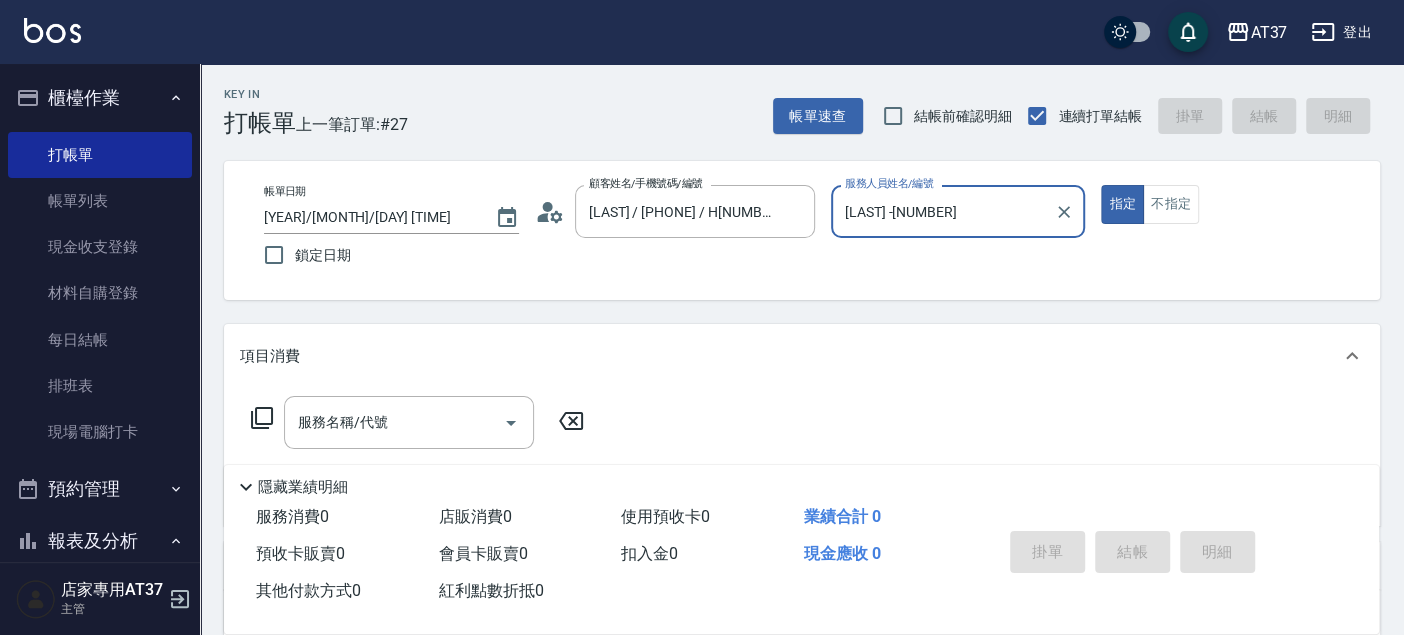 click 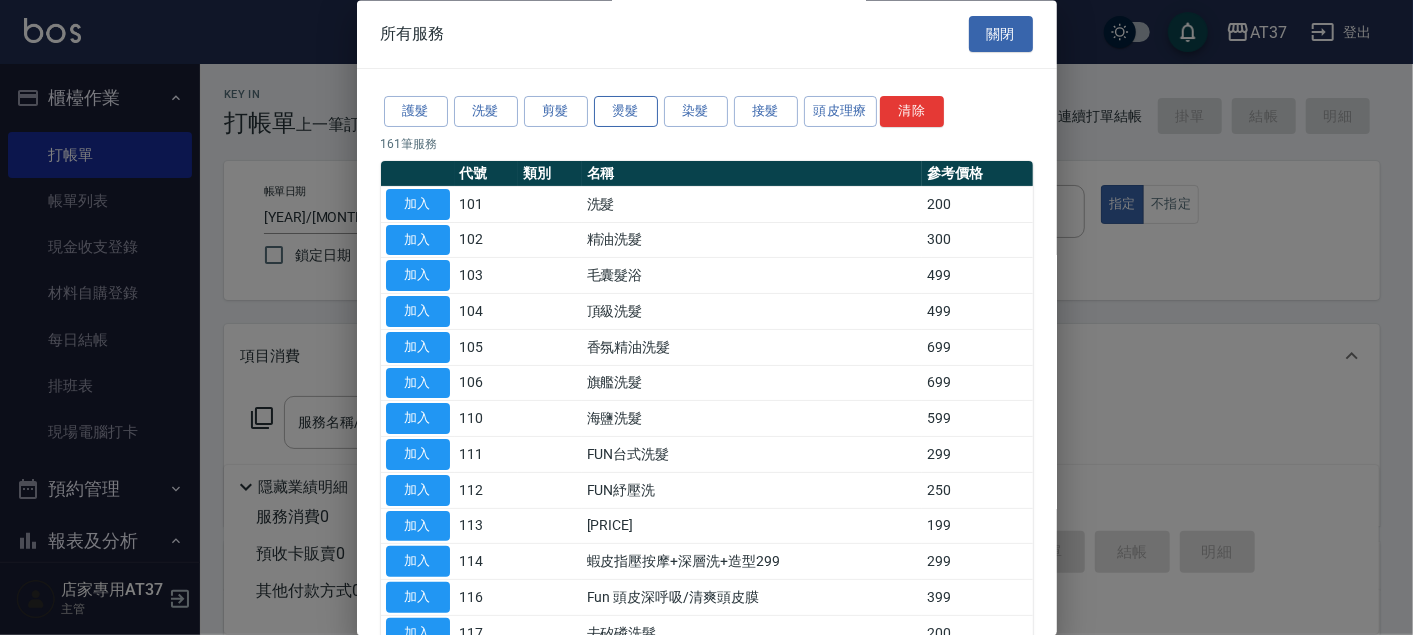 click on "燙髮" at bounding box center (626, 112) 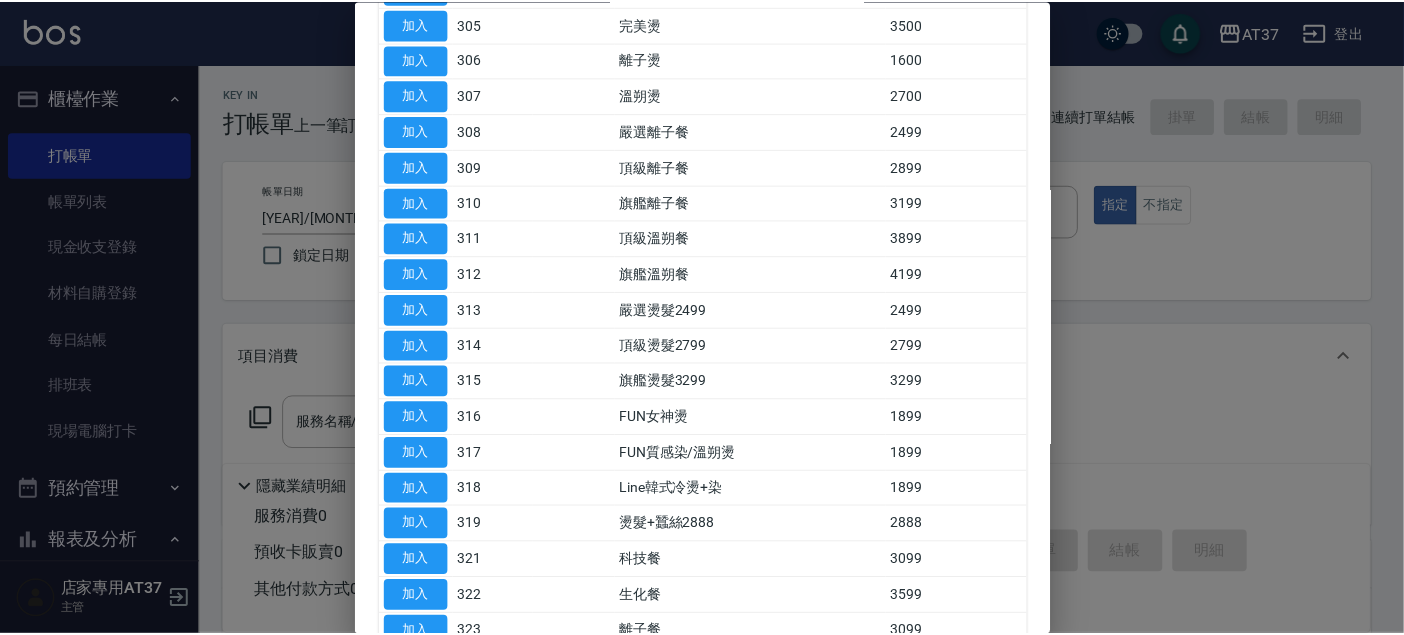 scroll, scrollTop: 333, scrollLeft: 0, axis: vertical 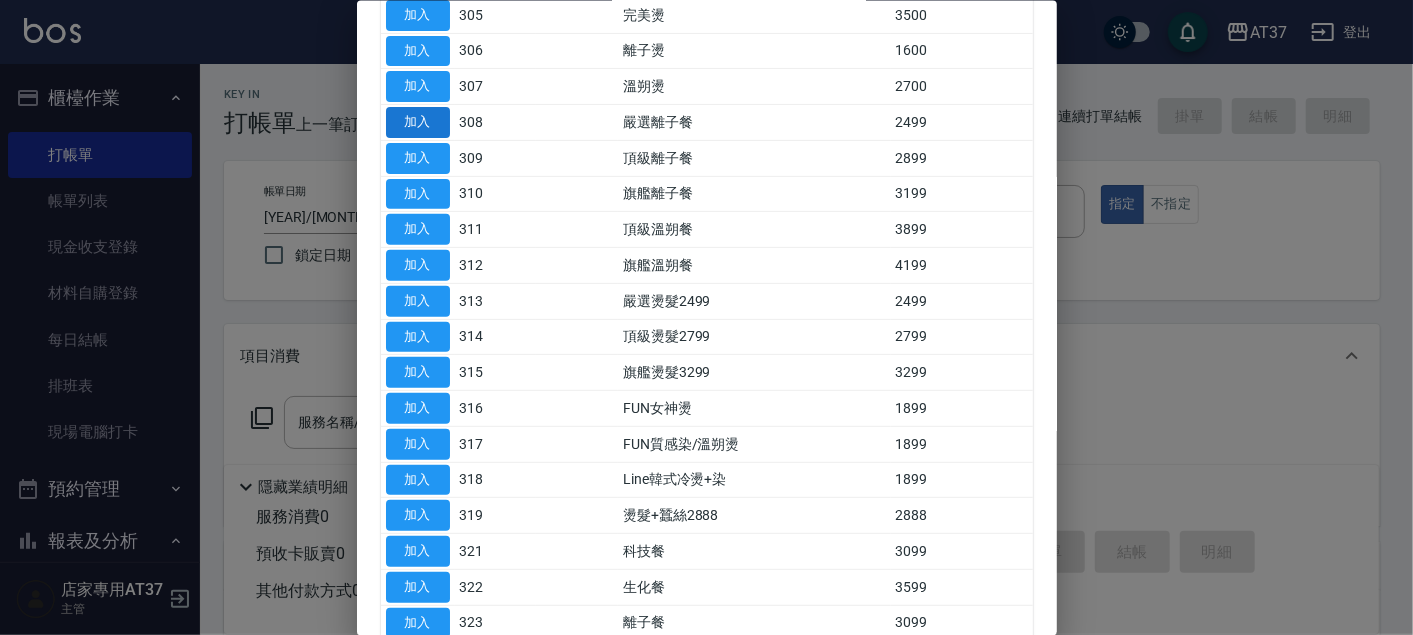 click on "加入" at bounding box center [418, 122] 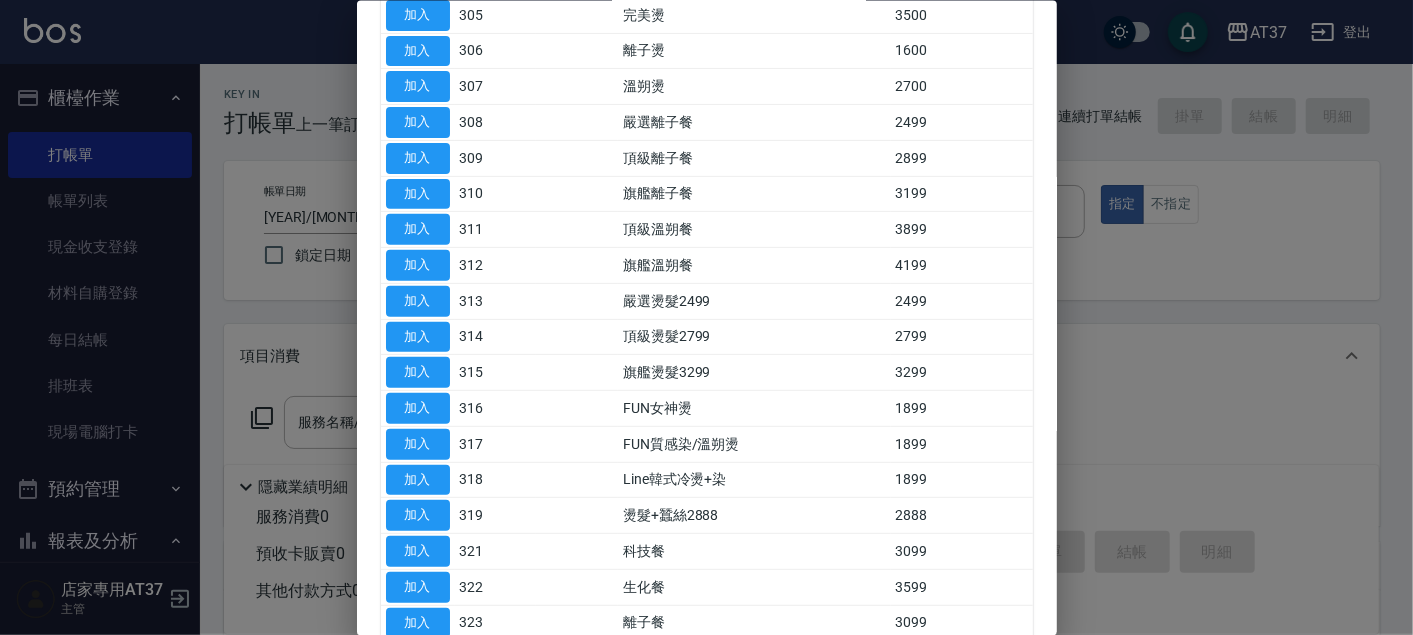 type on "嚴選離子餐(308)" 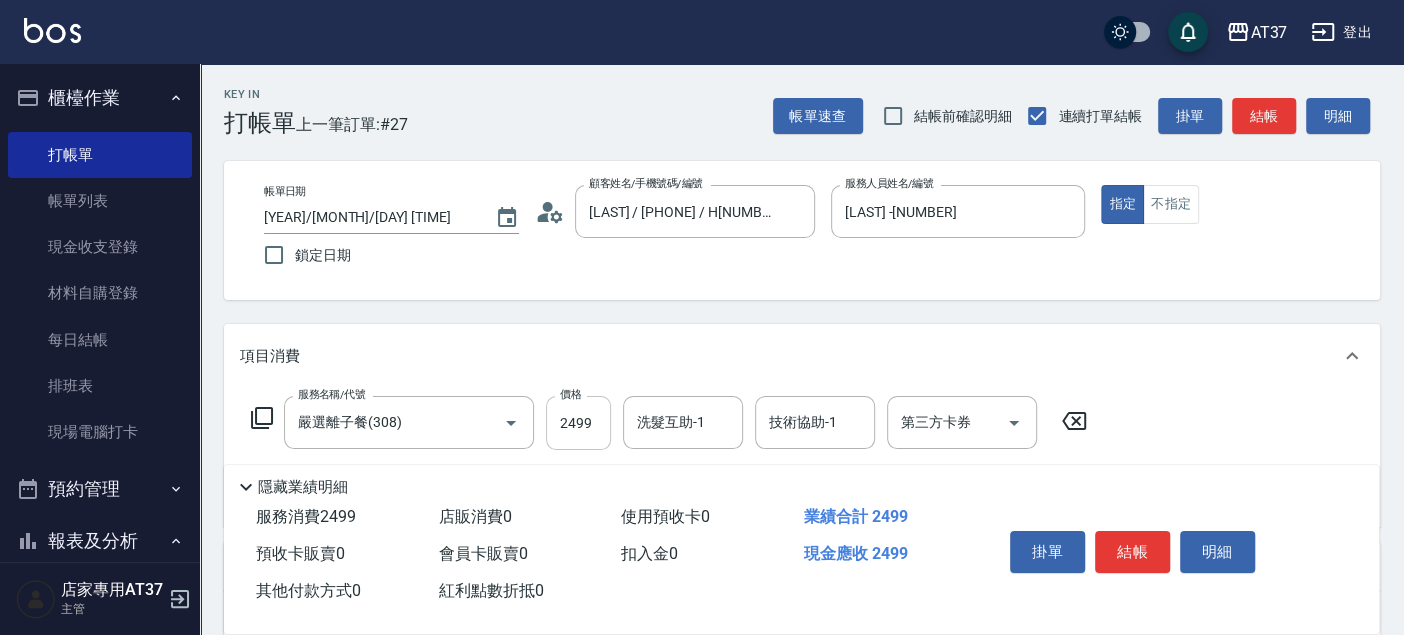 click on "2499" at bounding box center [578, 423] 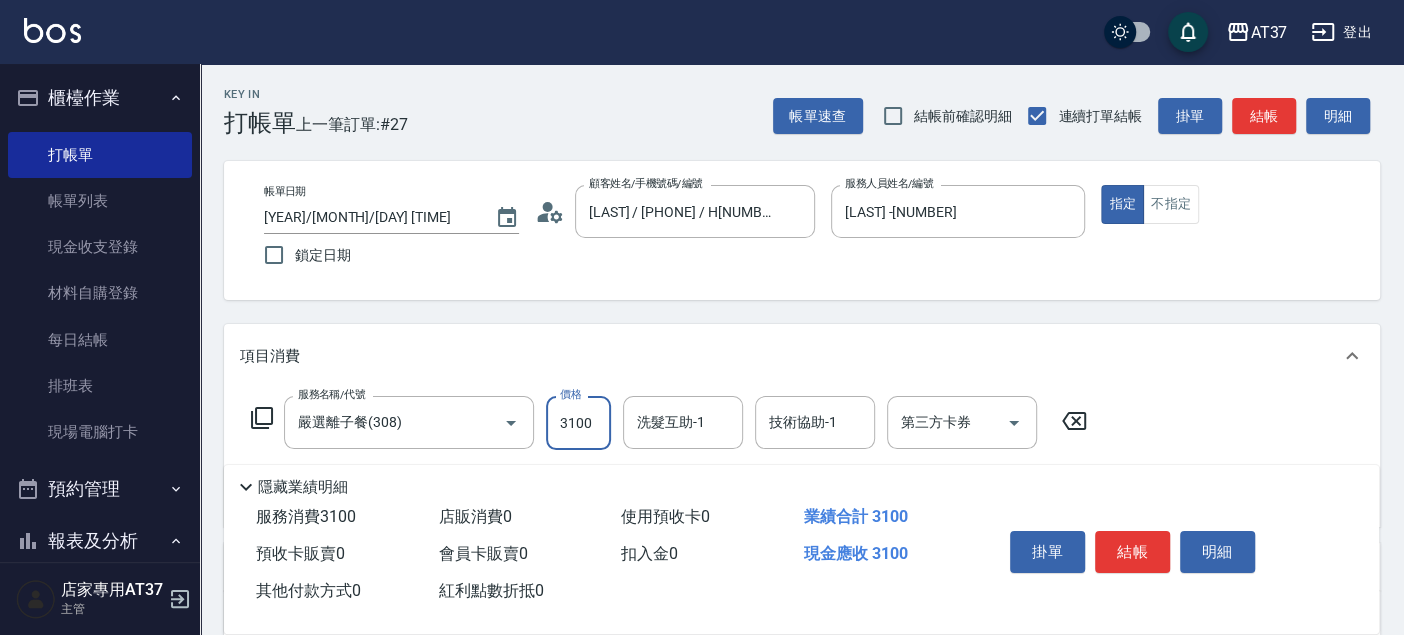 type on "3100" 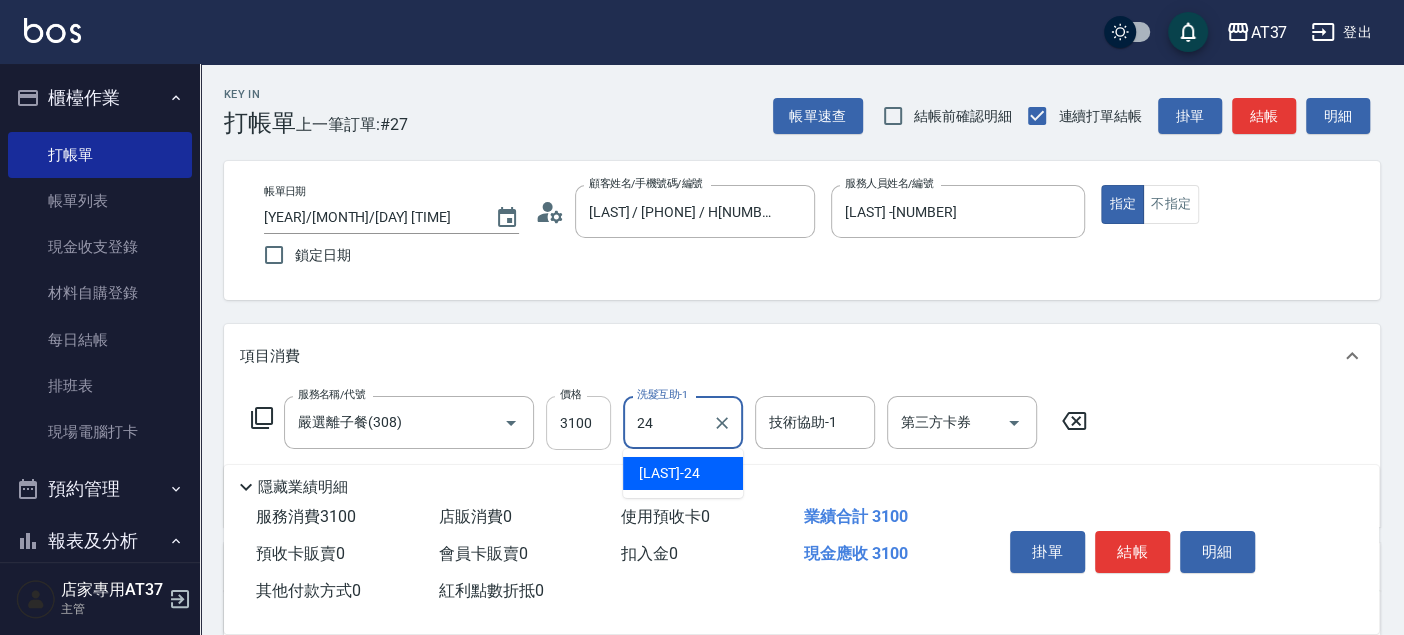 type on "小葉-24" 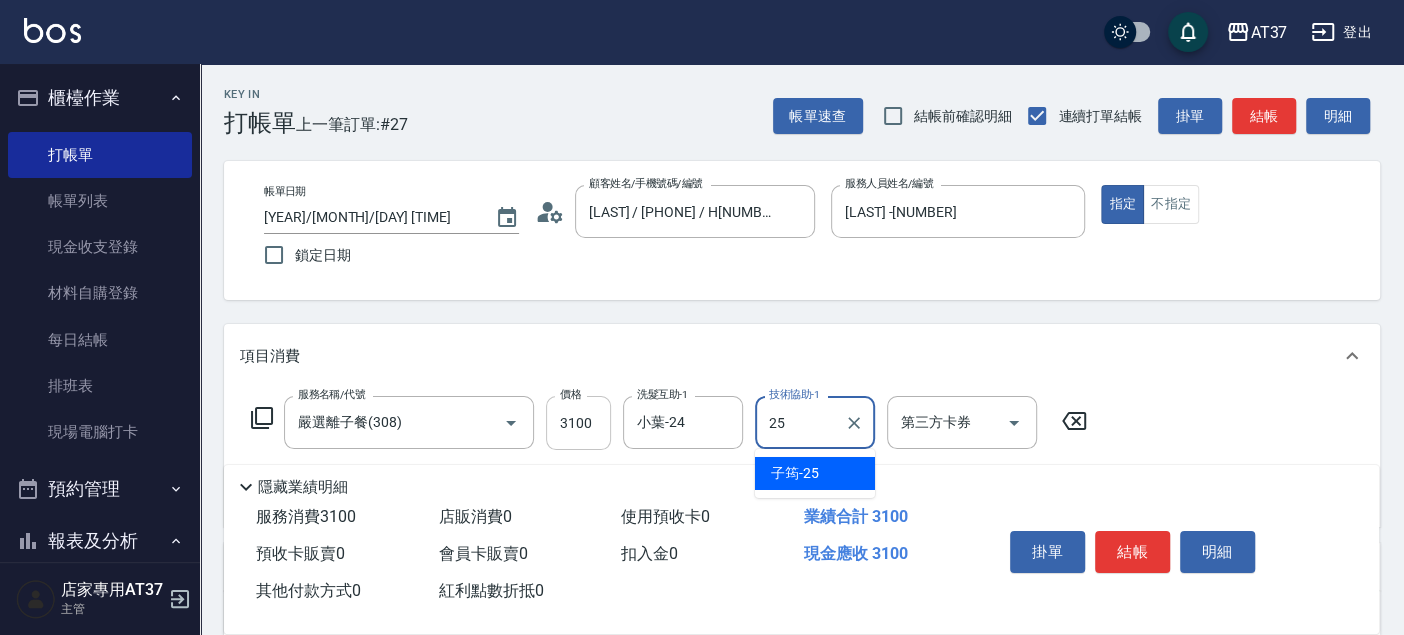 type on "[NAME] -[NUMBER]" 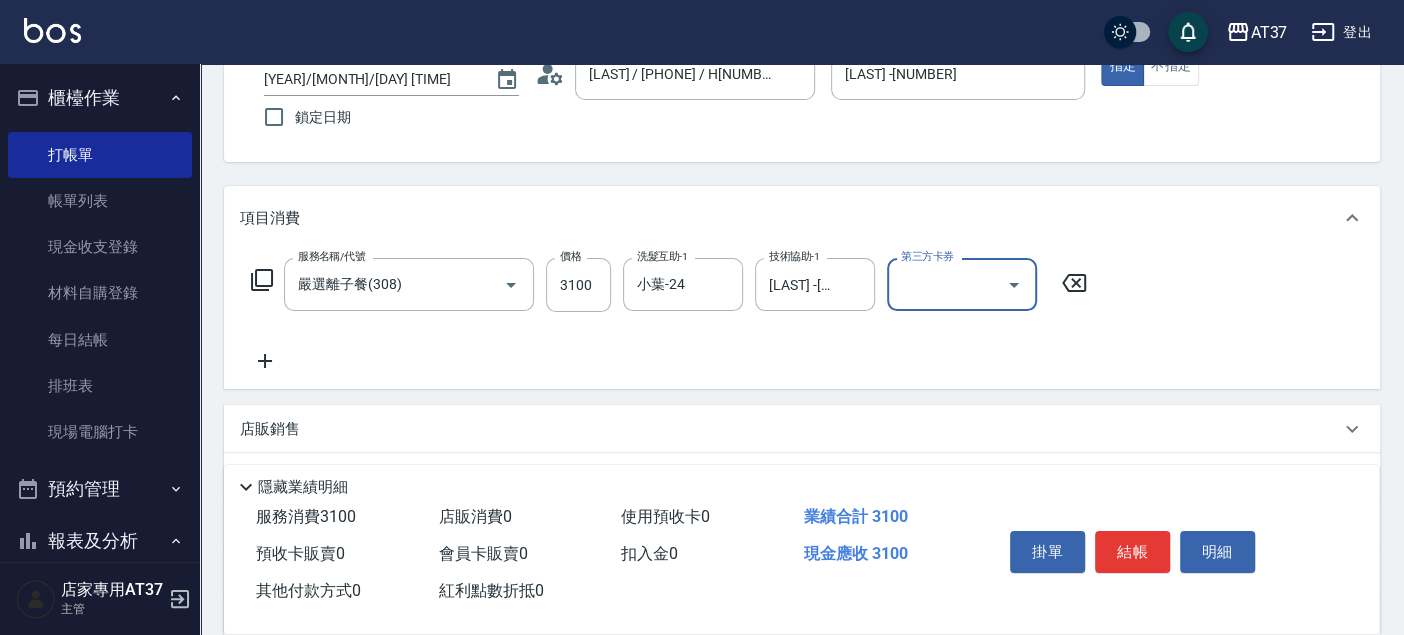 scroll, scrollTop: 333, scrollLeft: 0, axis: vertical 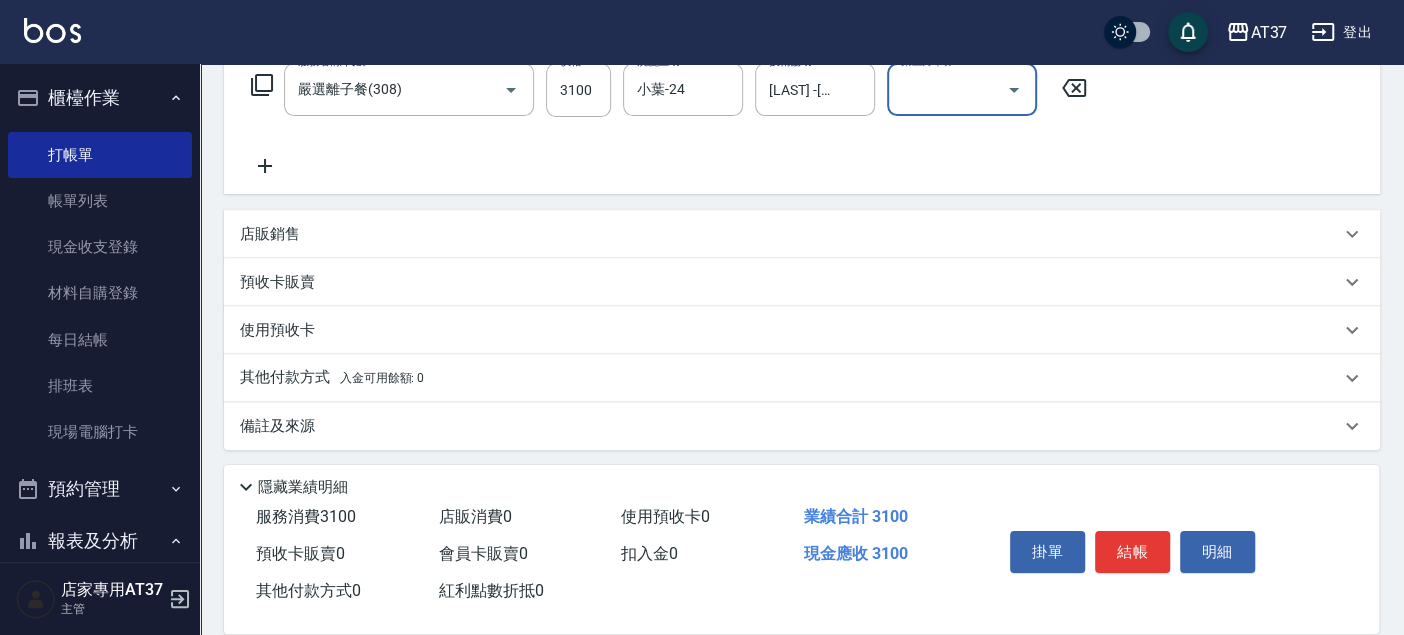 click 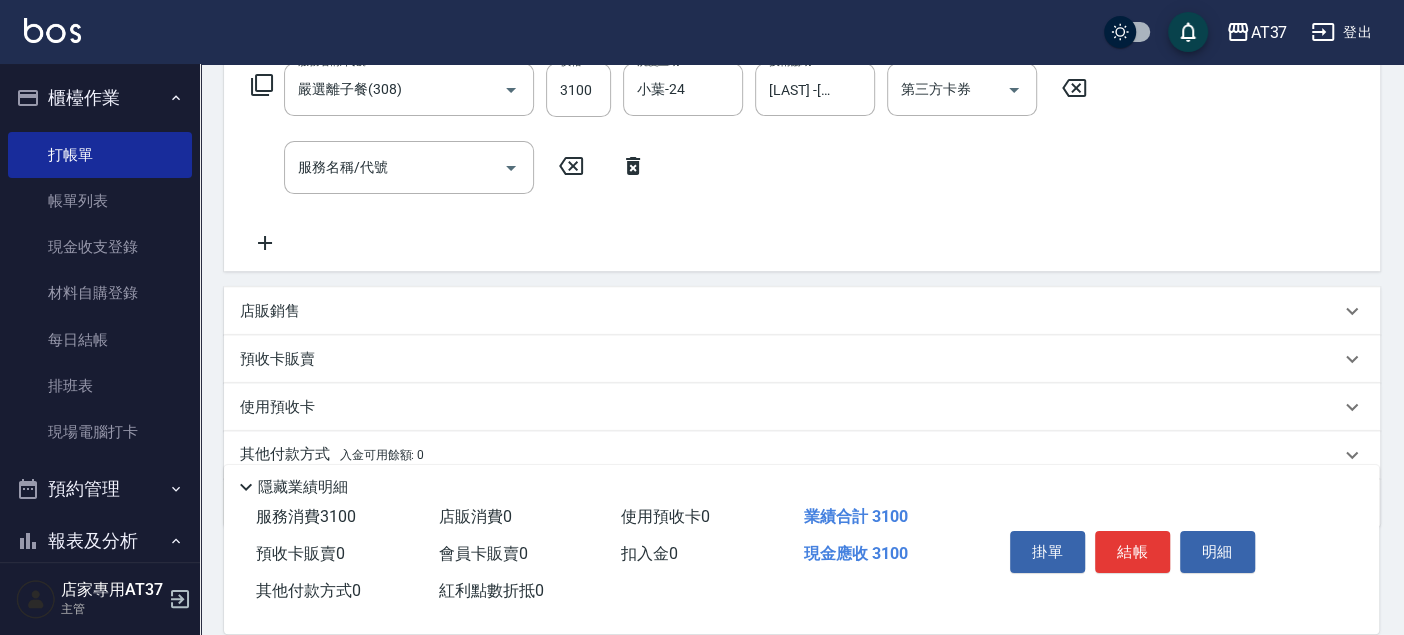 click 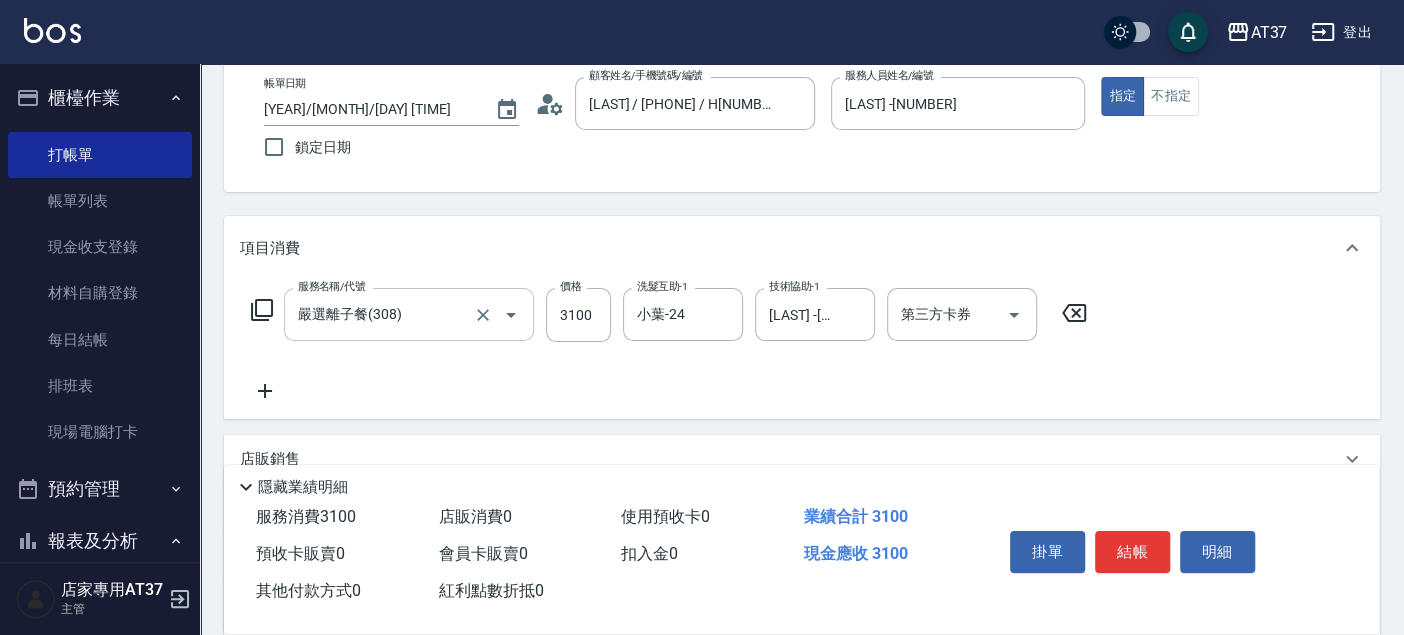 scroll, scrollTop: 111, scrollLeft: 0, axis: vertical 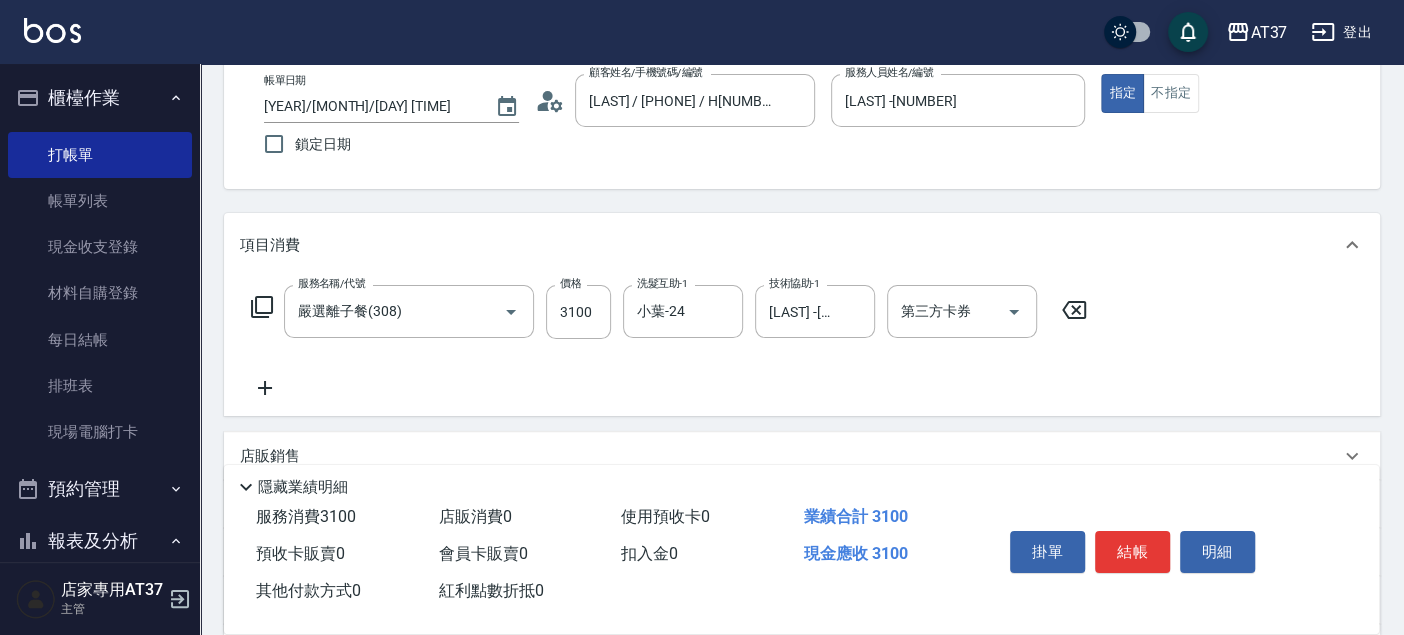 click 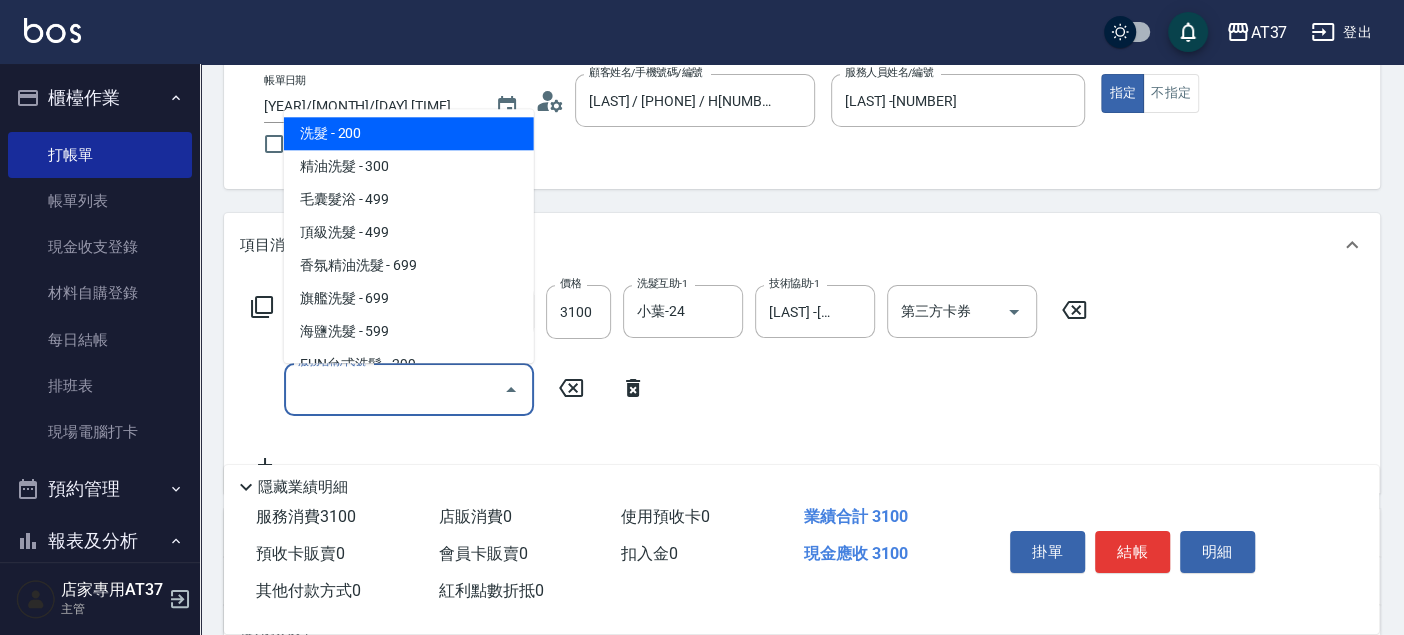 click on "服務名稱/代號" at bounding box center (394, 389) 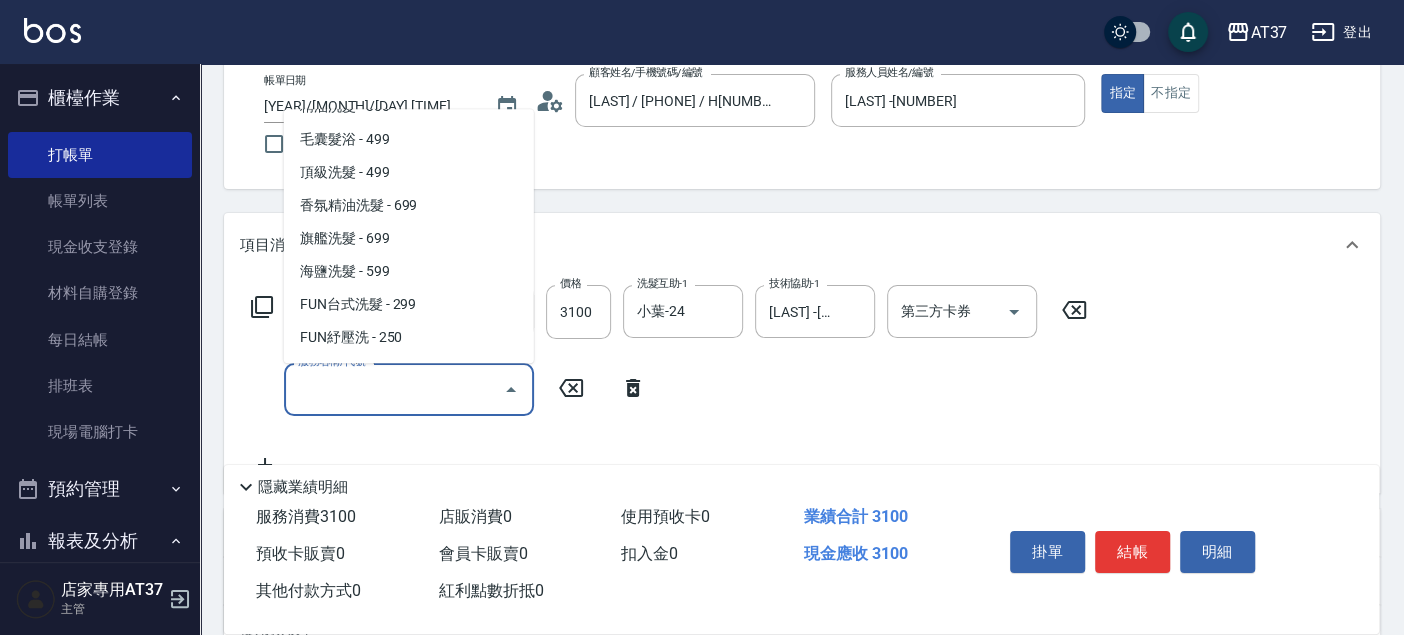 scroll, scrollTop: 111, scrollLeft: 0, axis: vertical 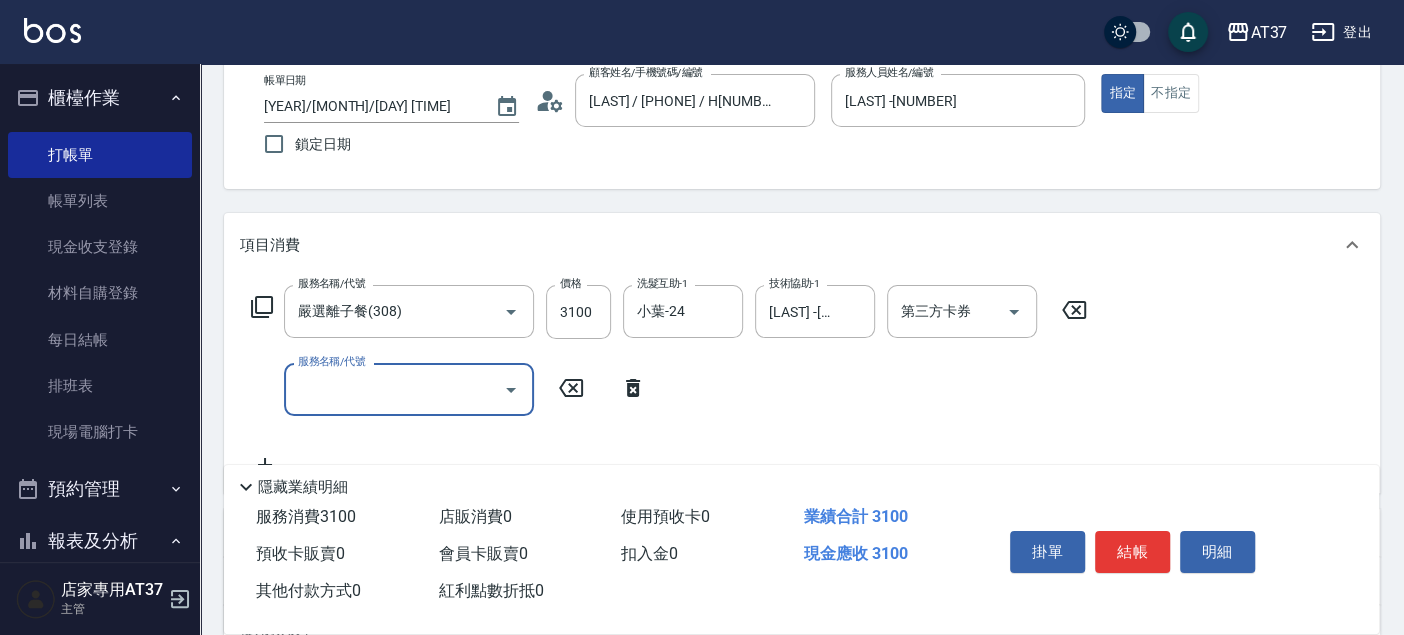 click on "服務名稱/代號" at bounding box center [394, 389] 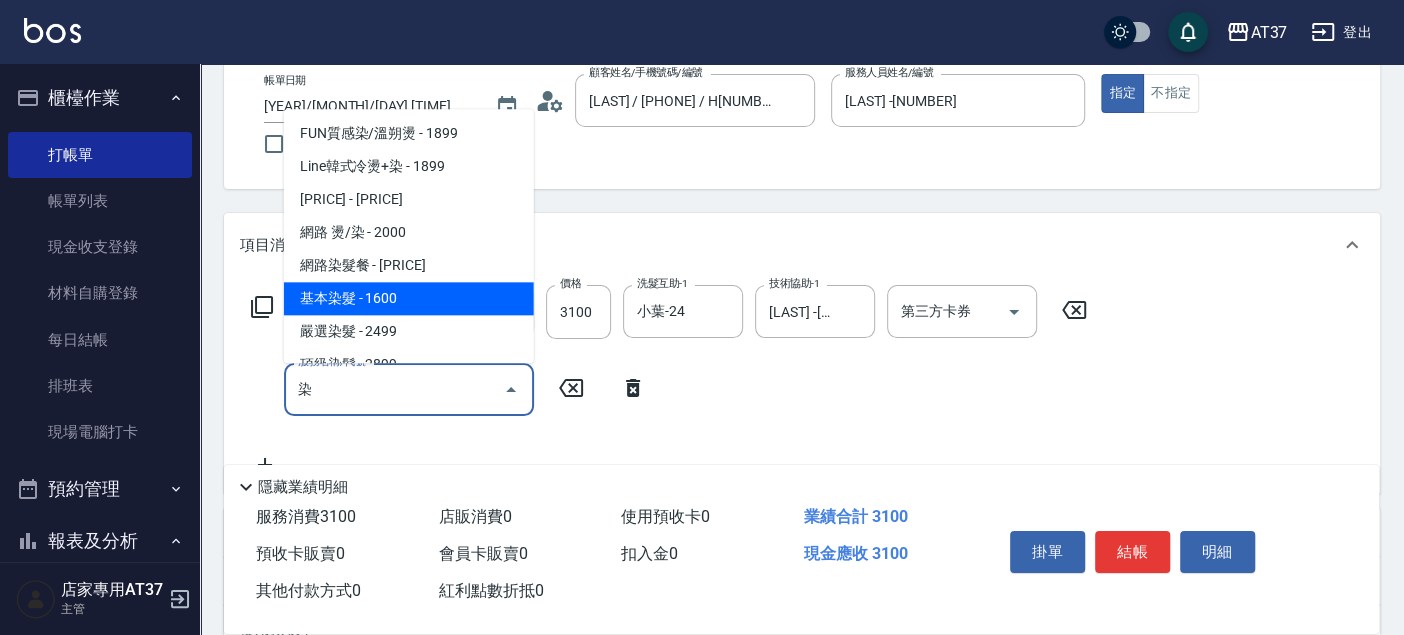 click on "基本染髮 - 1600" at bounding box center (409, 298) 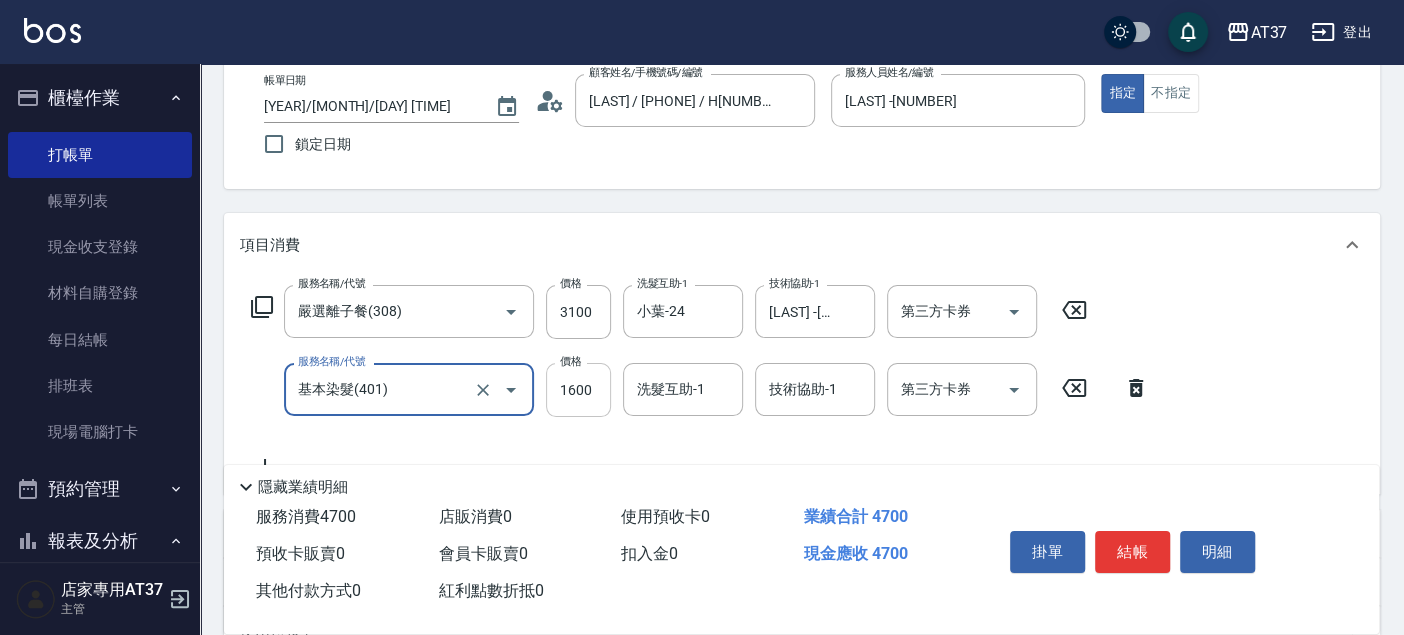 type on "基本染髮(401)" 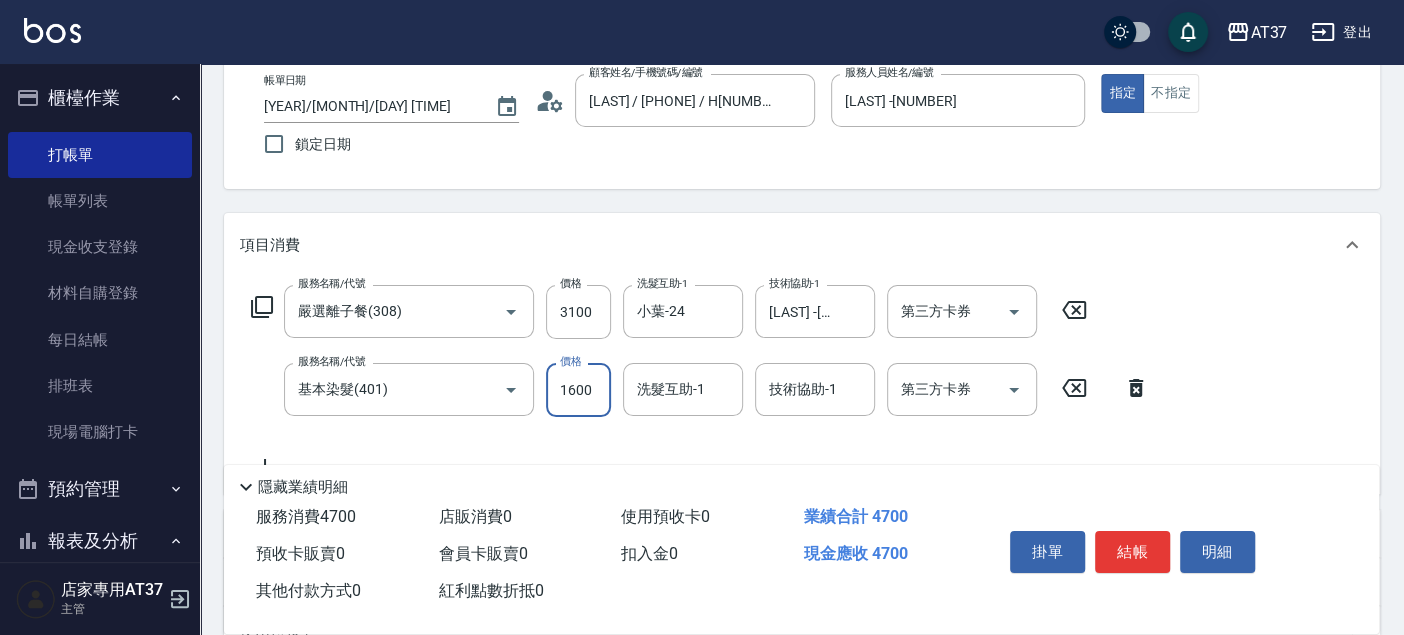 click on "1600" at bounding box center [578, 390] 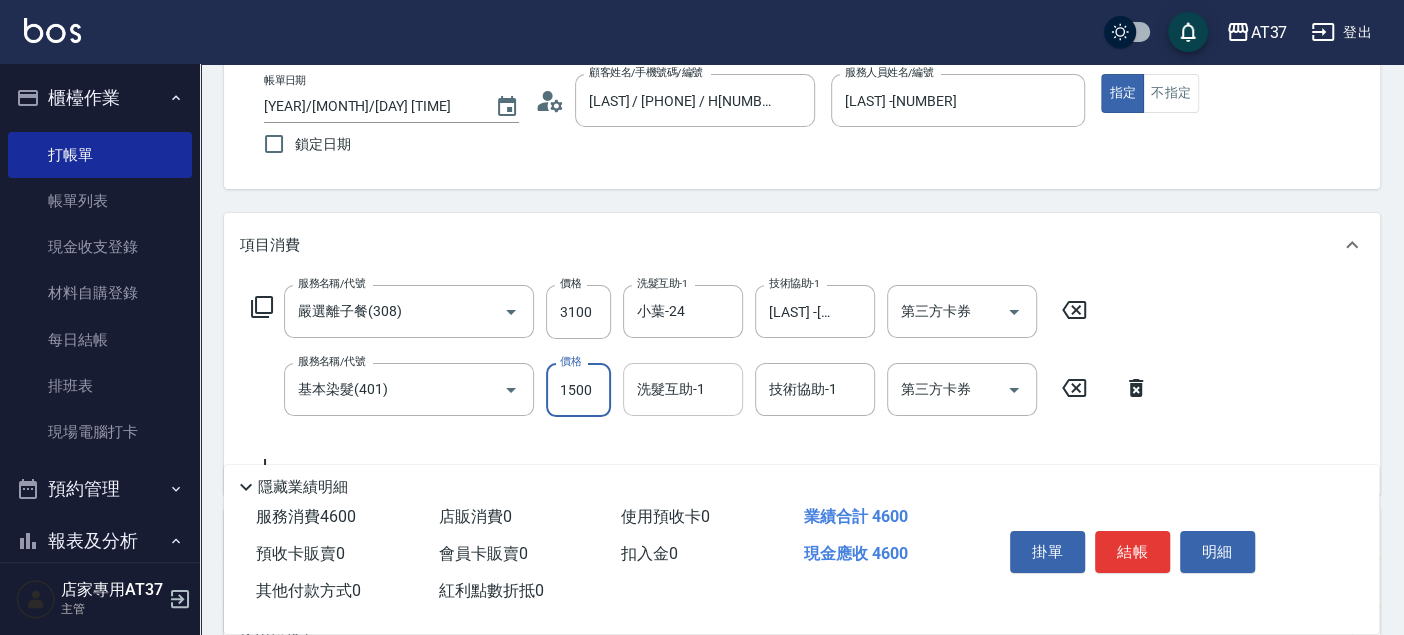 type on "1500" 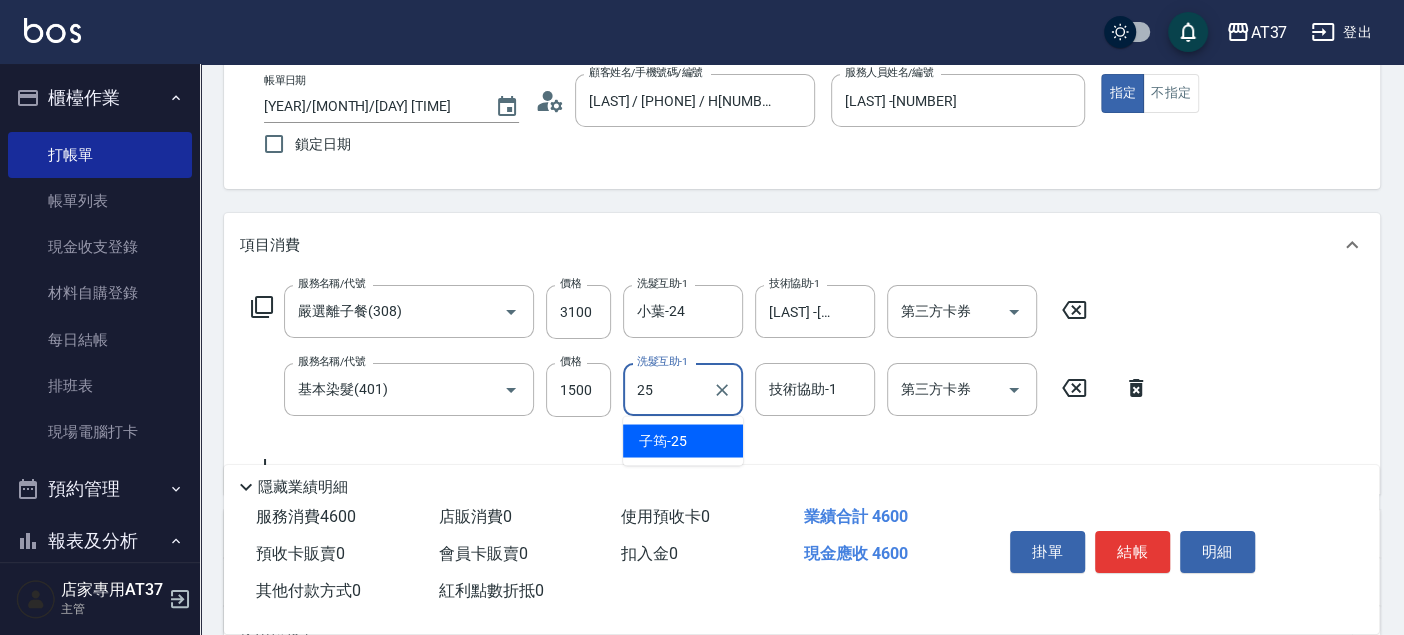 type on "[NAME] -[NUMBER]" 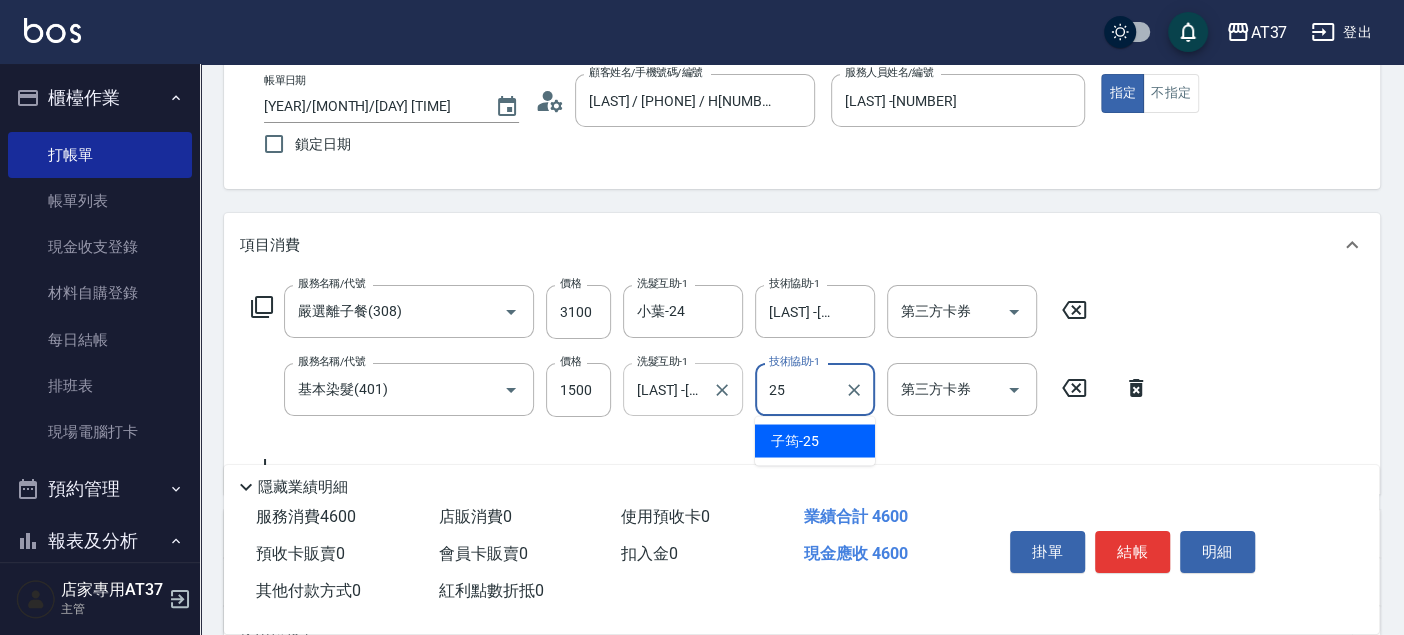 type on "[NAME] -[NUMBER]" 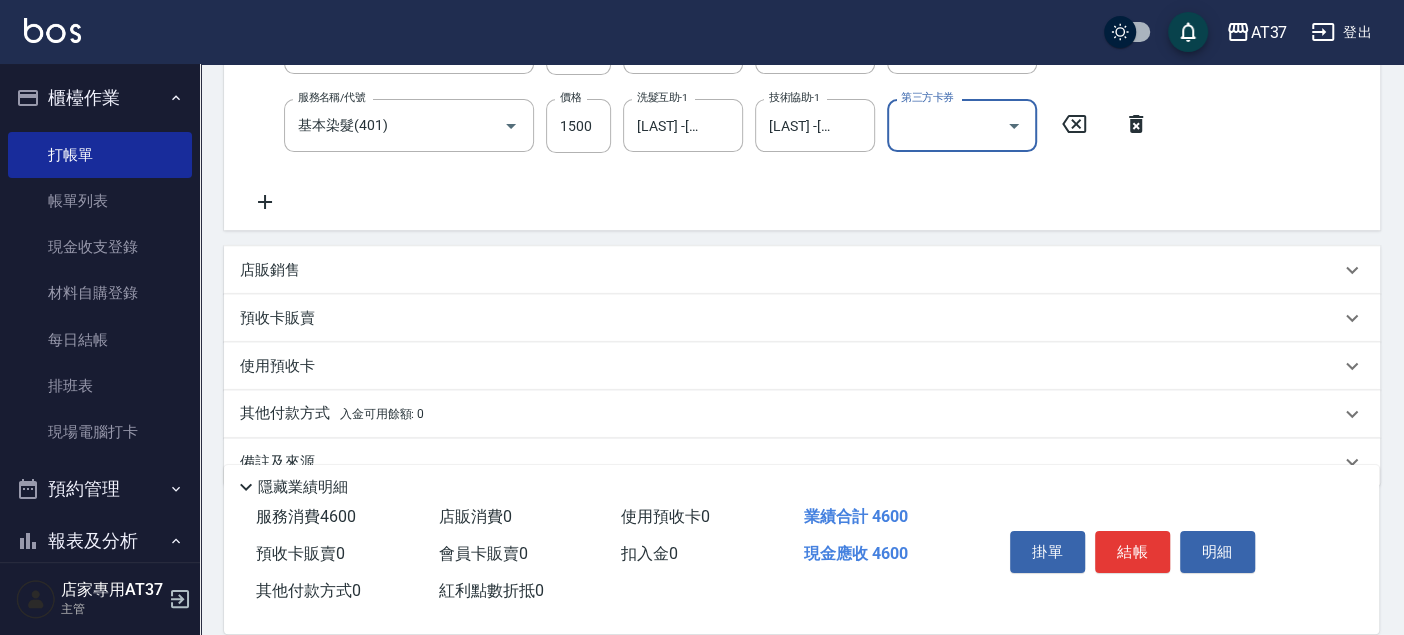 scroll, scrollTop: 414, scrollLeft: 0, axis: vertical 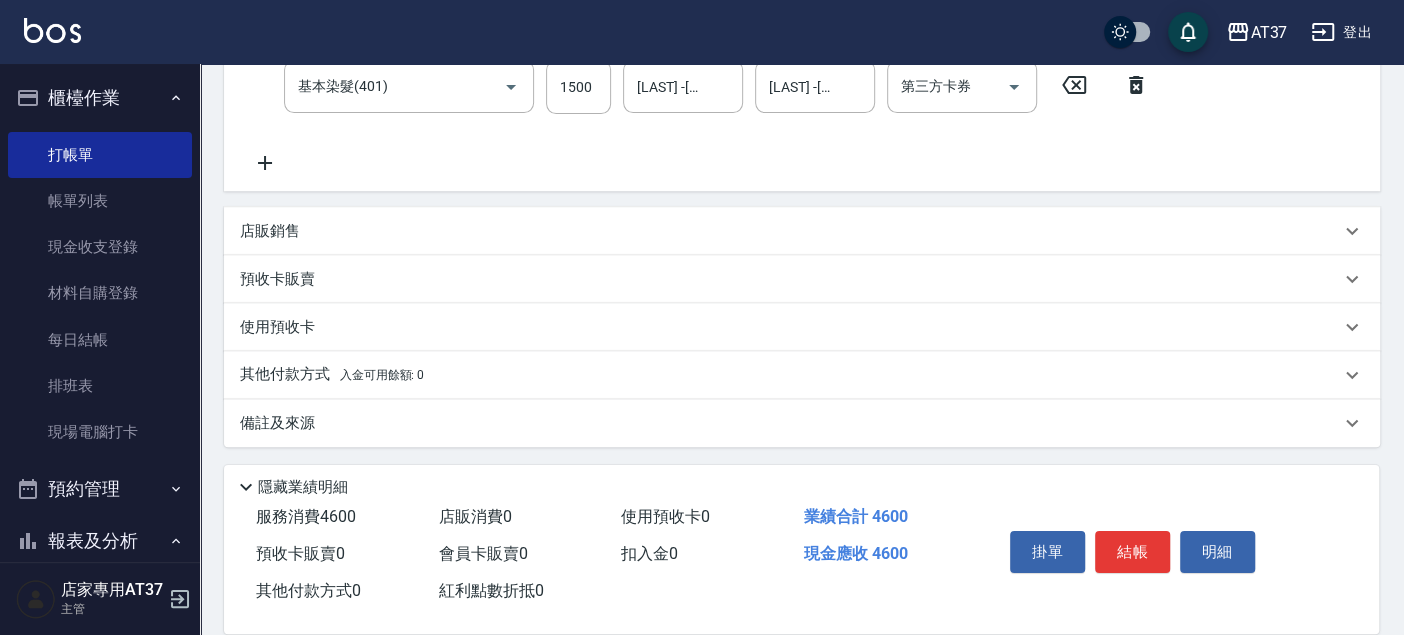 click on "其他付款方式 入金可用餘額: 0" at bounding box center (332, 375) 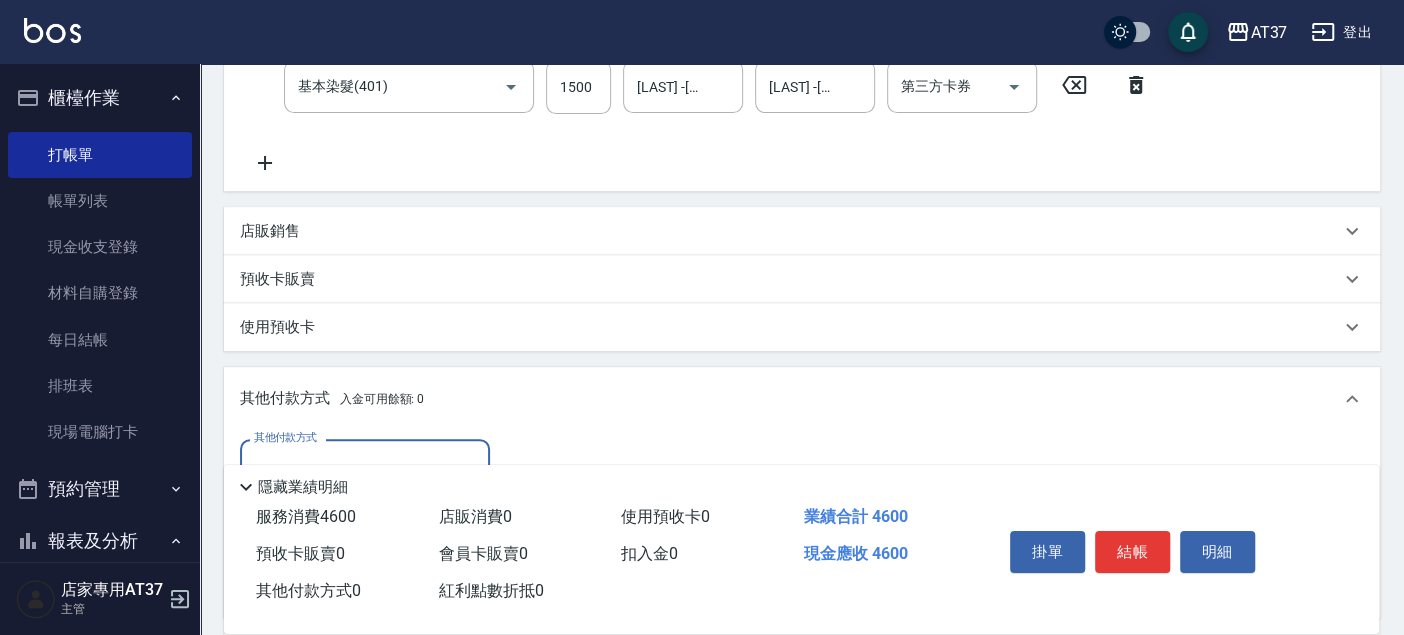 scroll, scrollTop: 0, scrollLeft: 0, axis: both 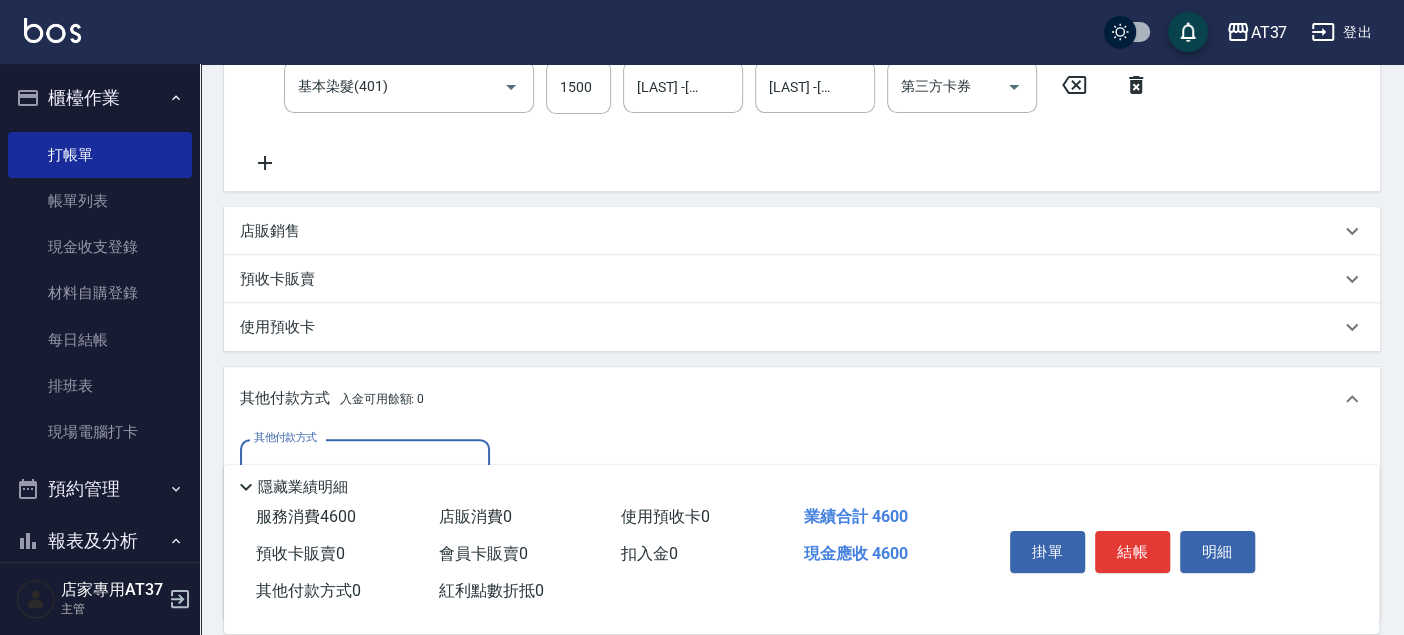 click on "其他付款方式" at bounding box center [365, 465] 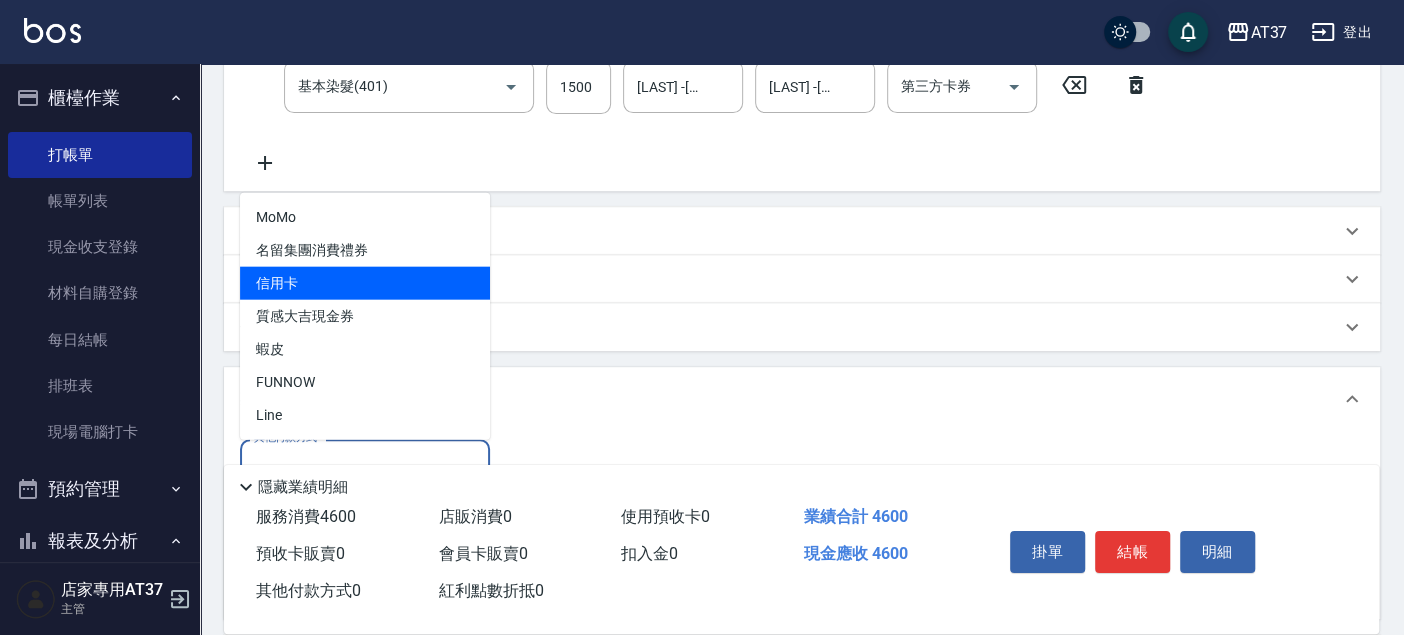 click on "信用卡" at bounding box center (365, 283) 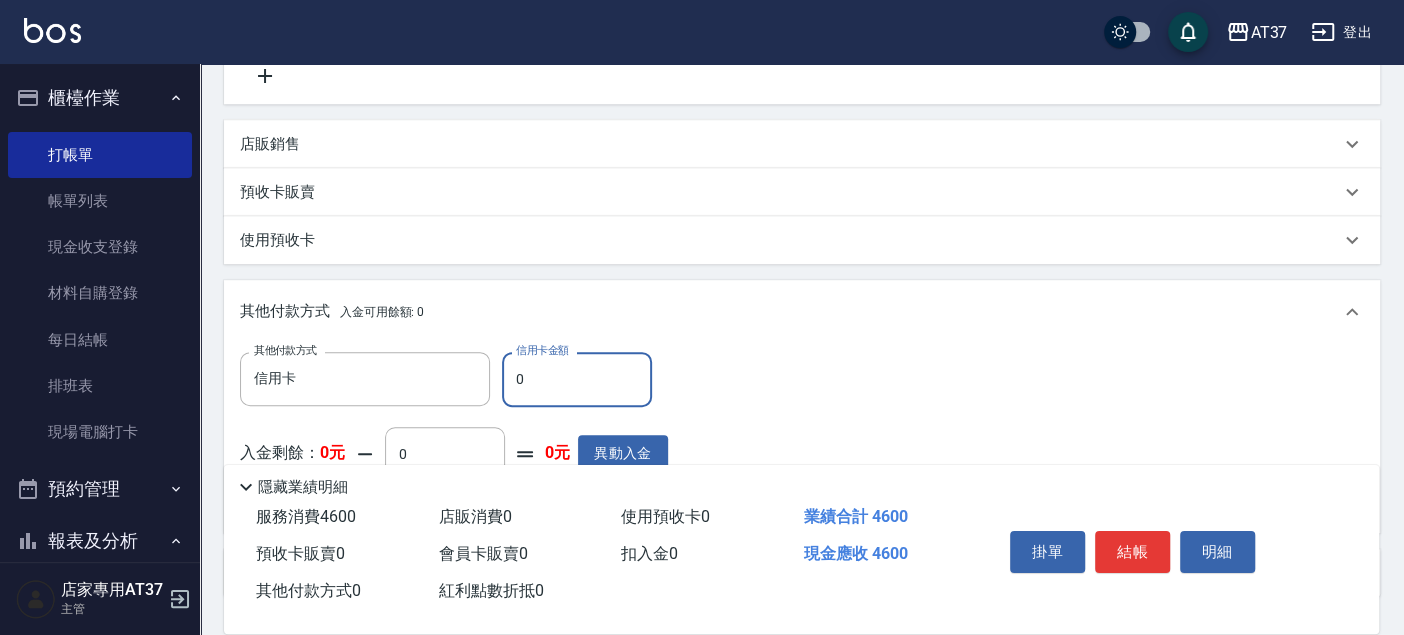 scroll, scrollTop: 637, scrollLeft: 0, axis: vertical 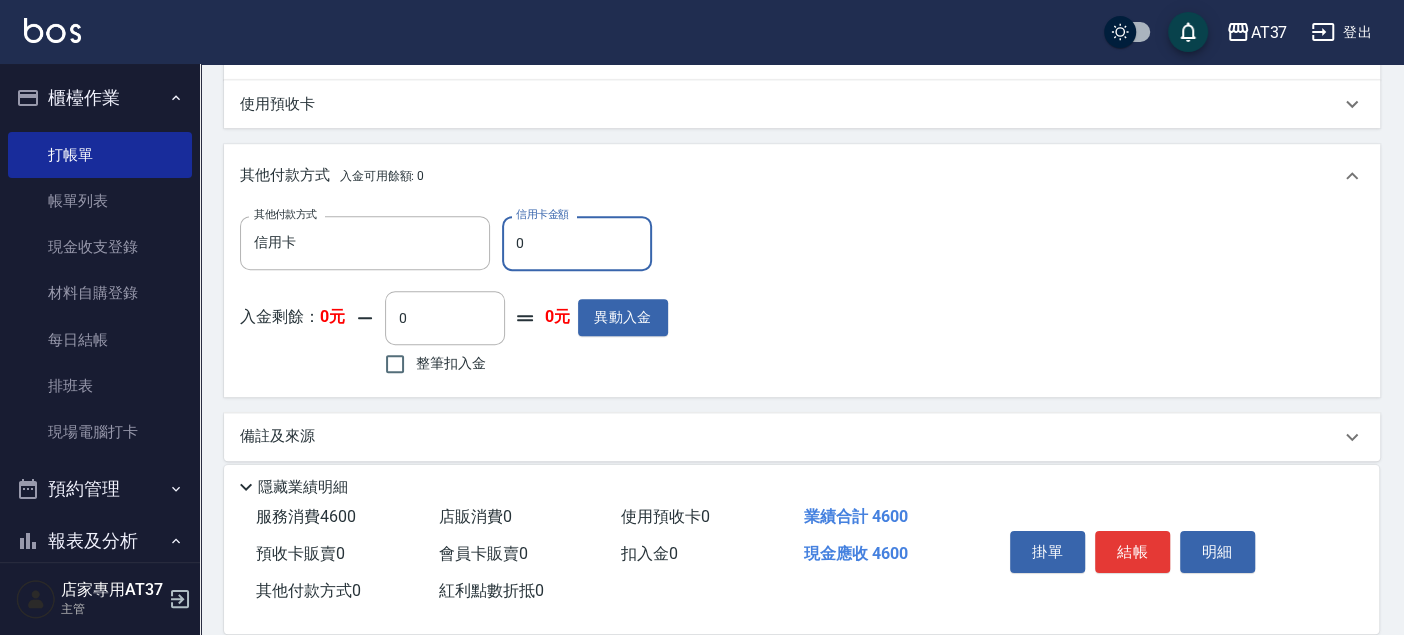 click on "0" at bounding box center [577, 243] 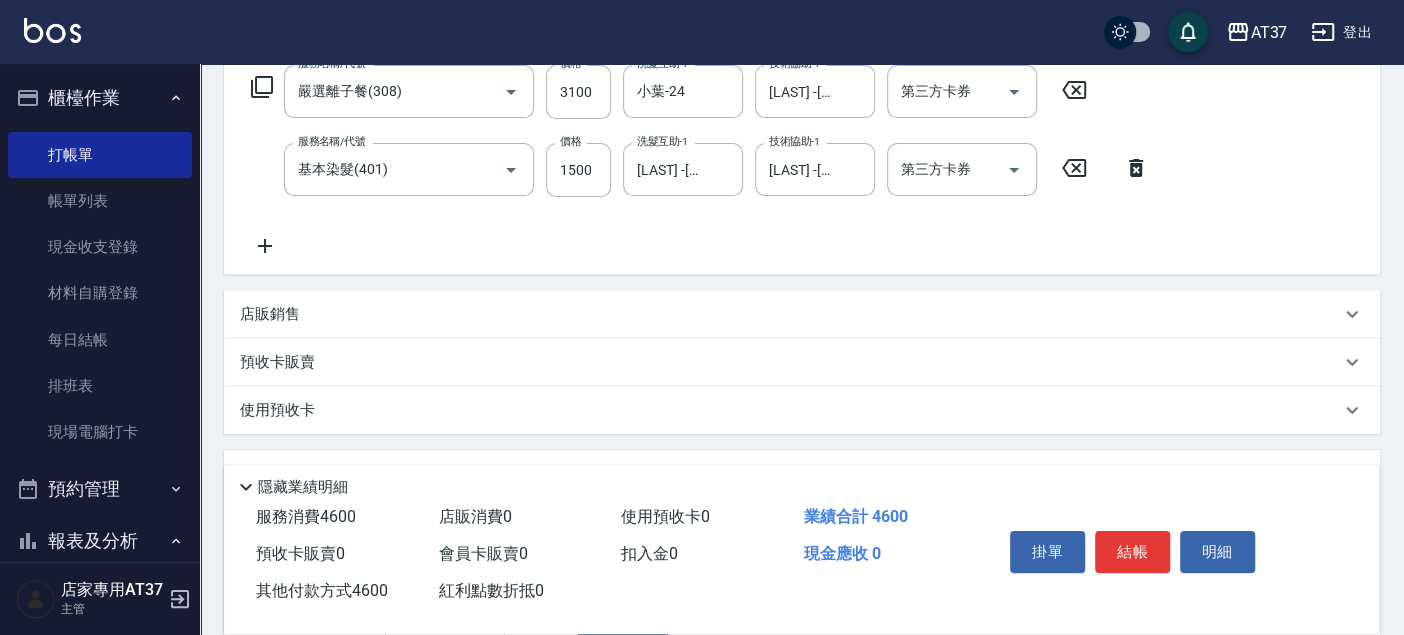 scroll, scrollTop: 0, scrollLeft: 0, axis: both 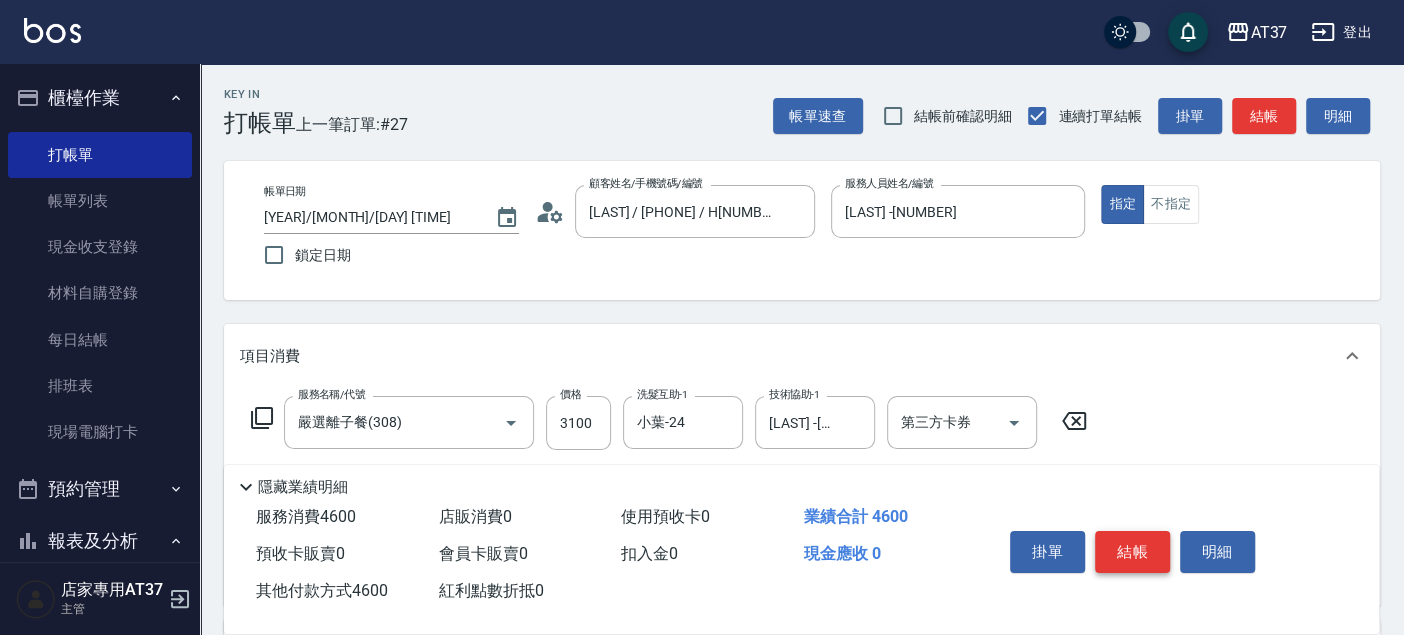 type on "4600" 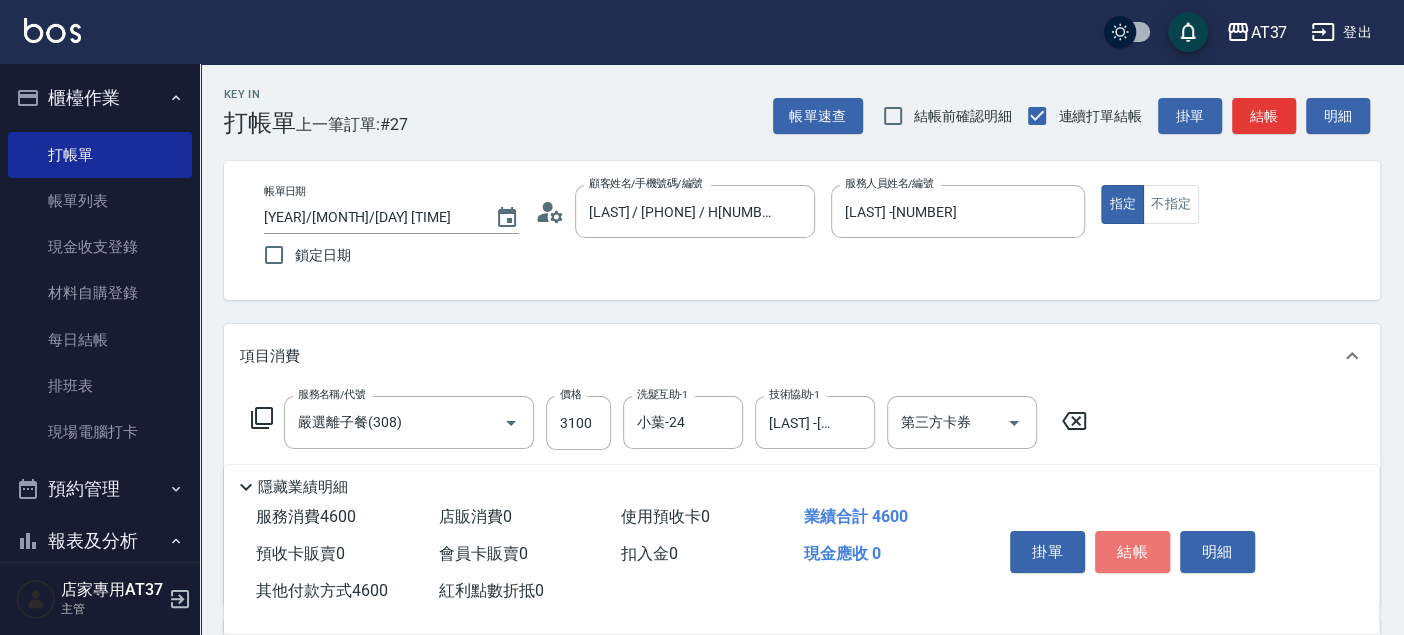 click on "結帳" at bounding box center [1132, 552] 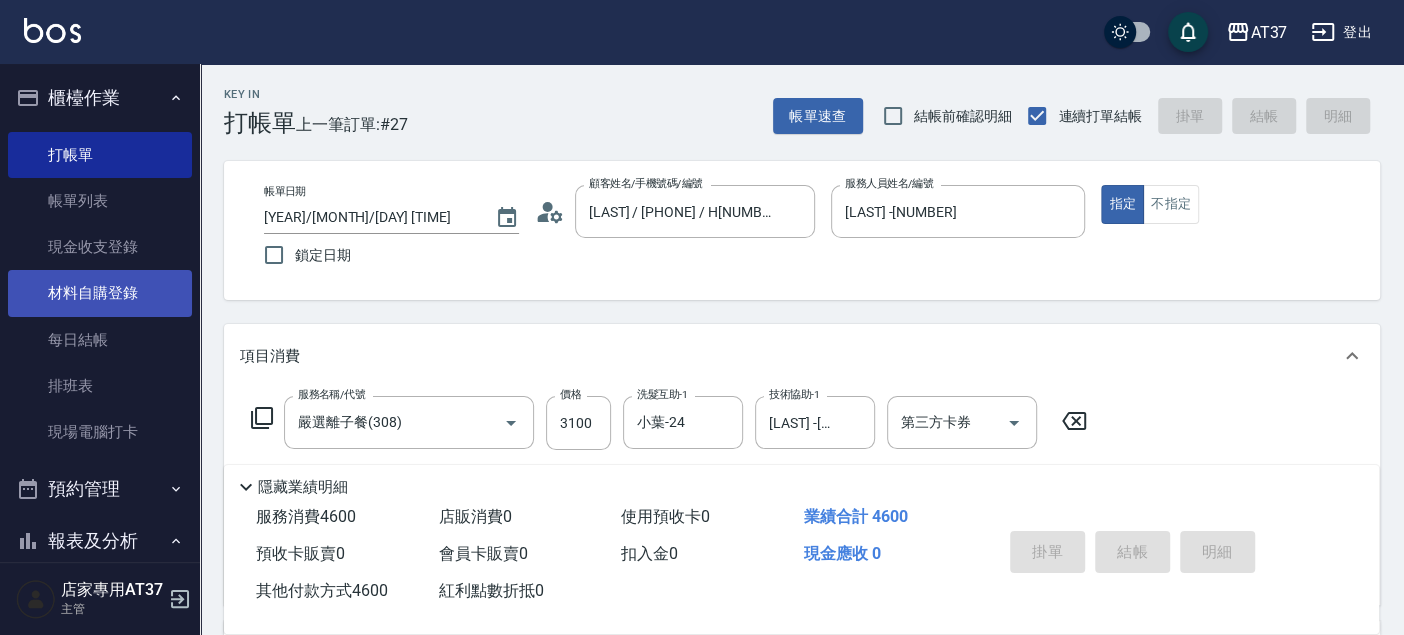 type on "2025/08/02 20:18" 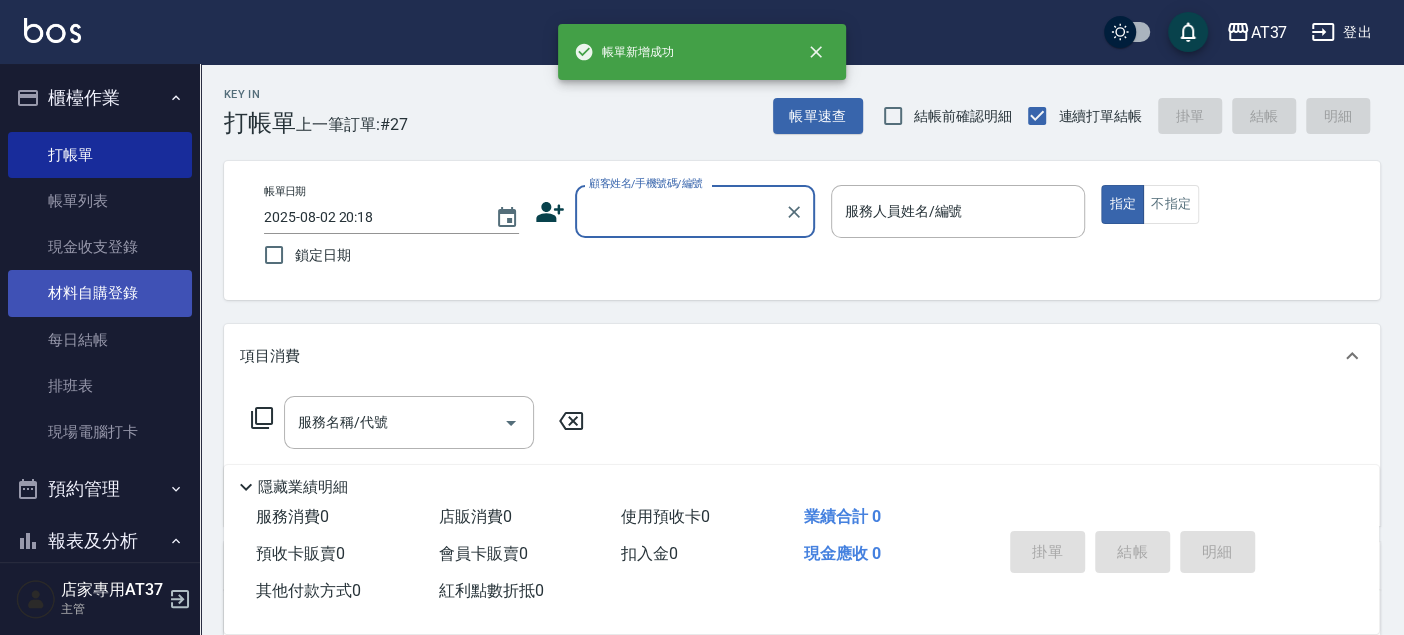 scroll, scrollTop: 0, scrollLeft: 0, axis: both 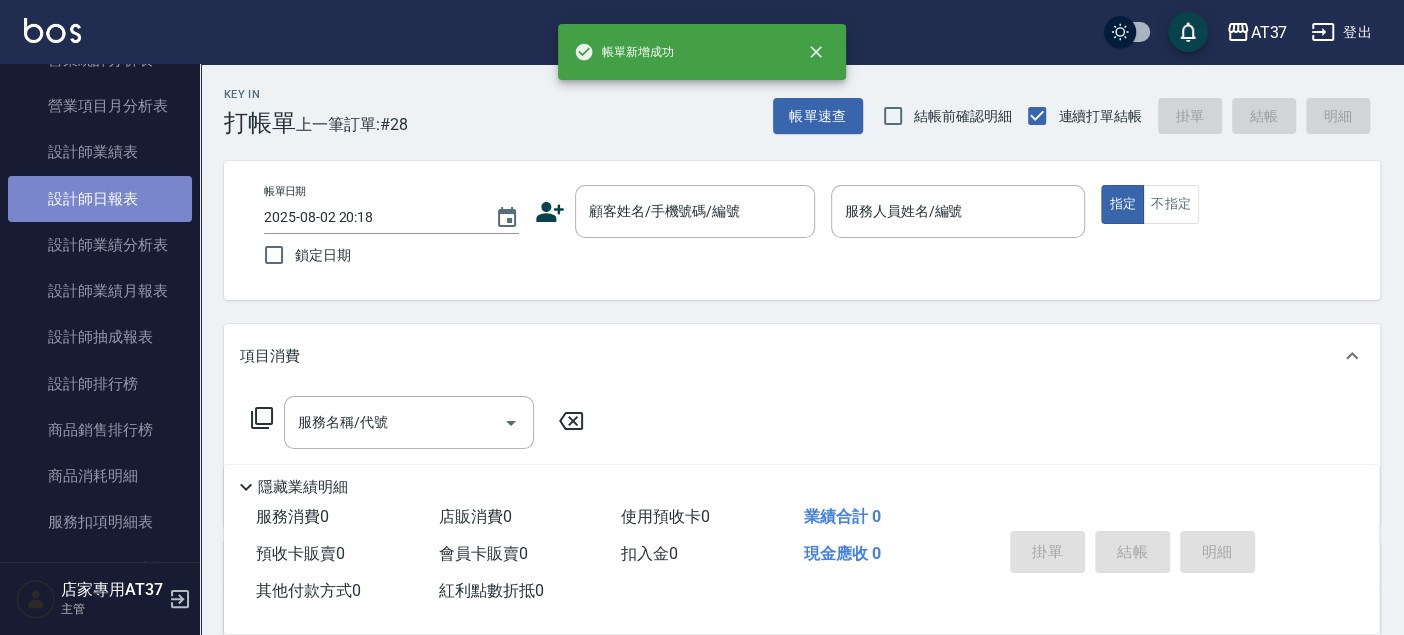 click on "設計師日報表" at bounding box center [100, 199] 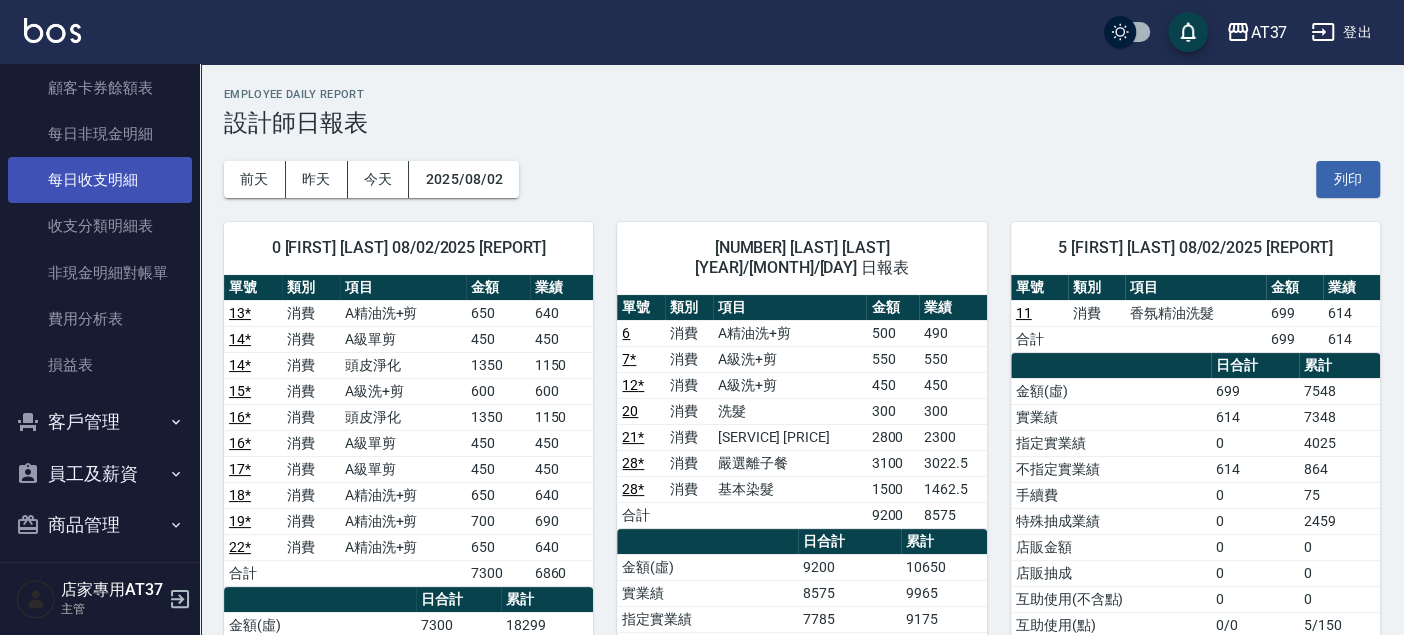 scroll, scrollTop: 1728, scrollLeft: 0, axis: vertical 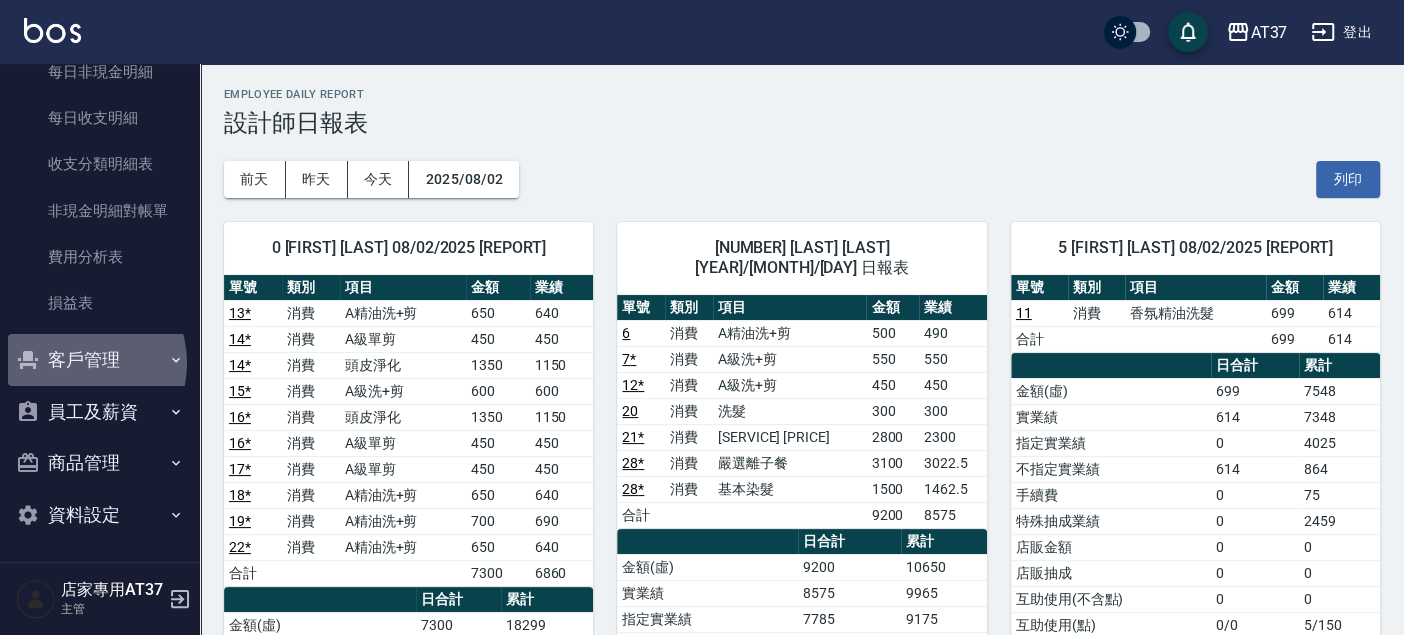 click on "客戶管理" at bounding box center [100, 360] 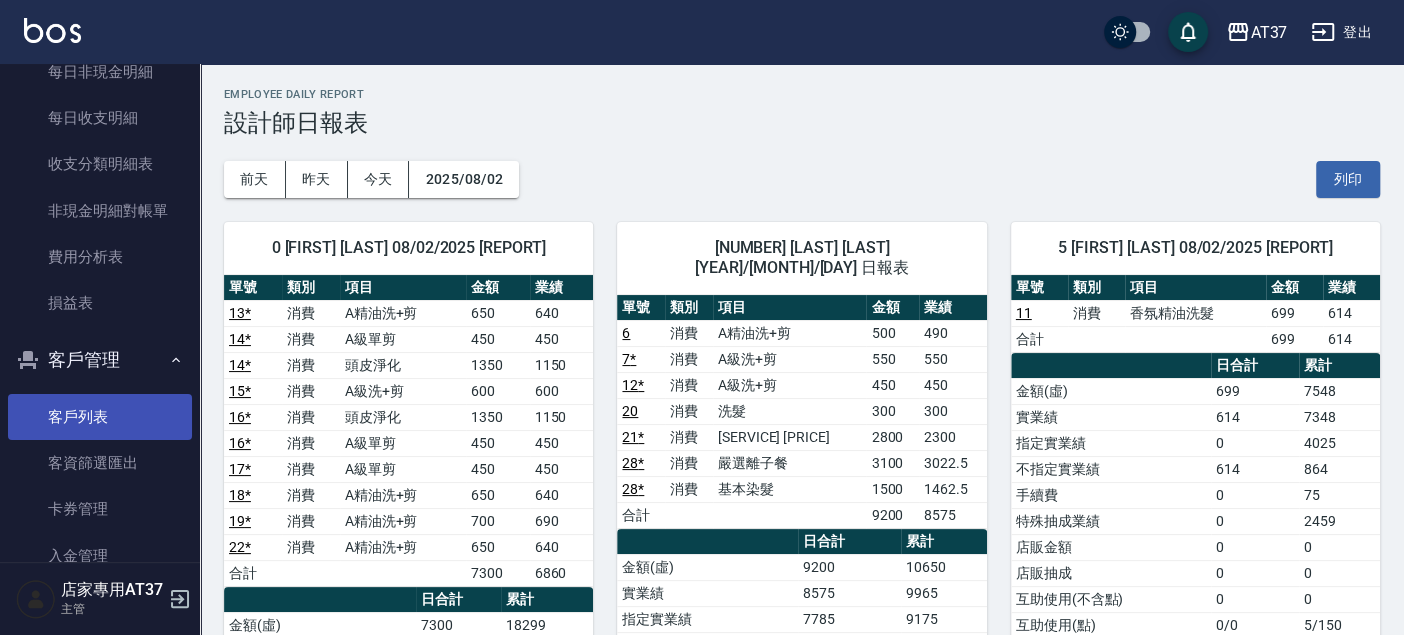 click on "客戶列表" at bounding box center [100, 417] 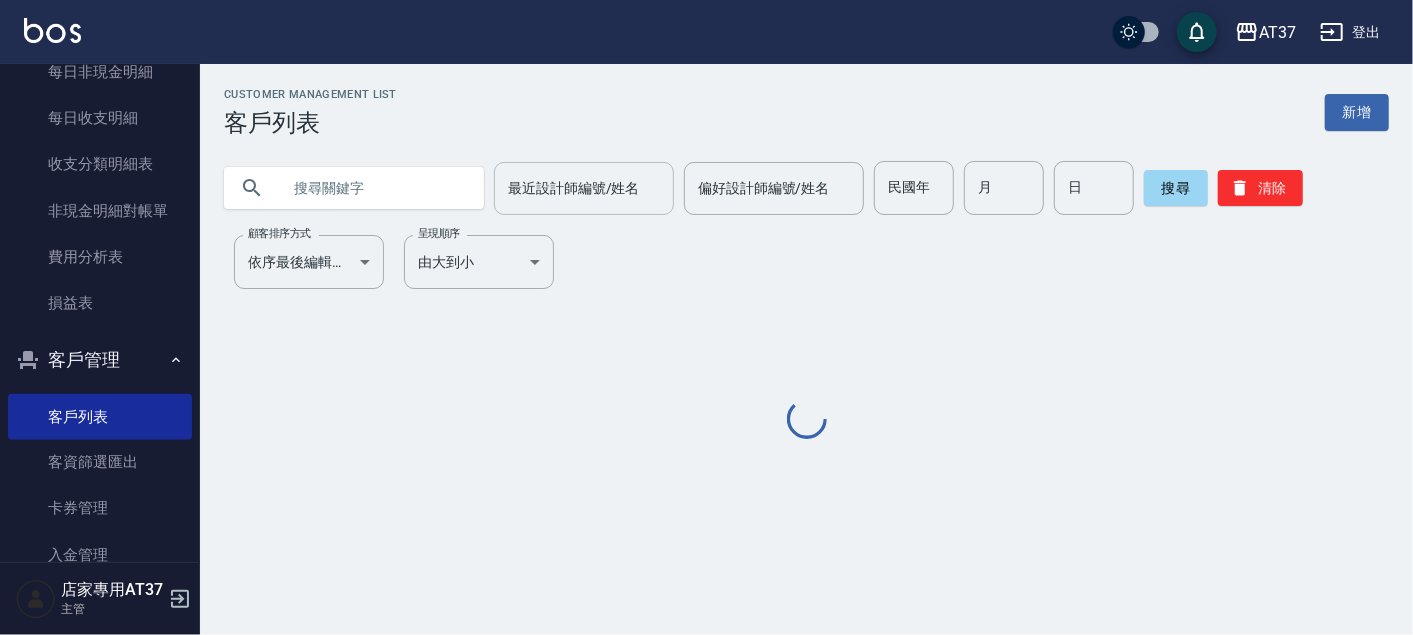 click on "最近設計師編號/姓名" at bounding box center [584, 188] 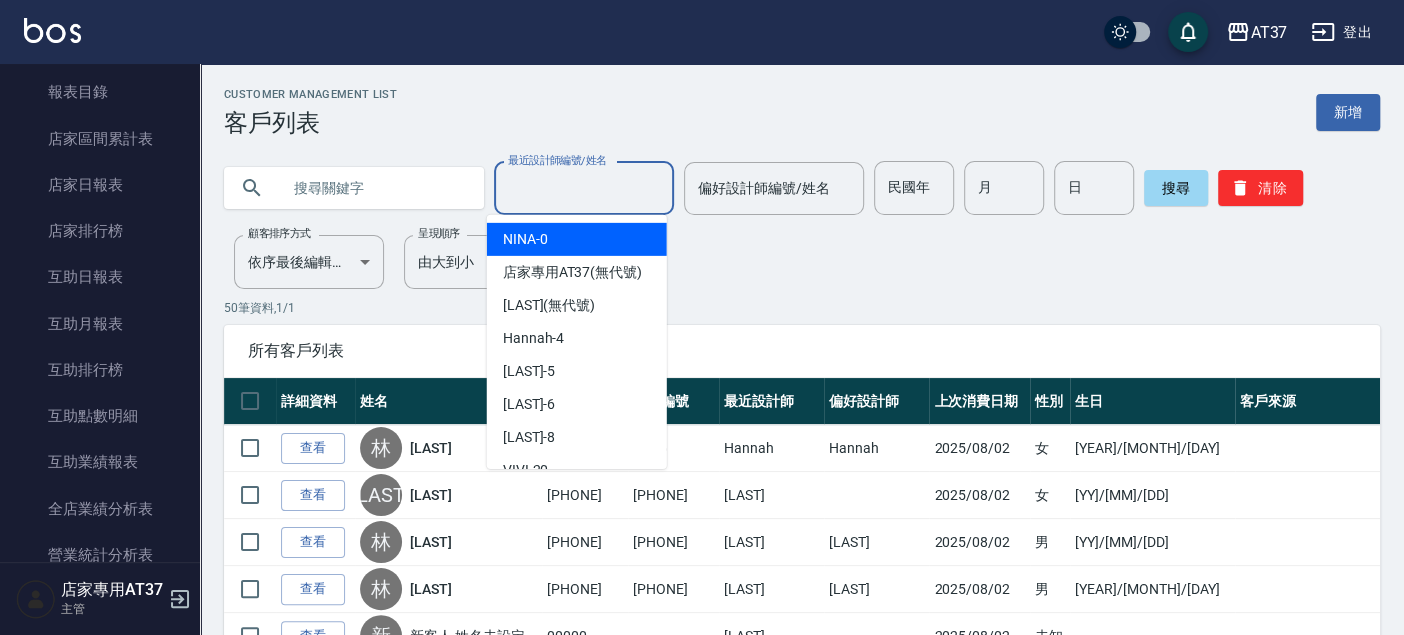 scroll, scrollTop: 0, scrollLeft: 0, axis: both 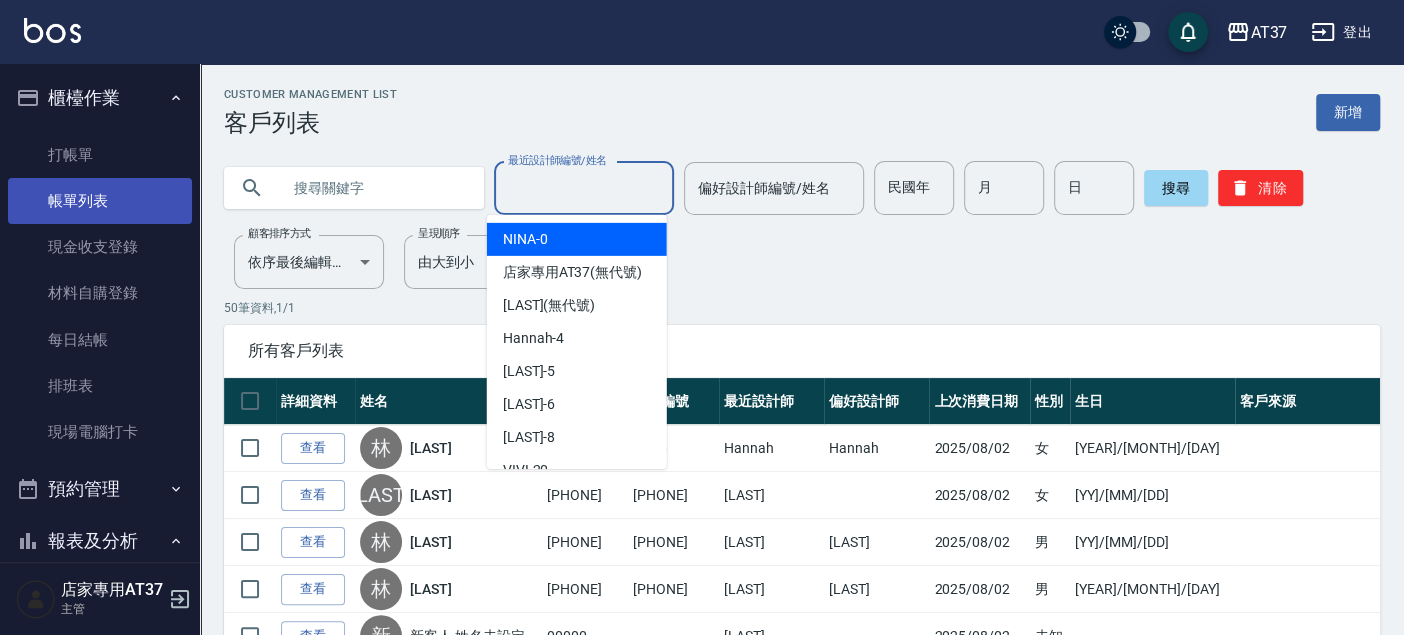 click on "帳單列表" at bounding box center [100, 201] 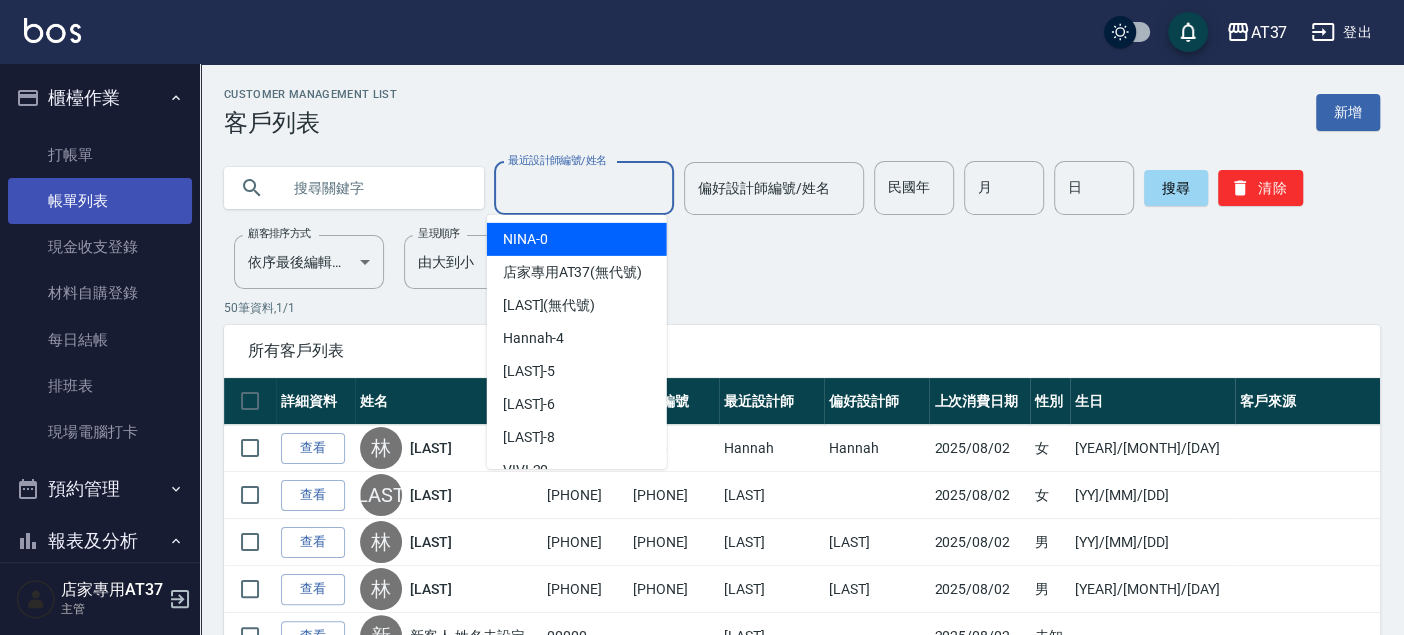 click on "帳單列表" at bounding box center (100, 201) 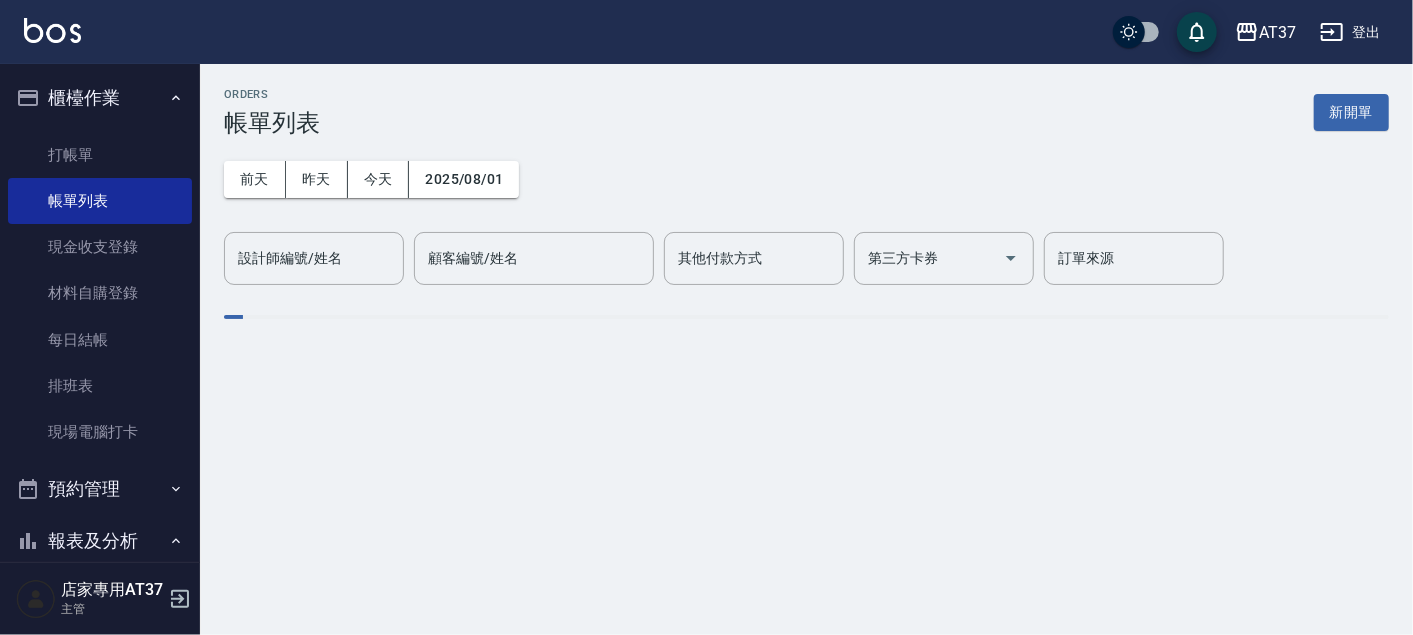 click on "設計師編號/姓名 設計師編號/姓名" at bounding box center (314, 258) 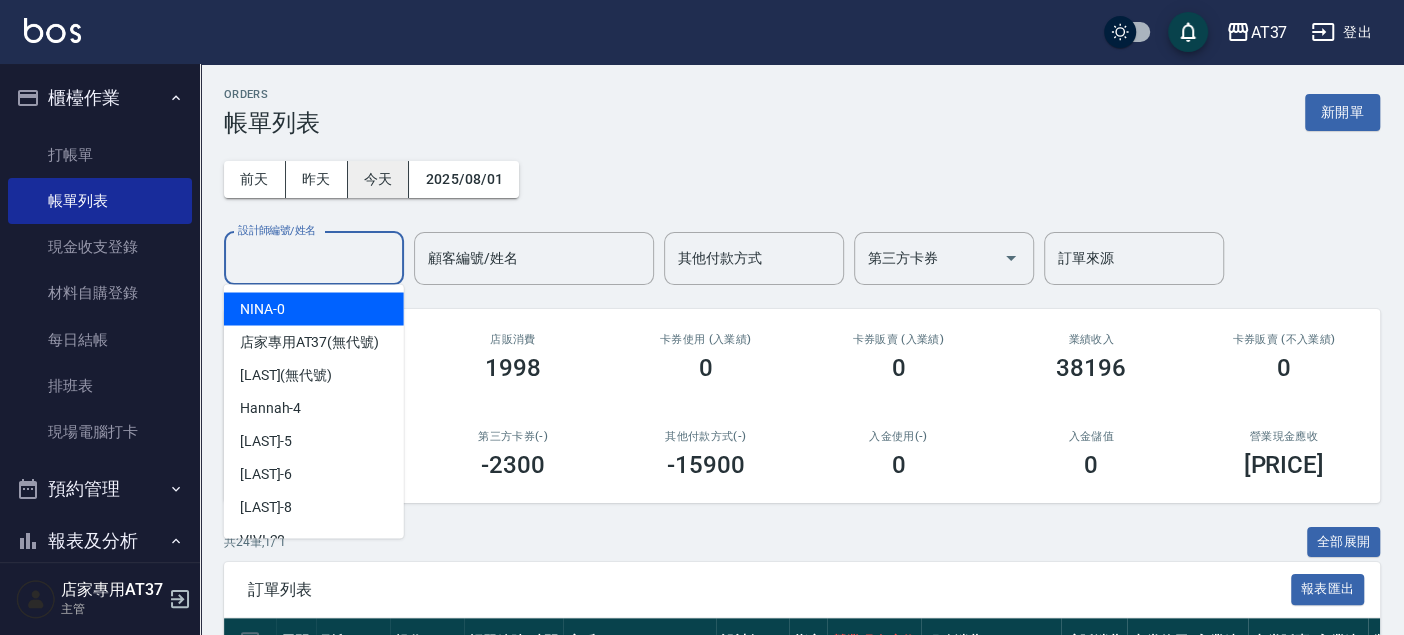 click on "今天" at bounding box center (379, 179) 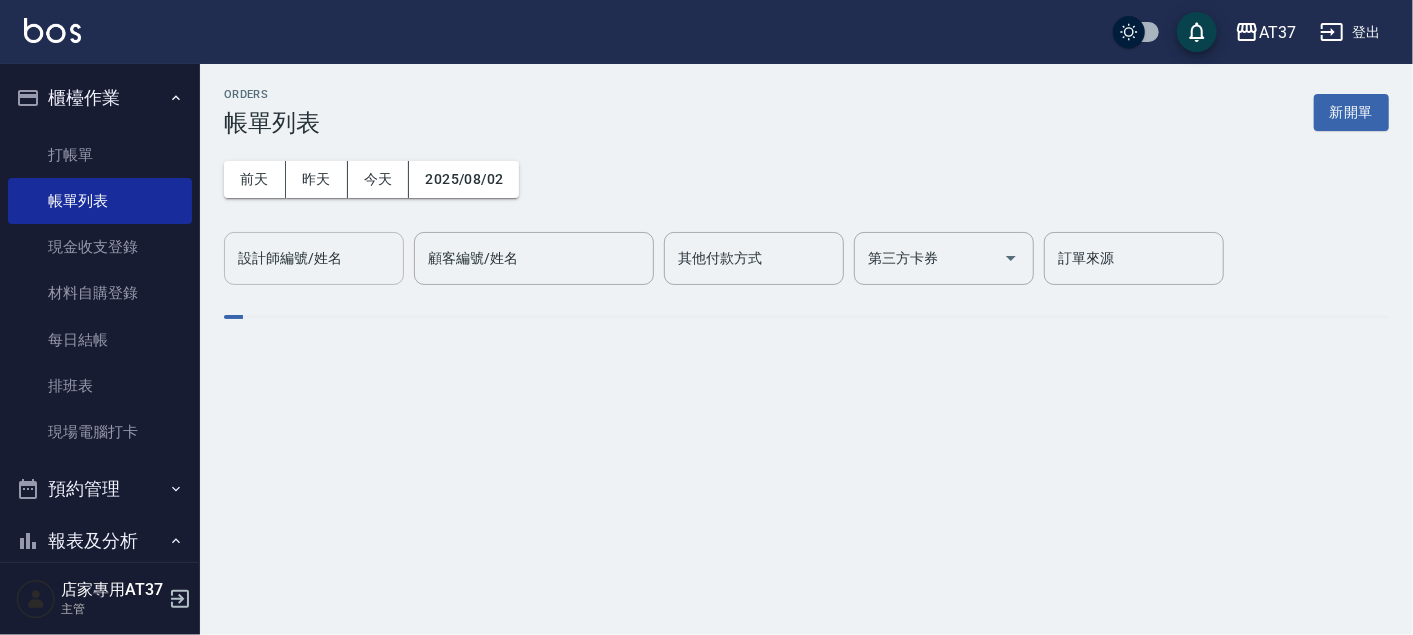 click on "今天" at bounding box center (379, 179) 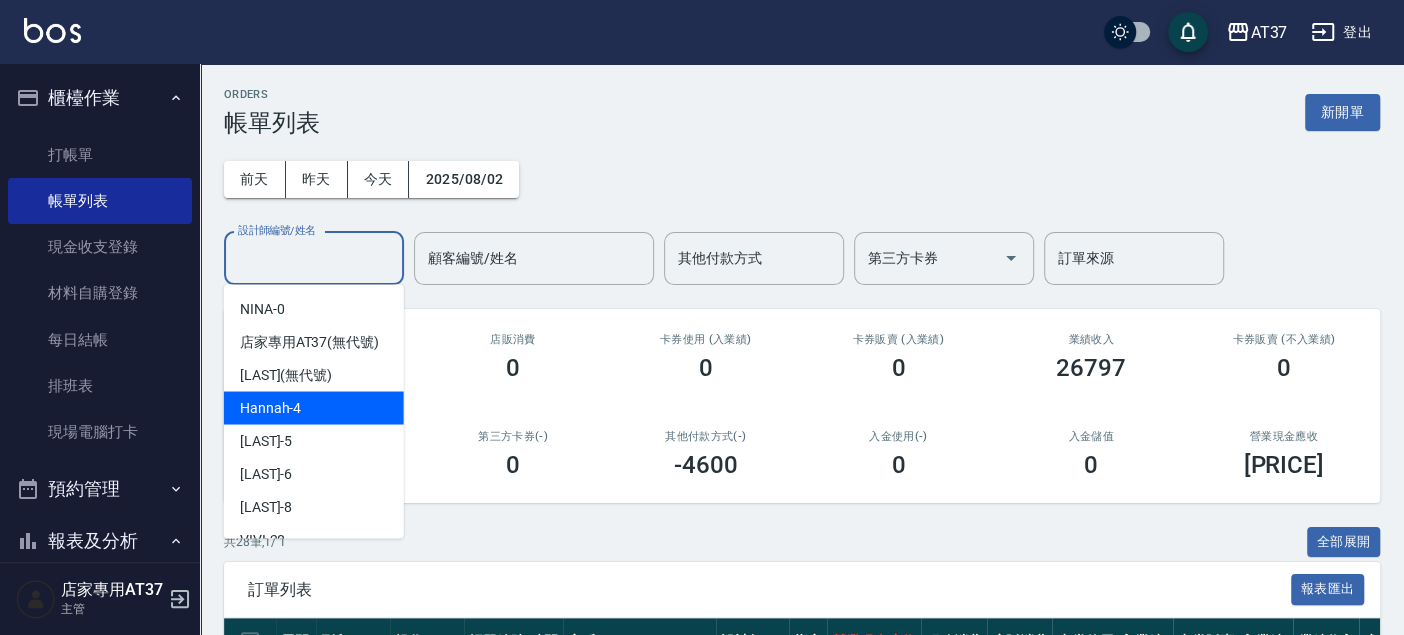 click on "[NAME] -[NUMBER]" at bounding box center [314, 407] 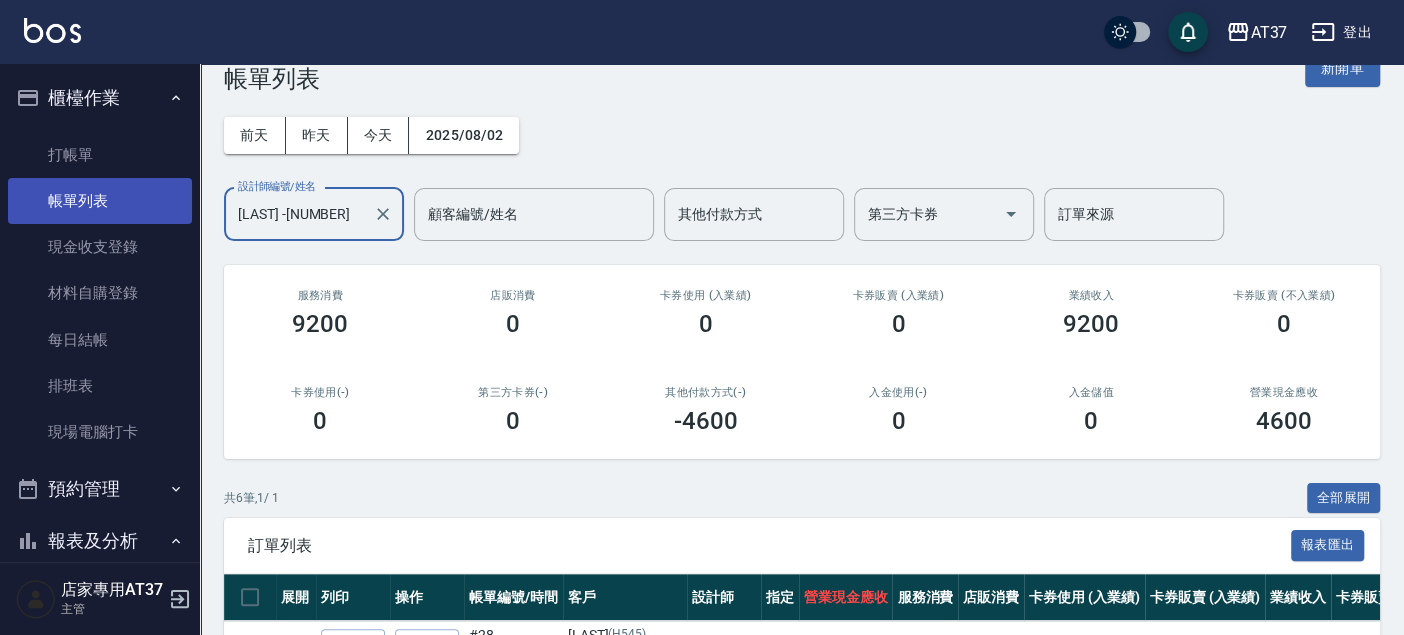 scroll, scrollTop: 0, scrollLeft: 0, axis: both 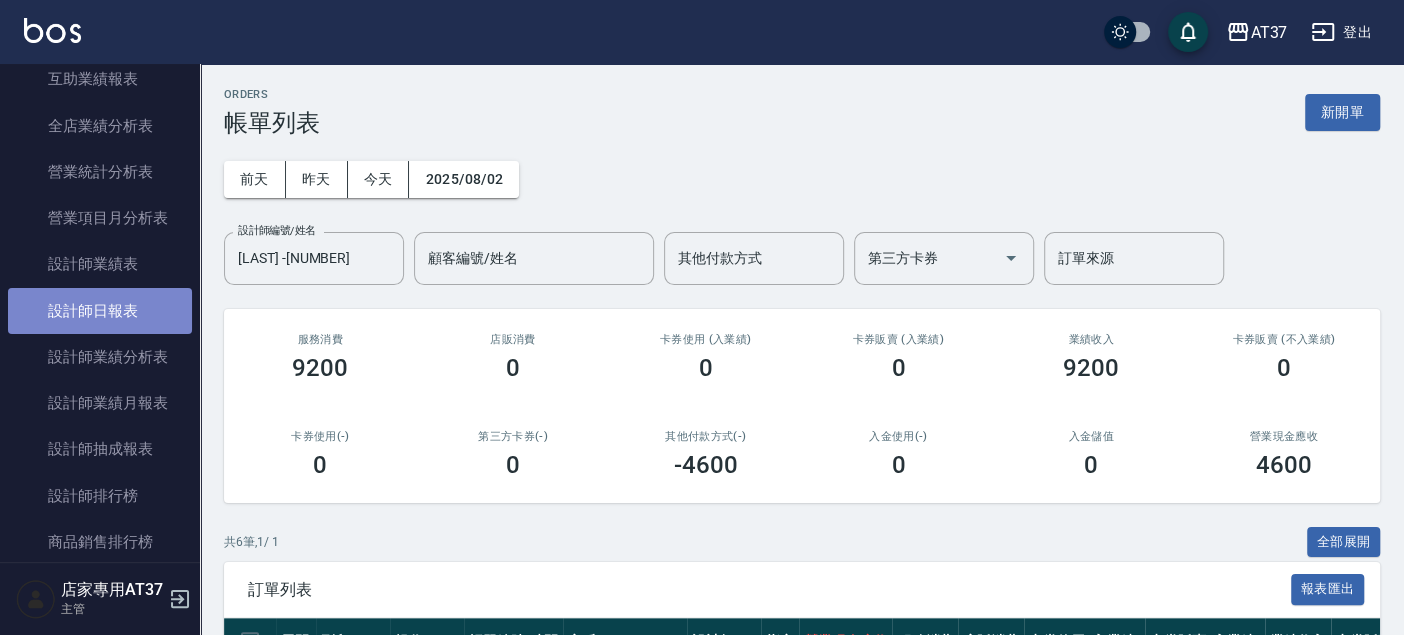click on "設計師日報表" at bounding box center (100, 311) 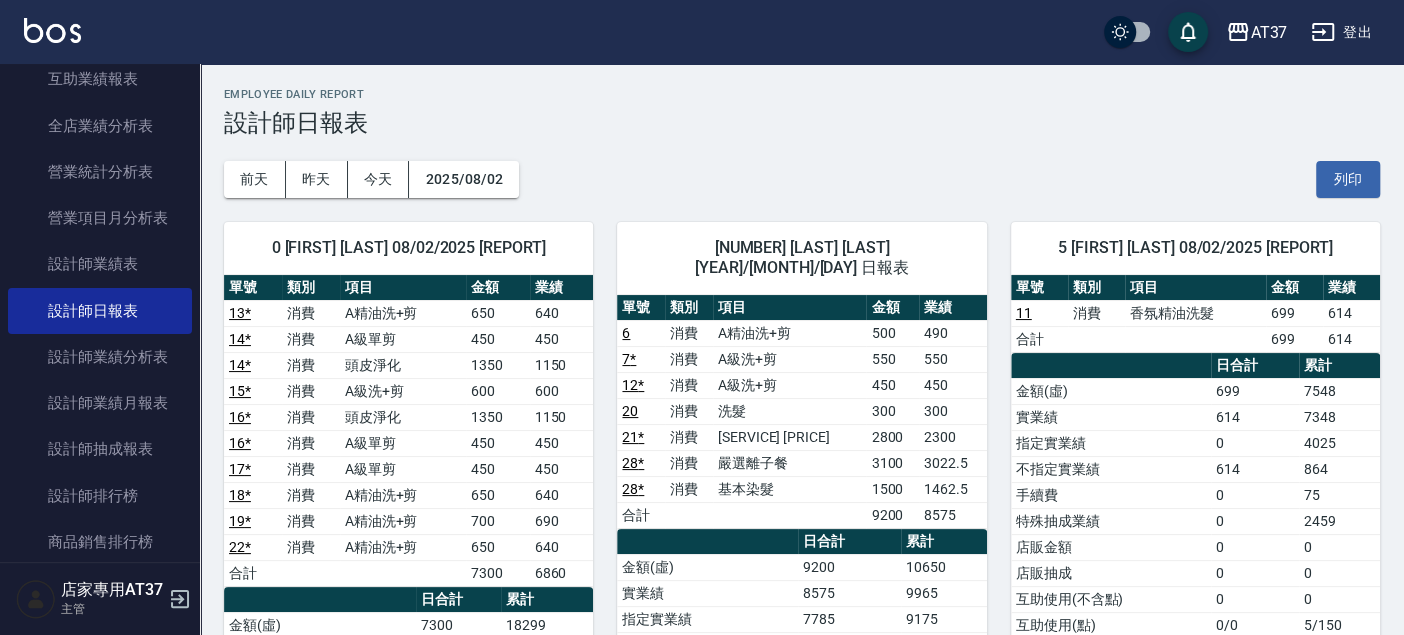 scroll, scrollTop: 111, scrollLeft: 0, axis: vertical 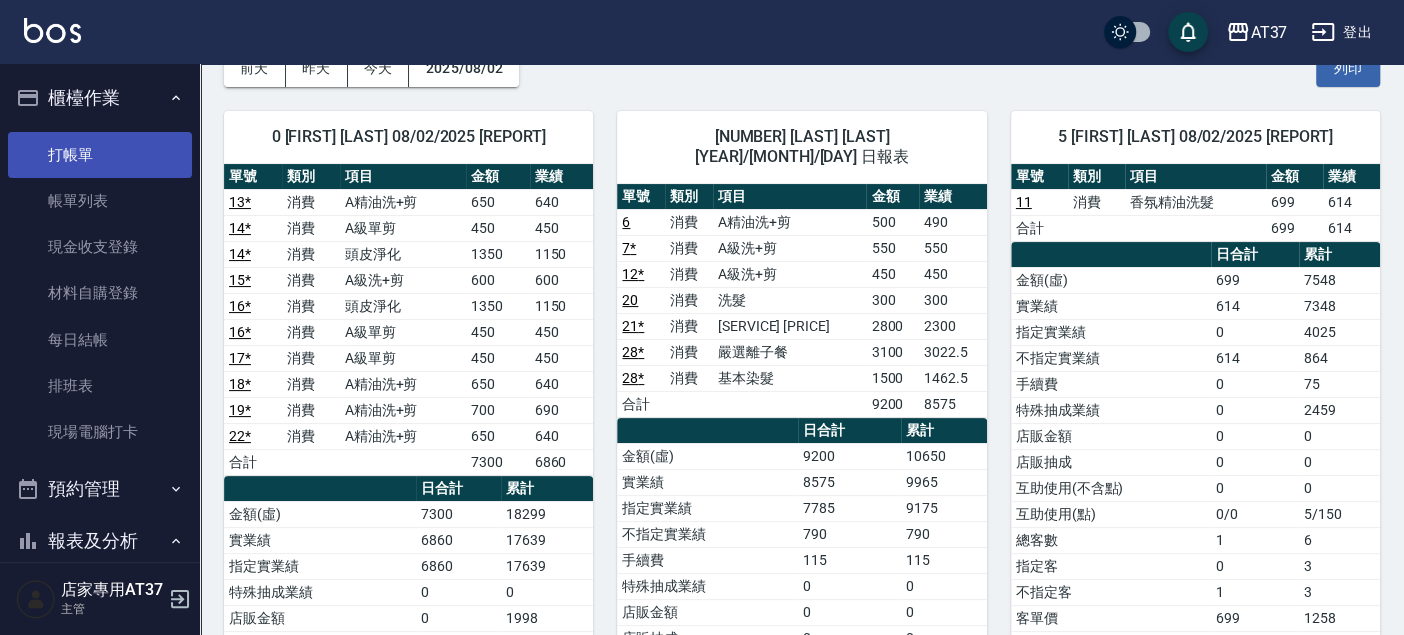 click on "打帳單" at bounding box center (100, 155) 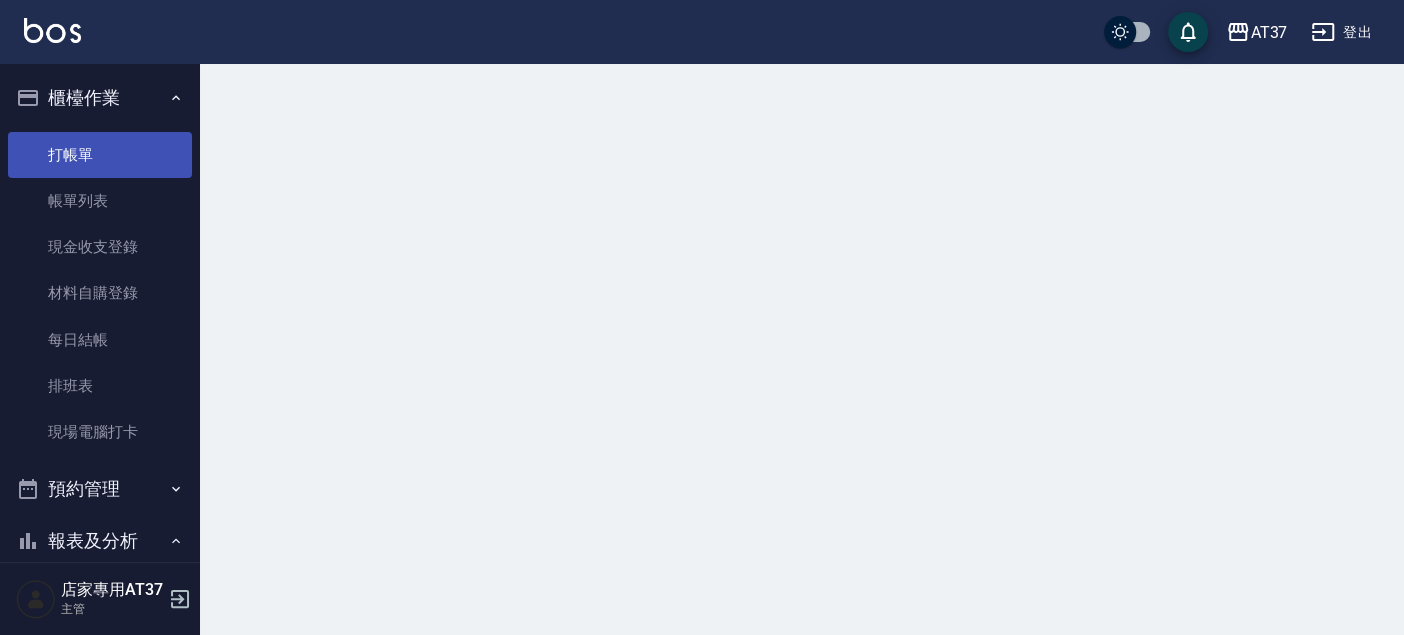 scroll, scrollTop: 0, scrollLeft: 0, axis: both 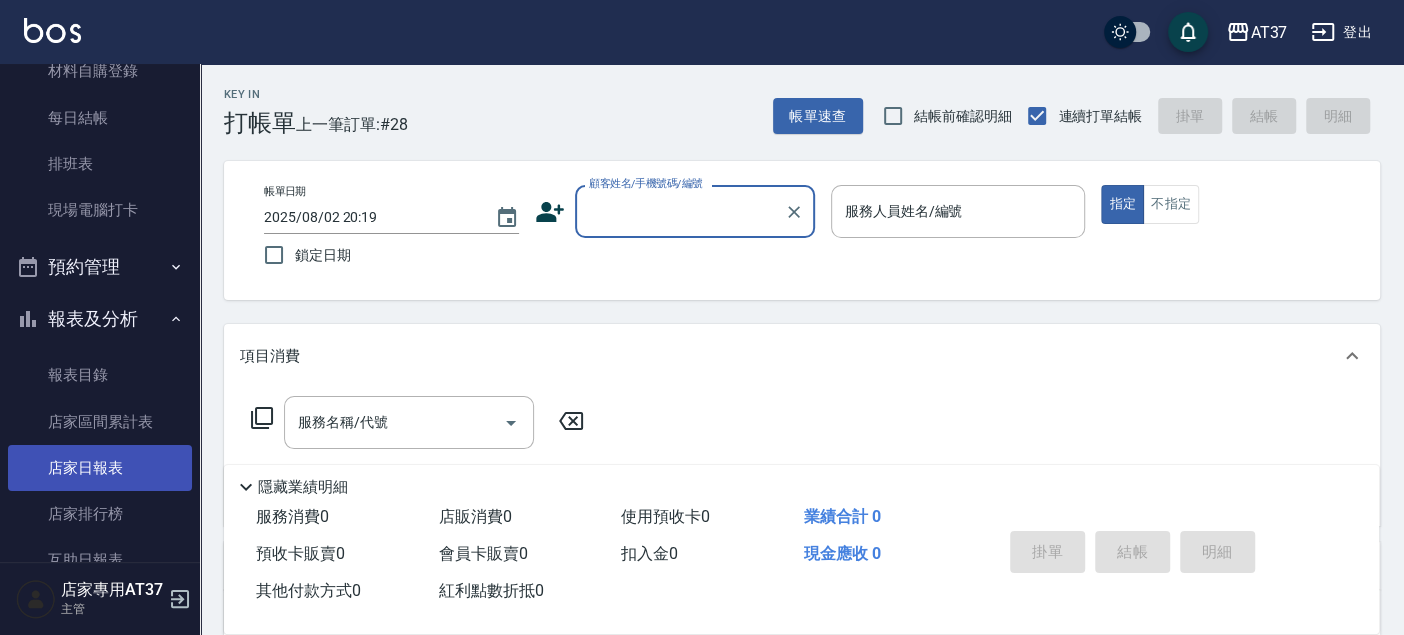 drag, startPoint x: 111, startPoint y: 457, endPoint x: 131, endPoint y: 462, distance: 20.615528 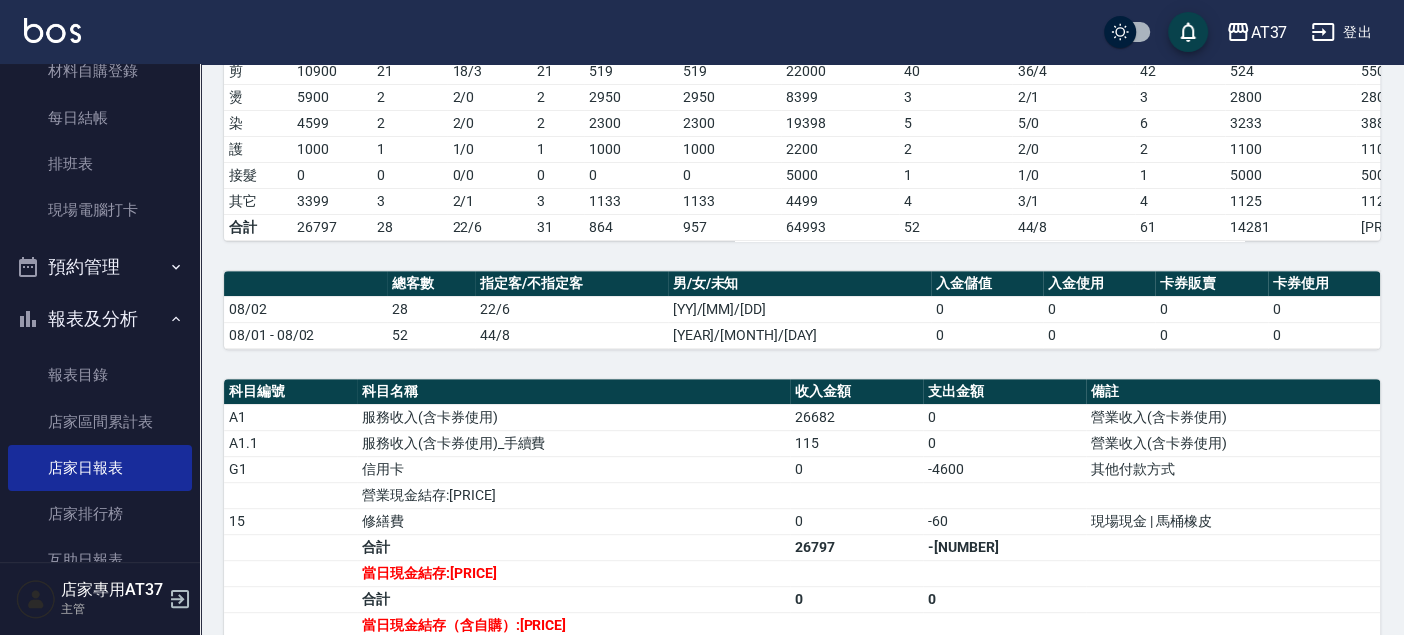 scroll, scrollTop: 0, scrollLeft: 0, axis: both 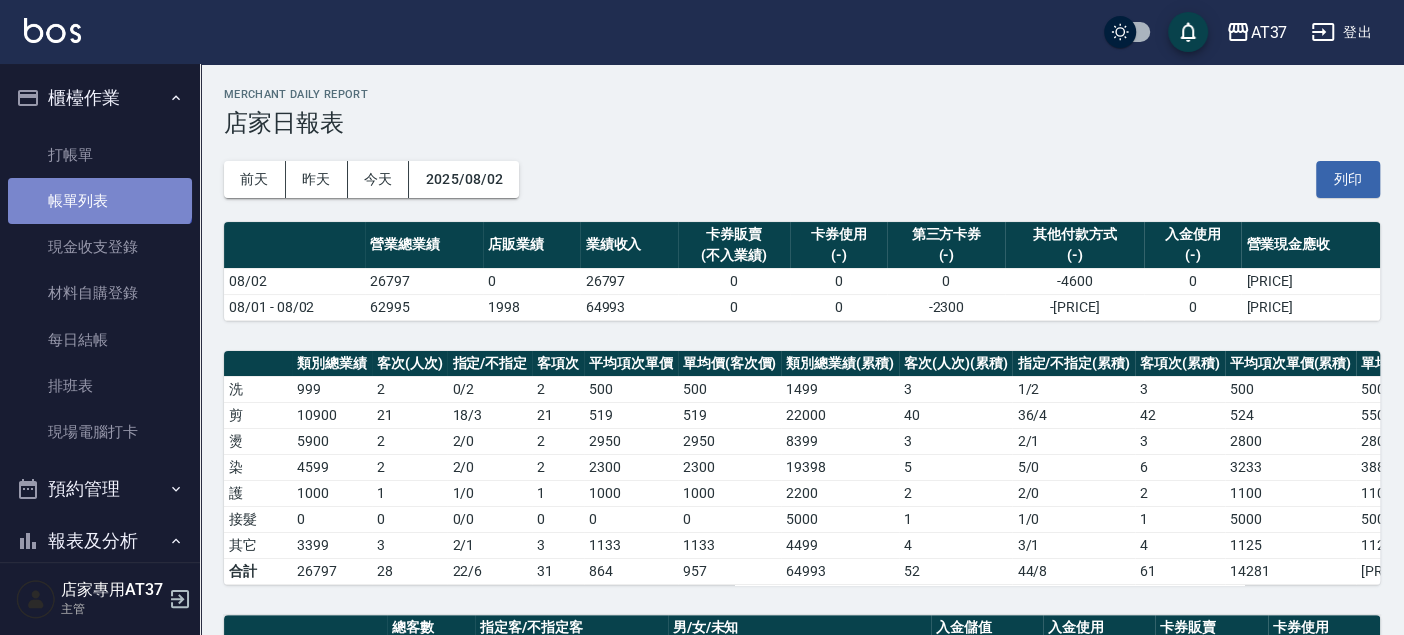 click on "帳單列表" at bounding box center (100, 201) 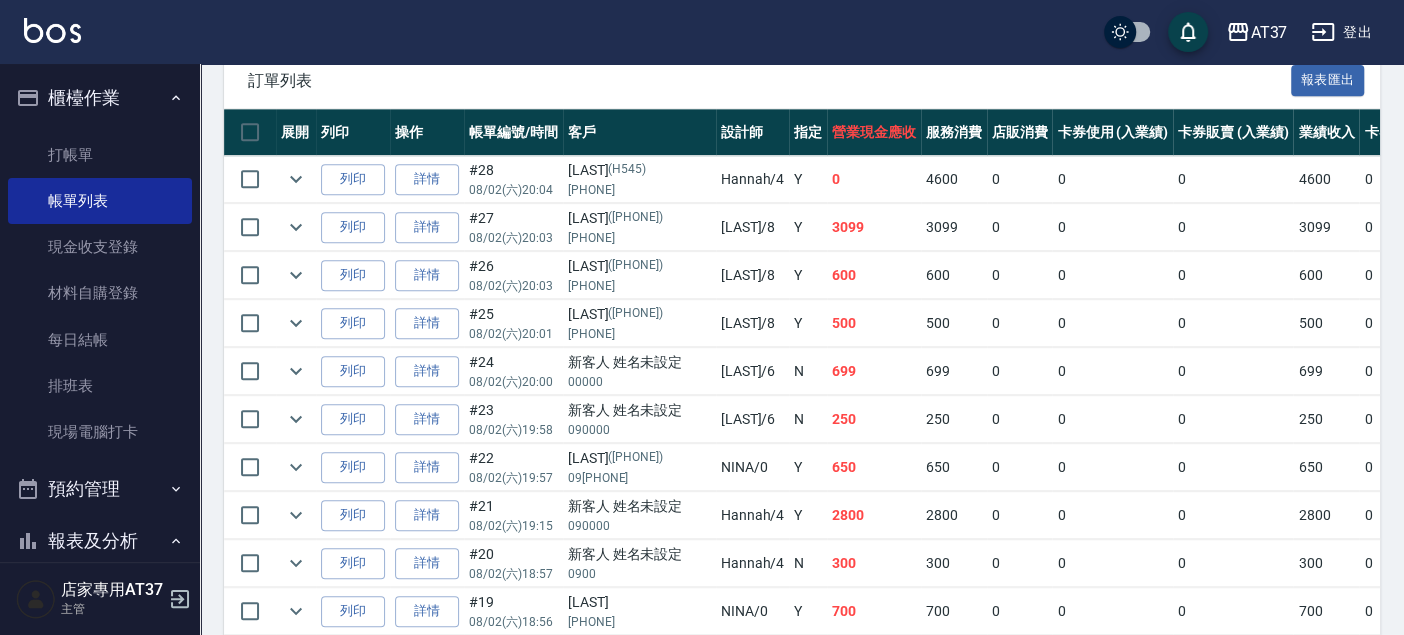 scroll, scrollTop: 555, scrollLeft: 0, axis: vertical 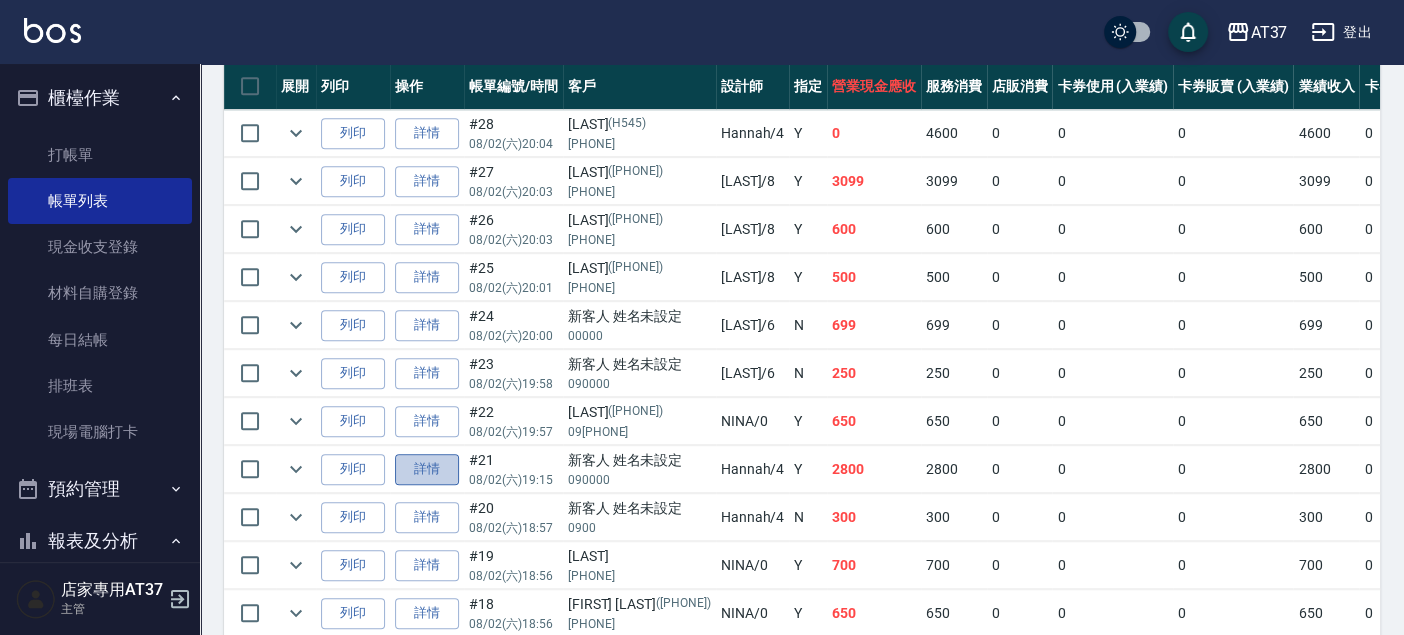 click on "詳情" at bounding box center (427, 469) 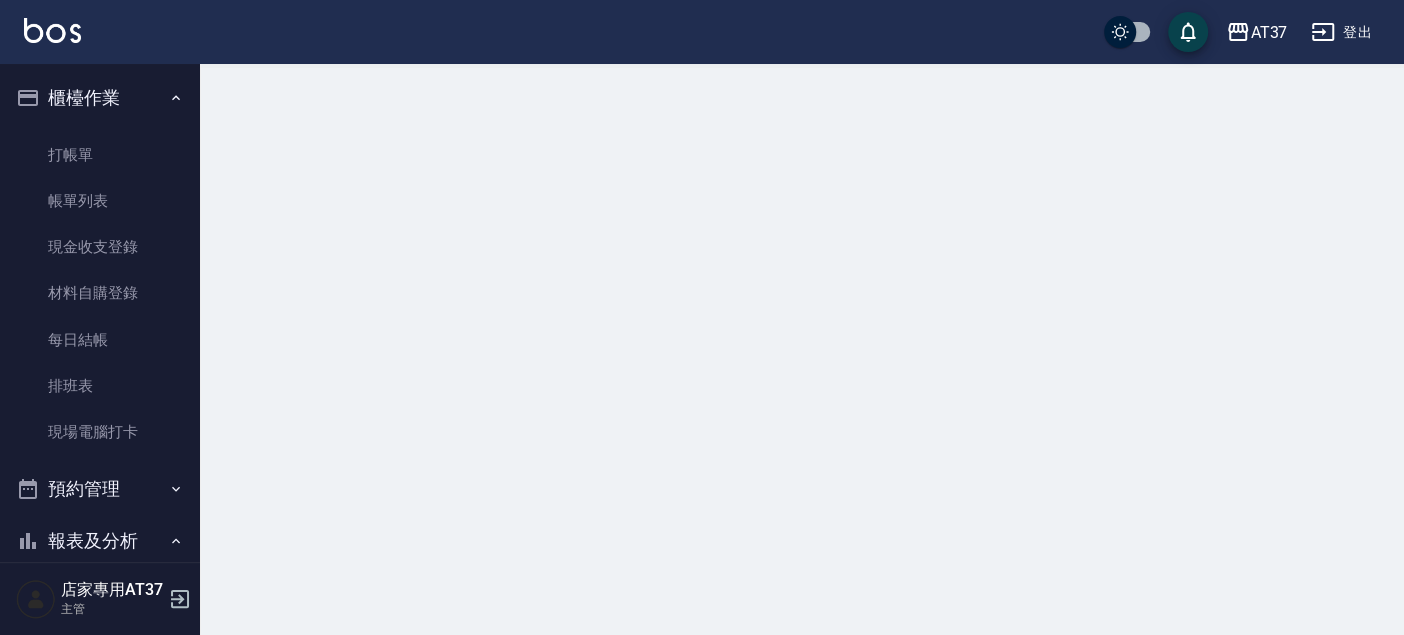 scroll, scrollTop: 0, scrollLeft: 0, axis: both 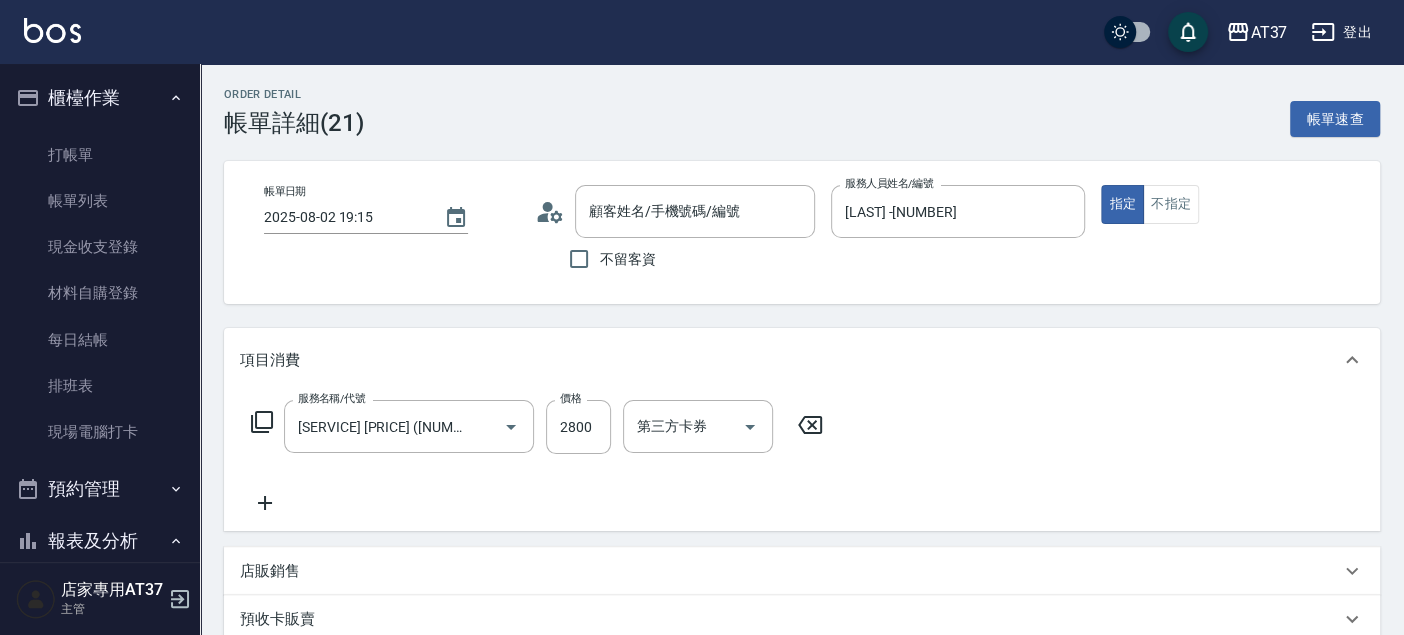 type on "2025/08/02 19:15" 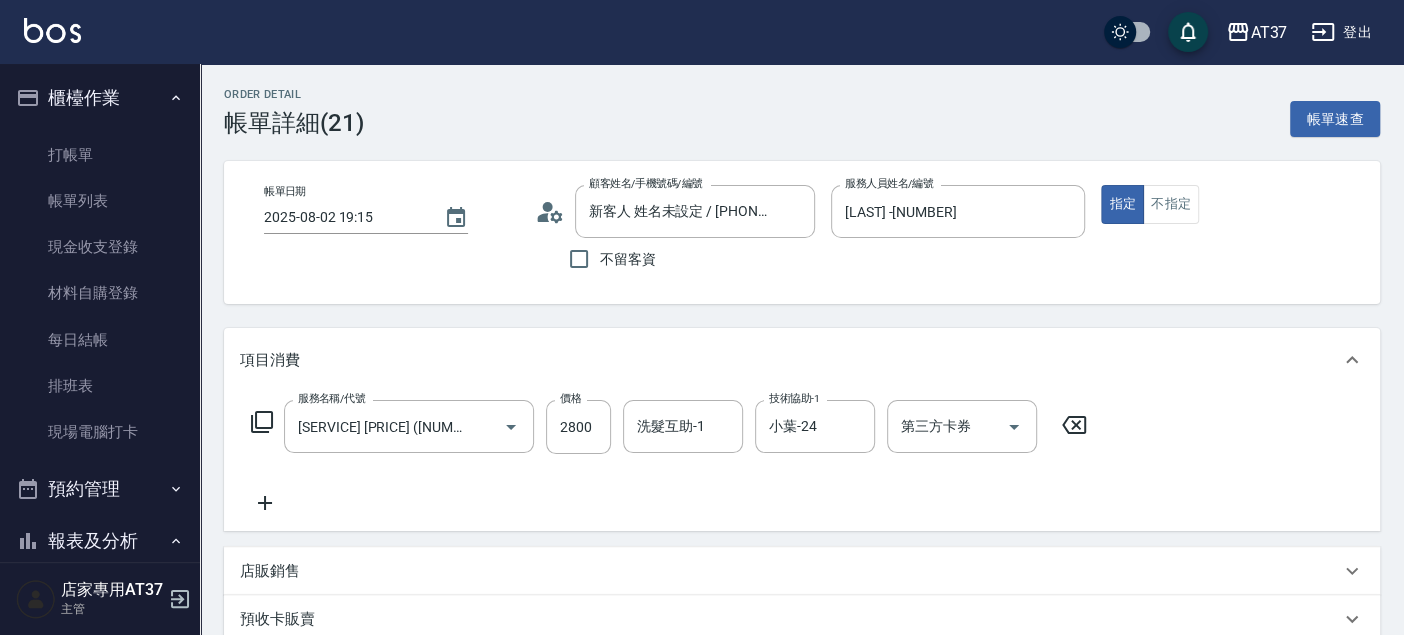 type on "新客人 姓名未設定/[PHONE]/null" 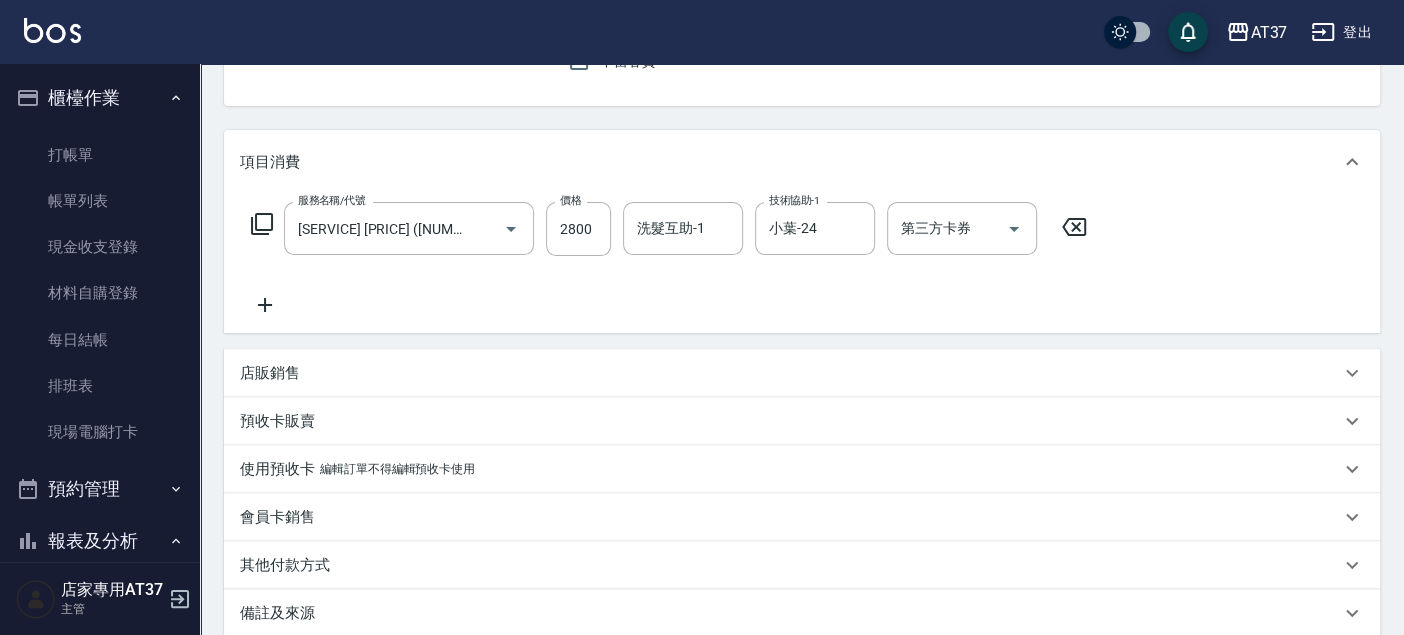 scroll, scrollTop: 412, scrollLeft: 0, axis: vertical 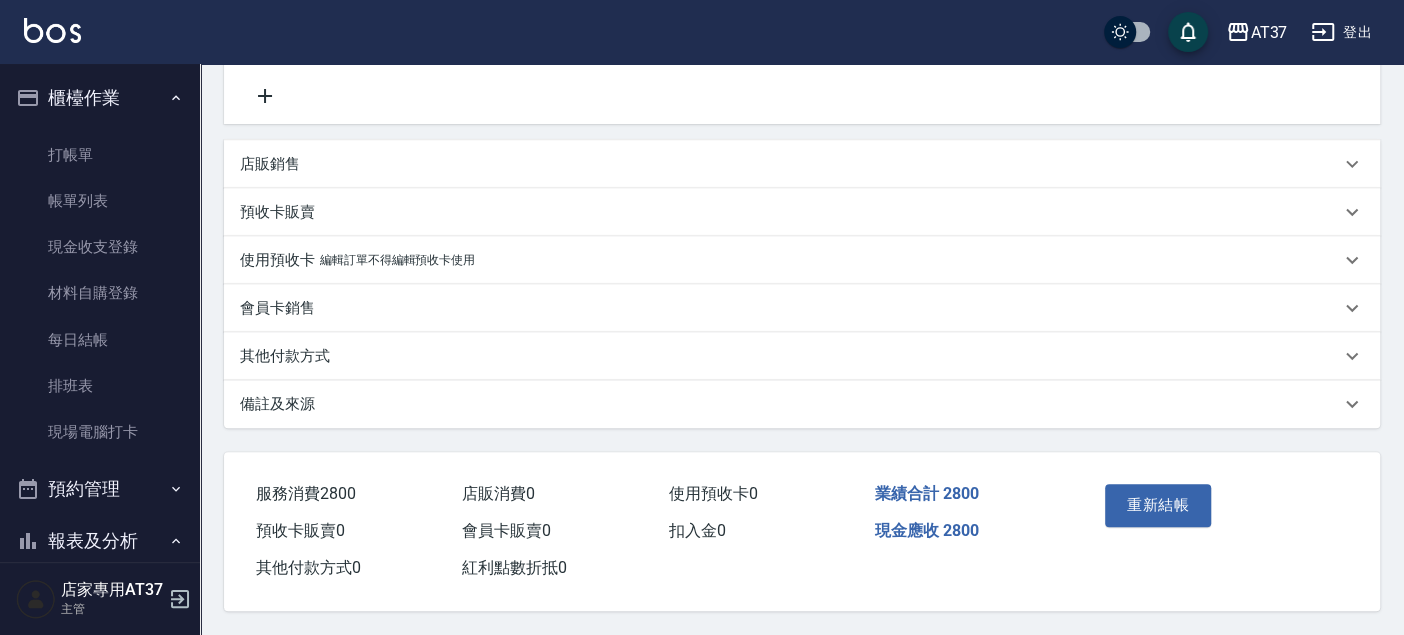 click on "其他付款方式" at bounding box center (285, 356) 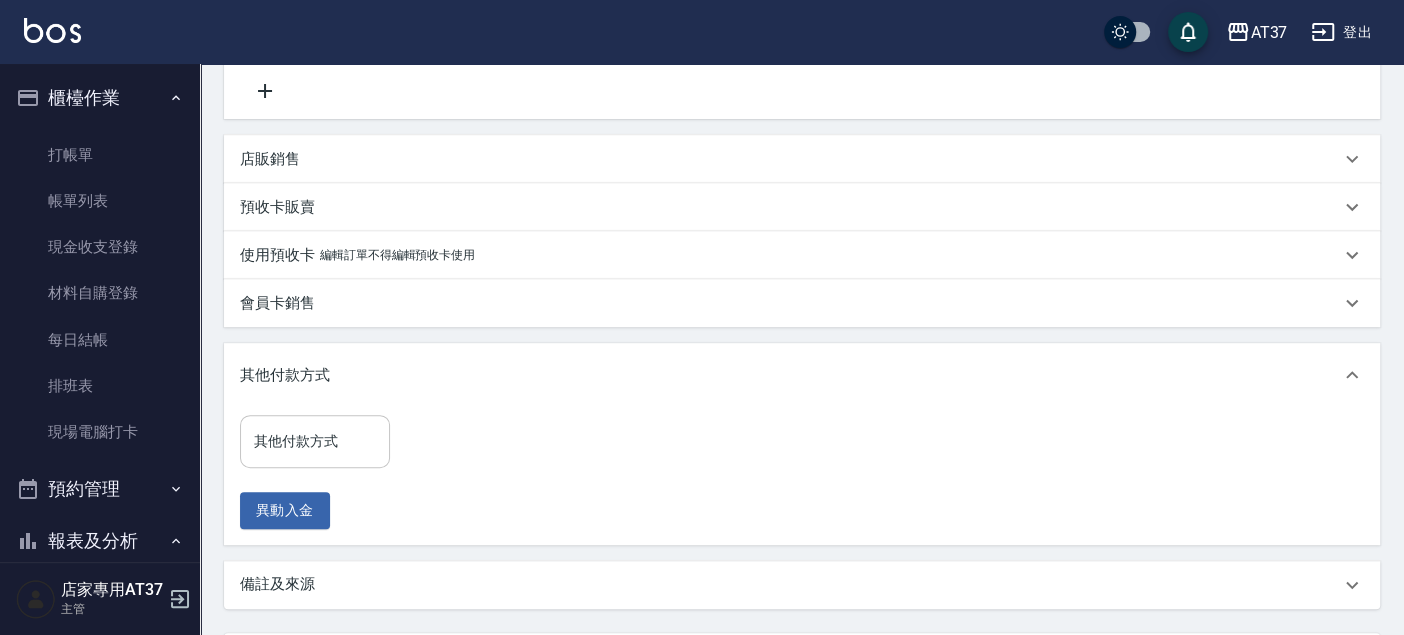 click on "其他付款方式" at bounding box center [315, 441] 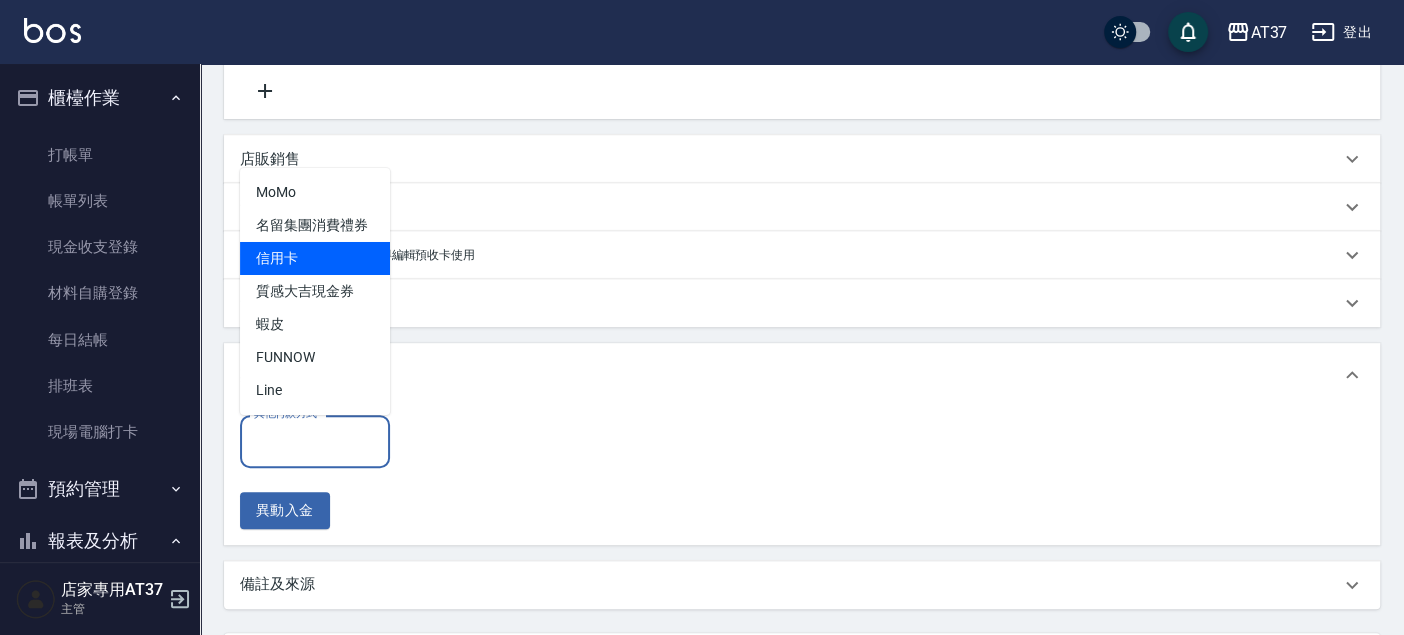 click on "信用卡" at bounding box center [315, 258] 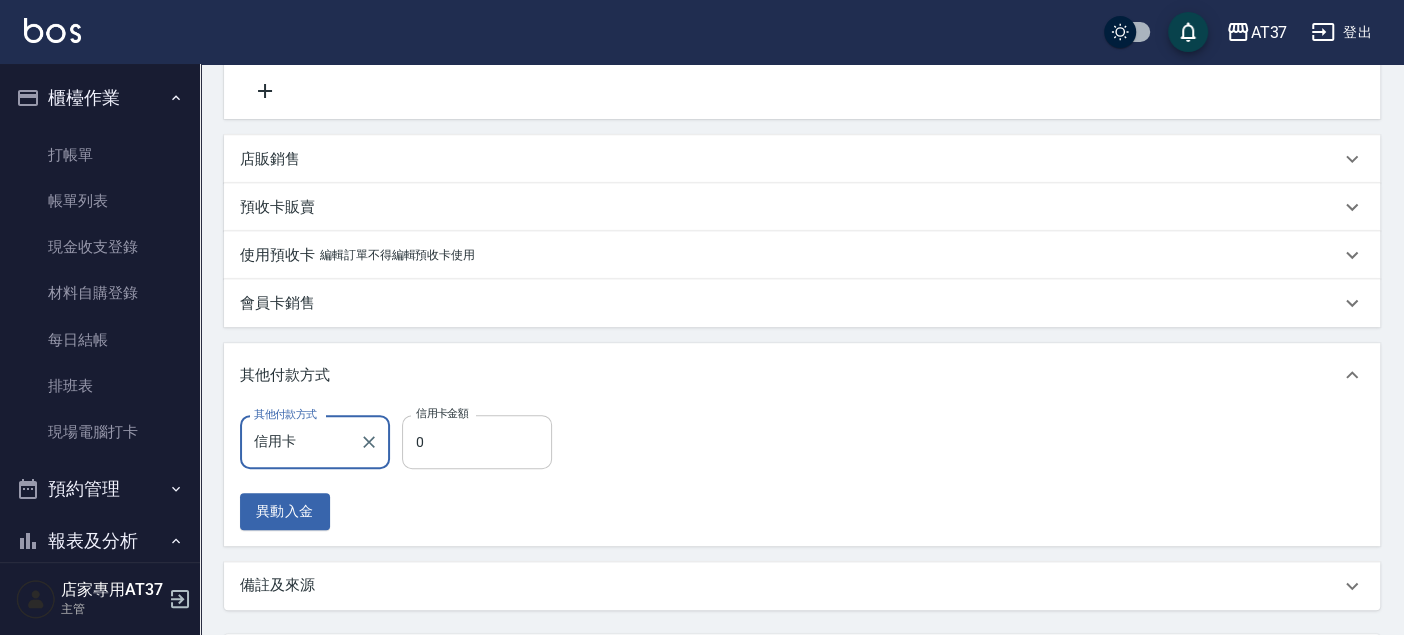 click on "0" at bounding box center (477, 442) 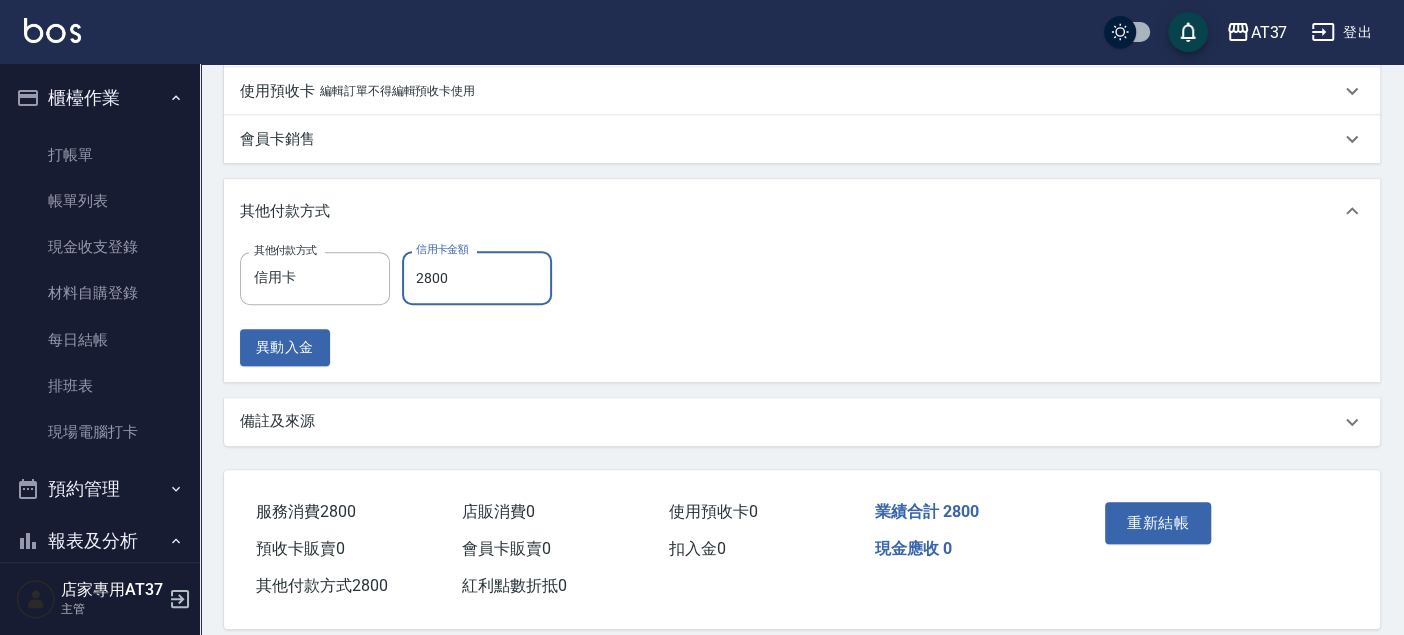 scroll, scrollTop: 599, scrollLeft: 0, axis: vertical 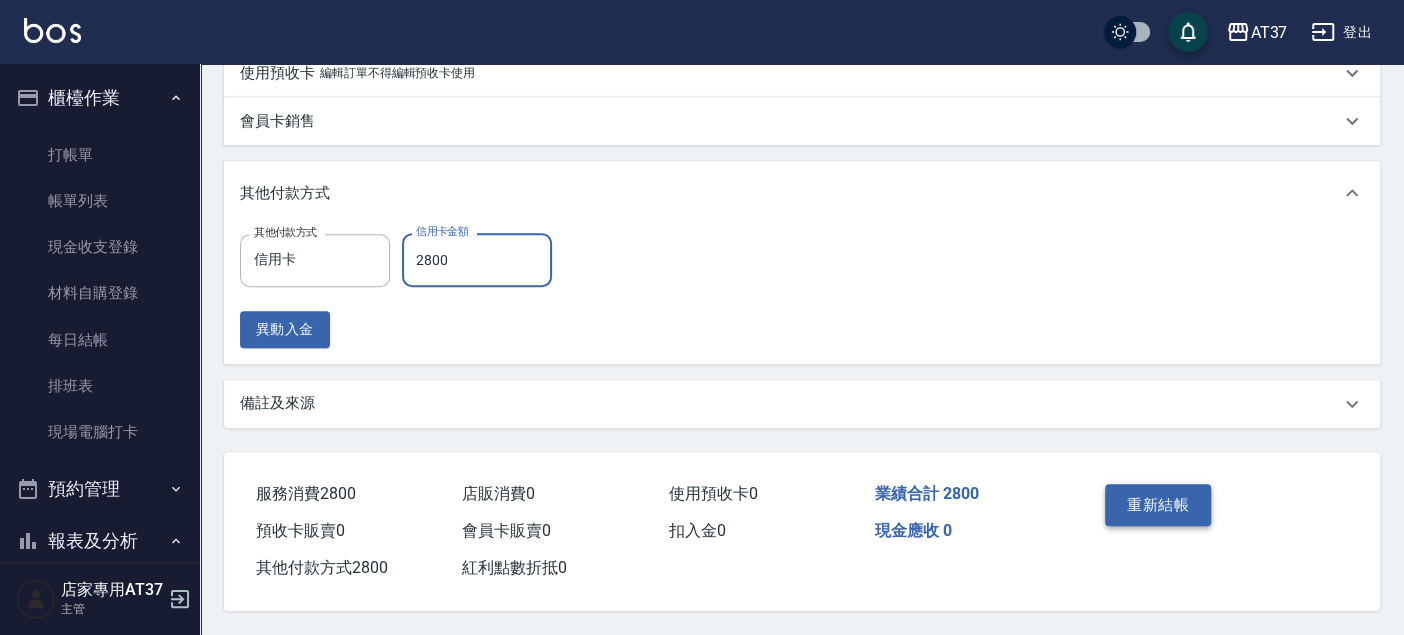 type on "2800" 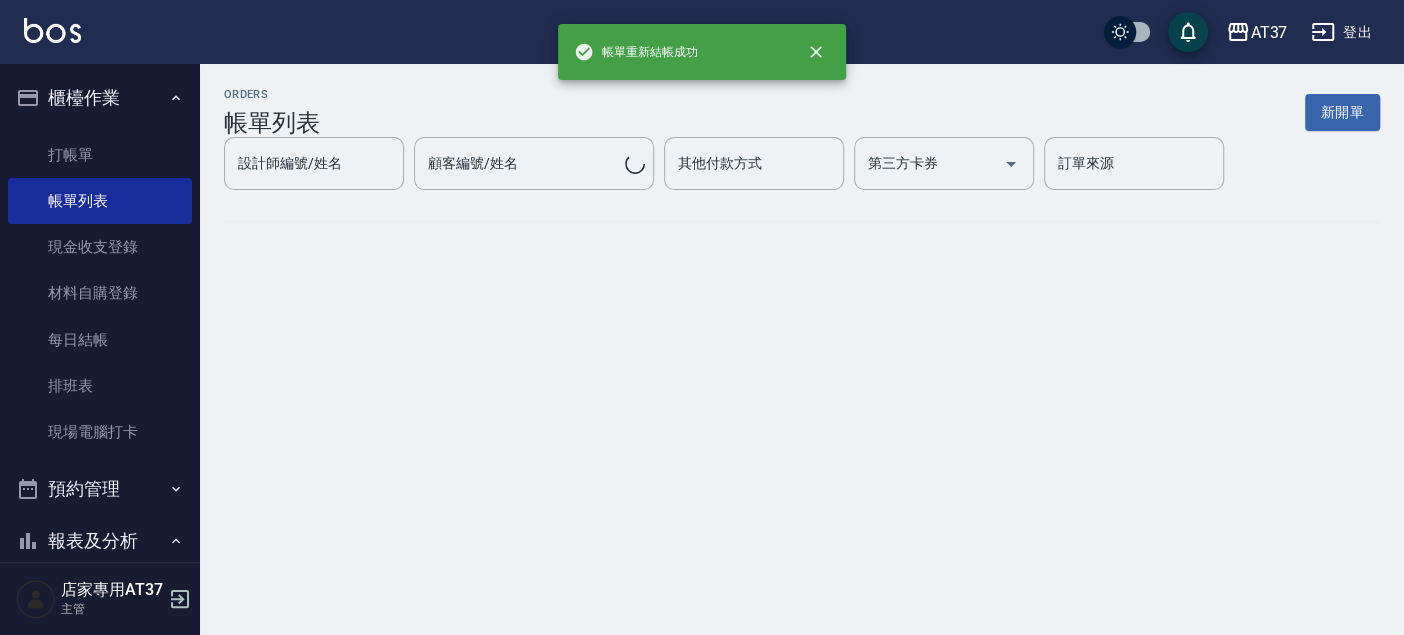 scroll, scrollTop: 0, scrollLeft: 0, axis: both 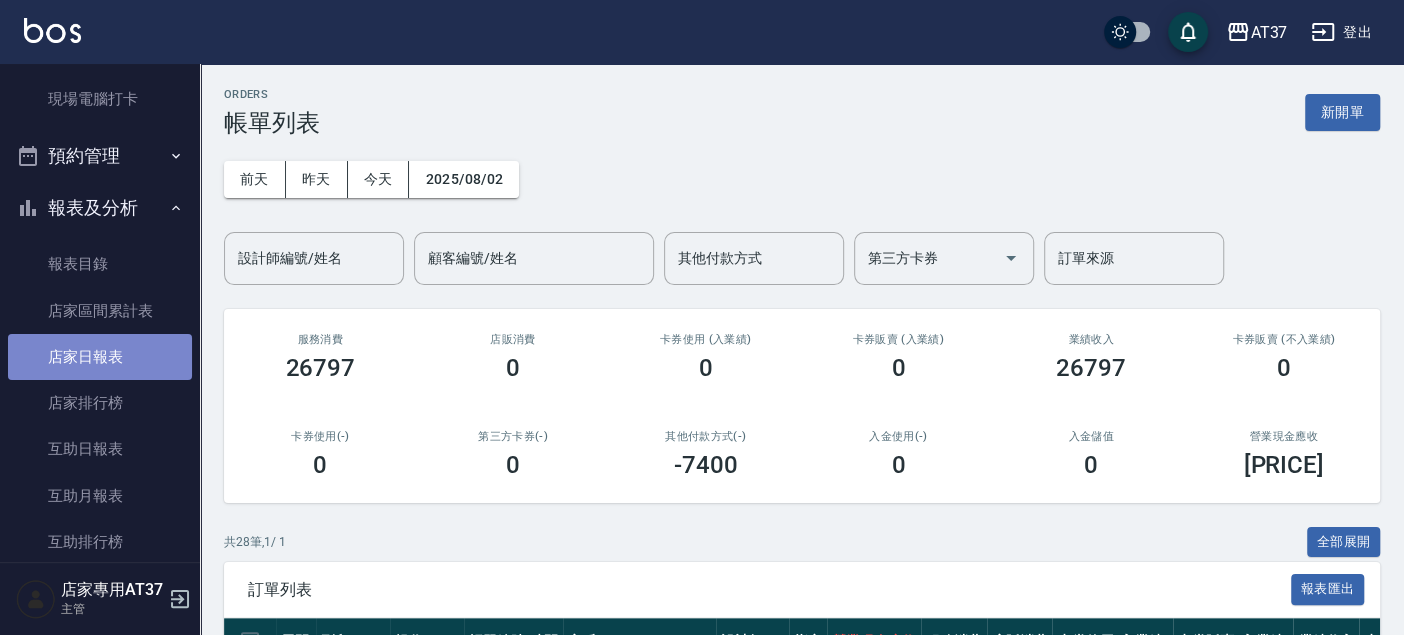 click on "店家日報表" at bounding box center (100, 357) 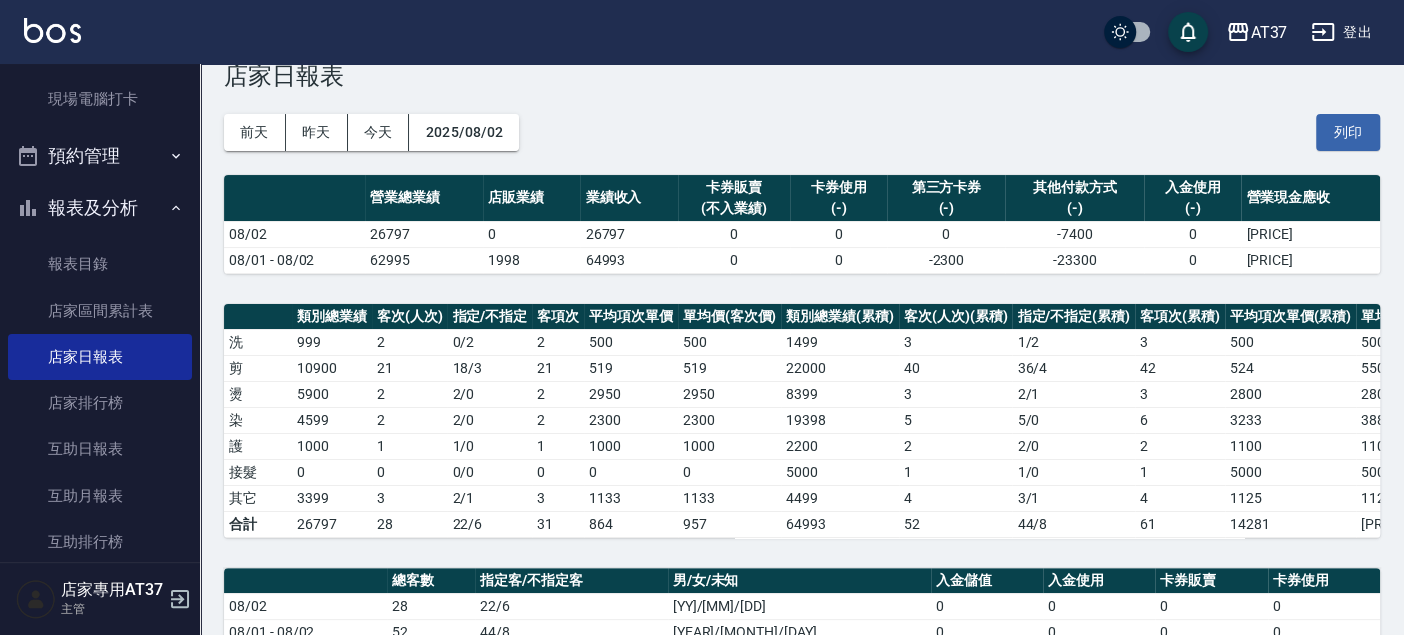 scroll, scrollTop: 0, scrollLeft: 0, axis: both 